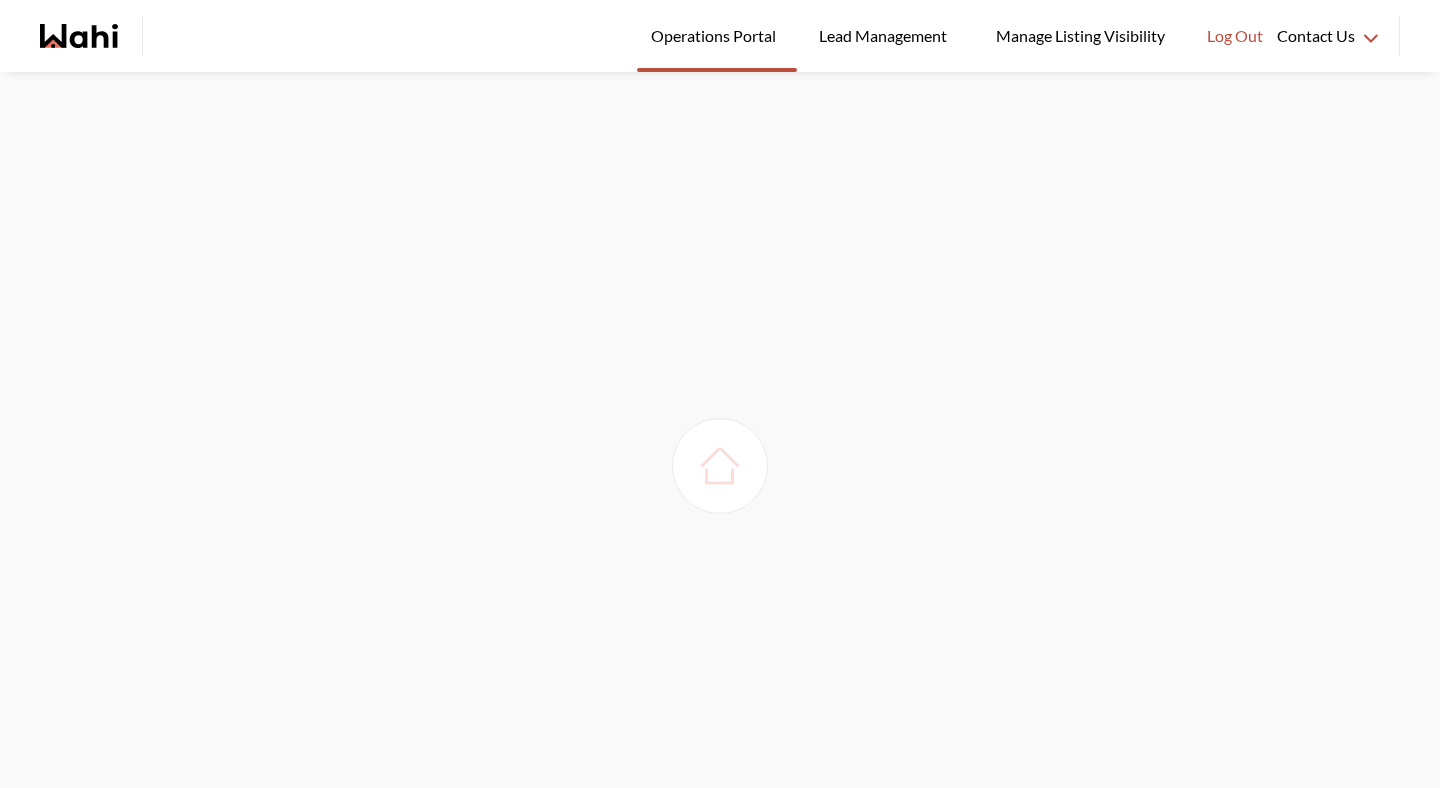 scroll, scrollTop: 0, scrollLeft: 0, axis: both 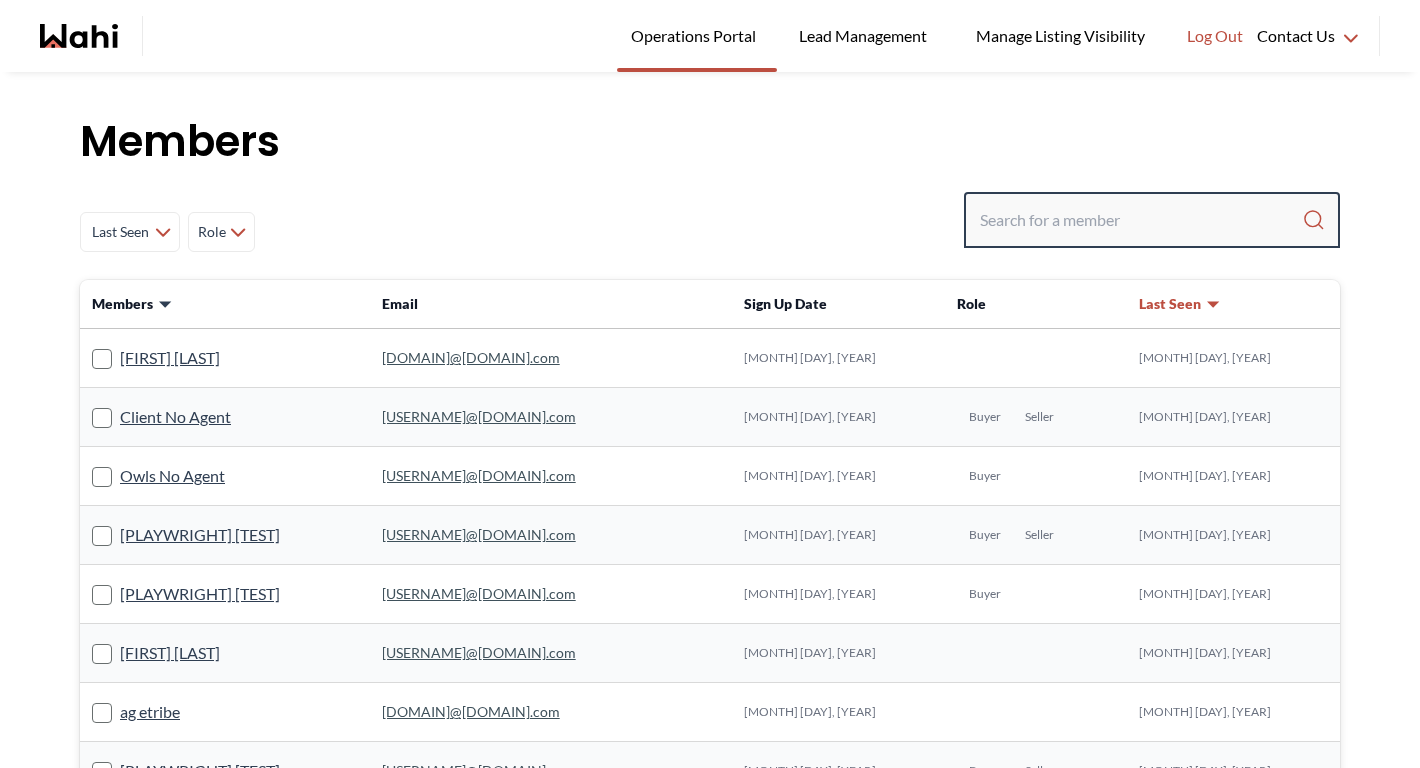click at bounding box center [1141, 220] 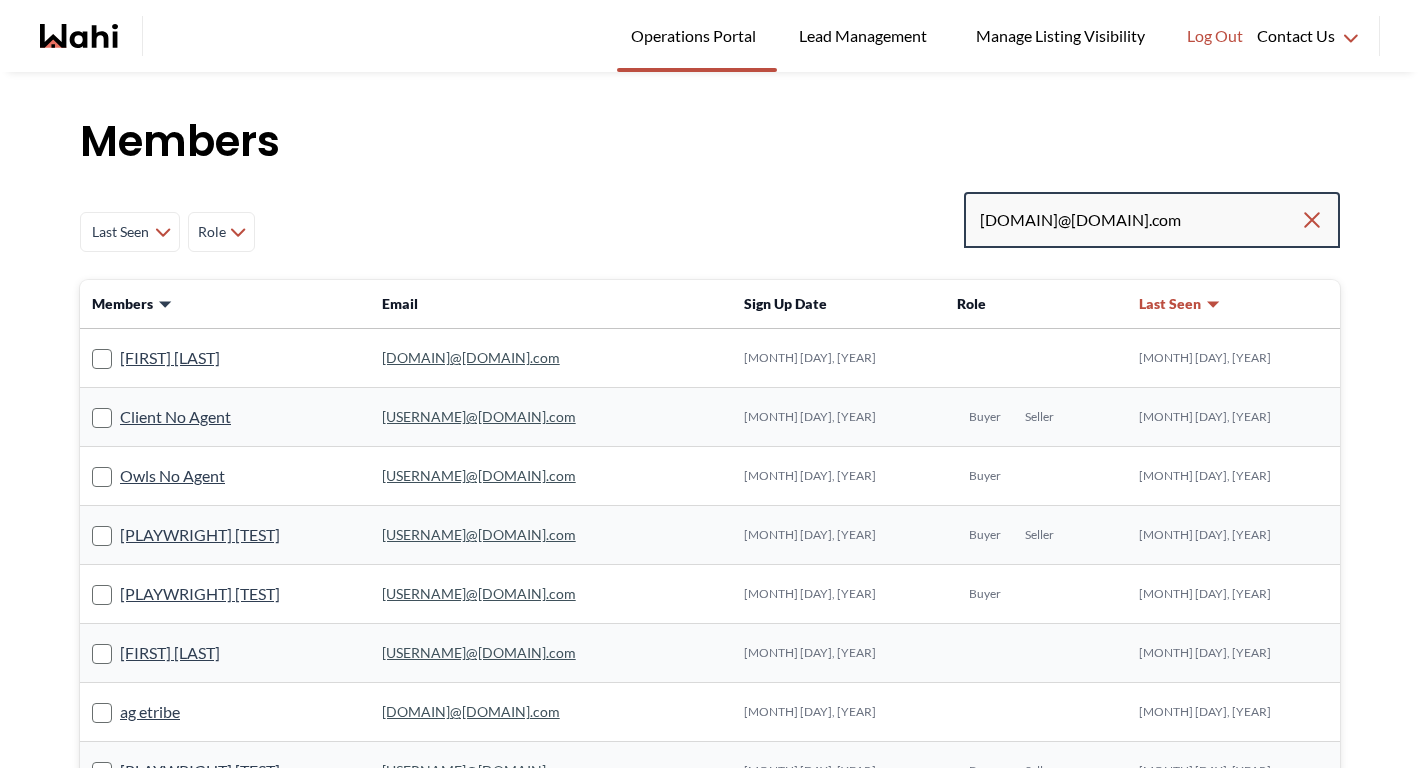 type on "ahogenbirk@gmail.com" 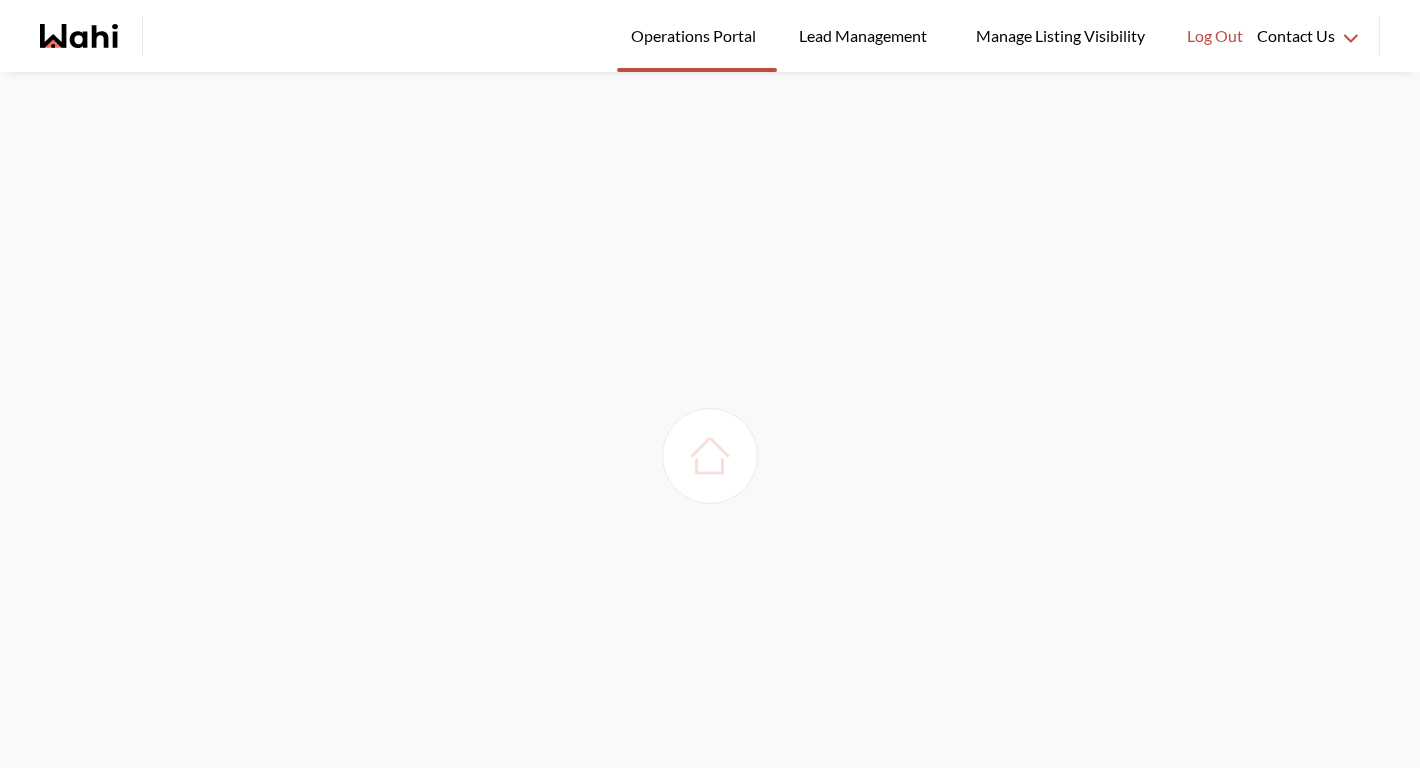 scroll, scrollTop: 0, scrollLeft: 0, axis: both 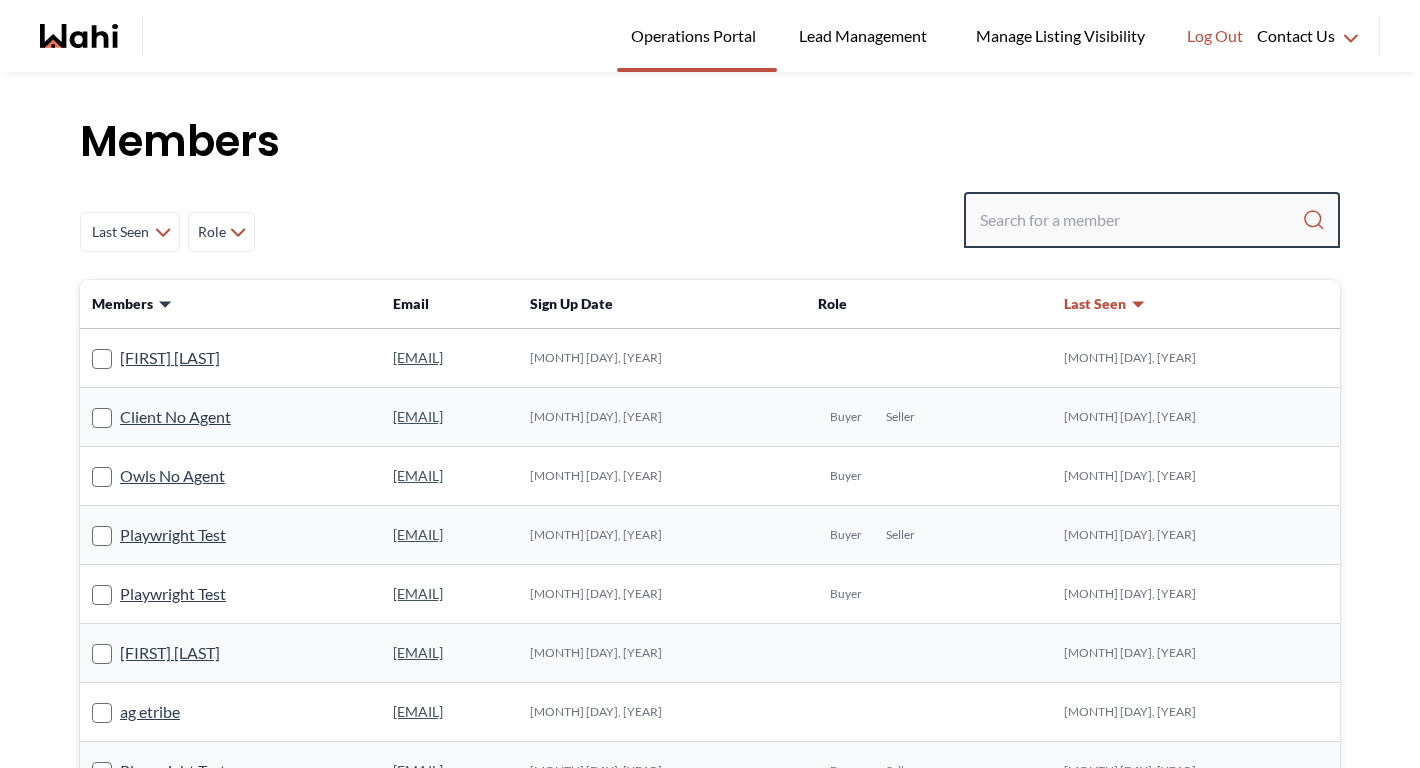 click at bounding box center (1141, 220) 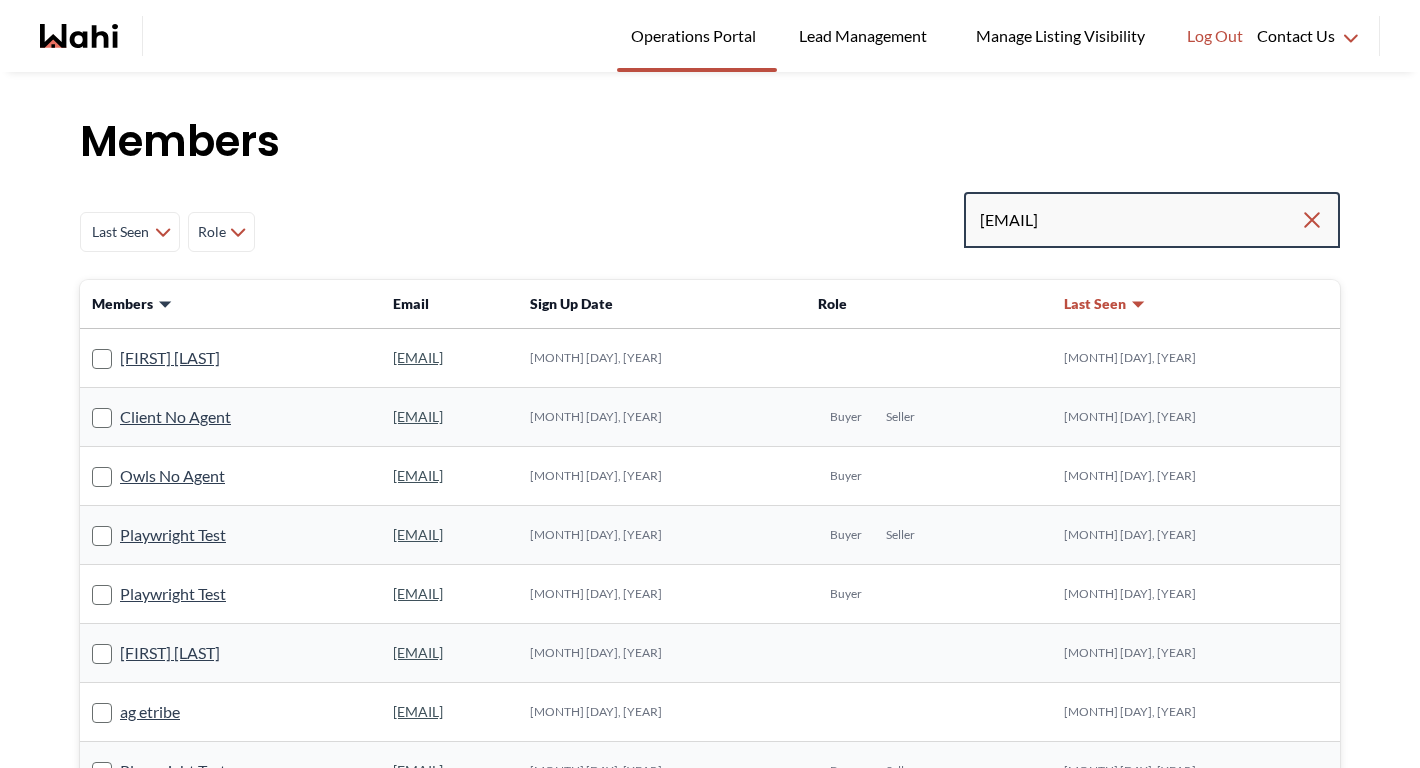 type on "keren.morales@gmail.com" 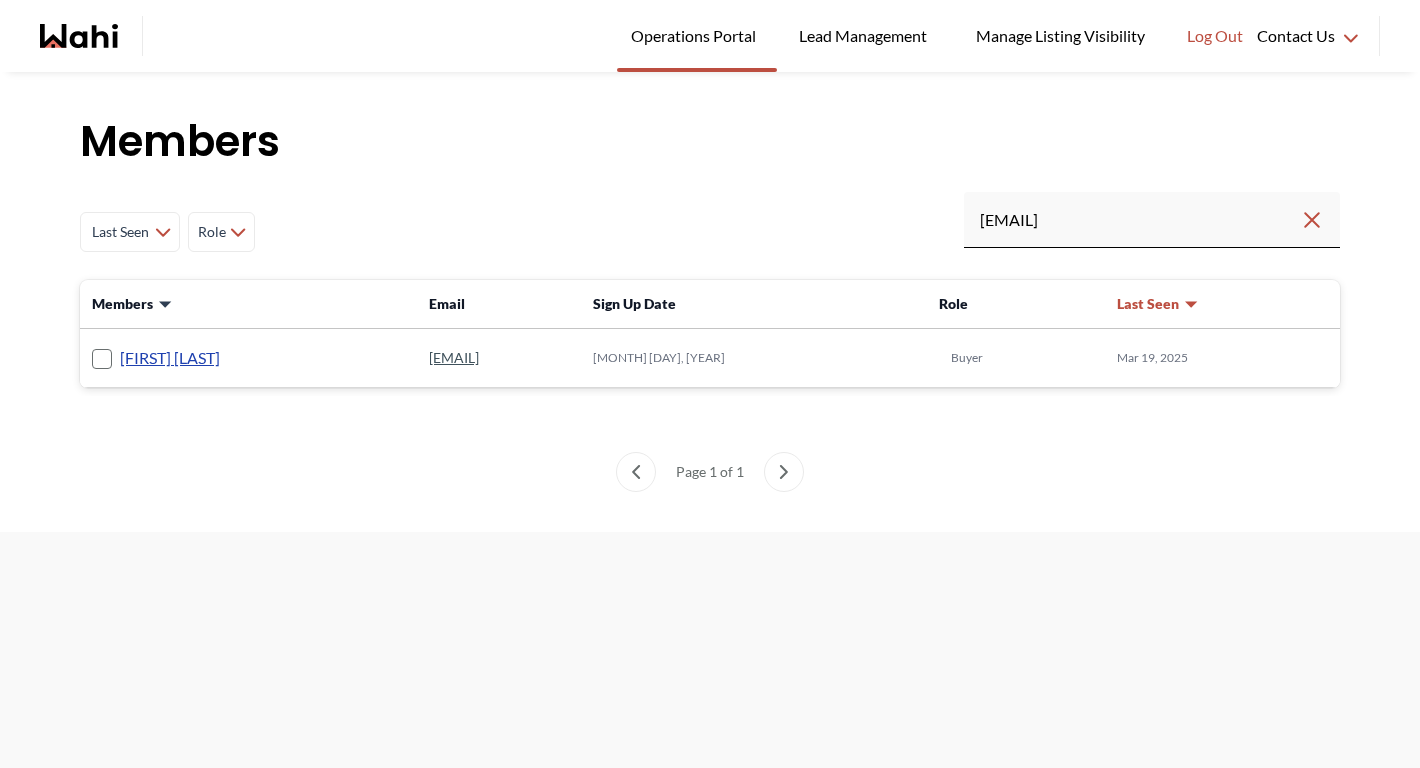 click on "Keren Morales" at bounding box center (170, 358) 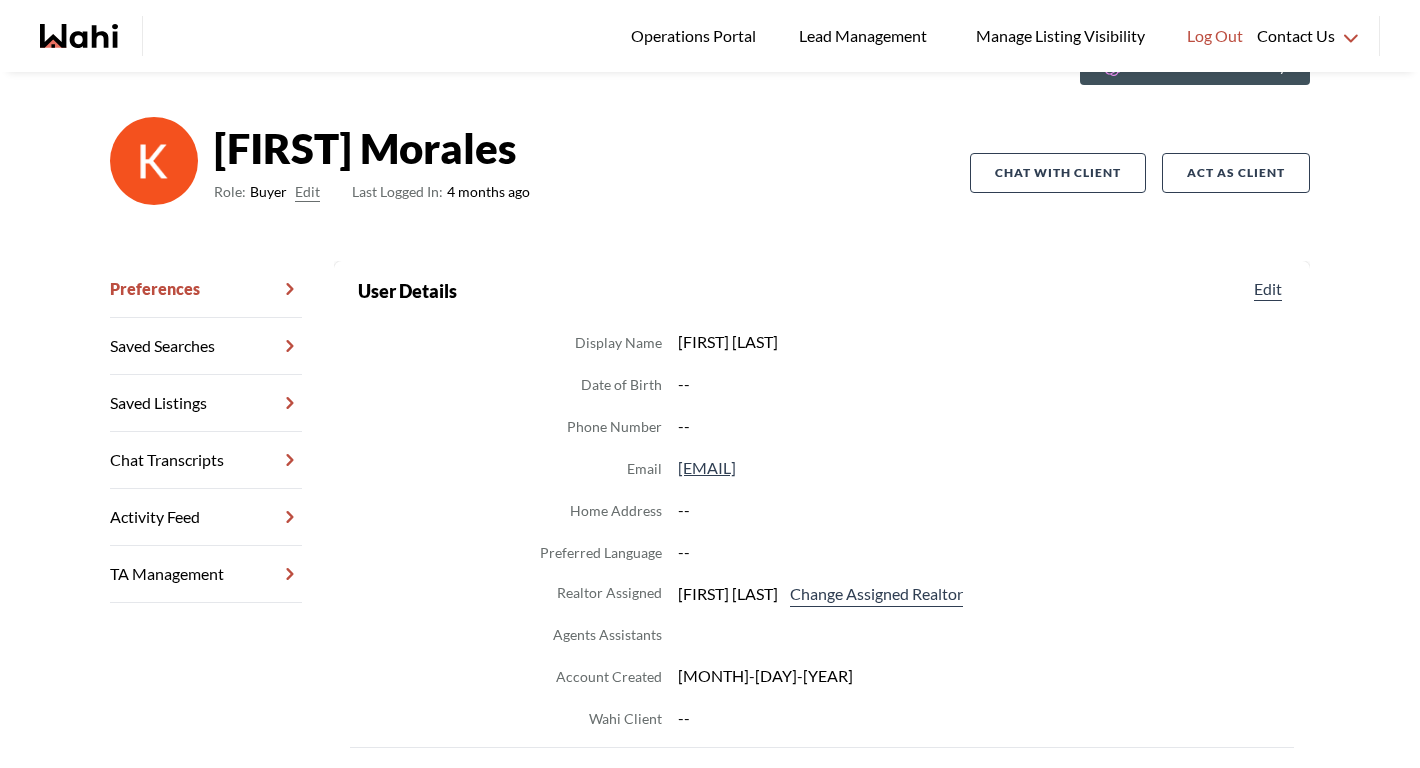 scroll, scrollTop: 107, scrollLeft: 0, axis: vertical 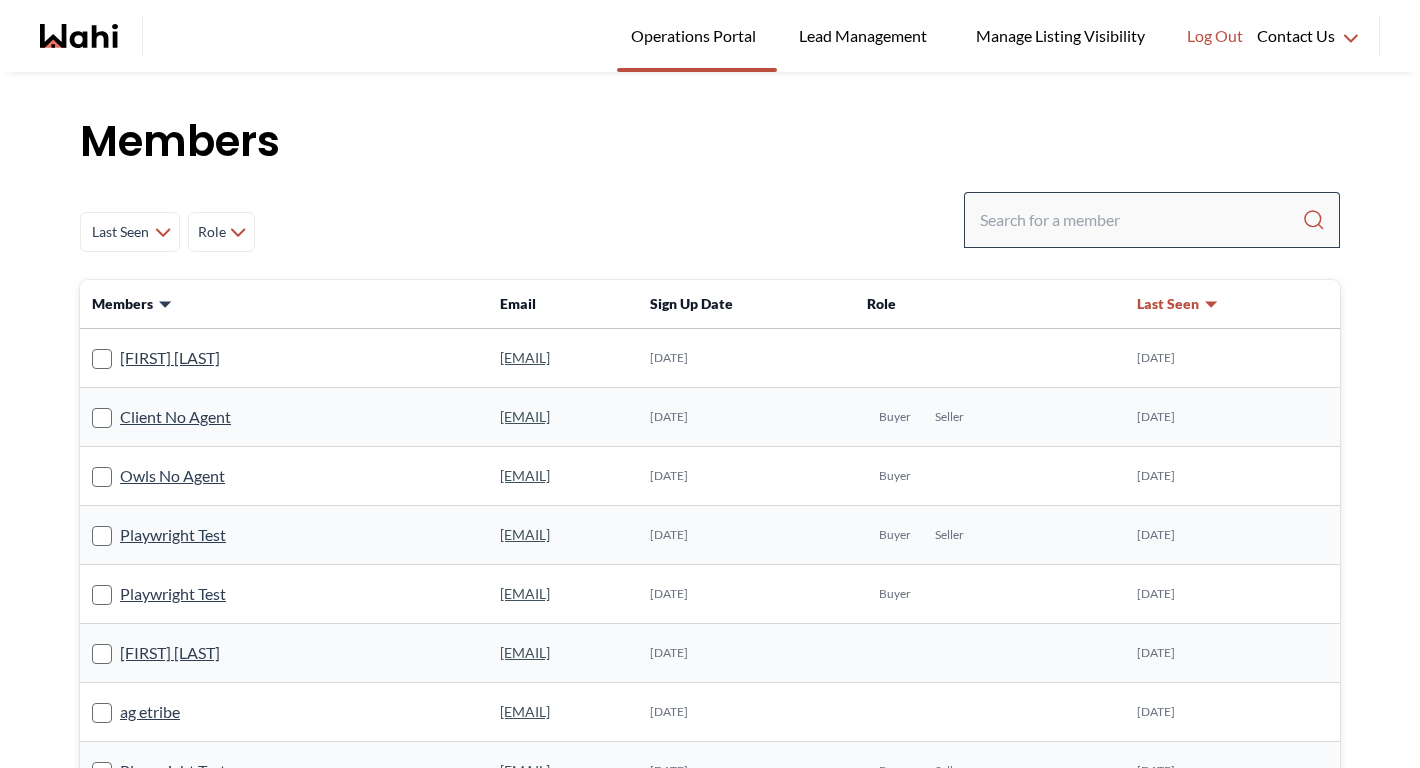 click at bounding box center (1152, 220) 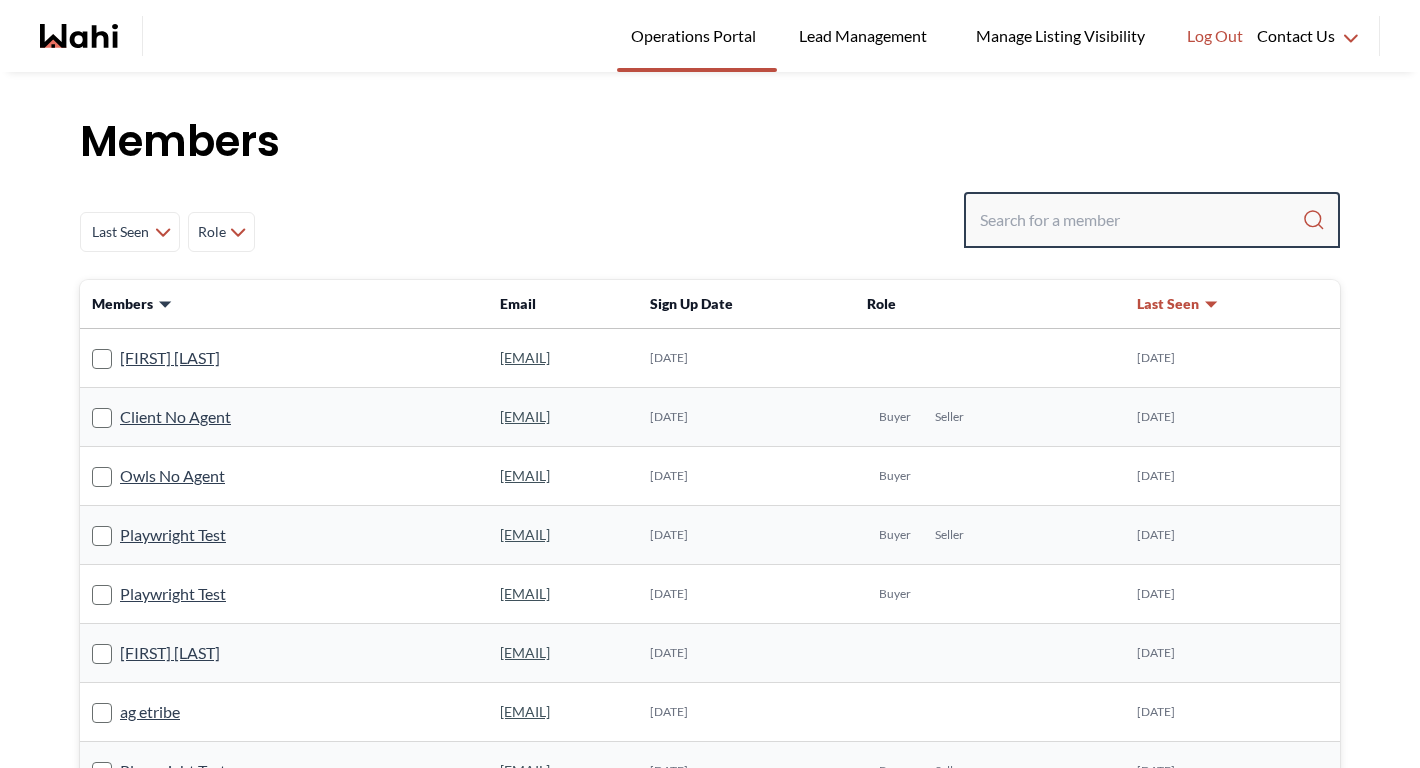 click at bounding box center [1141, 220] 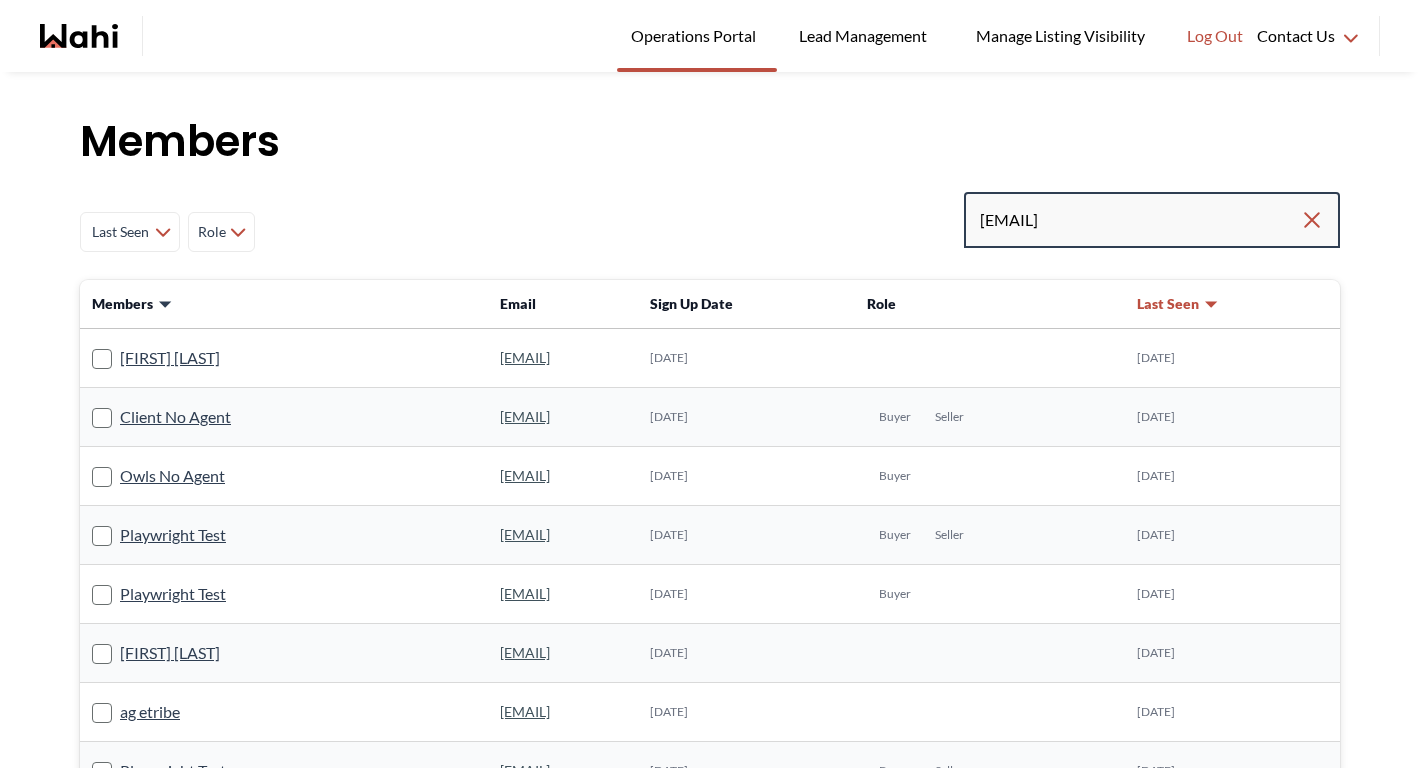 type on "laraslink@gmail.com" 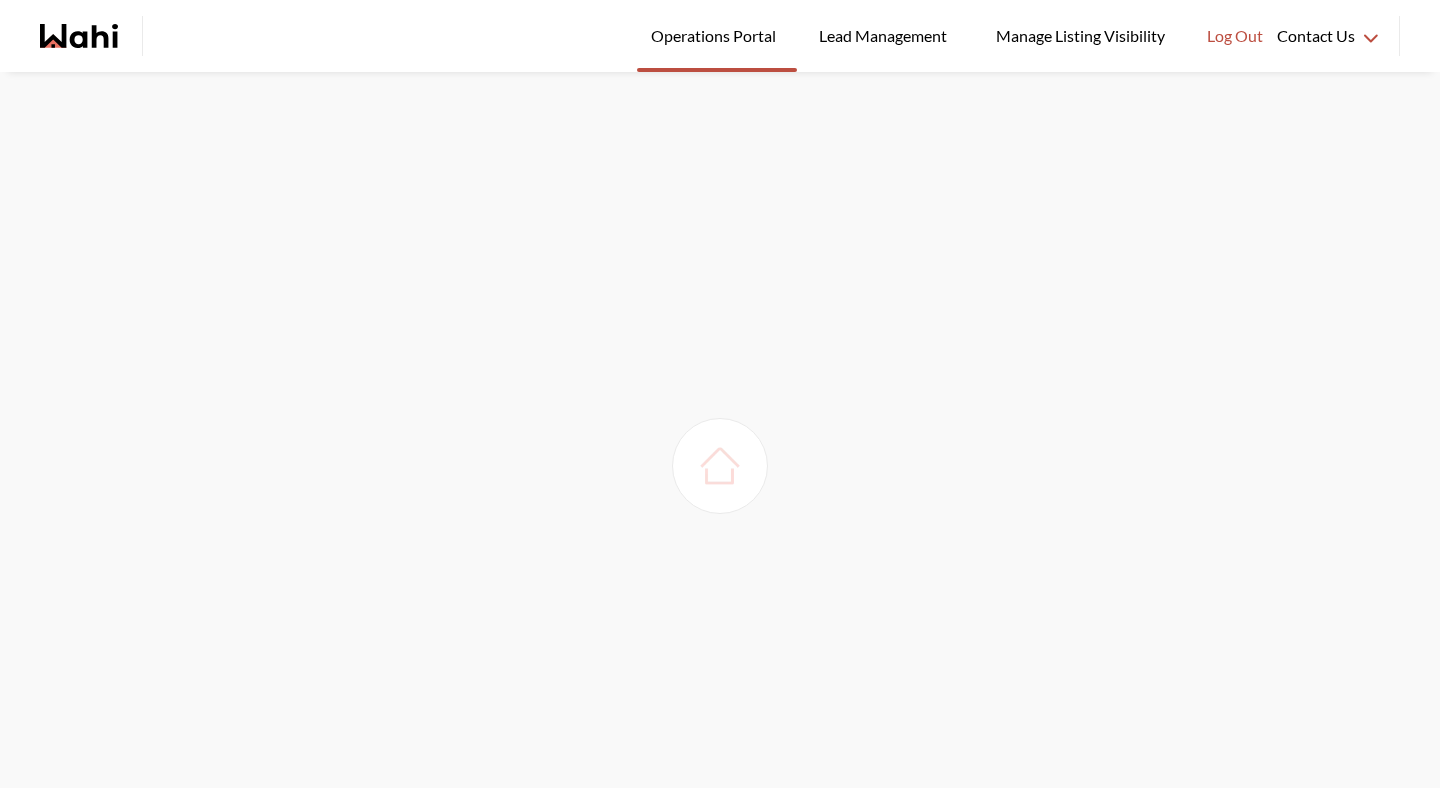 scroll, scrollTop: 0, scrollLeft: 0, axis: both 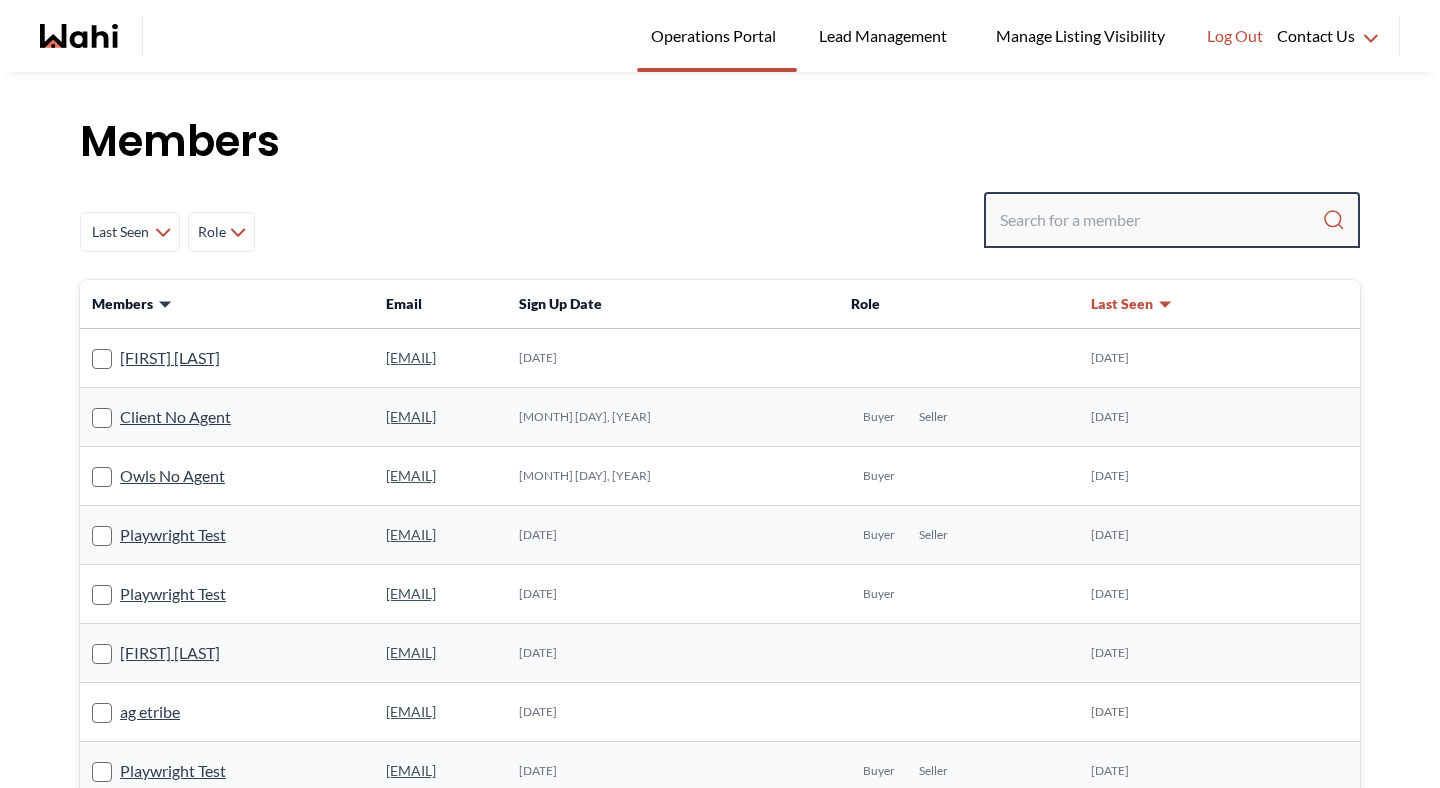 click at bounding box center (1161, 220) 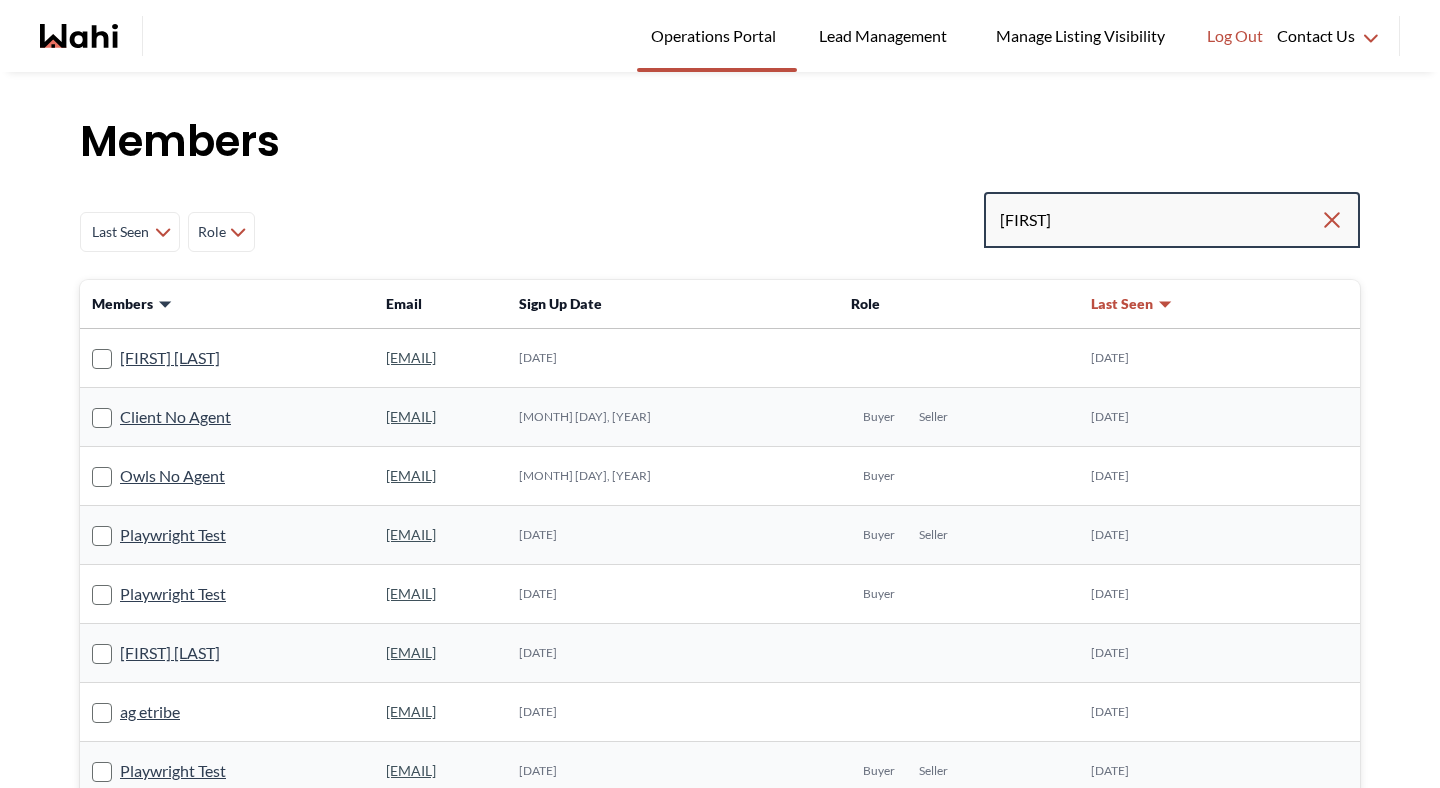 type on "[FIRST]" 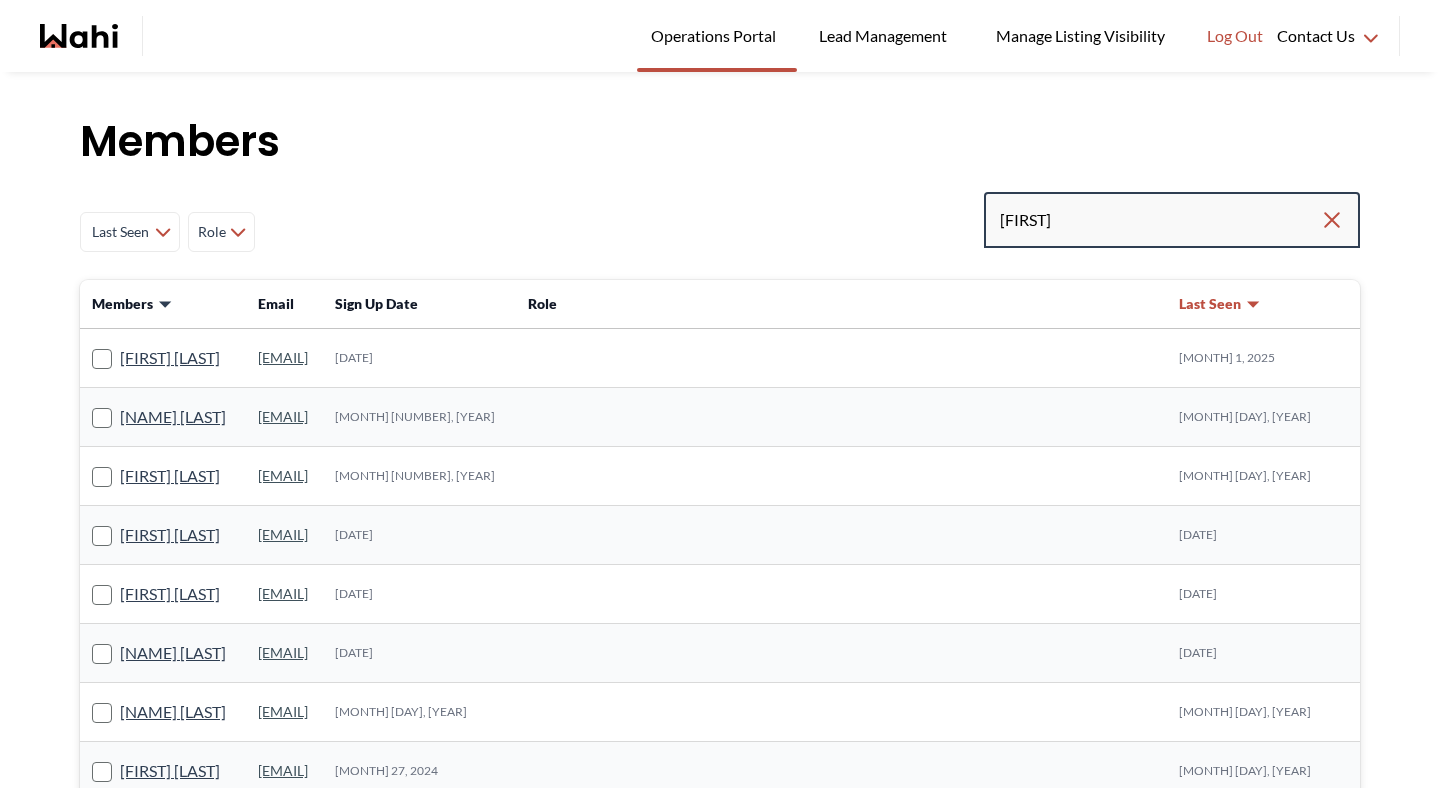 click on "[FIRST]" at bounding box center (1160, 220) 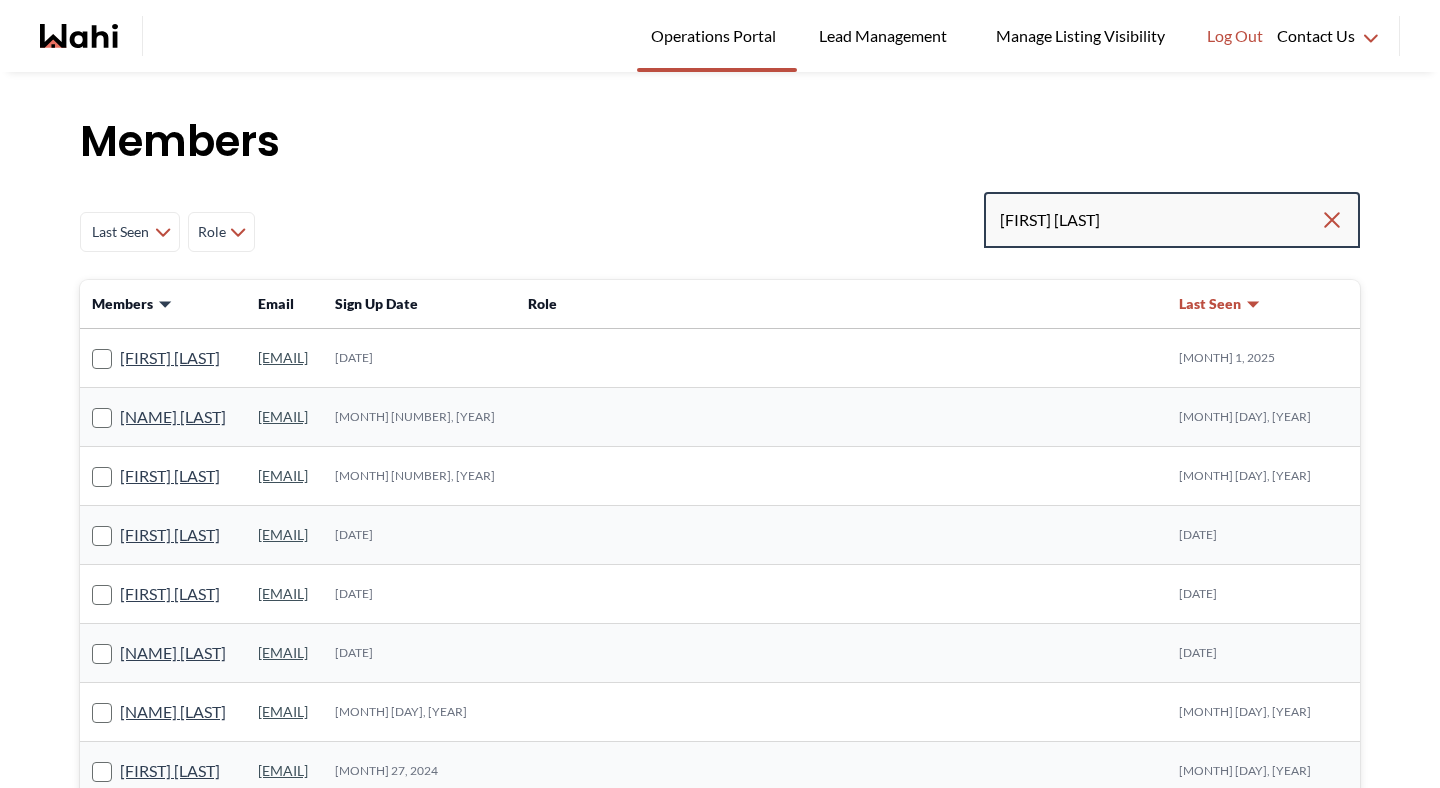type on "[FIRST] [LAST]" 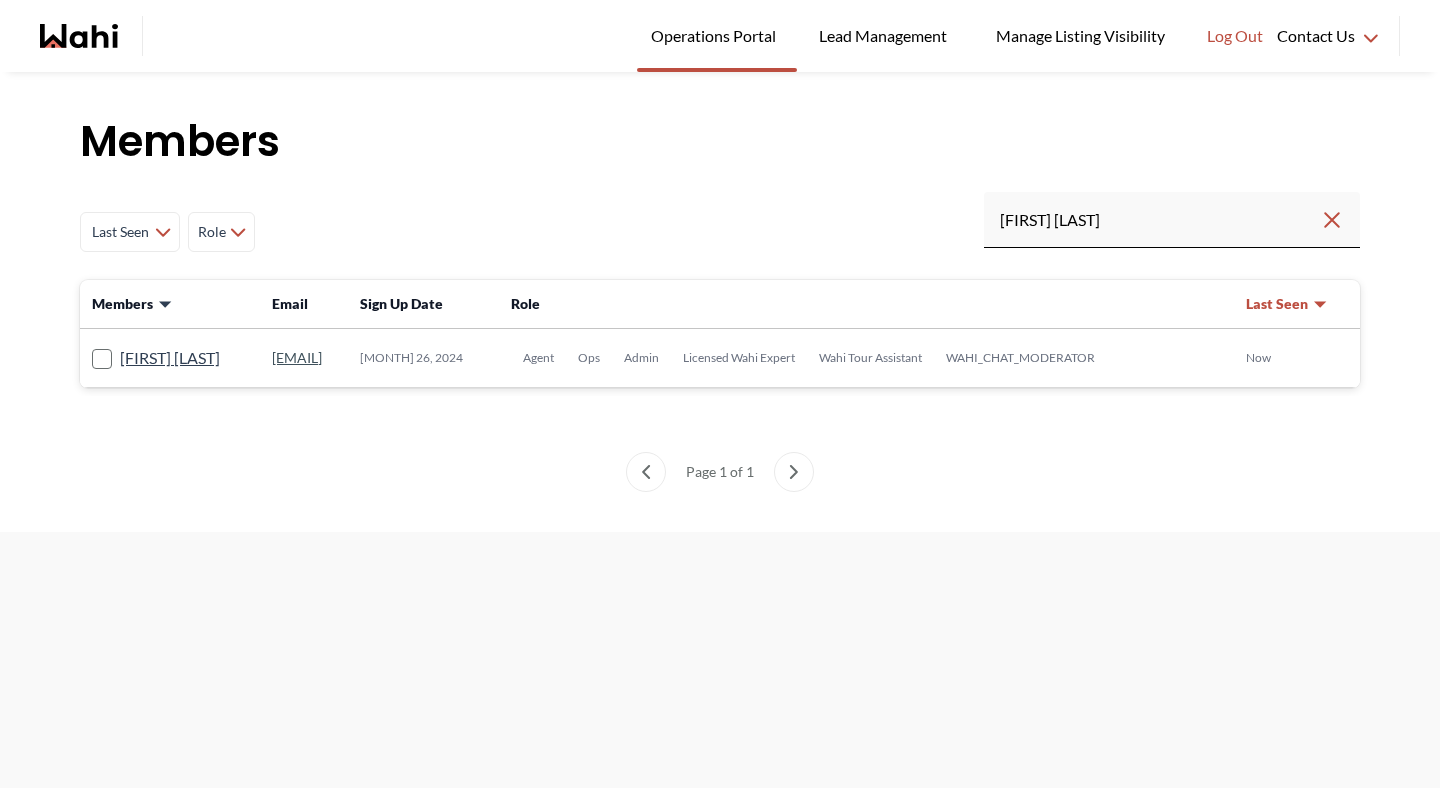 click on "[FIRST] [LAST]" at bounding box center [170, 358] 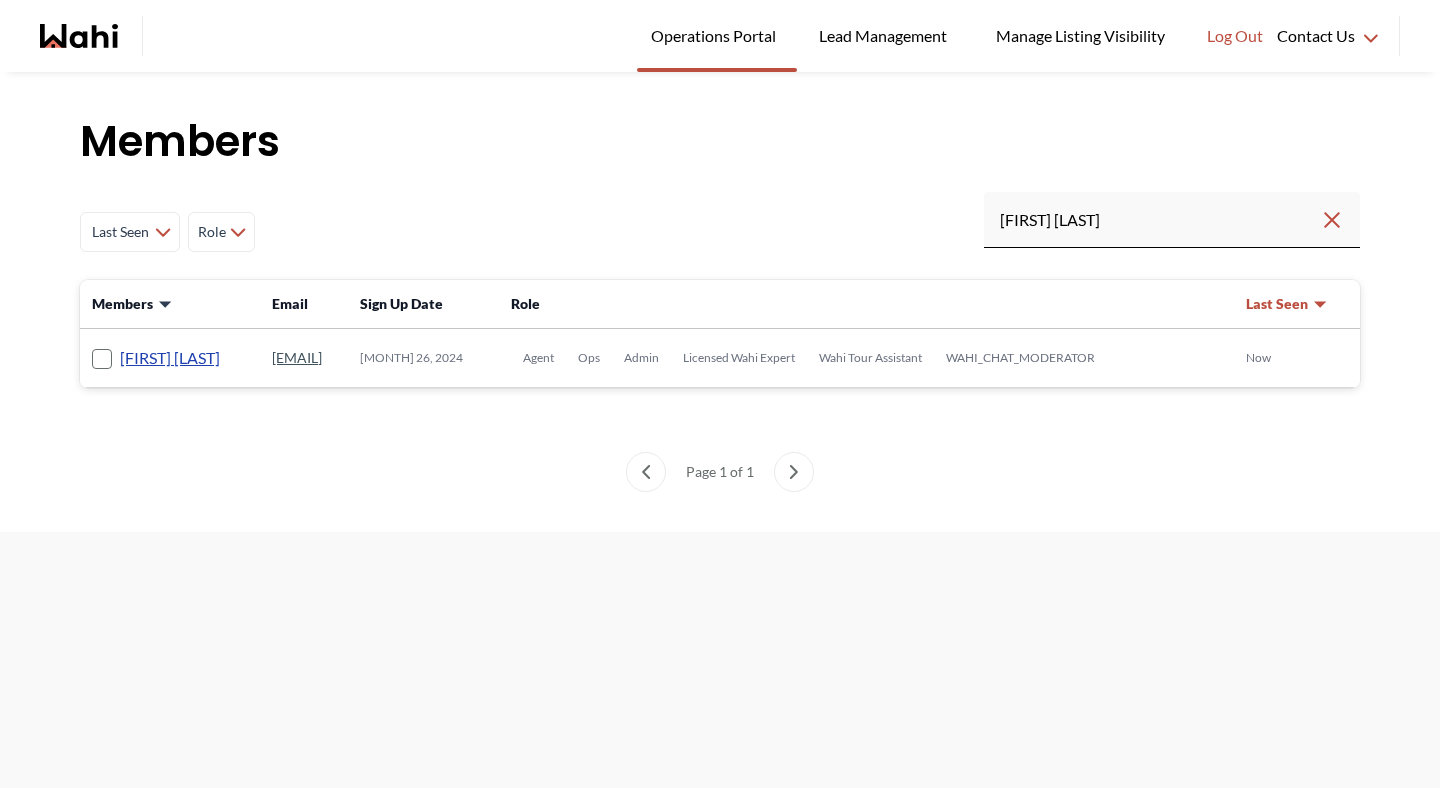 click on "[FIRST] [LAST]" at bounding box center [170, 358] 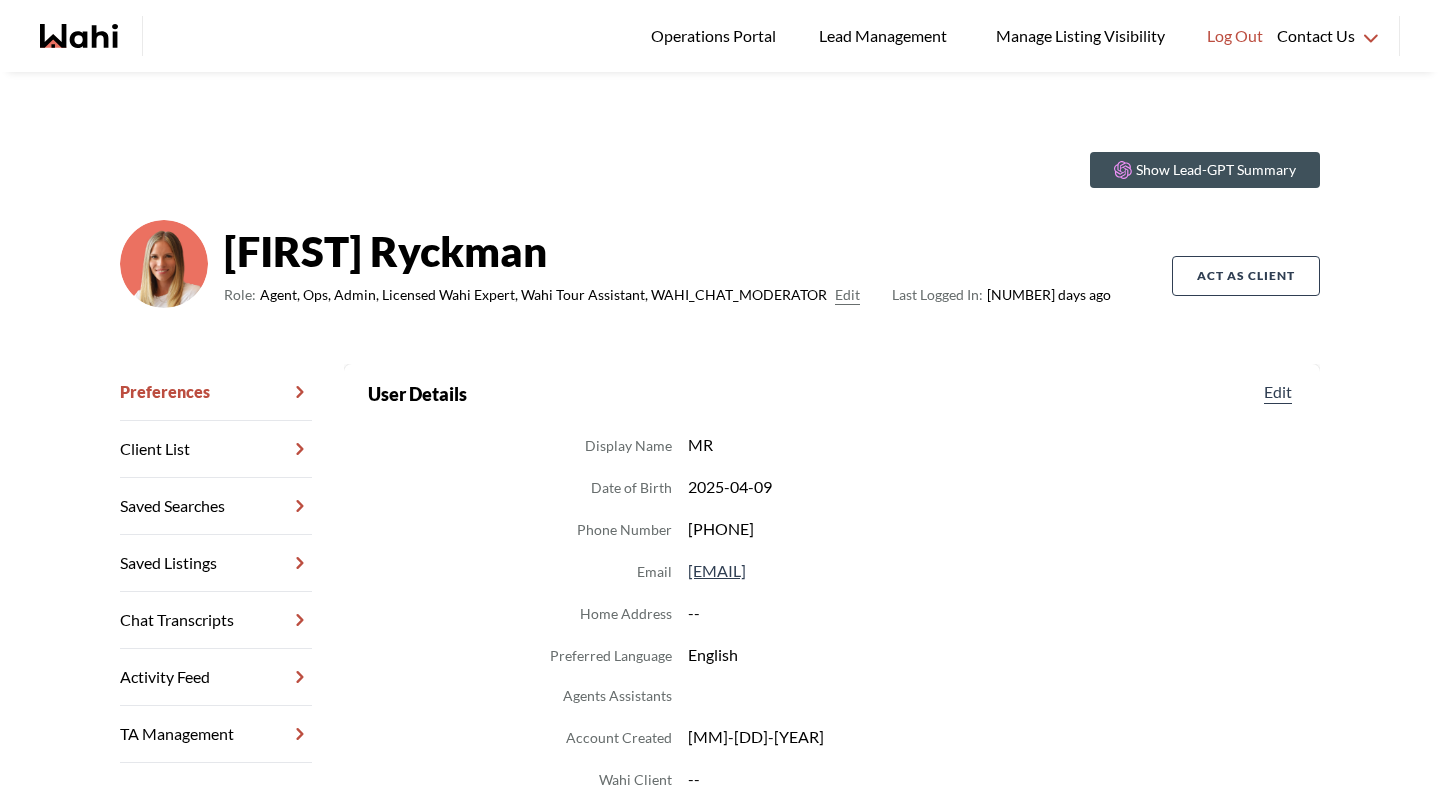 click on "Chat Transcripts" at bounding box center [216, 620] 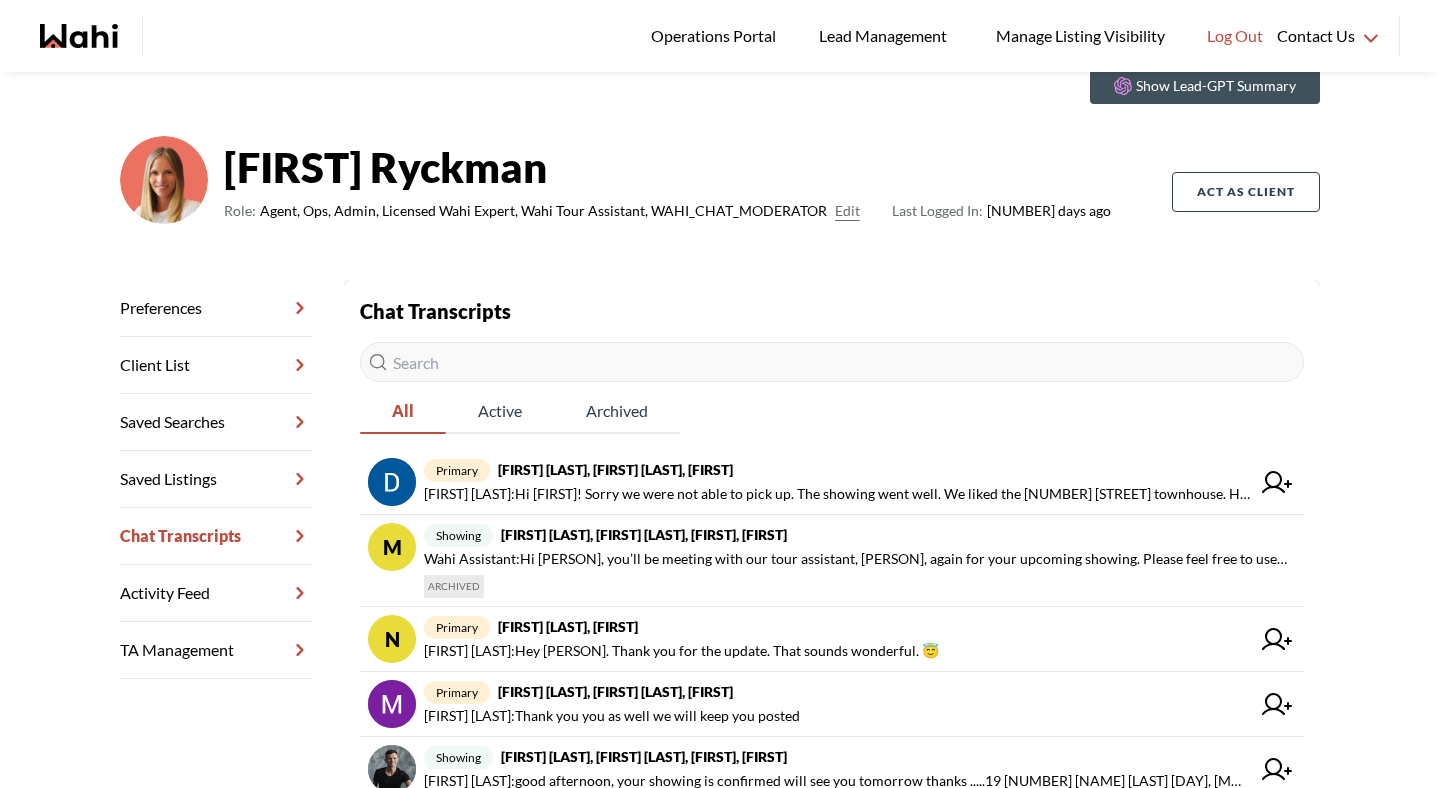 scroll, scrollTop: 124, scrollLeft: 0, axis: vertical 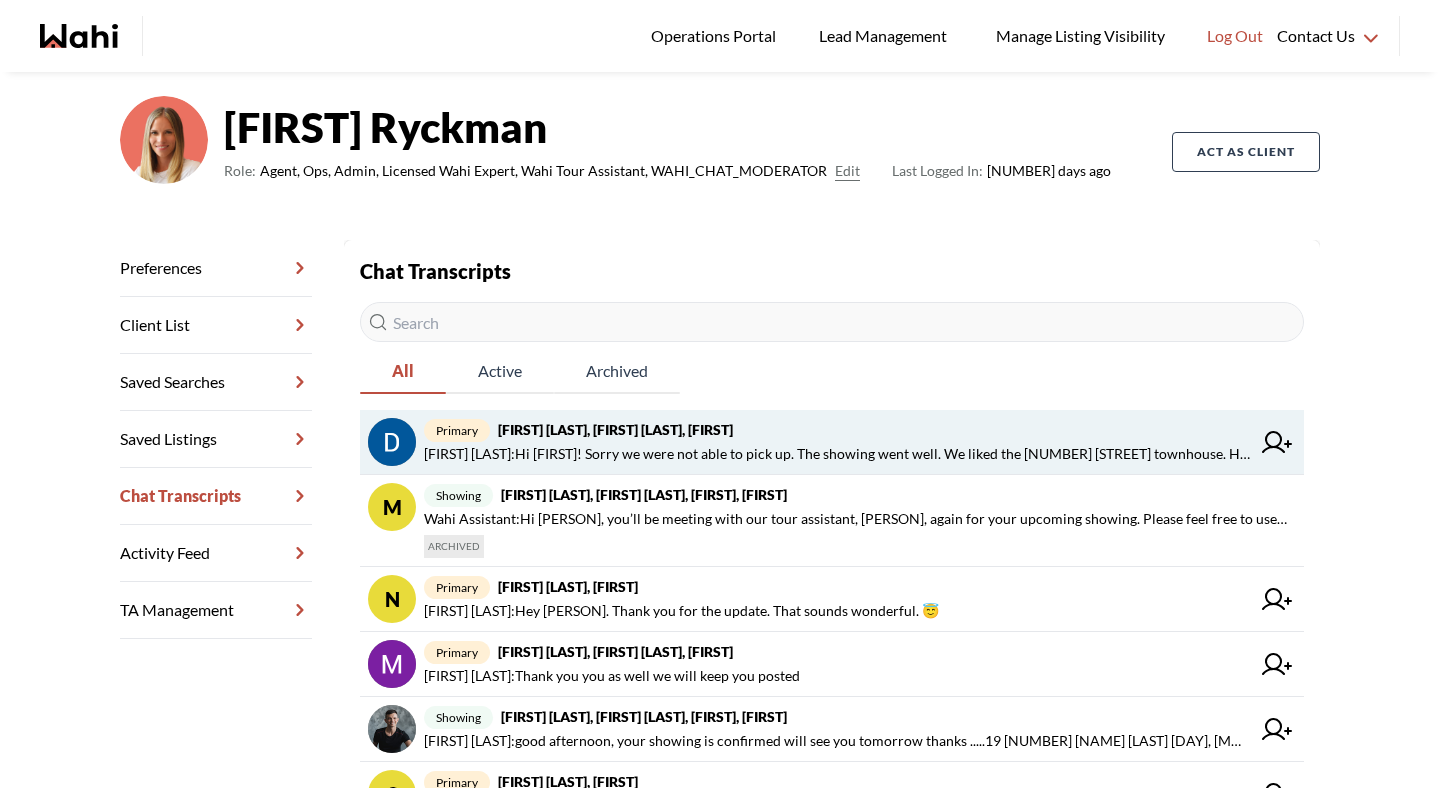 click on "[FIRST] [LAST], [FIRST] [LAST], [FIRST]" at bounding box center [615, 429] 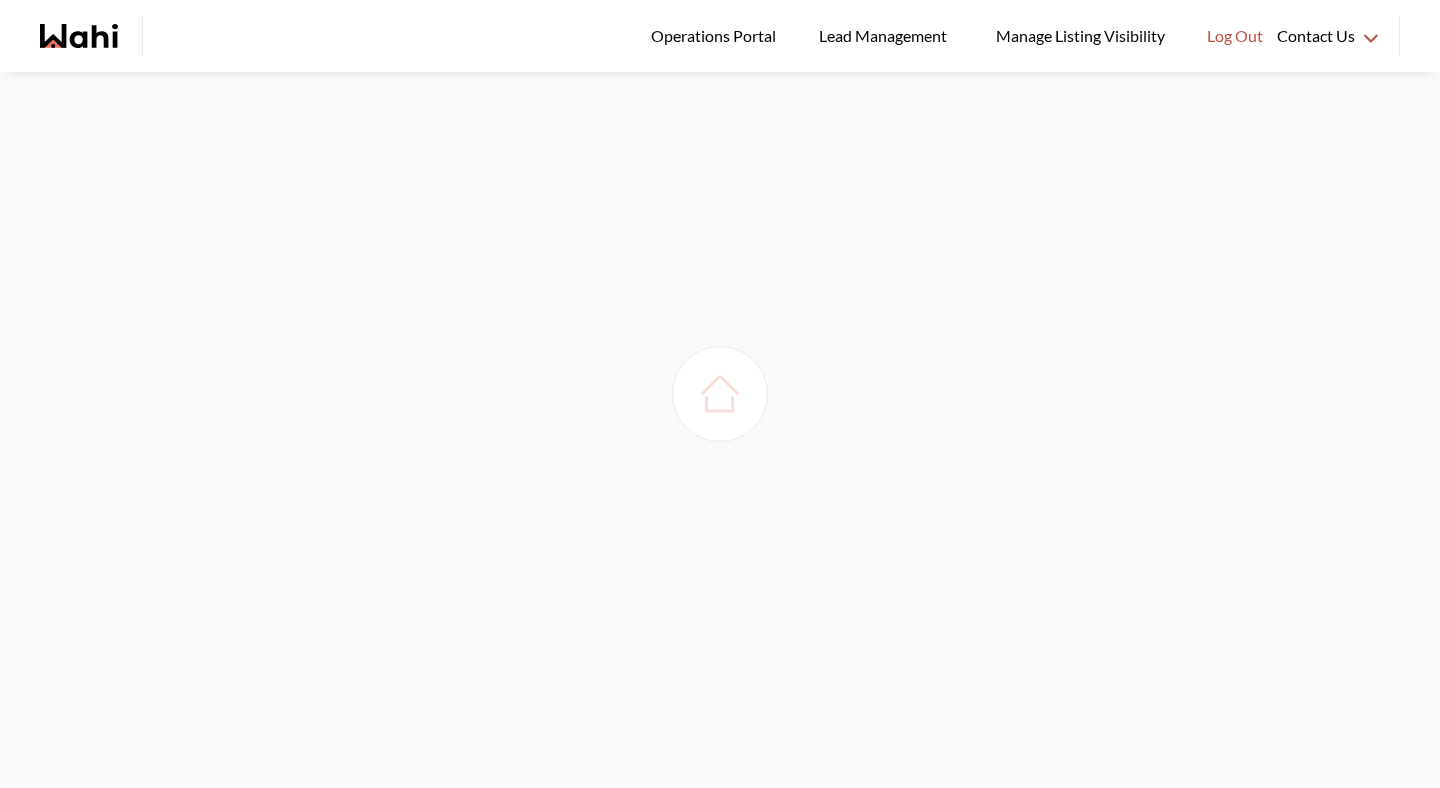 scroll, scrollTop: 0, scrollLeft: 0, axis: both 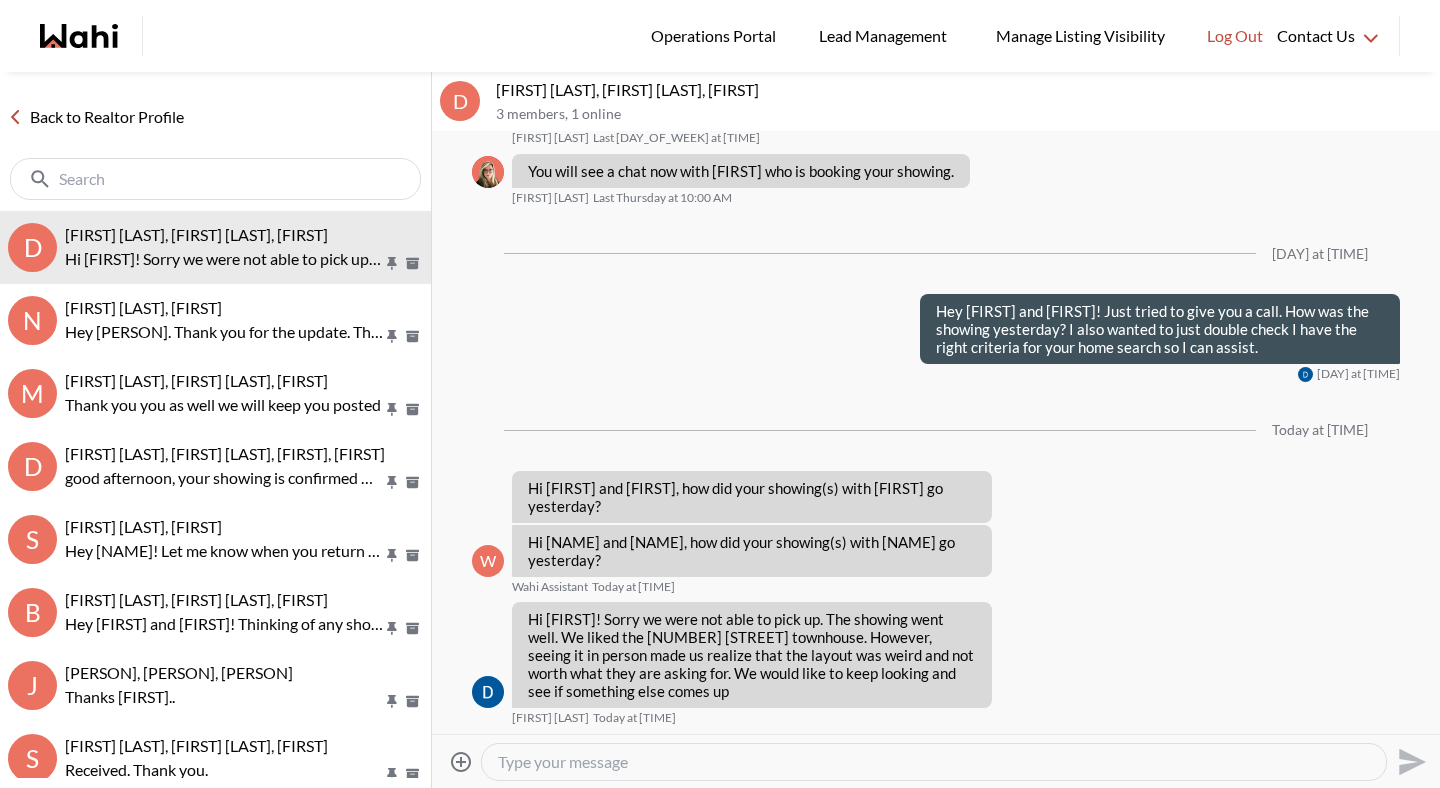 click at bounding box center (934, 762) 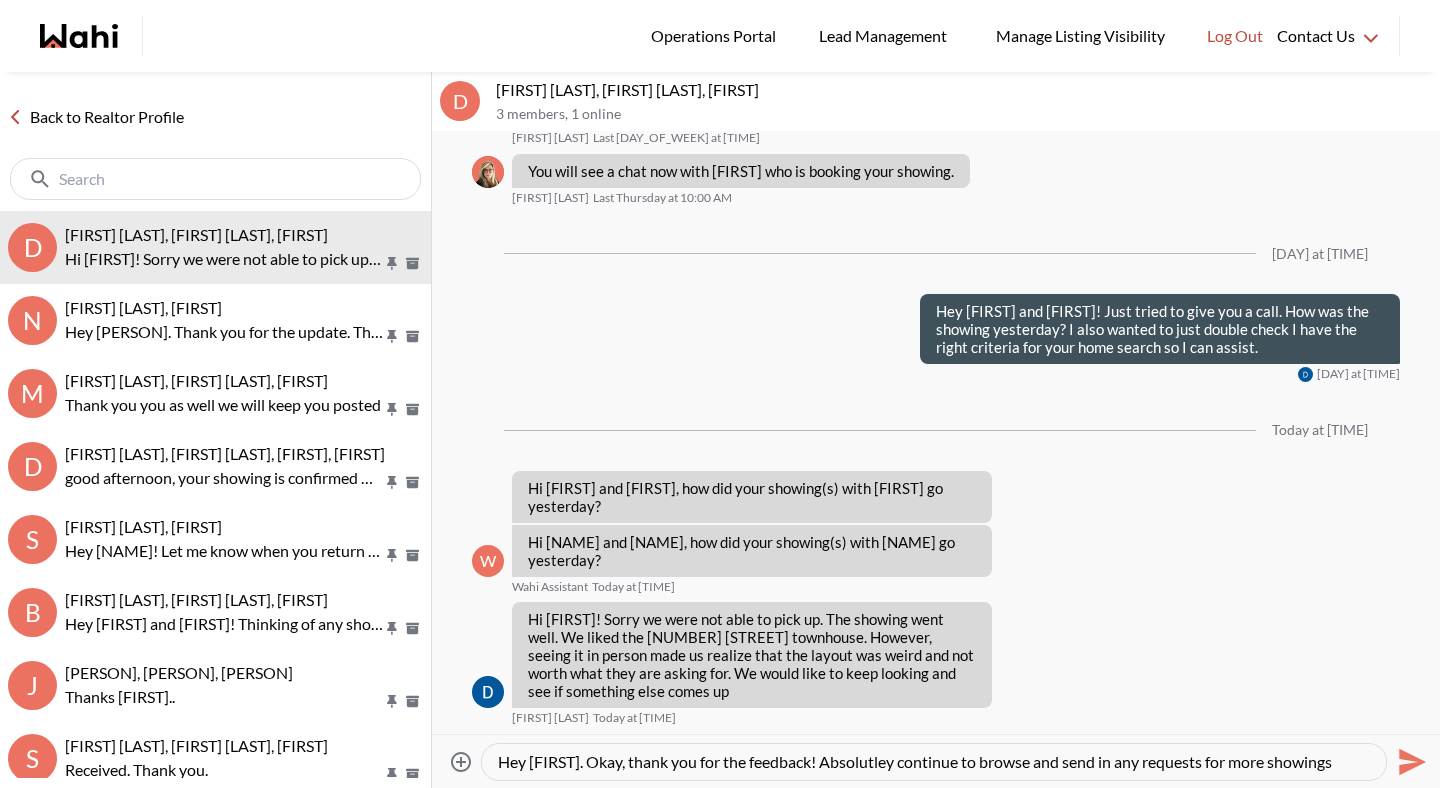 type on "Hey Dome. Okay, thank you for the feedback! Absolutley continue to browse and send in any requests for more showings." 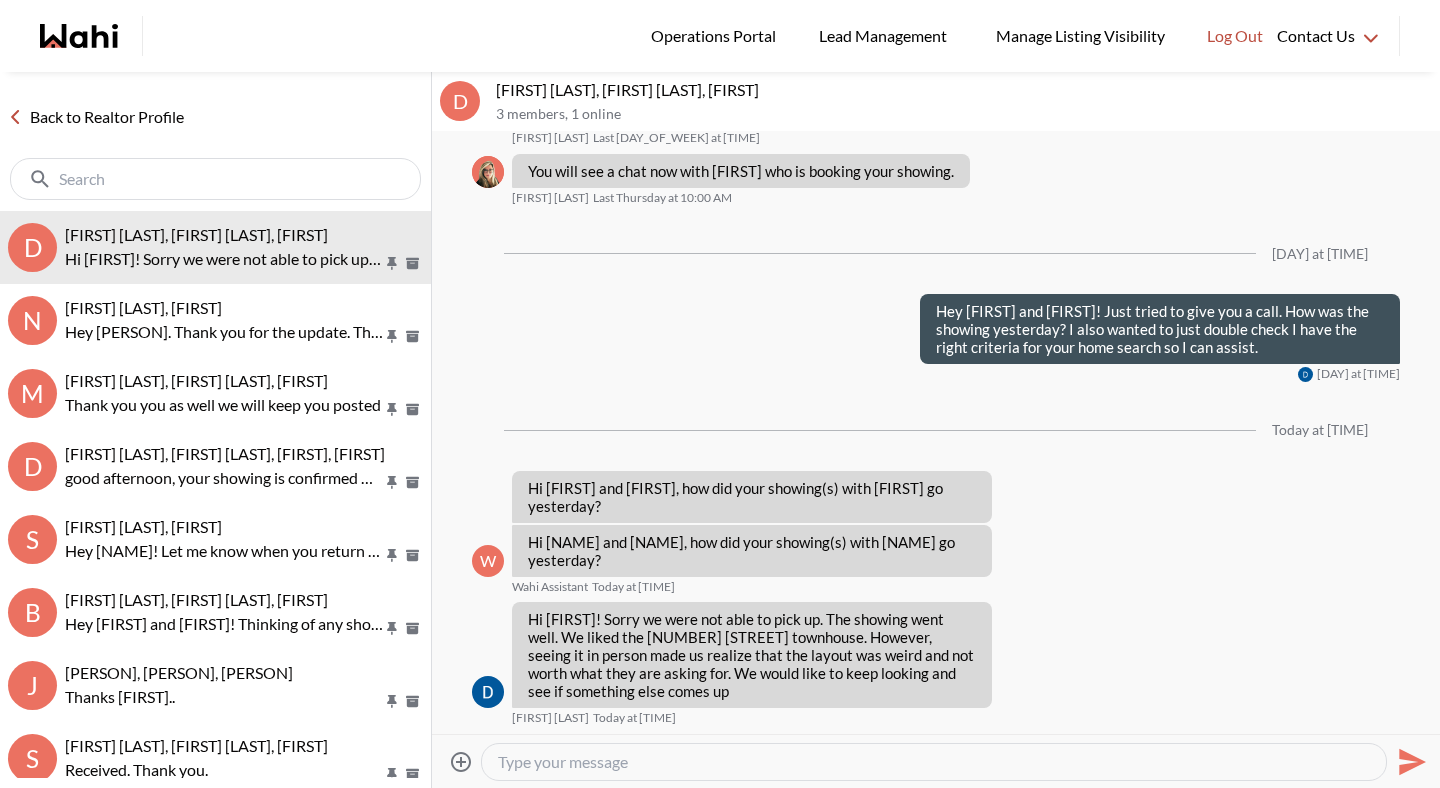scroll, scrollTop: 1840, scrollLeft: 0, axis: vertical 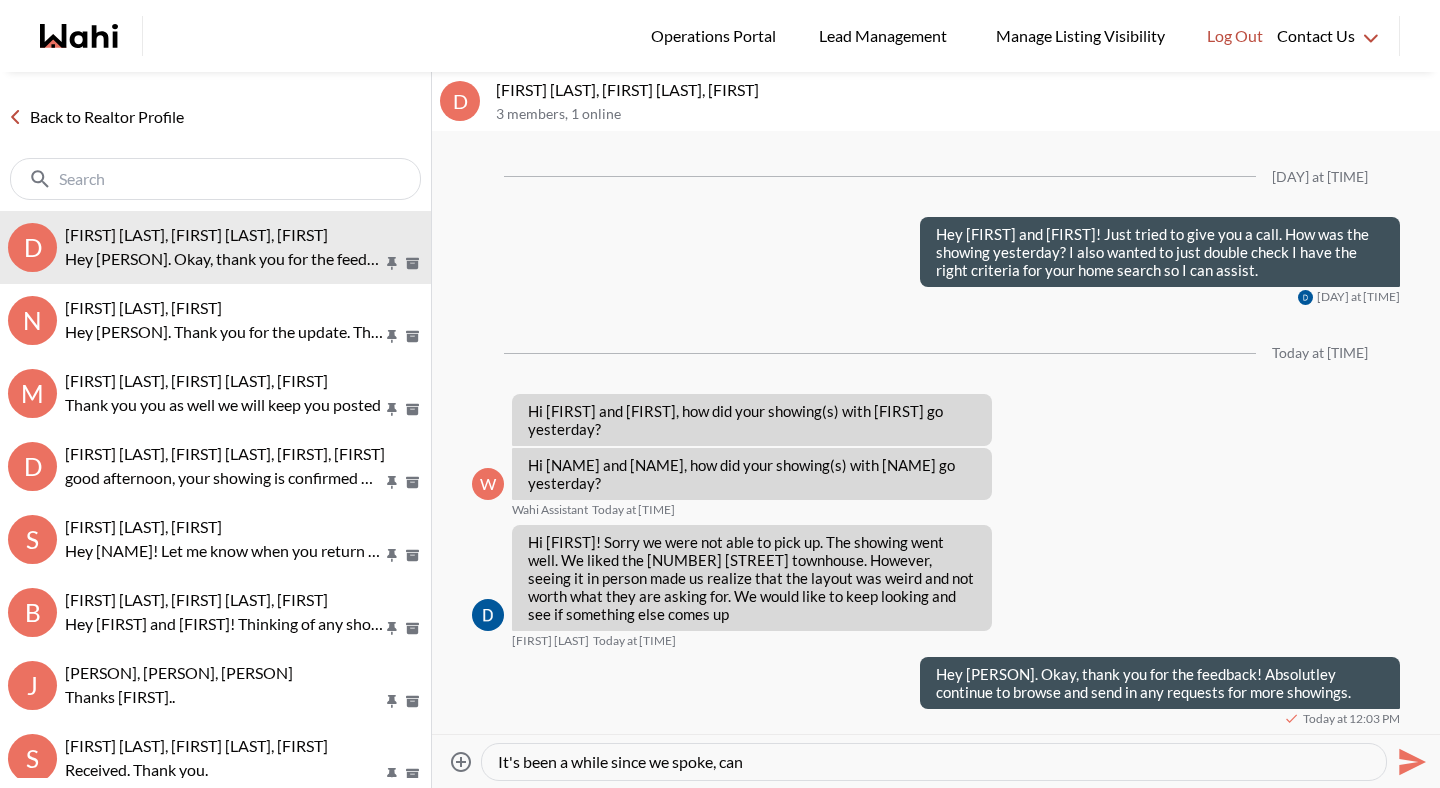 drag, startPoint x: 765, startPoint y: 754, endPoint x: 485, endPoint y: 765, distance: 280.21597 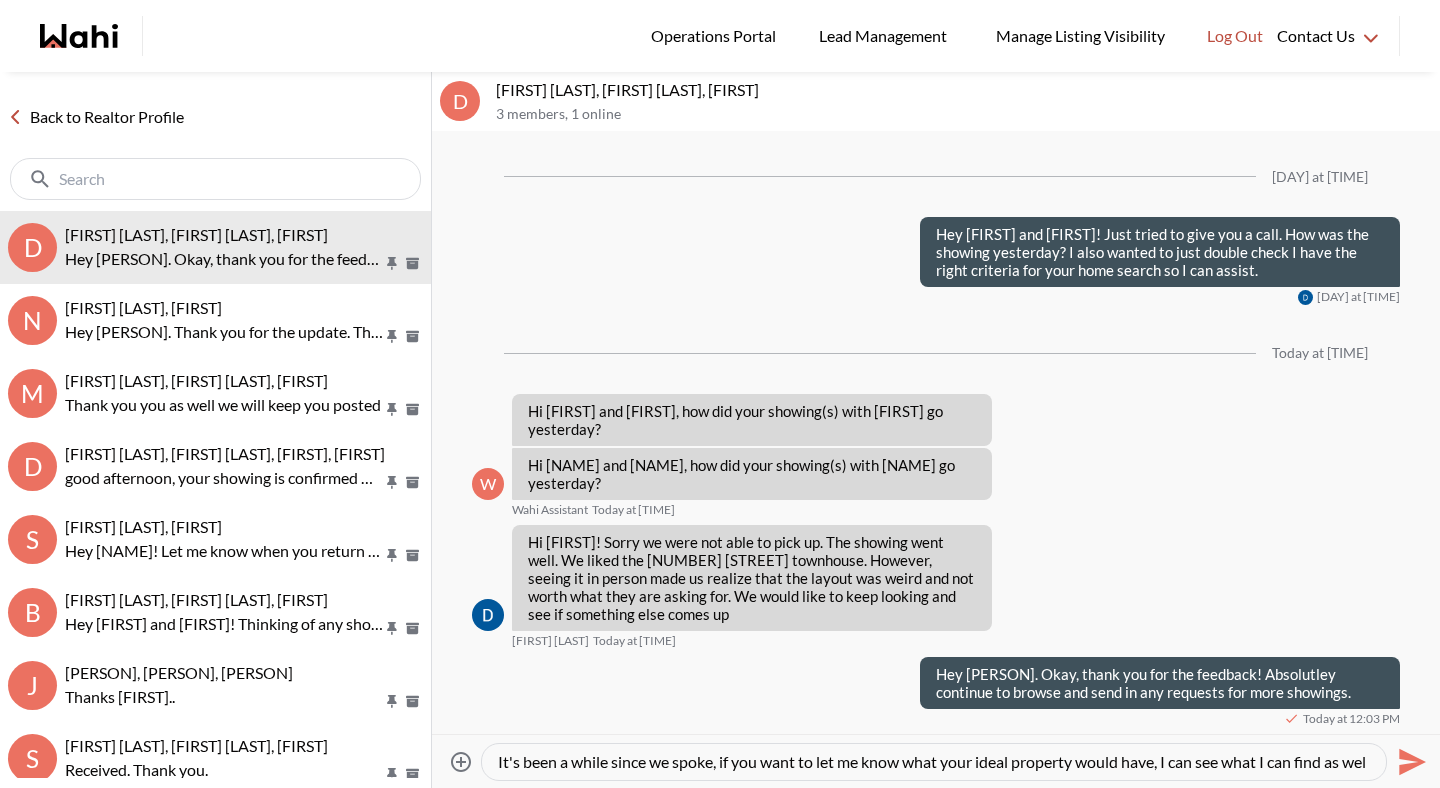 scroll, scrollTop: 19, scrollLeft: 0, axis: vertical 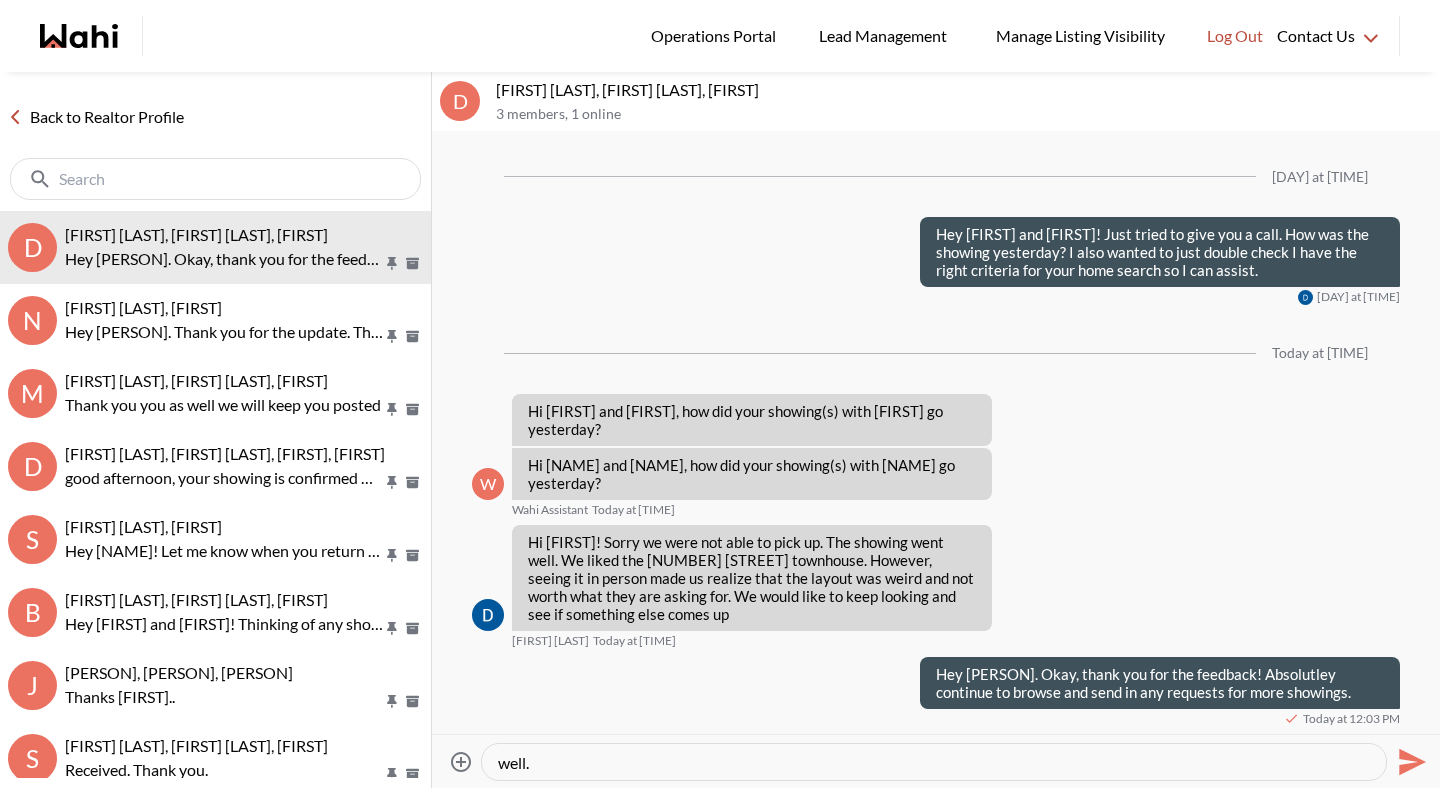 type on "It's been a while since we spoke, if you want to let me know what your ideal property would have, I can see what I can find as well." 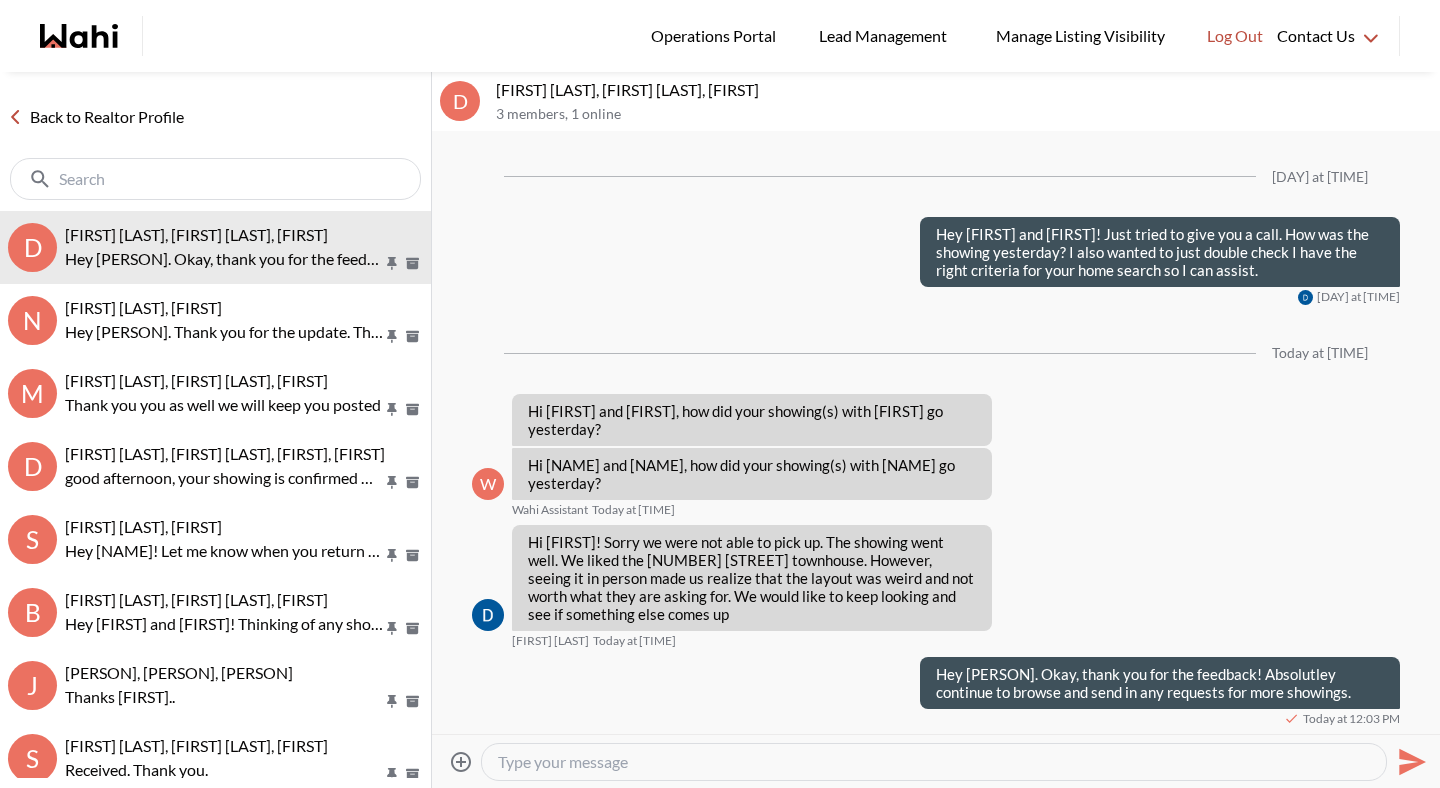 scroll, scrollTop: 1894, scrollLeft: 0, axis: vertical 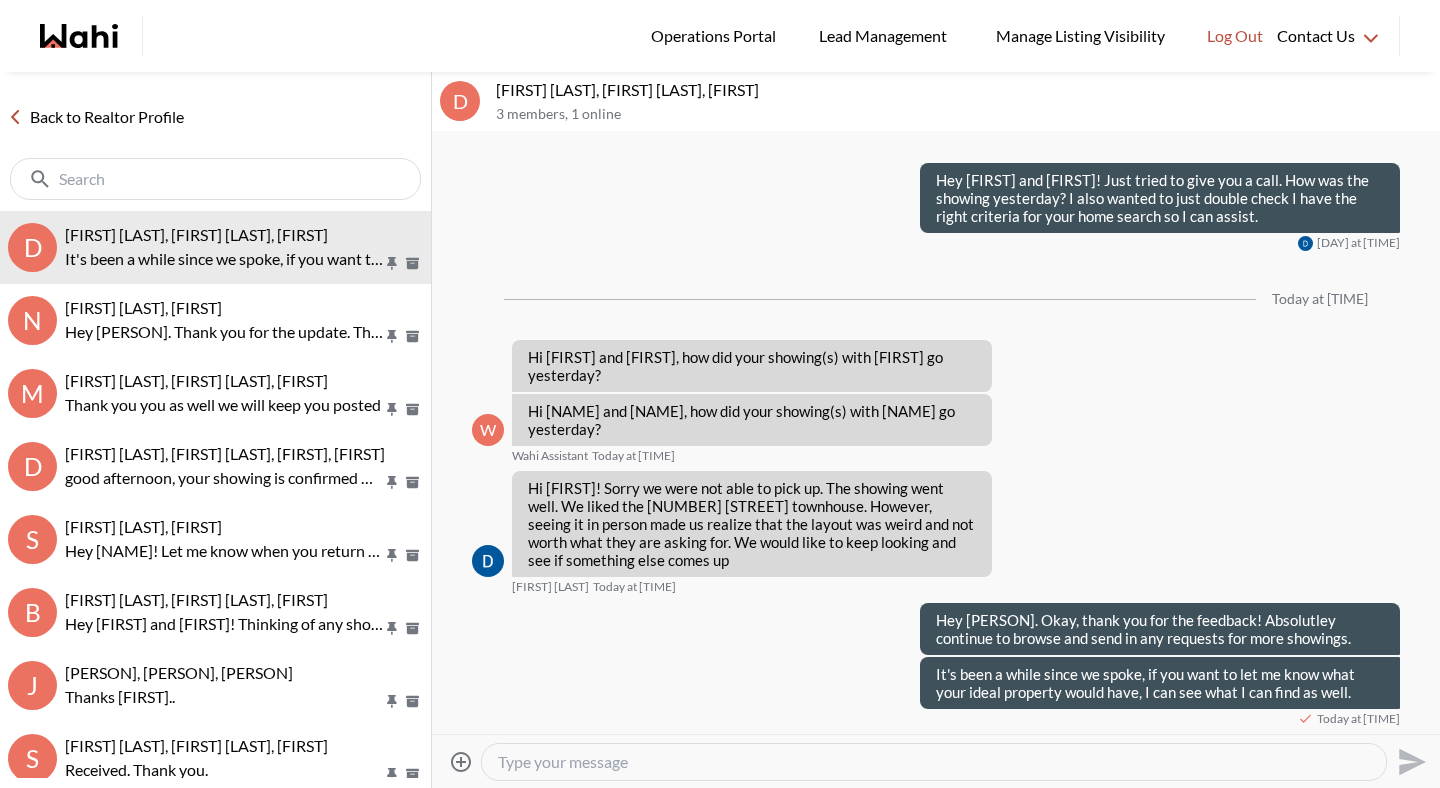click on "Back to Realtor Profile" at bounding box center [96, 117] 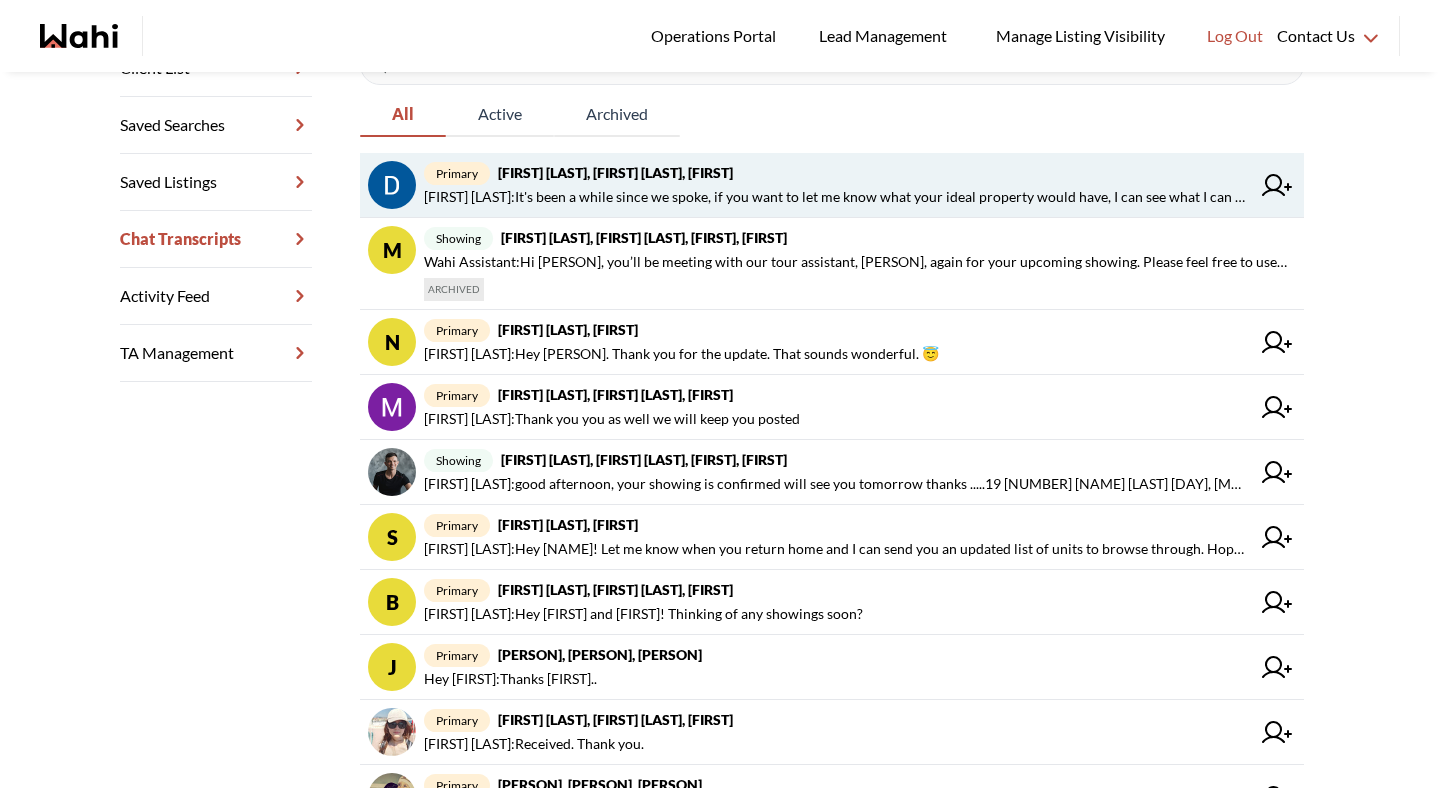 scroll, scrollTop: 383, scrollLeft: 0, axis: vertical 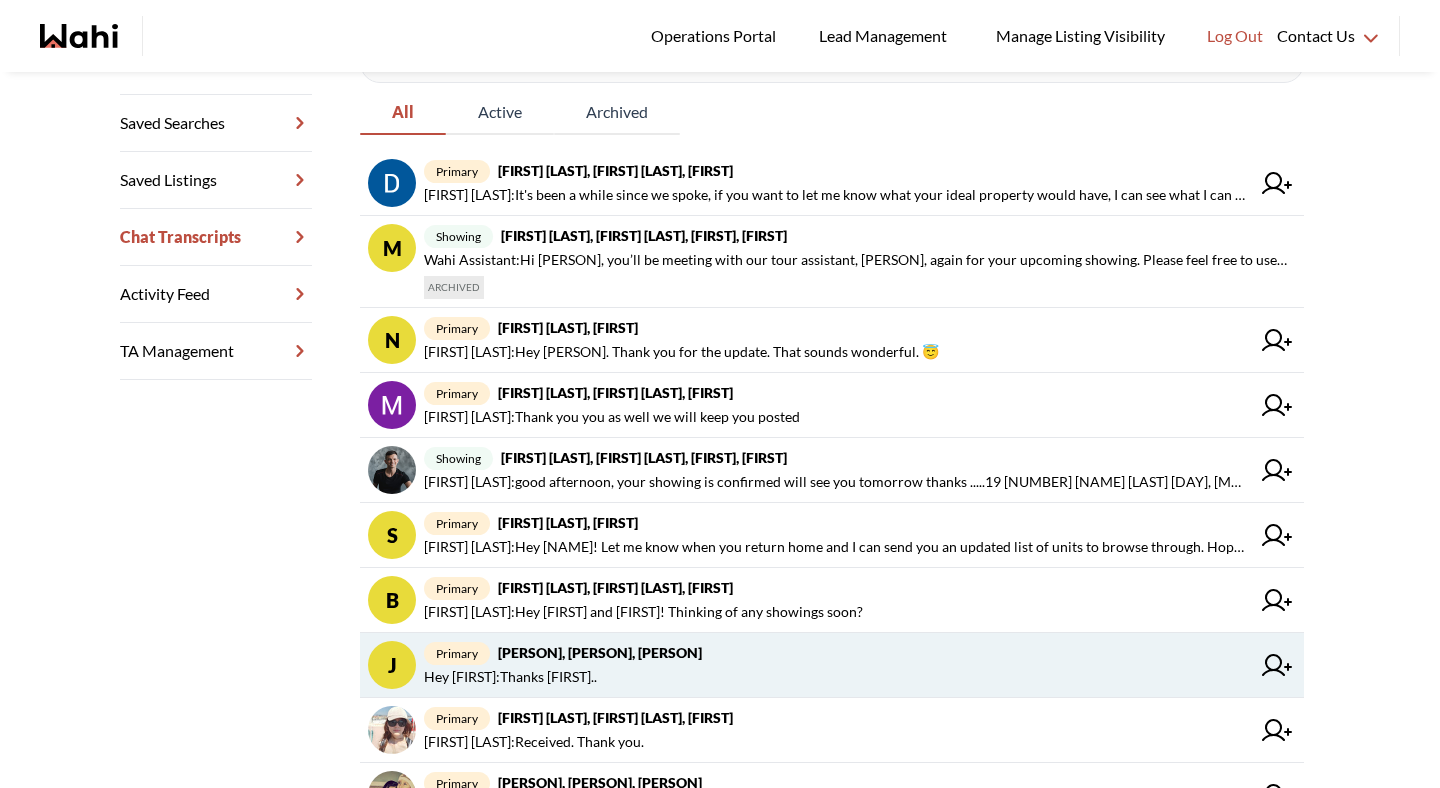 click on "Jerose Agunod :  Thanks Michelle.." at bounding box center (510, 677) 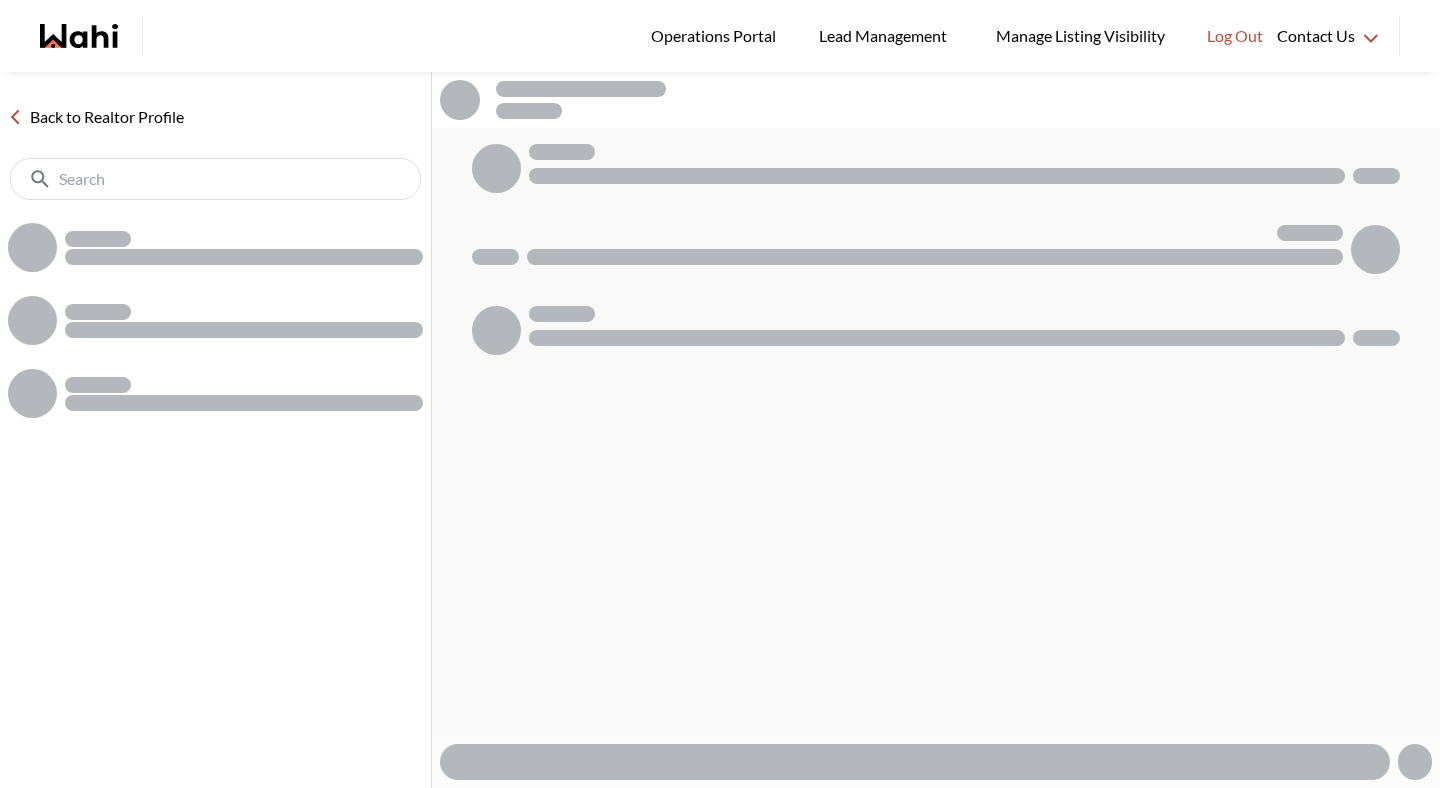 scroll, scrollTop: 0, scrollLeft: 0, axis: both 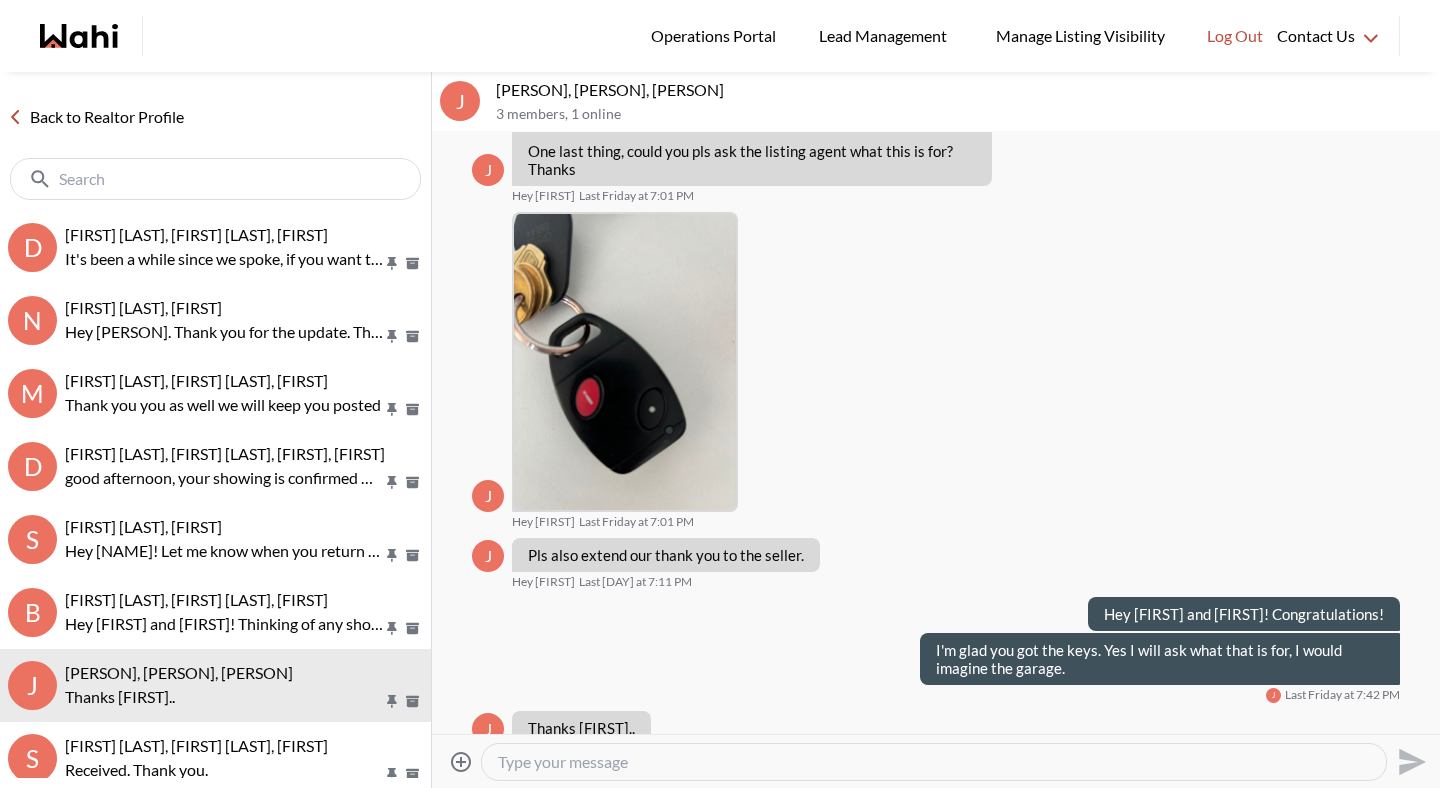 click at bounding box center [934, 762] 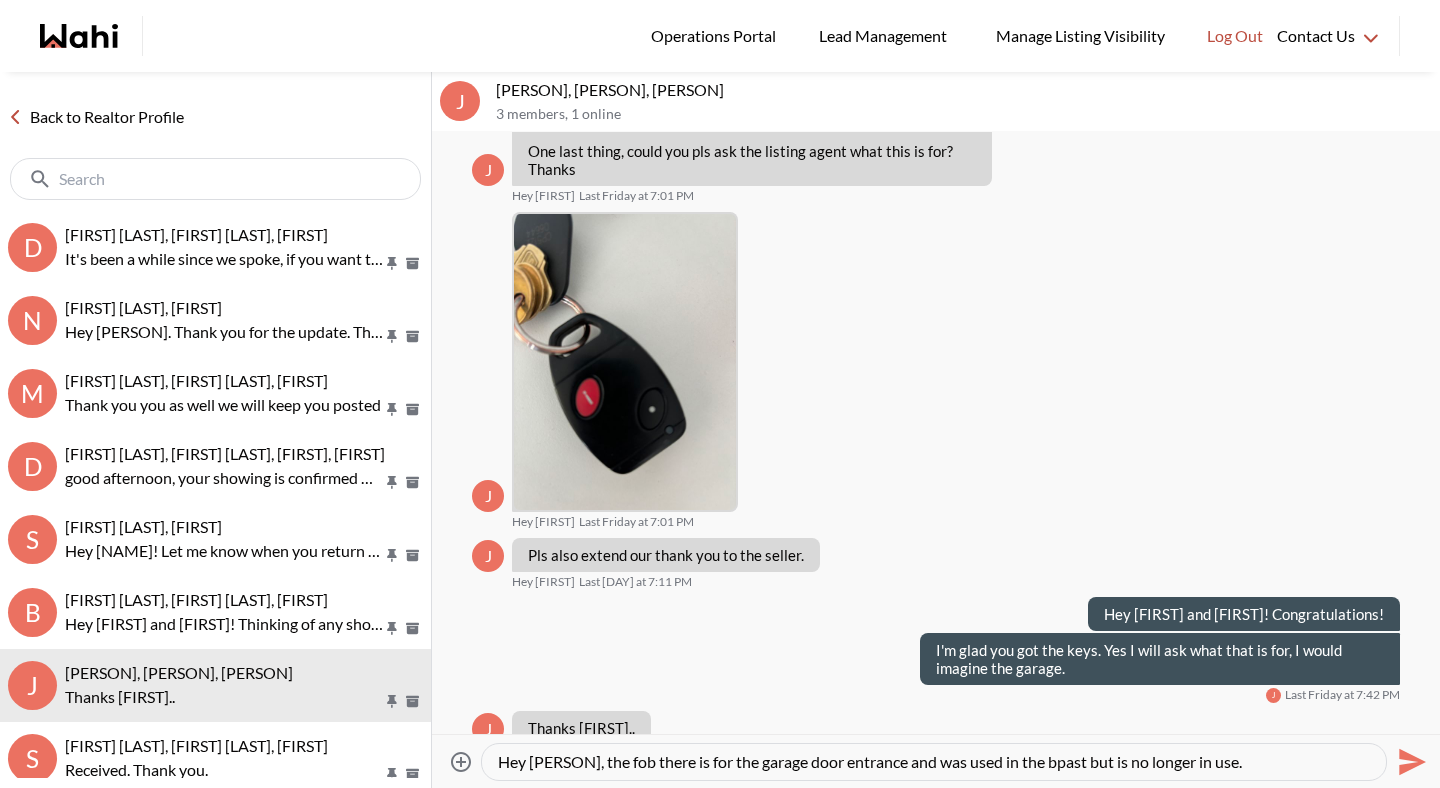 click on "Hey Jerose, the fob there is for the garage door entrance and was used in the bpast but is no longer in use." at bounding box center [934, 762] 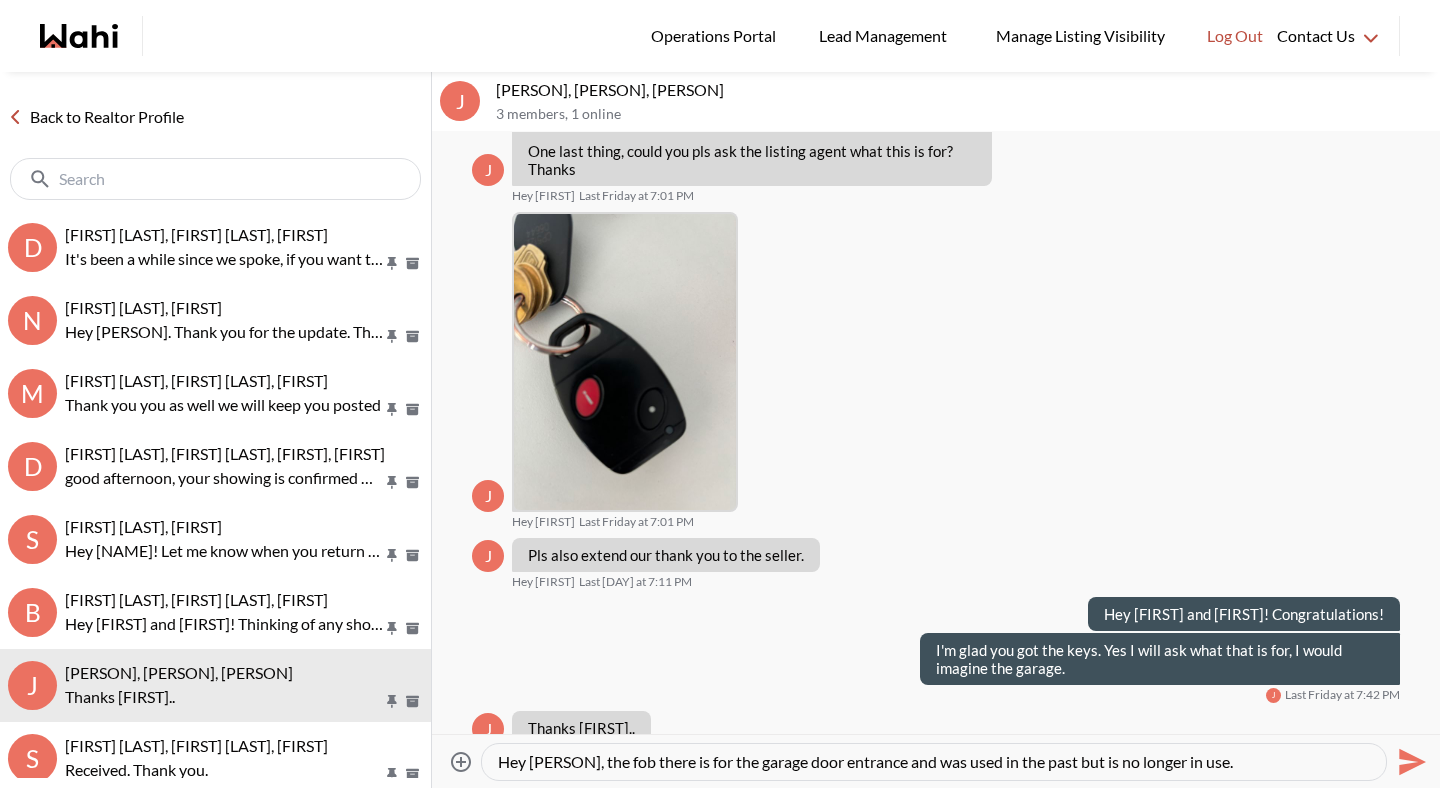 type on "Hey Jerose, the fob there is for the garage door entrance and was used in the past but is no longer in use." 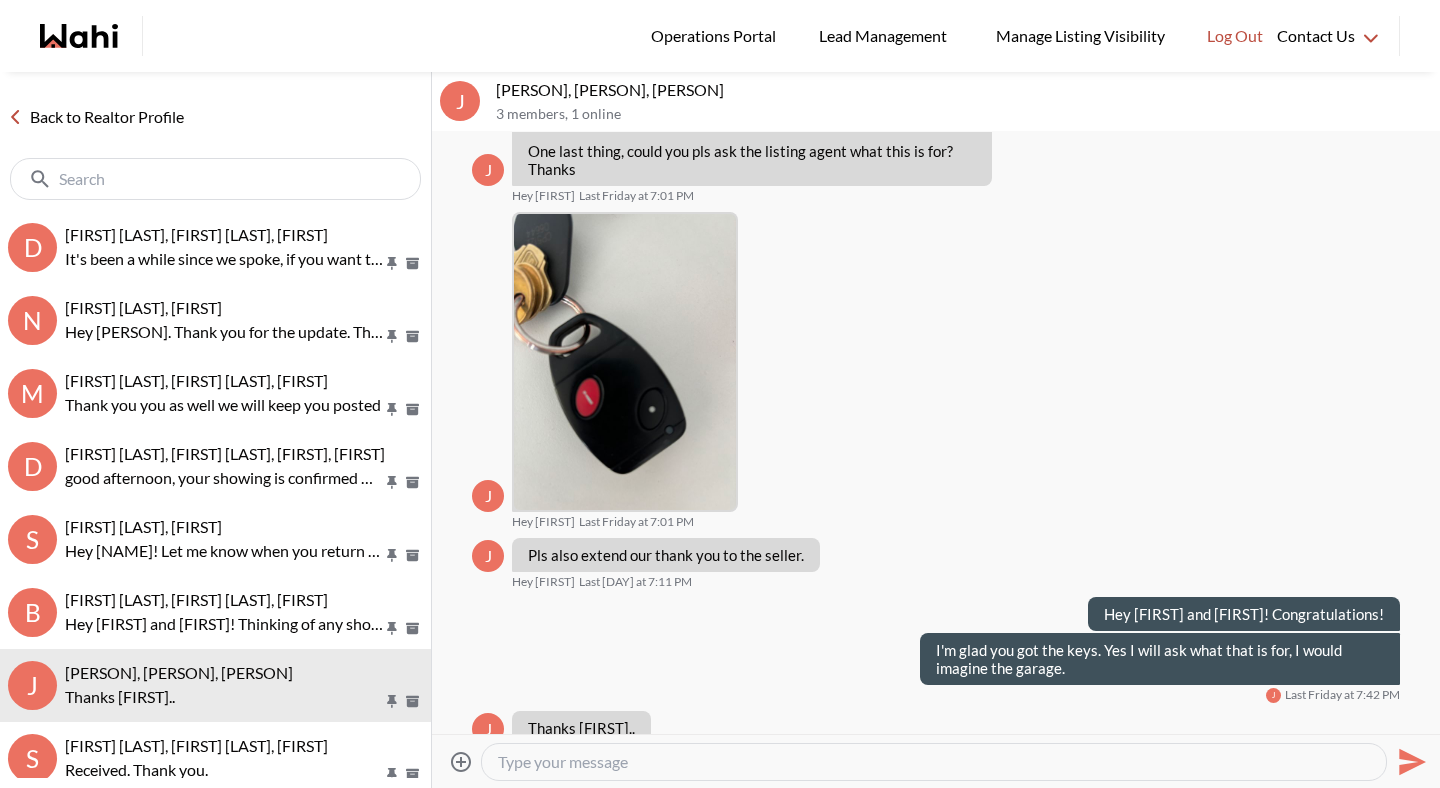 scroll, scrollTop: 2517, scrollLeft: 0, axis: vertical 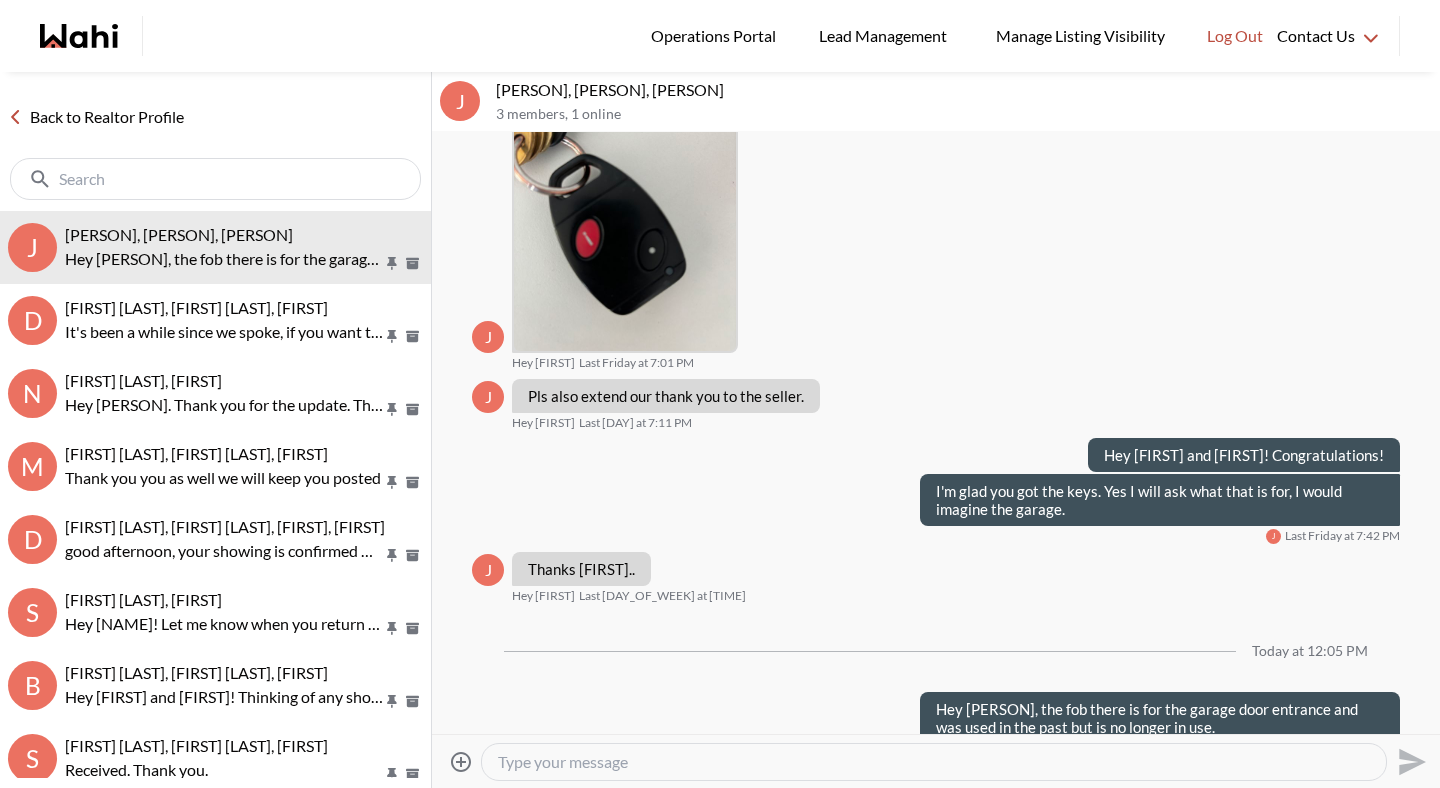 click on "Back to Realtor Profile" at bounding box center [96, 117] 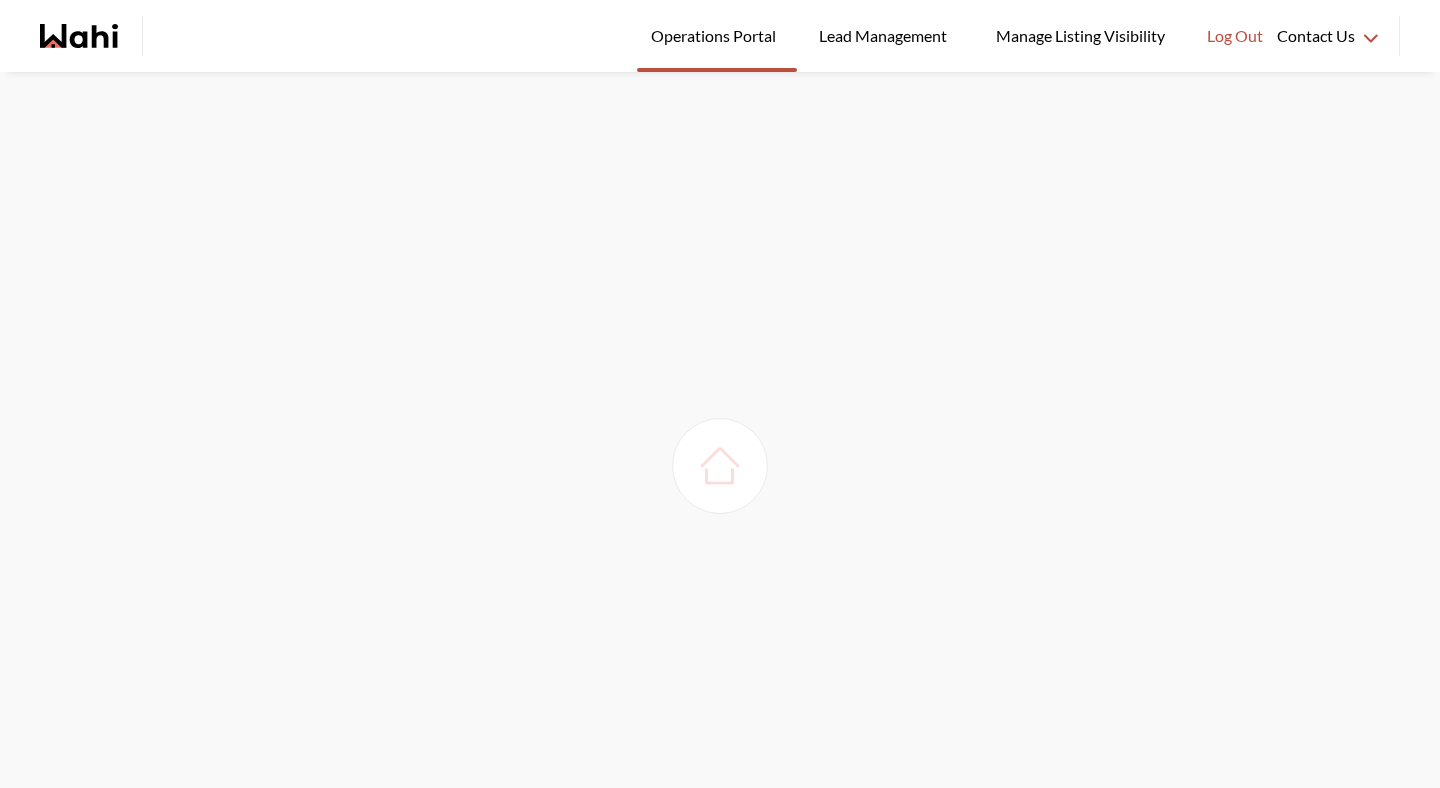 scroll, scrollTop: 0, scrollLeft: 0, axis: both 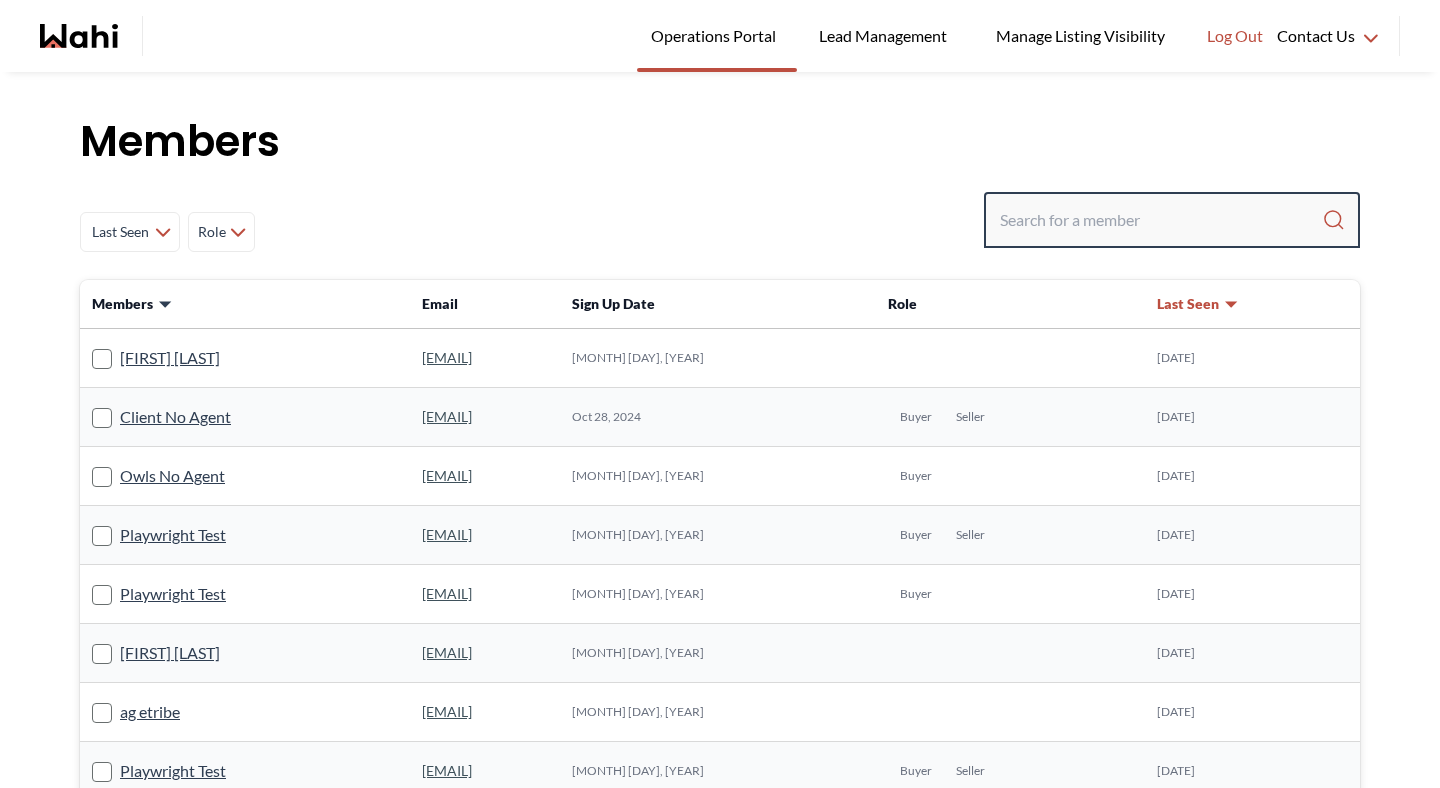 click at bounding box center (1161, 220) 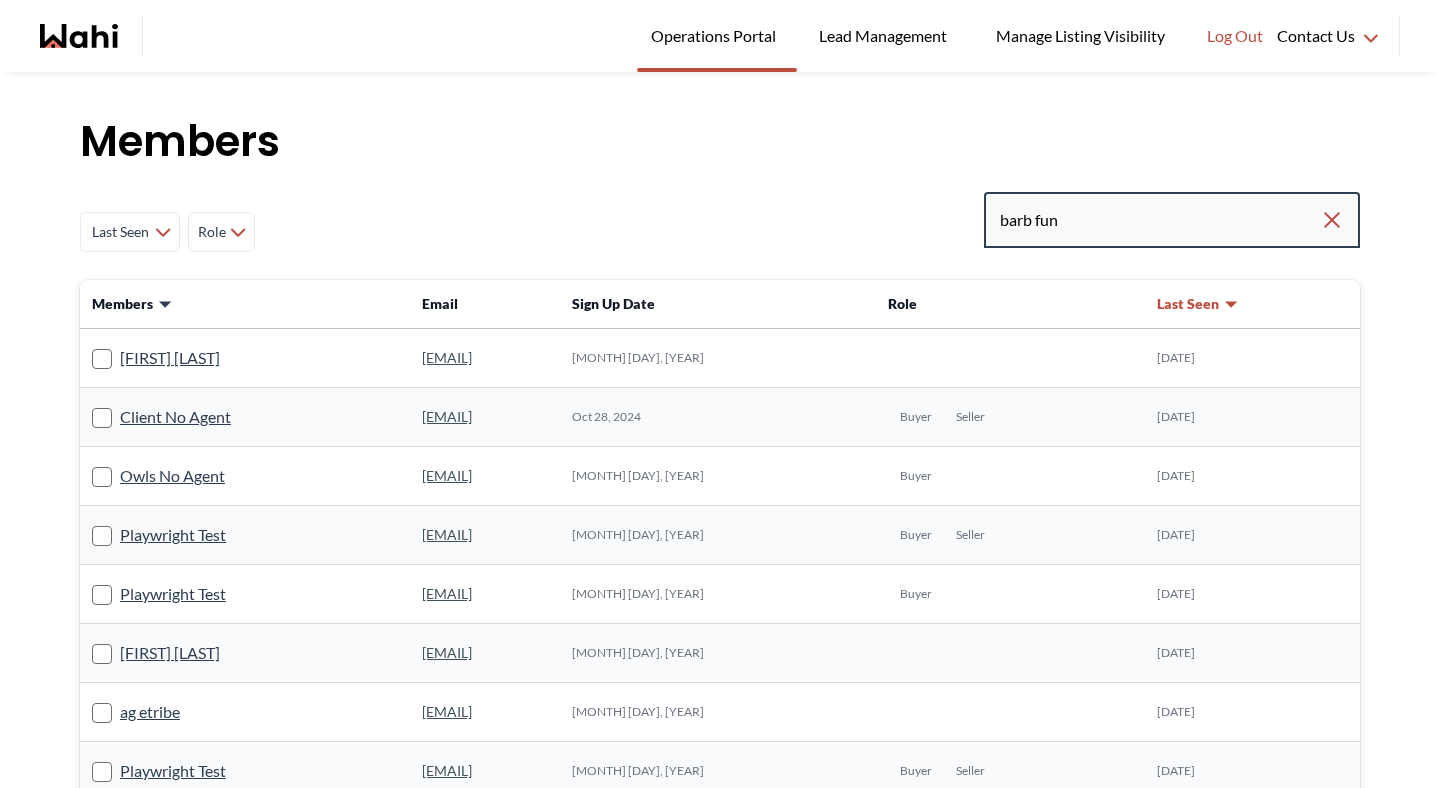 type on "barb fun" 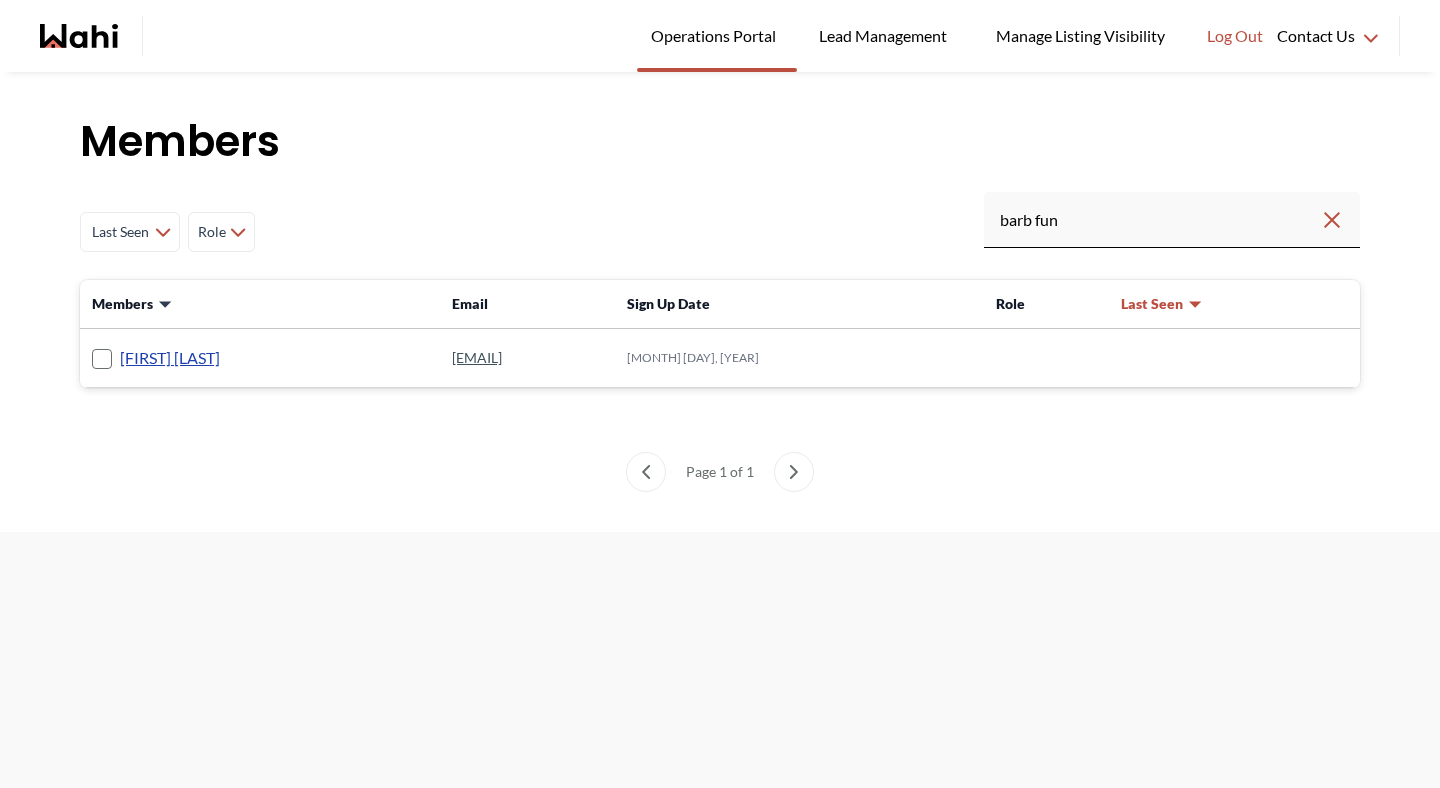 click on "[FIRST] [LAST]" at bounding box center (170, 358) 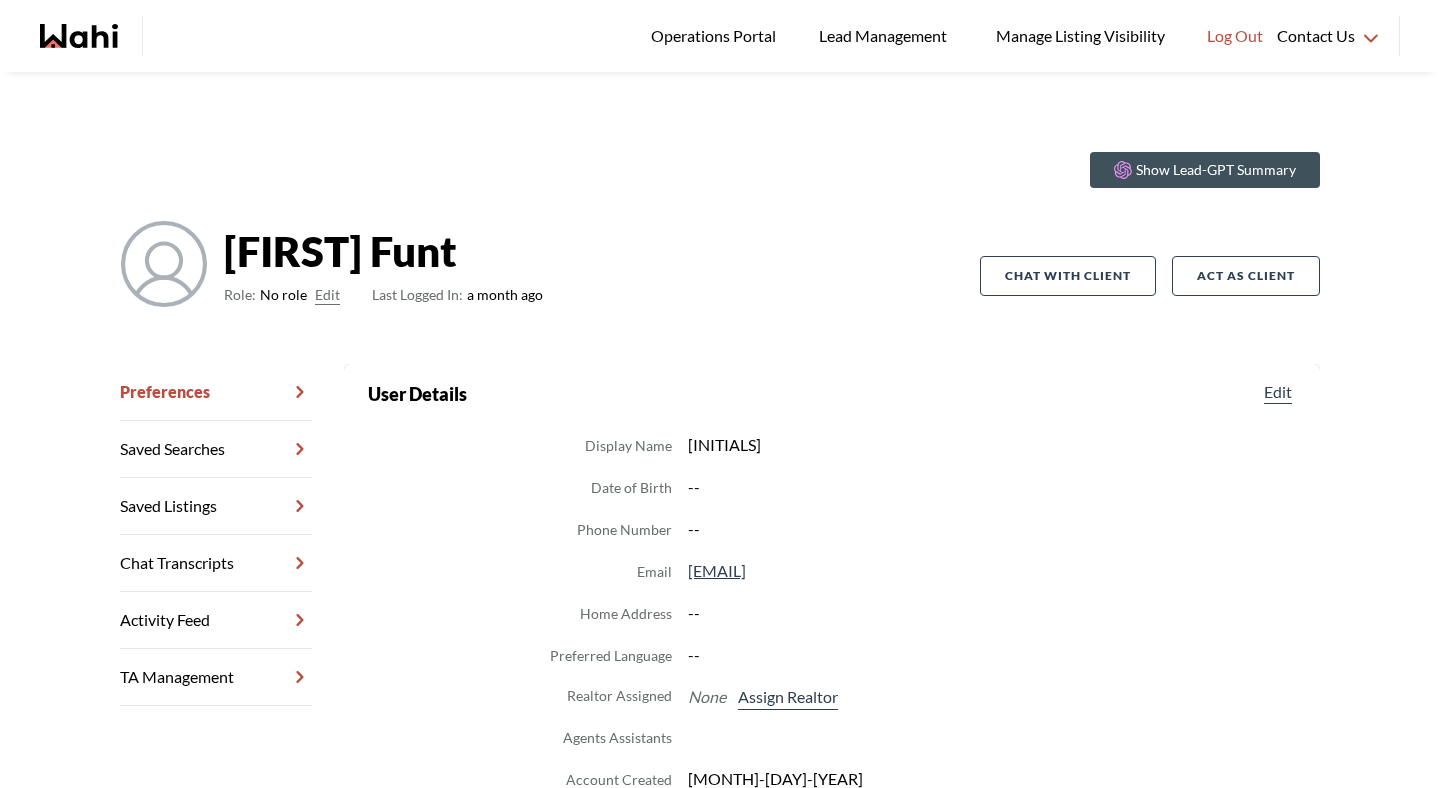 scroll, scrollTop: 84, scrollLeft: 0, axis: vertical 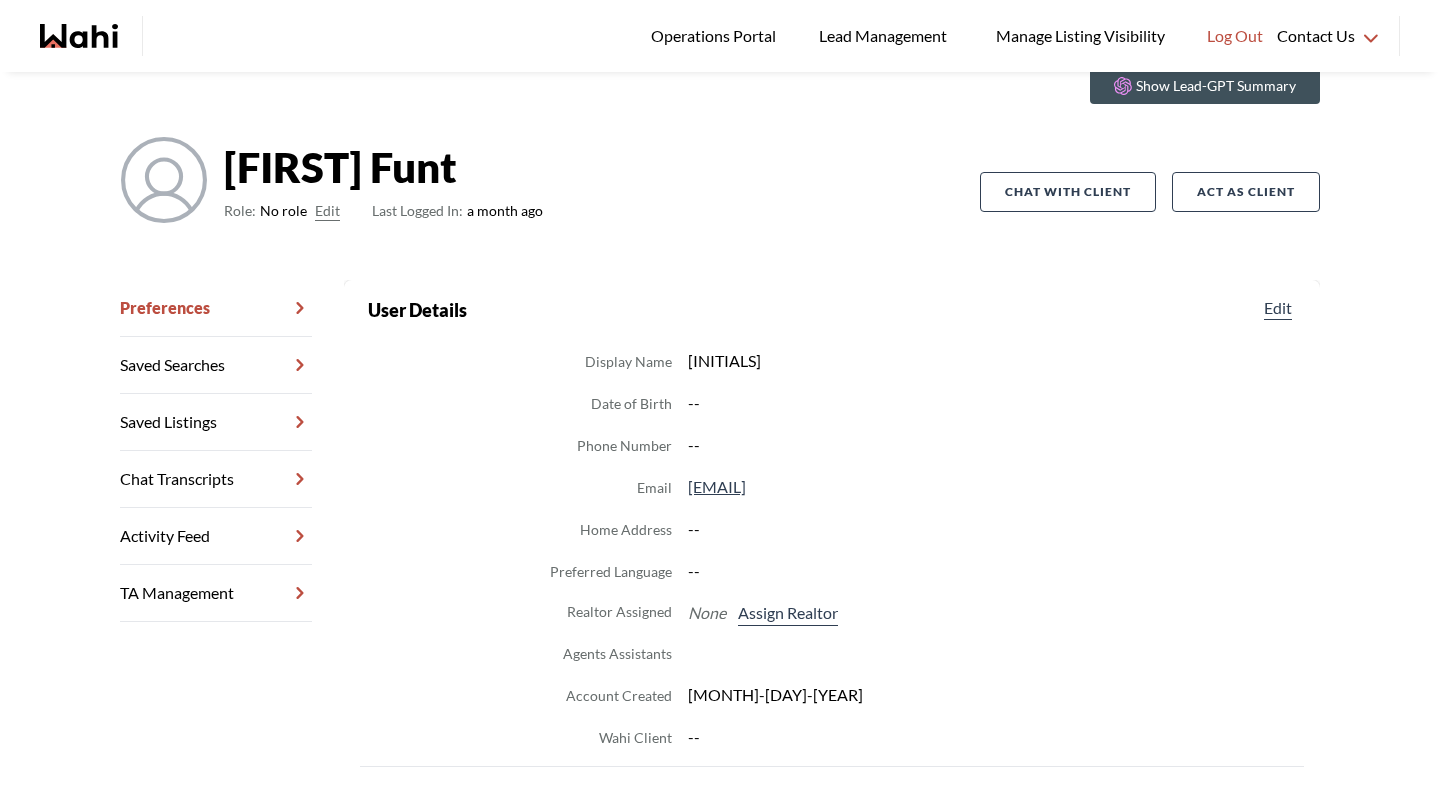click on "Chat Transcripts" at bounding box center (216, 479) 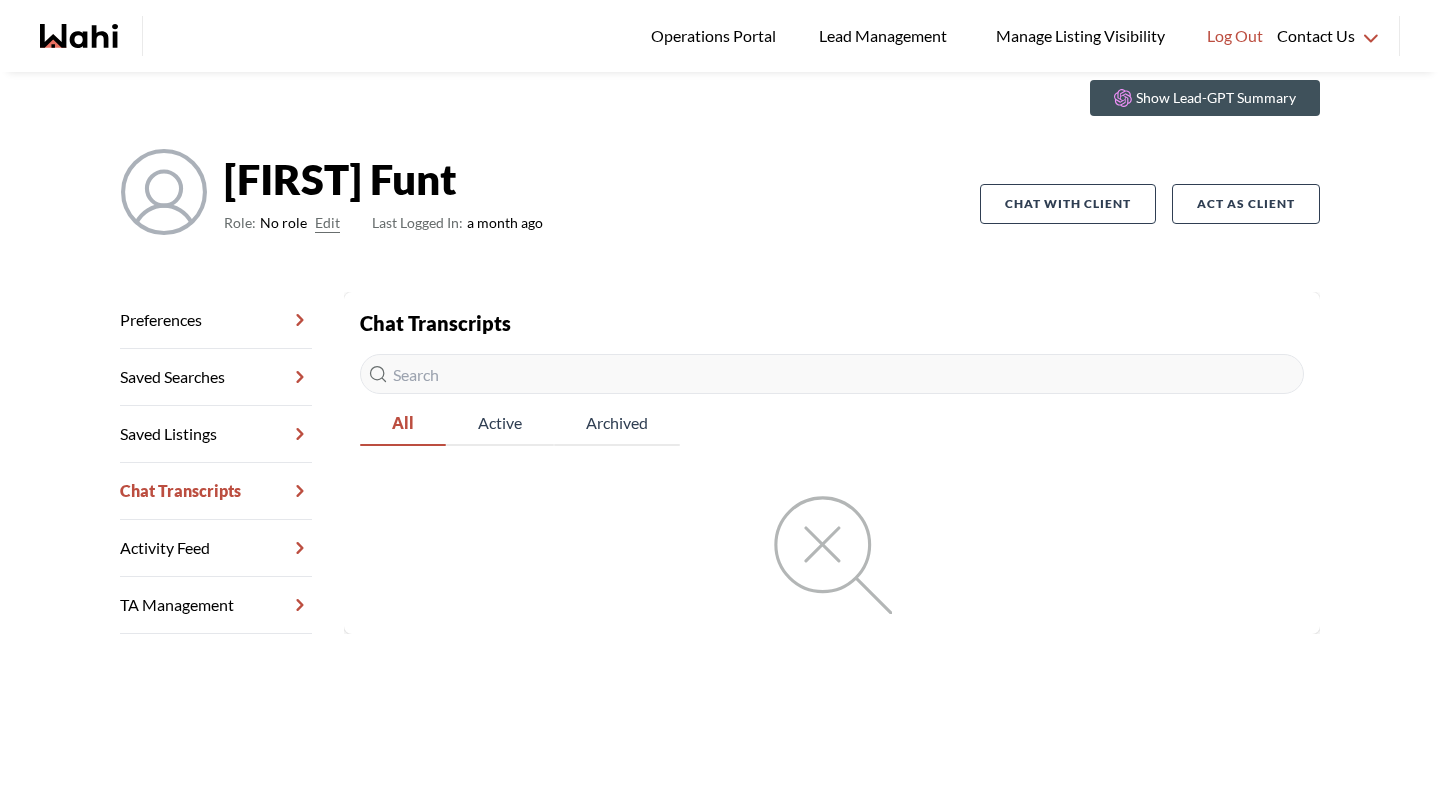 scroll, scrollTop: 72, scrollLeft: 0, axis: vertical 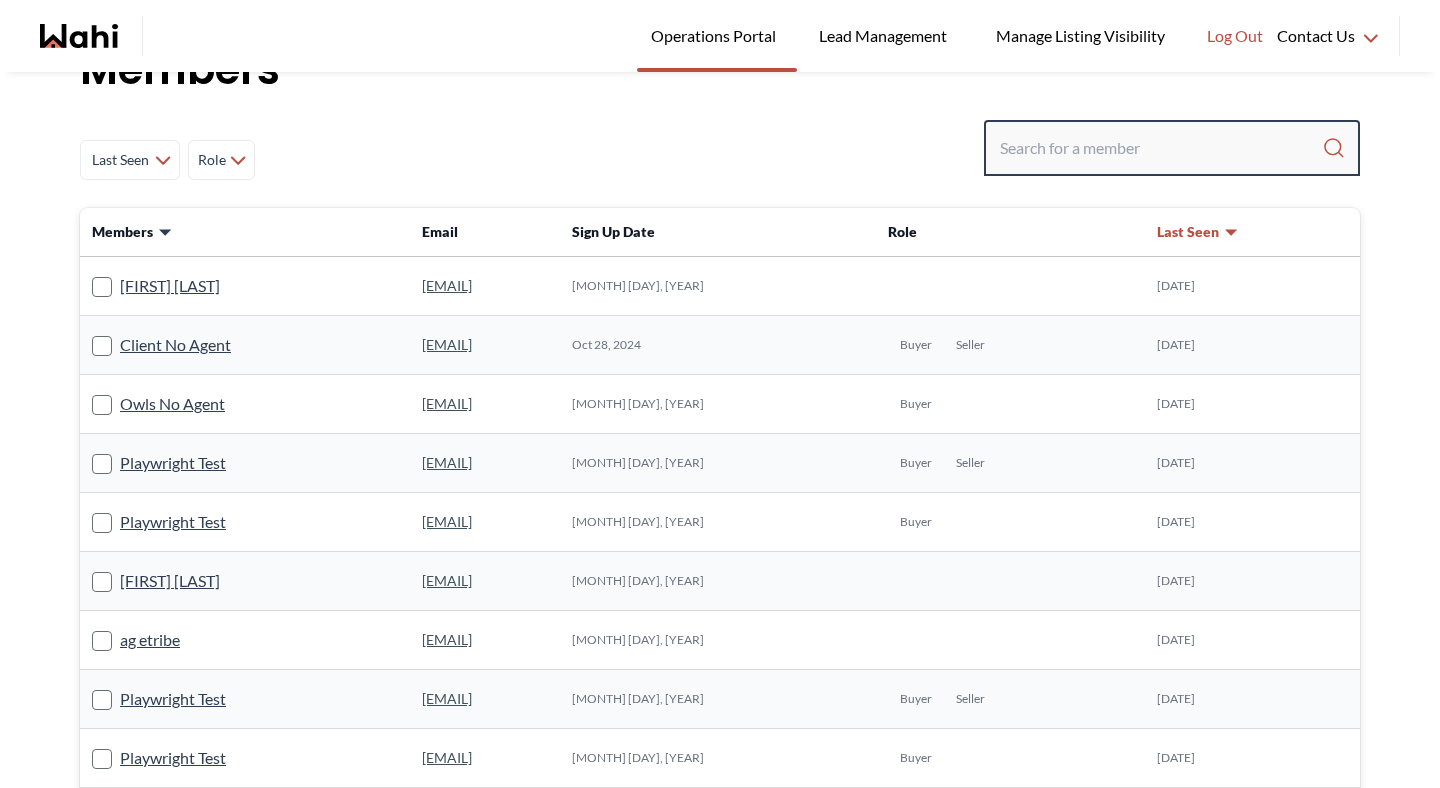 click at bounding box center (1161, 148) 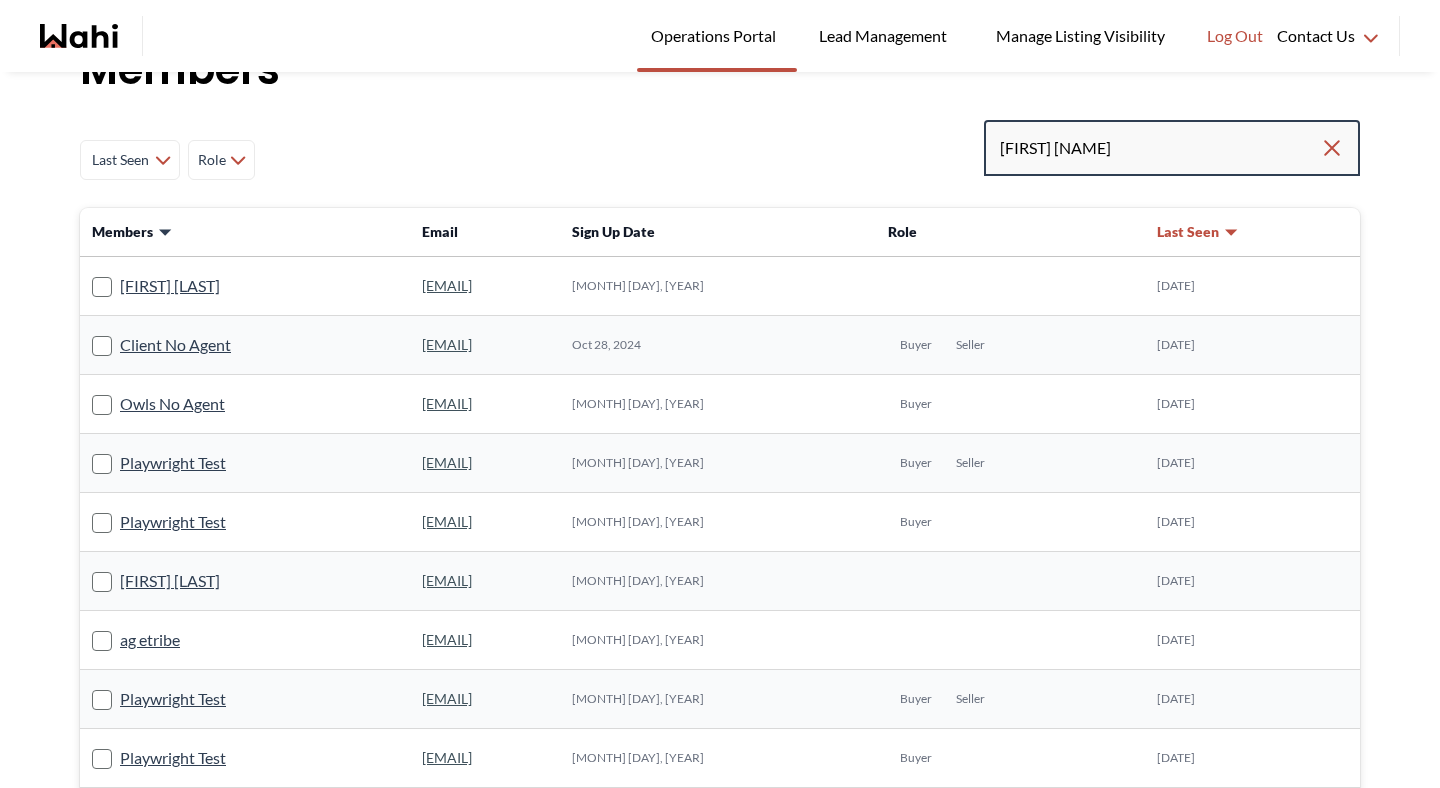 type on "barb funt" 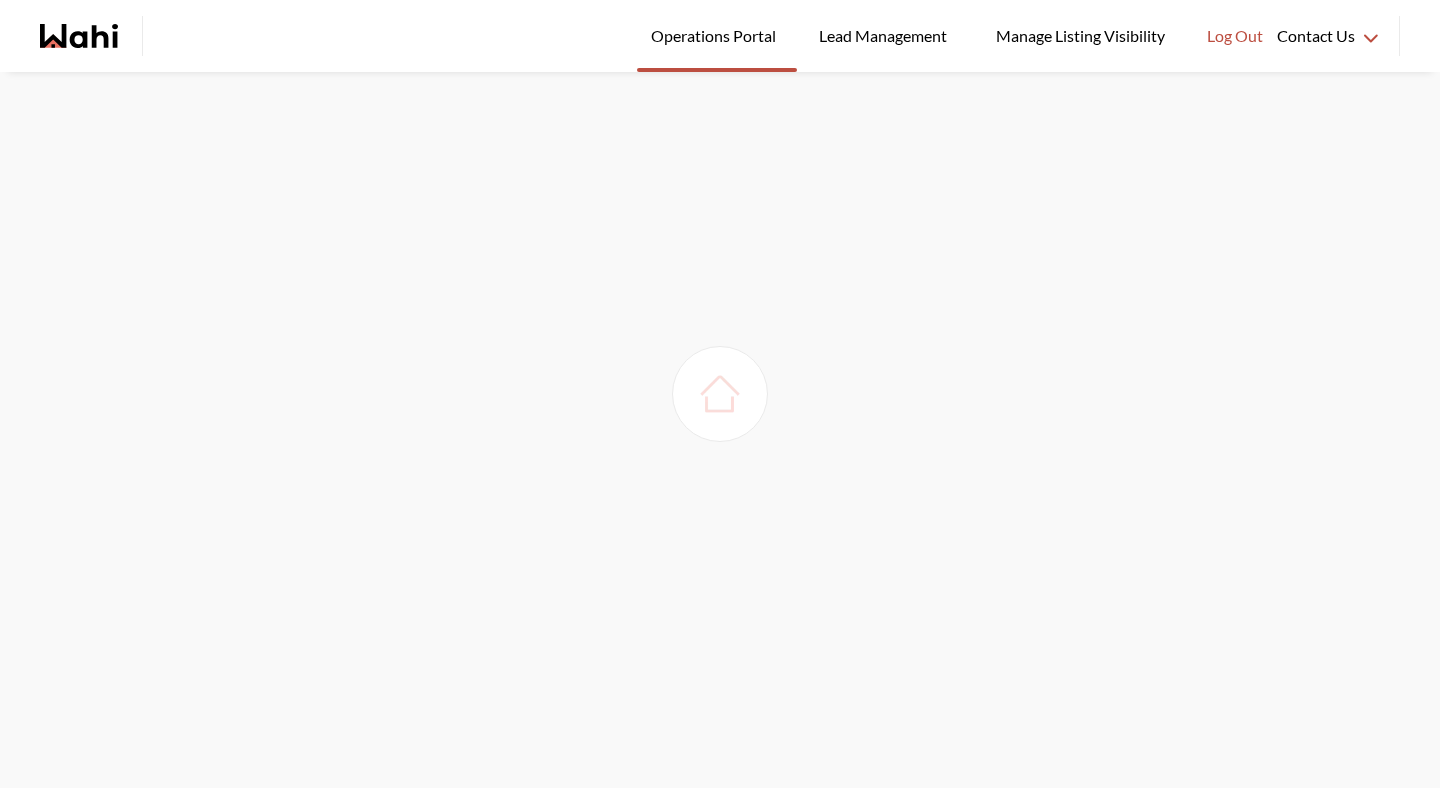 scroll, scrollTop: 0, scrollLeft: 0, axis: both 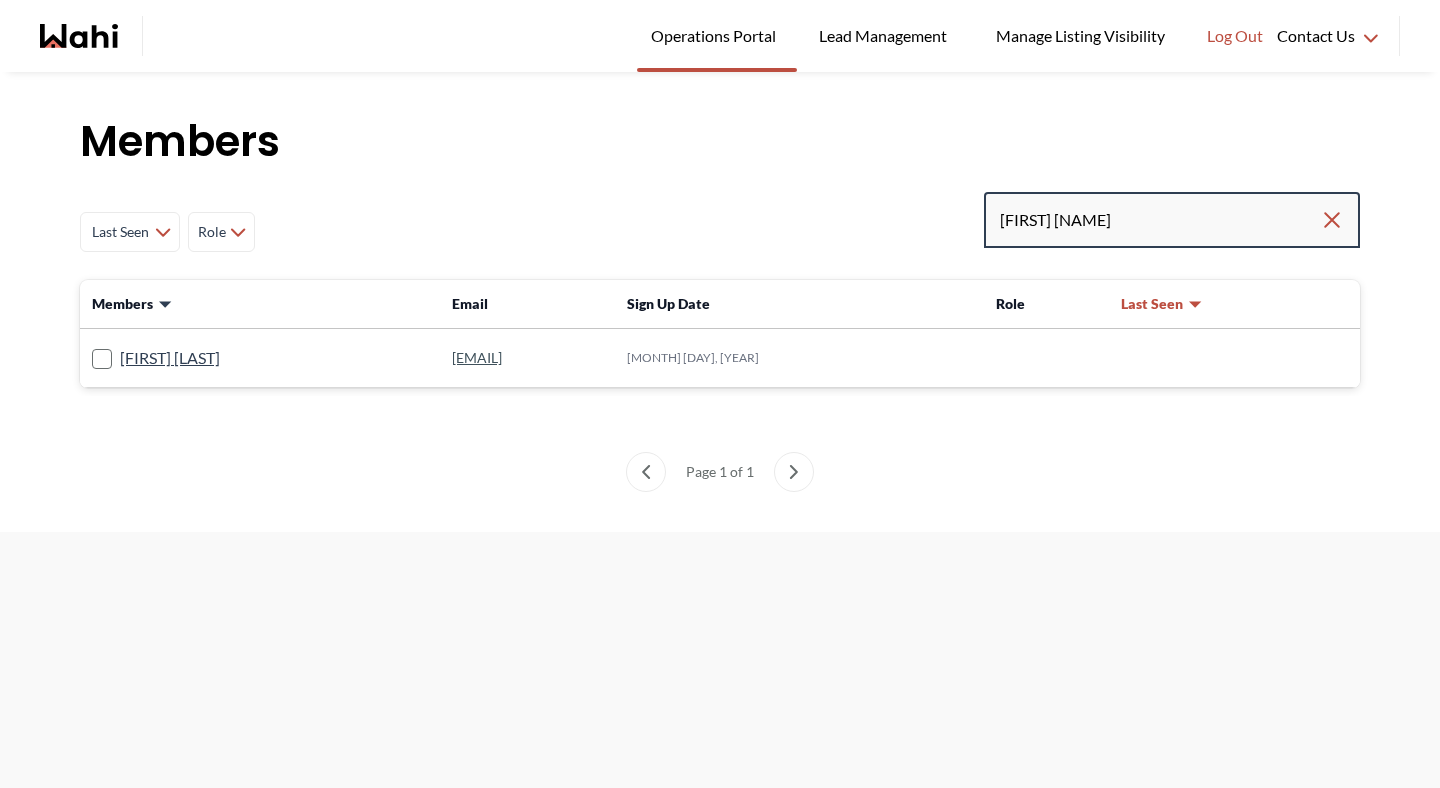 drag, startPoint x: 1158, startPoint y: 230, endPoint x: 910, endPoint y: 225, distance: 248.0504 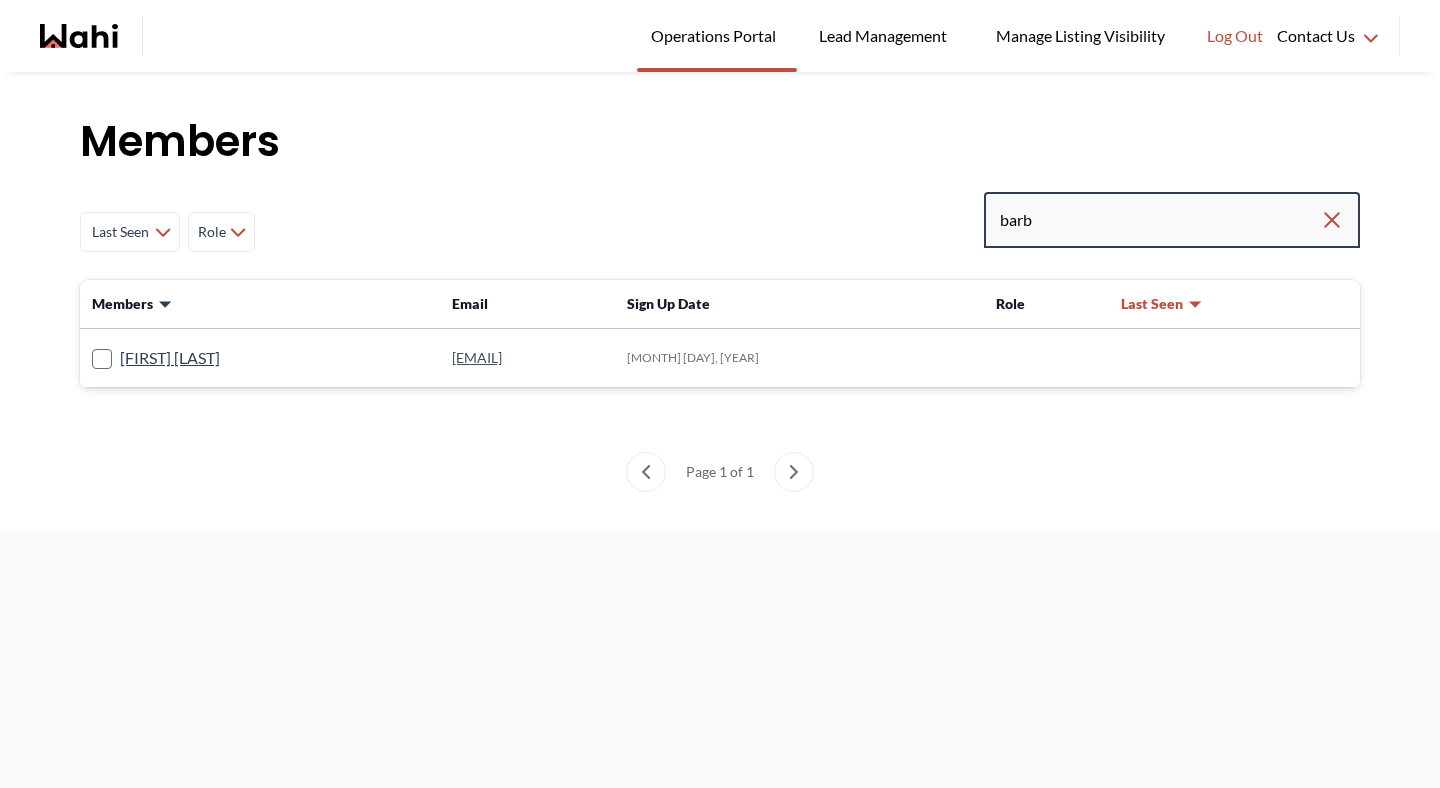 type on "barb" 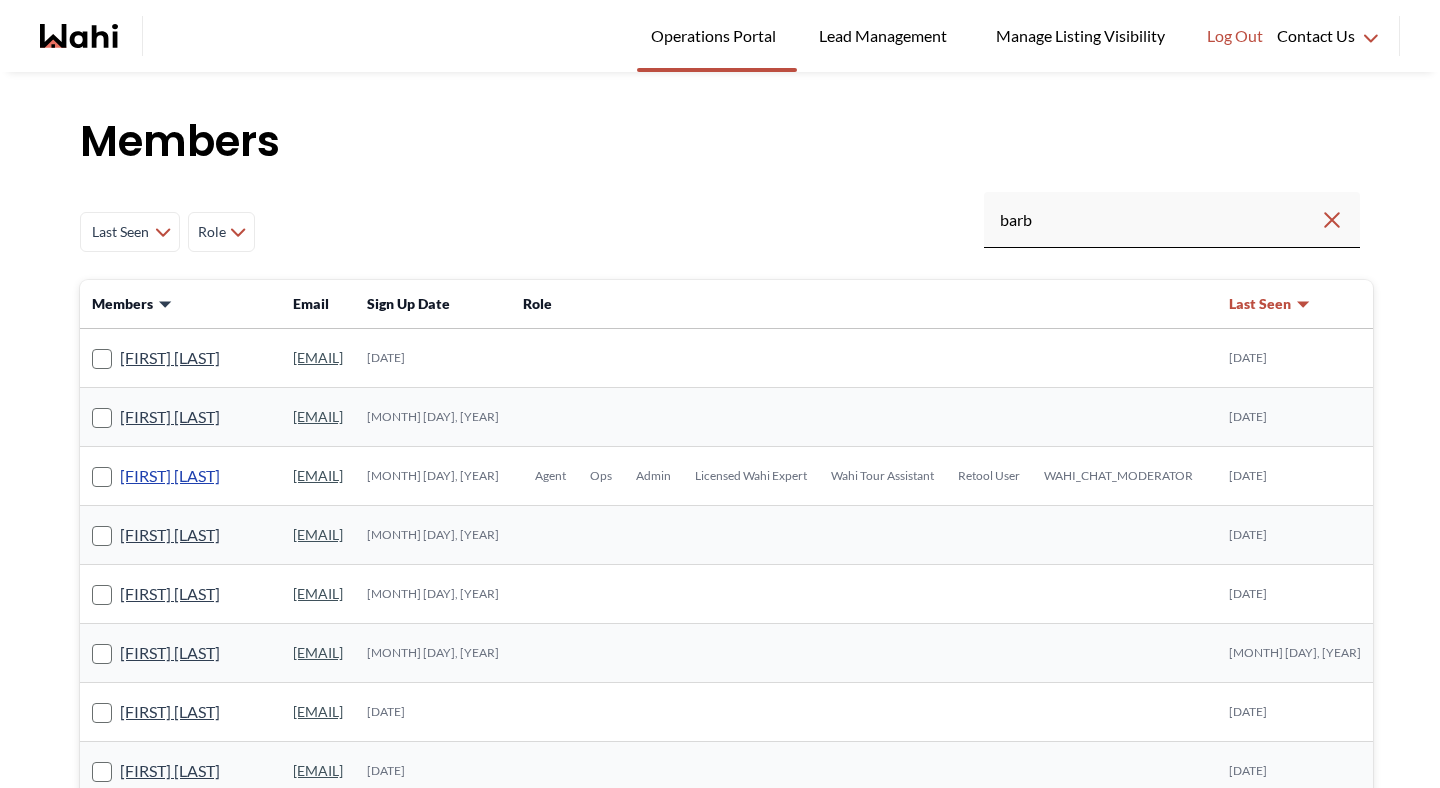 click on "[FIRST] [LAST]" at bounding box center [170, 476] 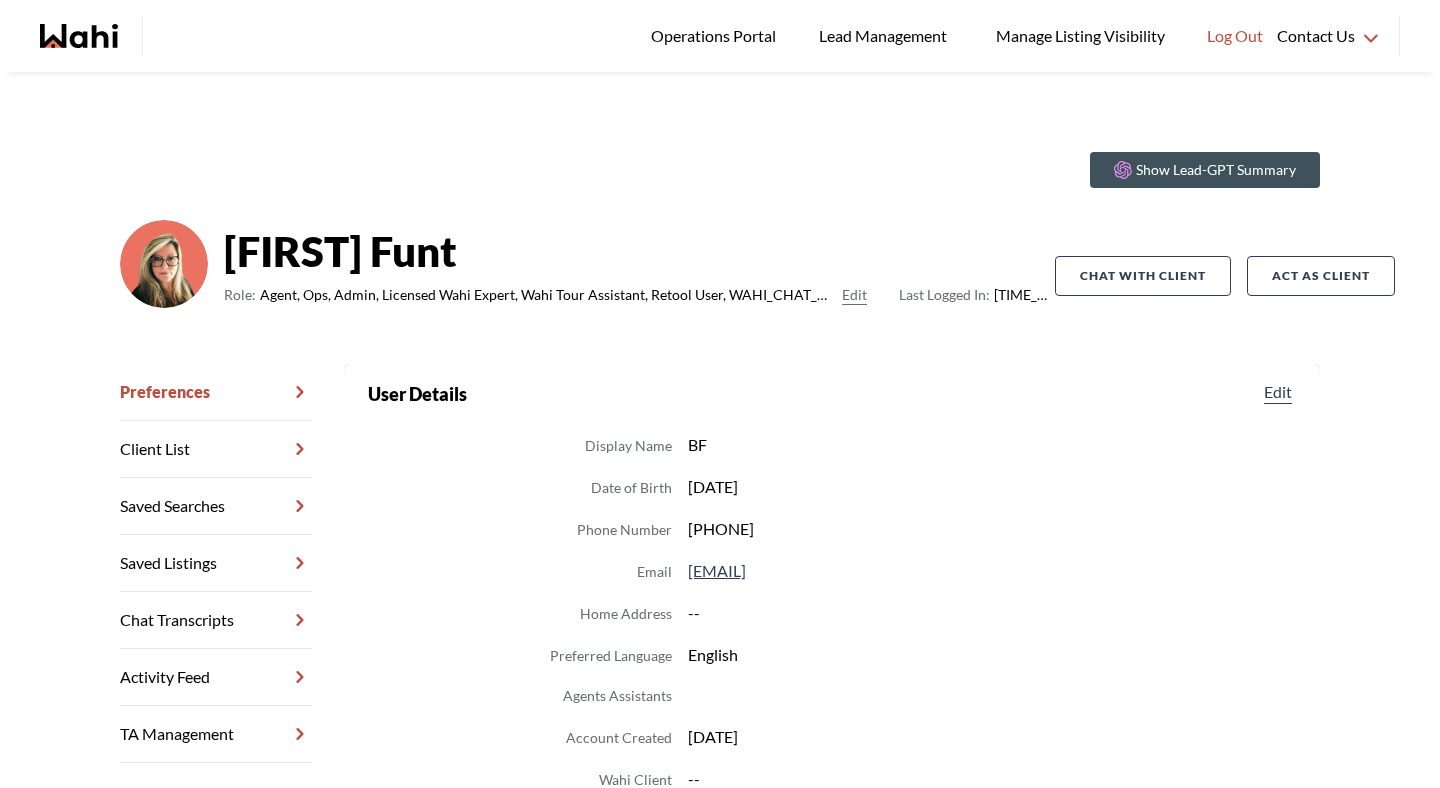 click on "Chat Transcripts" at bounding box center [216, 620] 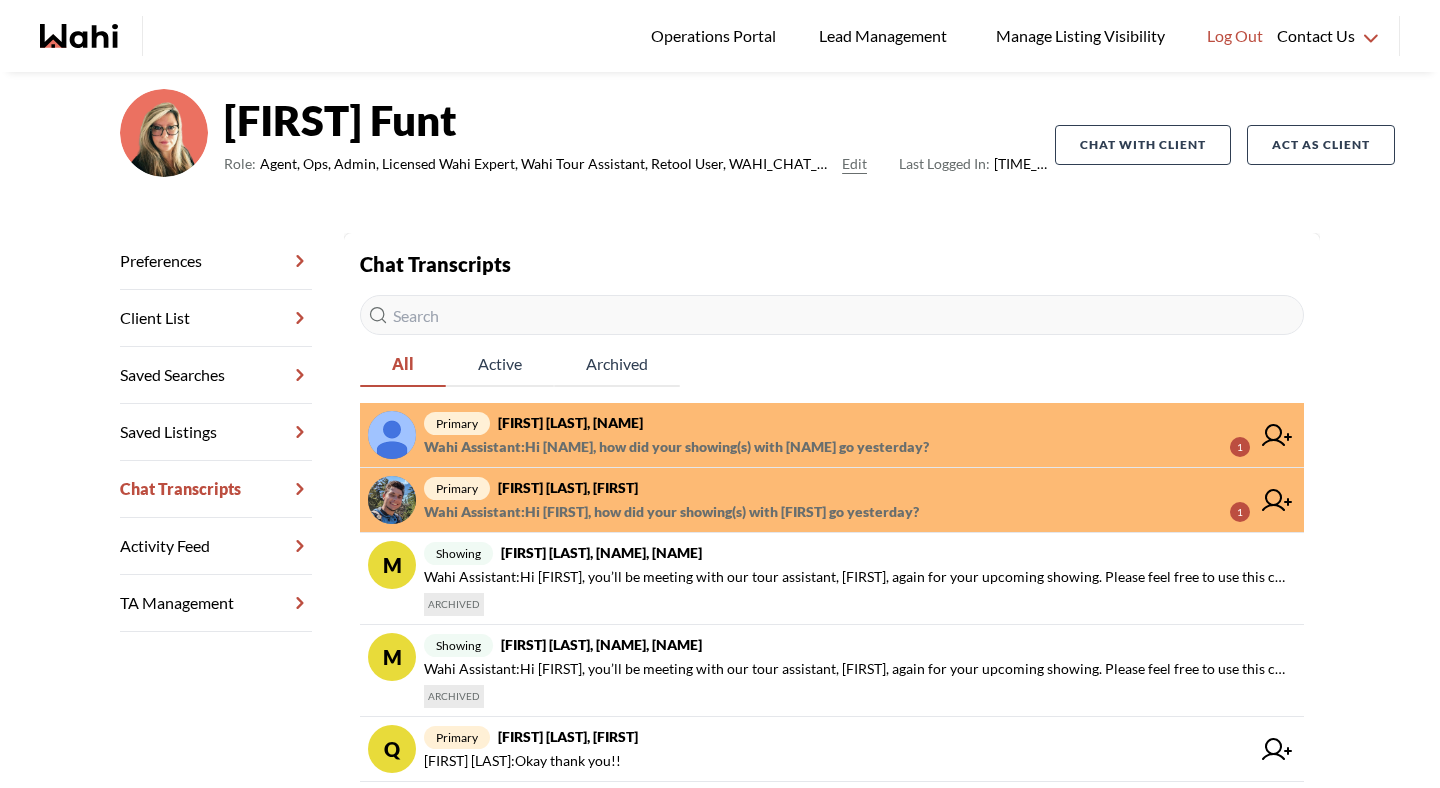scroll, scrollTop: 133, scrollLeft: 0, axis: vertical 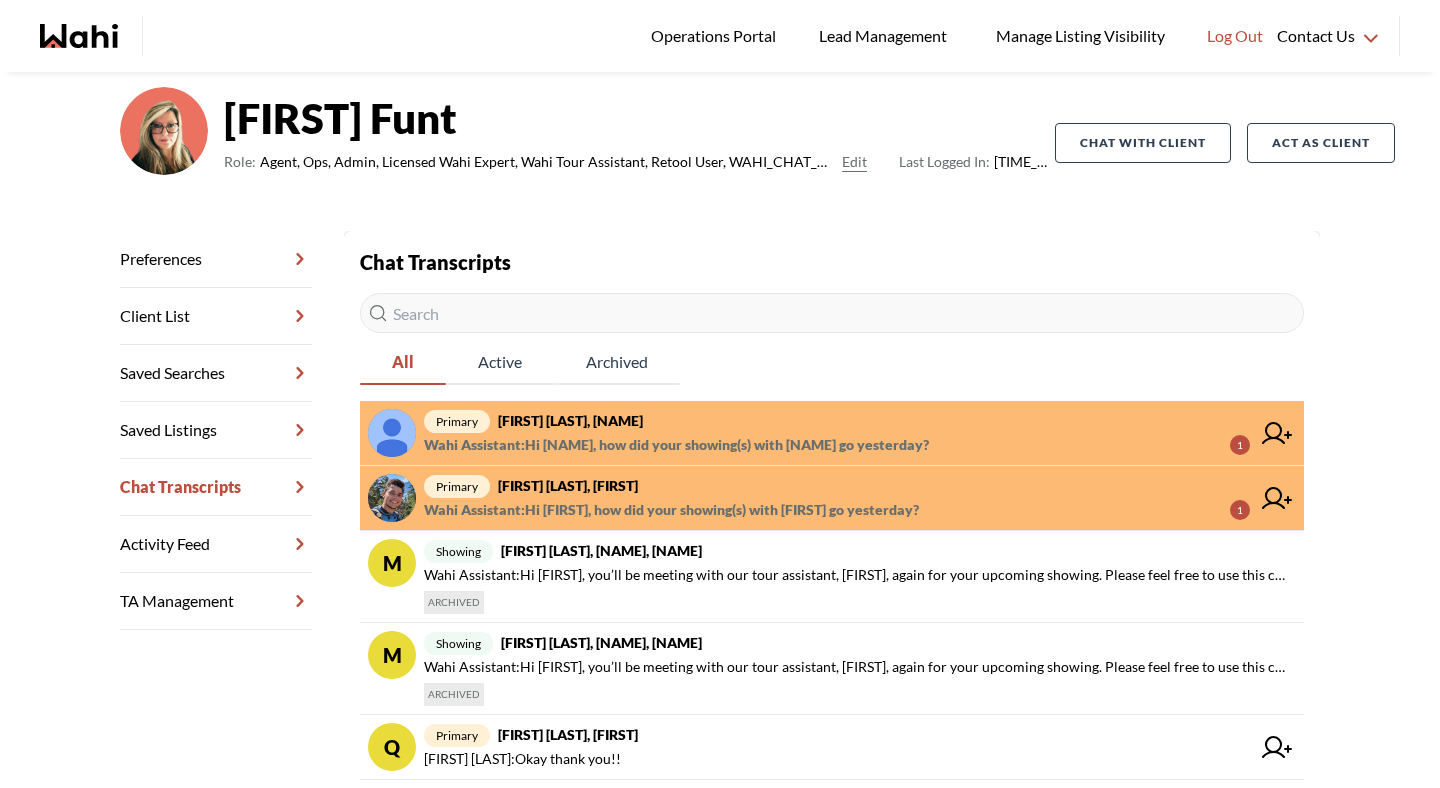 click on "primary Dileep K, Barb" at bounding box center [837, 421] 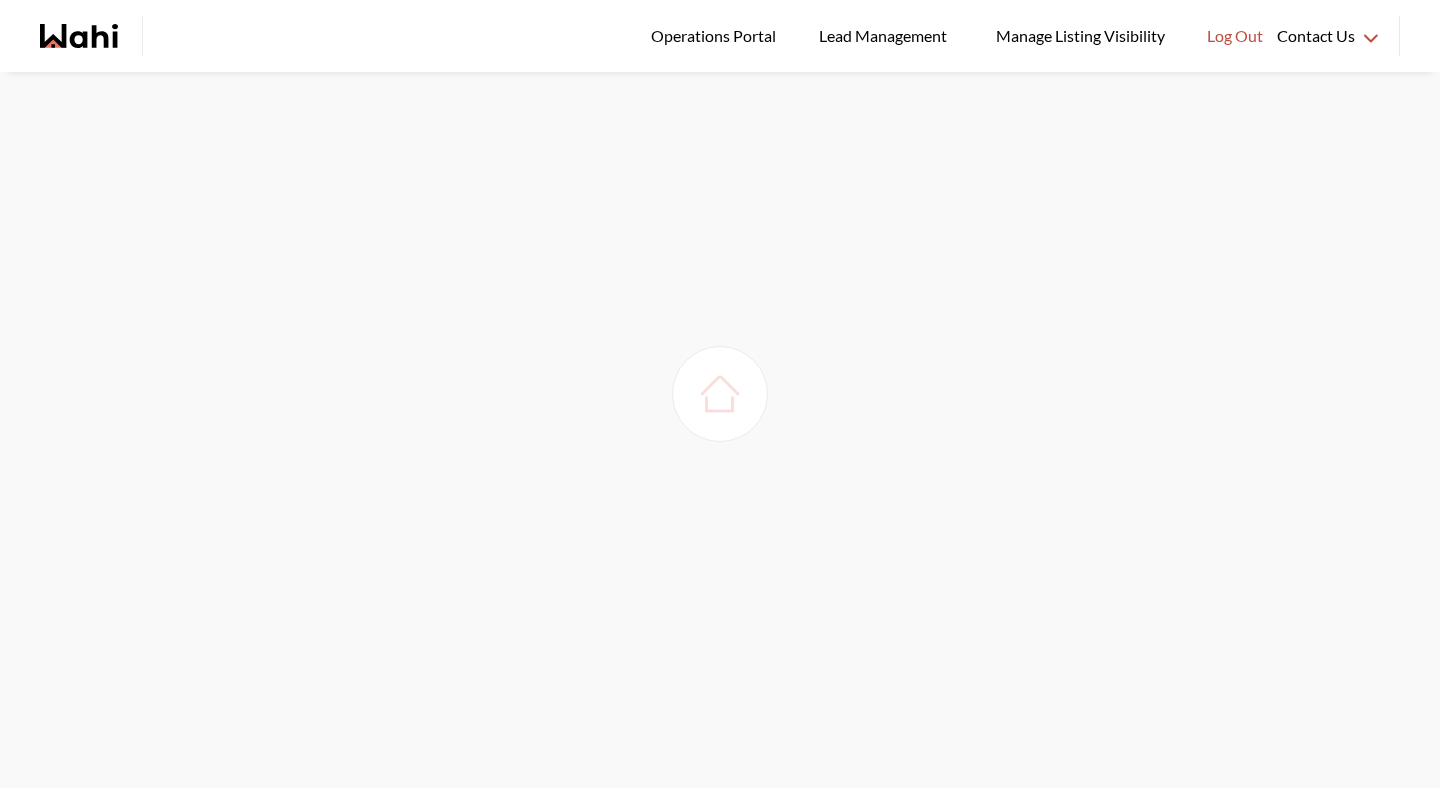 scroll, scrollTop: 0, scrollLeft: 0, axis: both 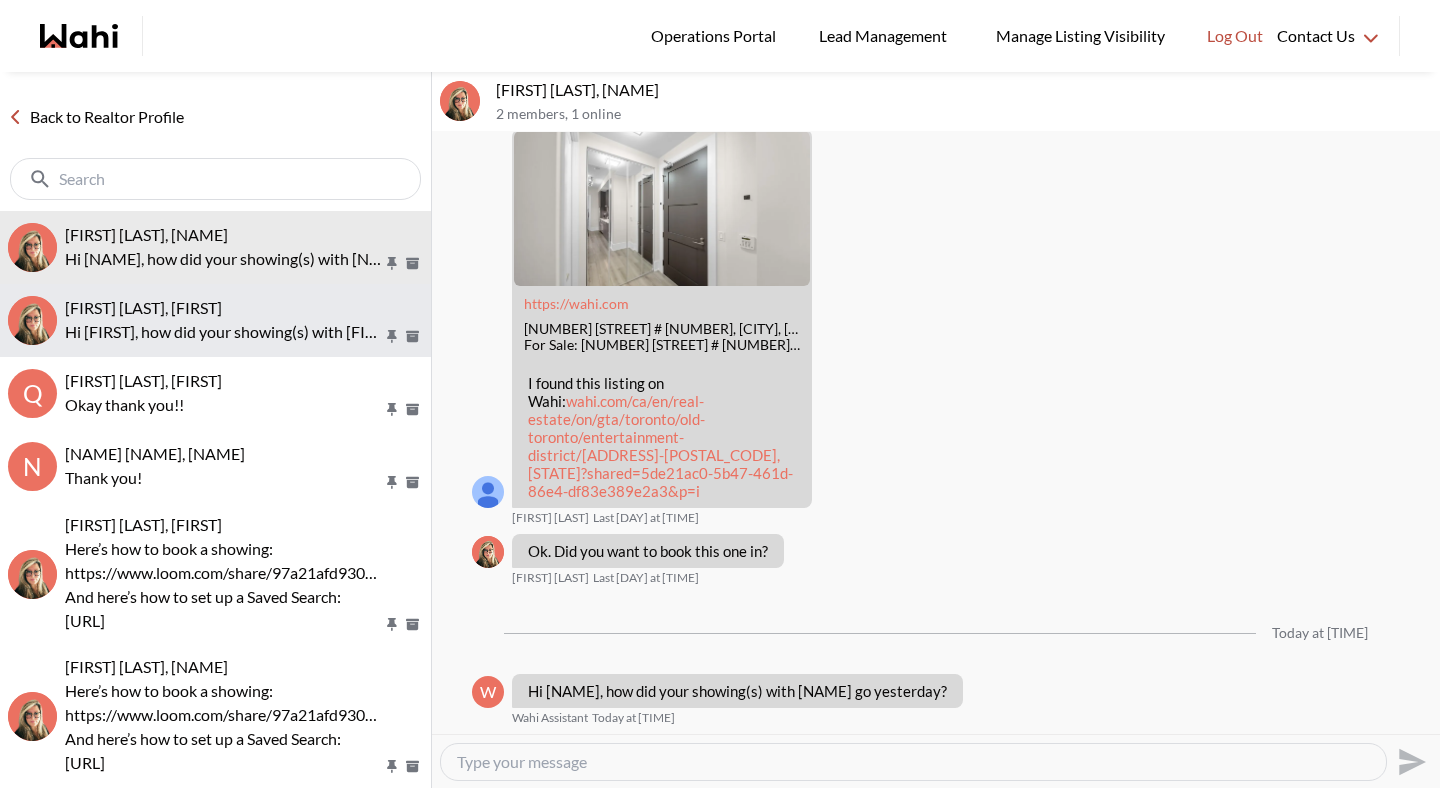 click on "Hi Volodymyr, how did your showing(s) with Khalid go yesterday?" at bounding box center (224, 332) 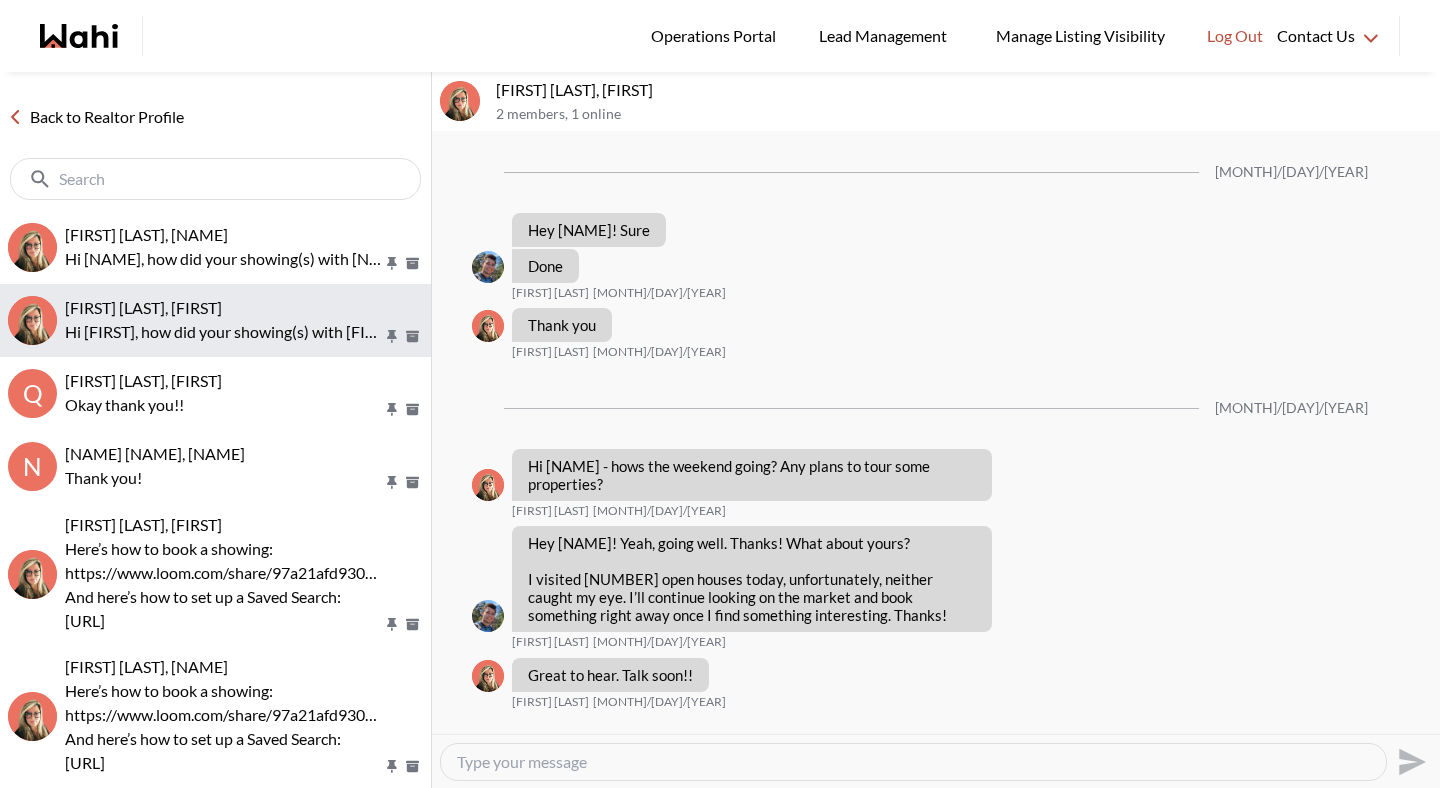 scroll, scrollTop: 1763, scrollLeft: 0, axis: vertical 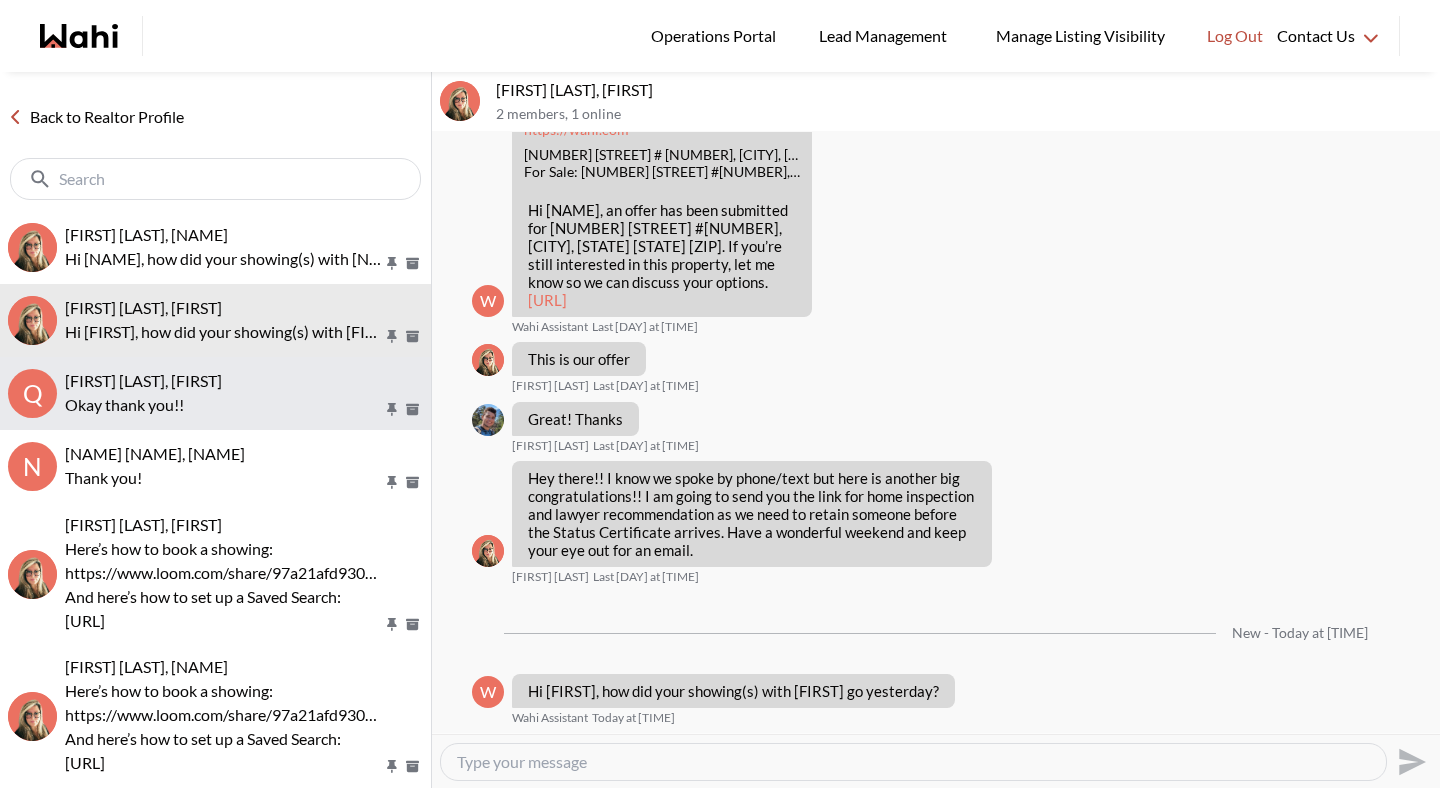 click on "Q Qing Lu, Barbara Okay thank you!!" at bounding box center [215, 393] 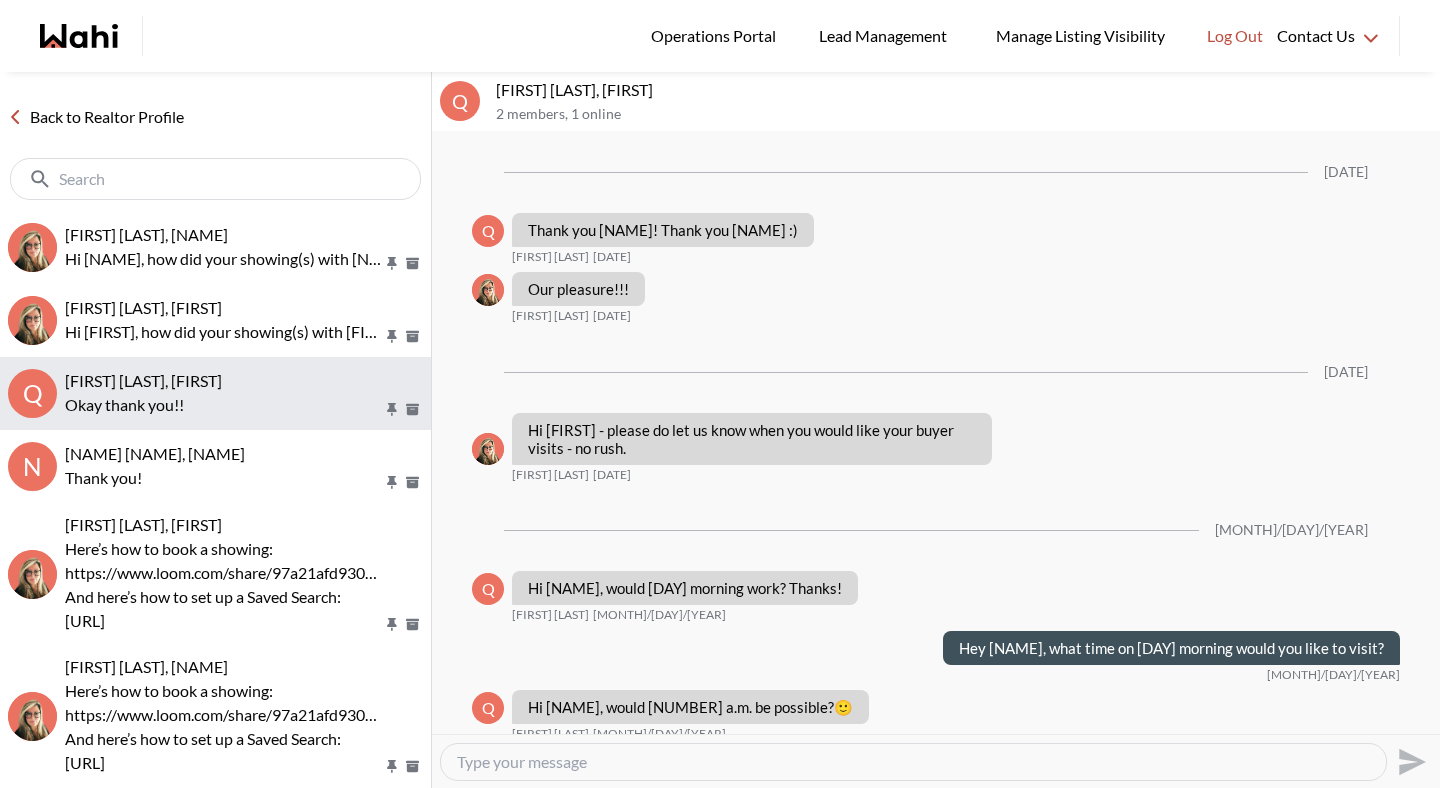 scroll, scrollTop: 1531, scrollLeft: 0, axis: vertical 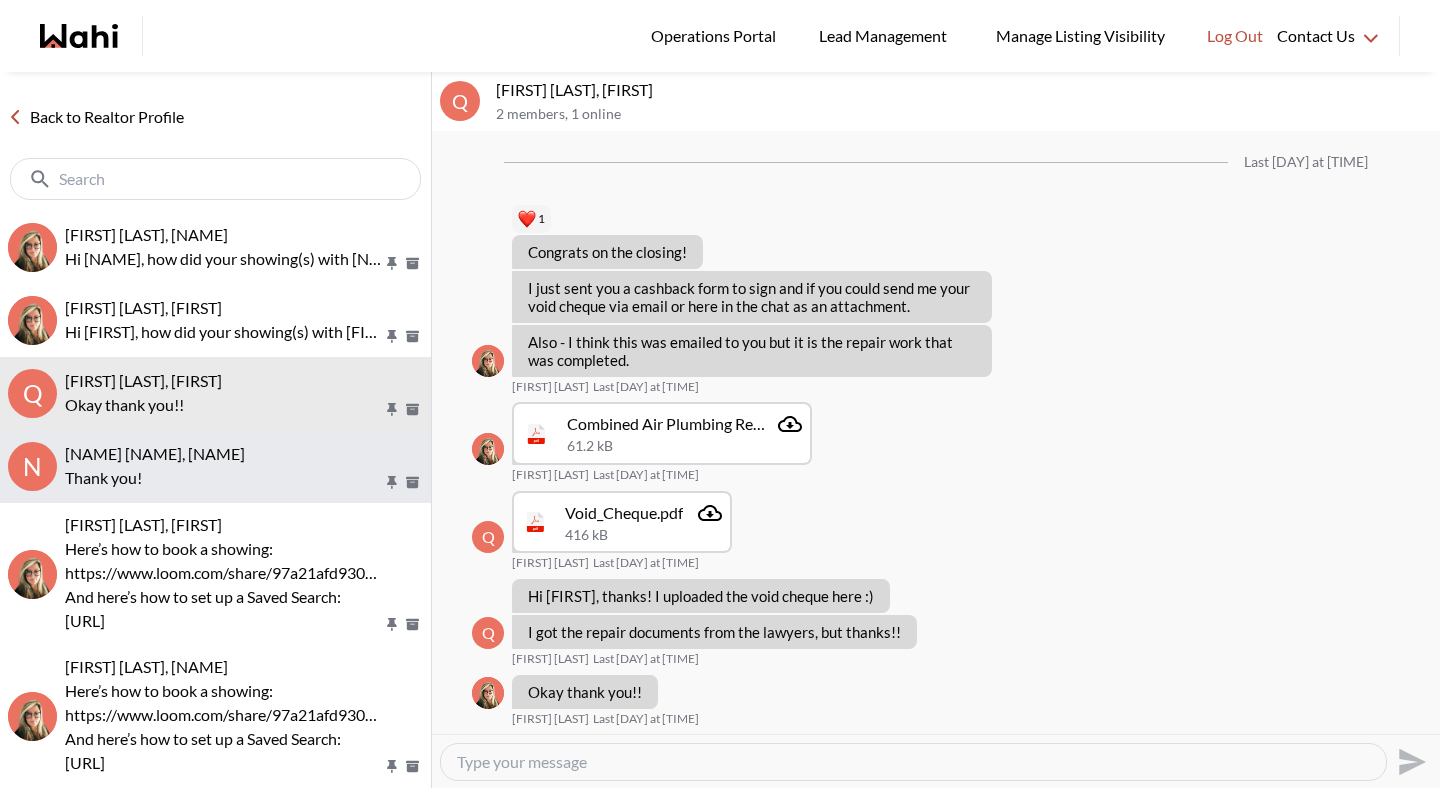 click on "Thank you!" at bounding box center (224, 478) 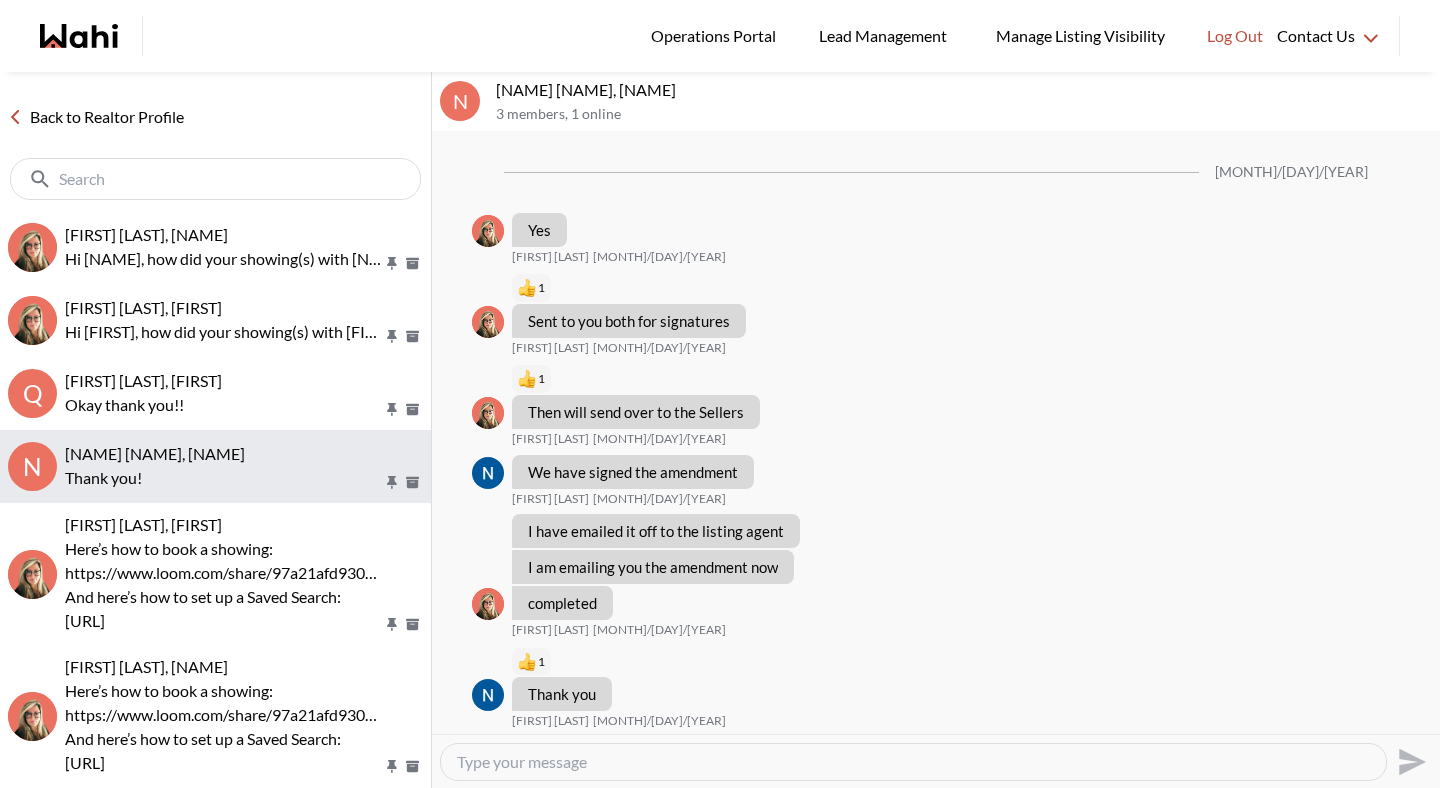 scroll, scrollTop: 1436, scrollLeft: 0, axis: vertical 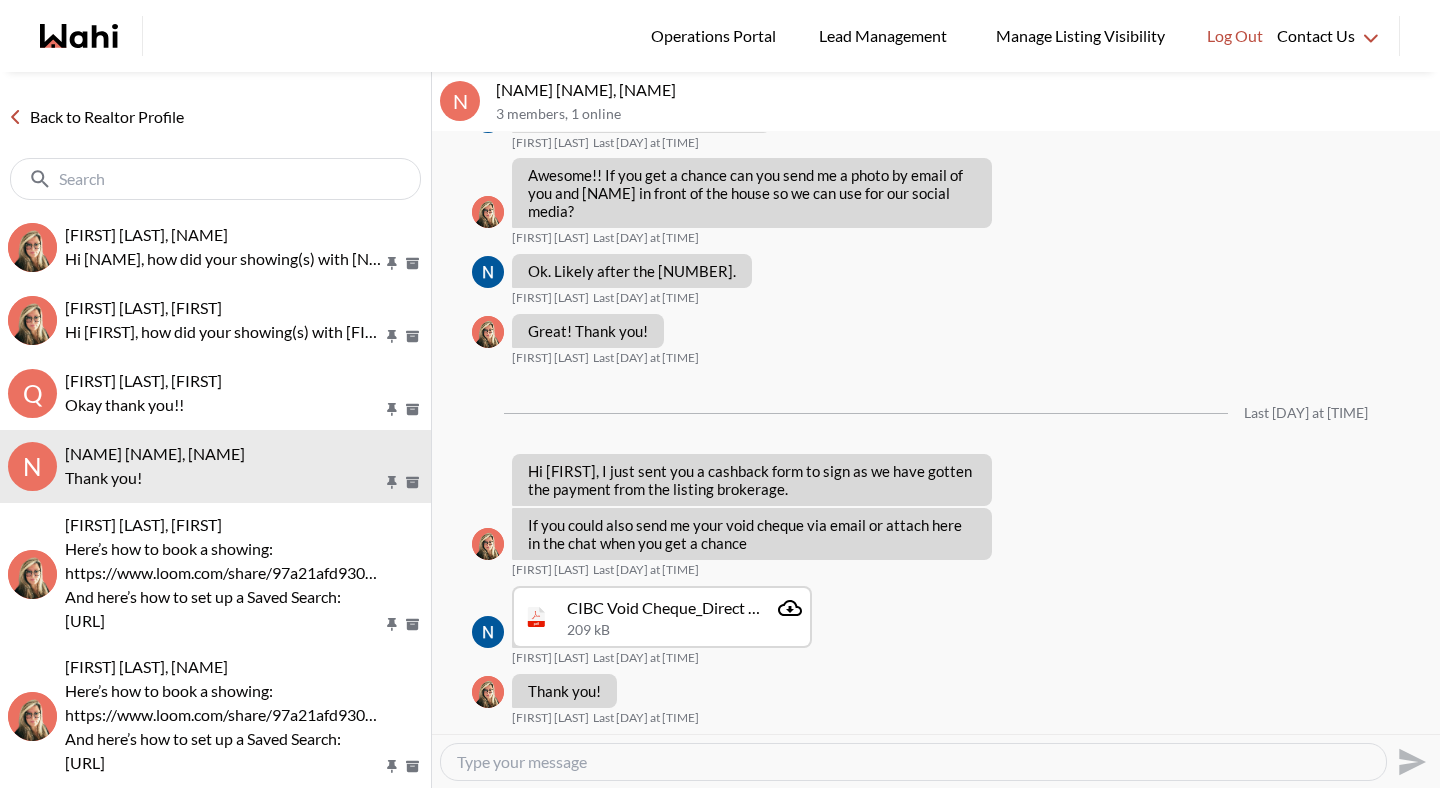 click on "Back to Realtor Profile" at bounding box center [96, 117] 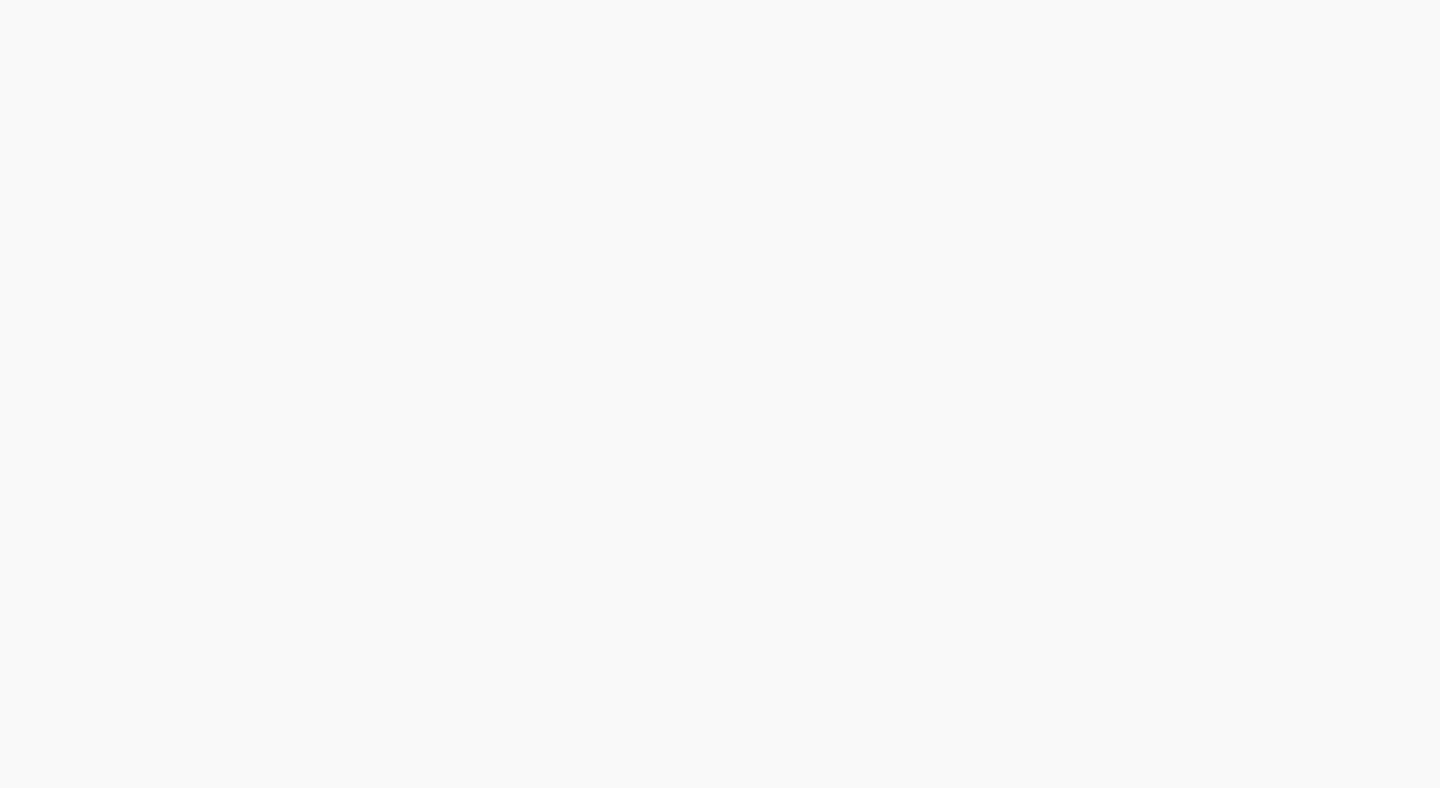 scroll, scrollTop: 0, scrollLeft: 0, axis: both 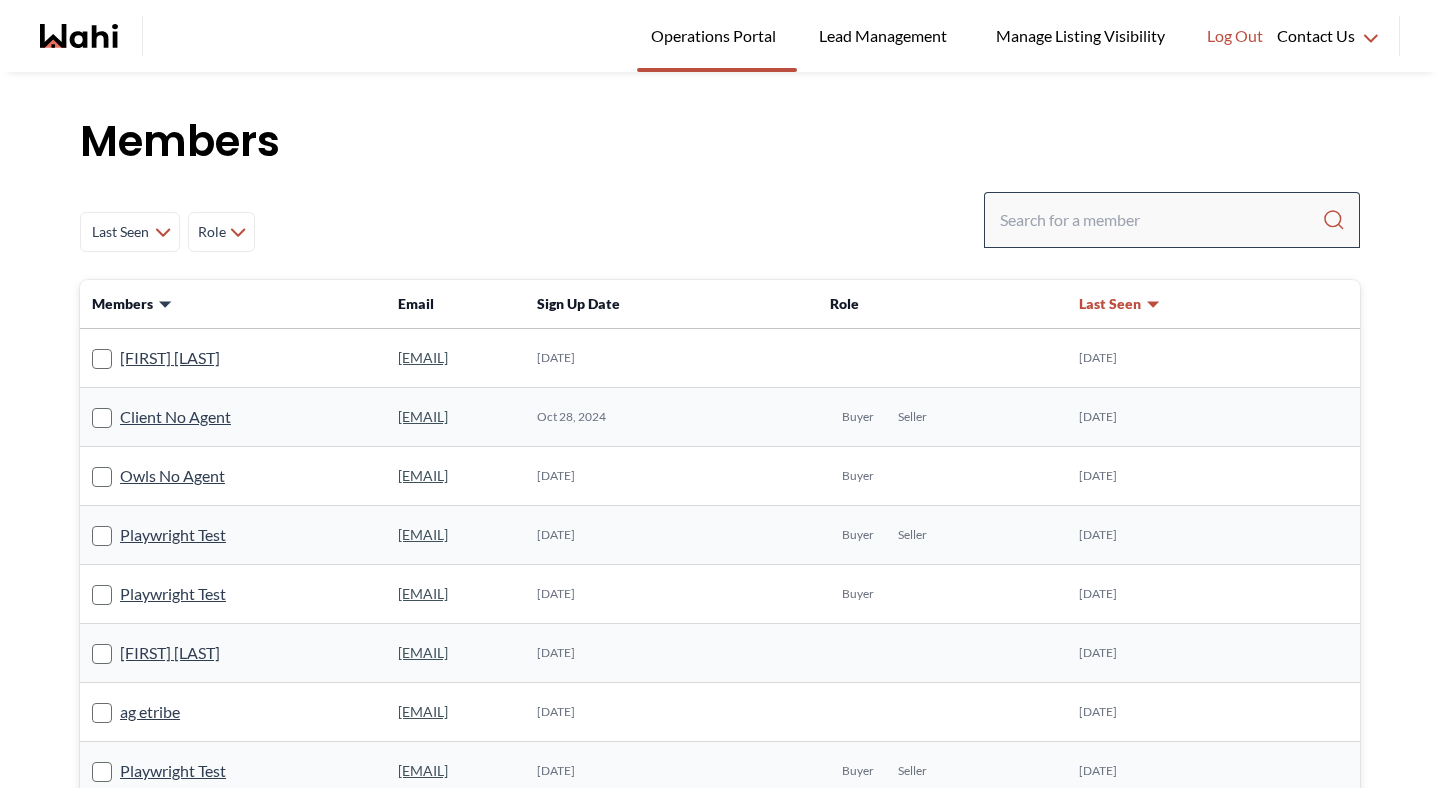 click at bounding box center (1172, 220) 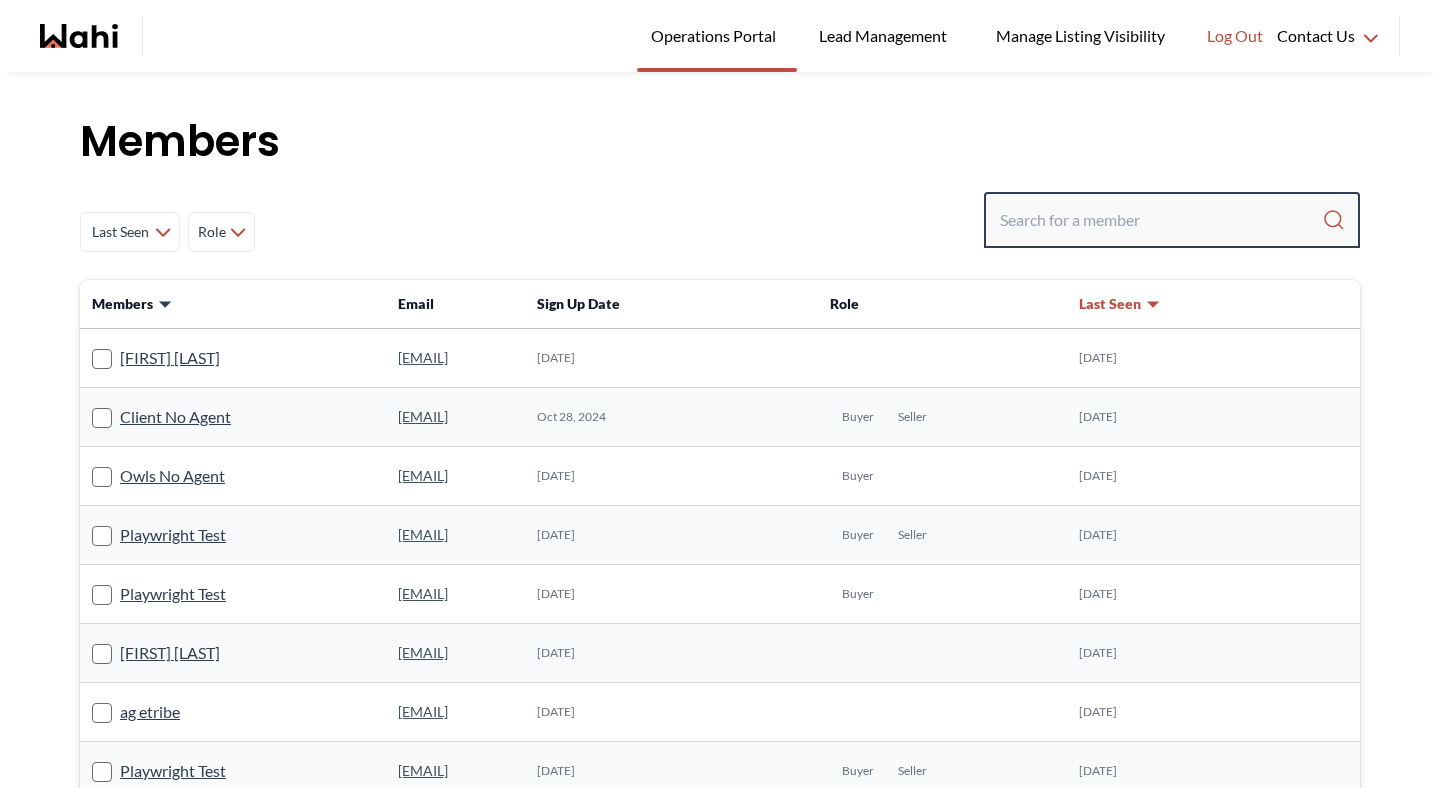 click at bounding box center [1161, 220] 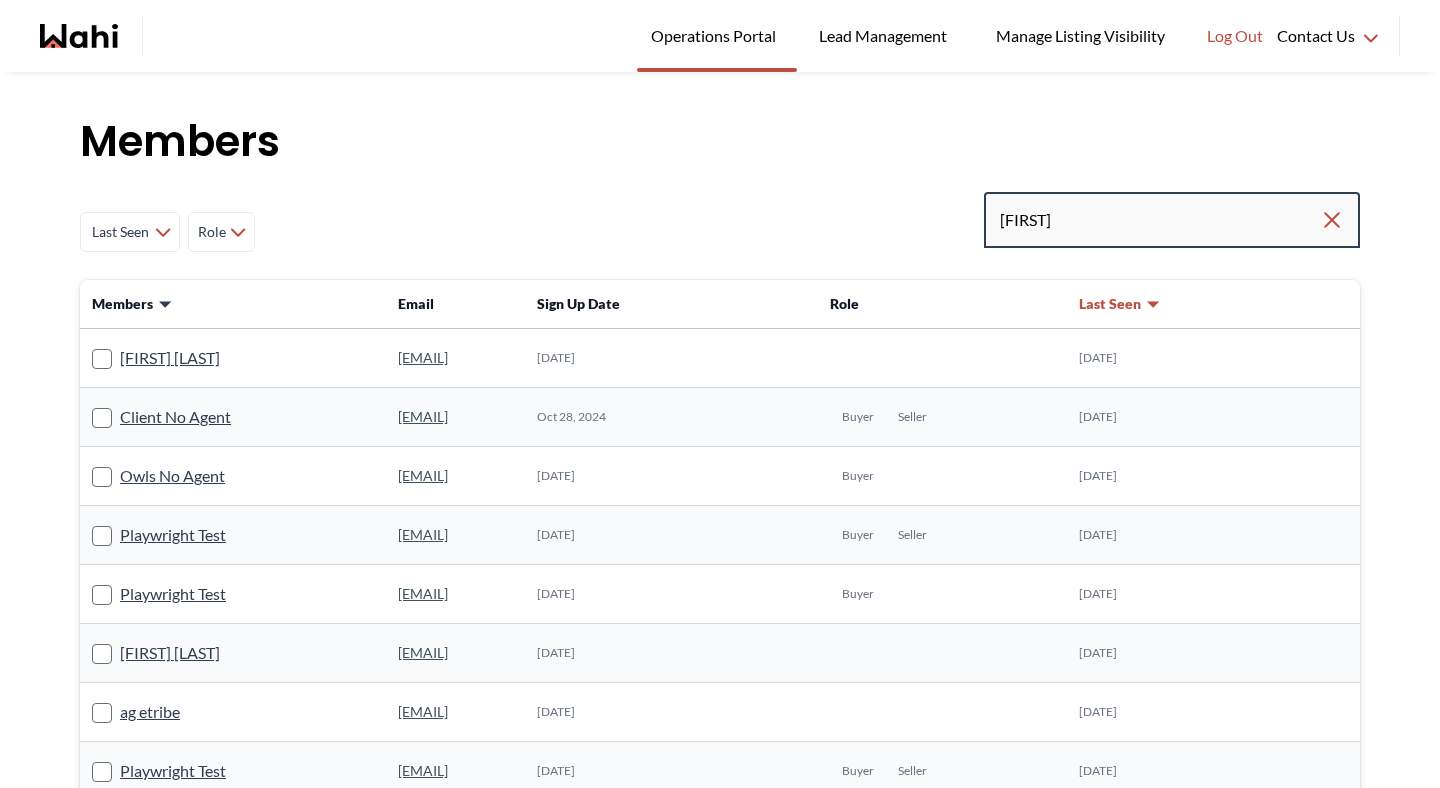 type on "farazz" 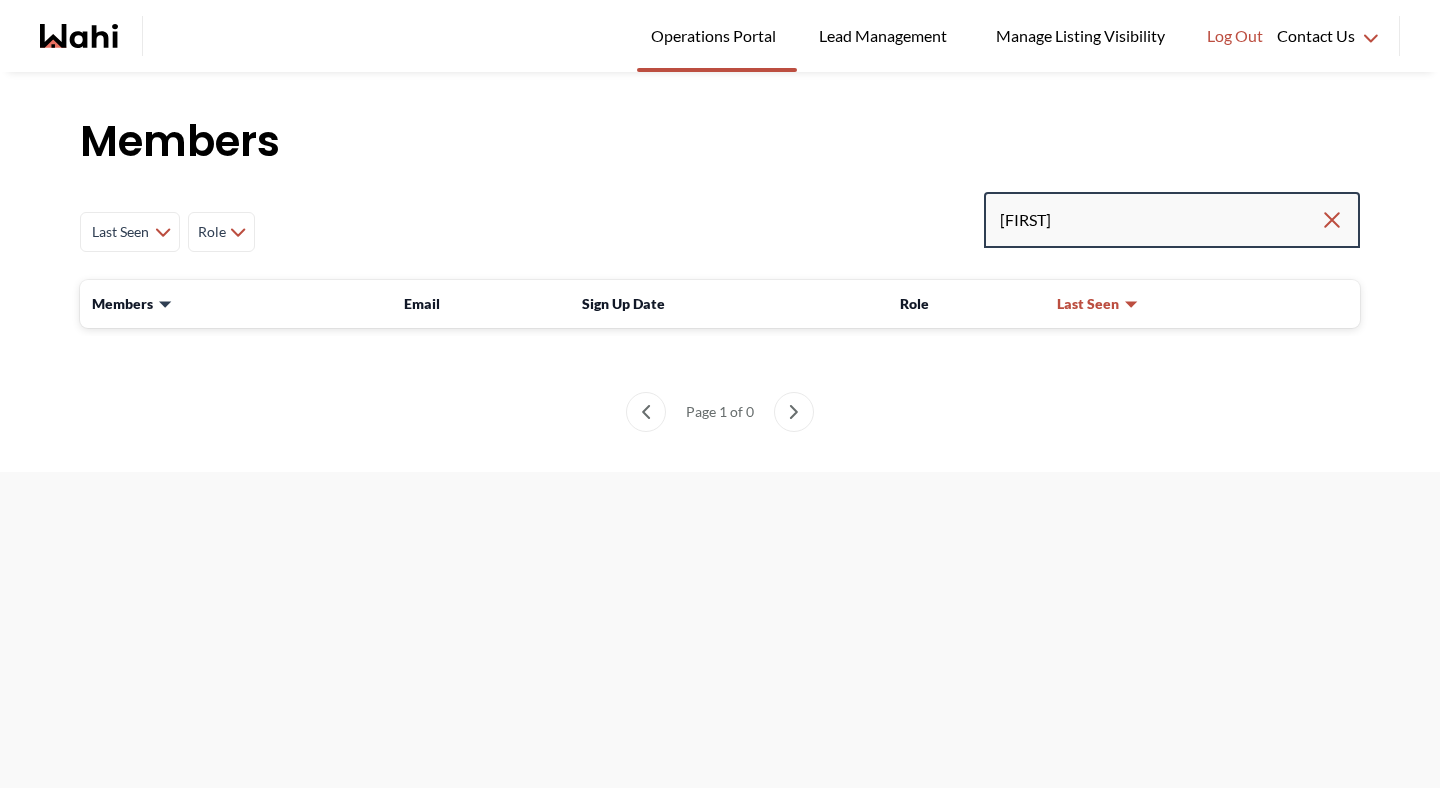 click on "farazz" at bounding box center (1160, 220) 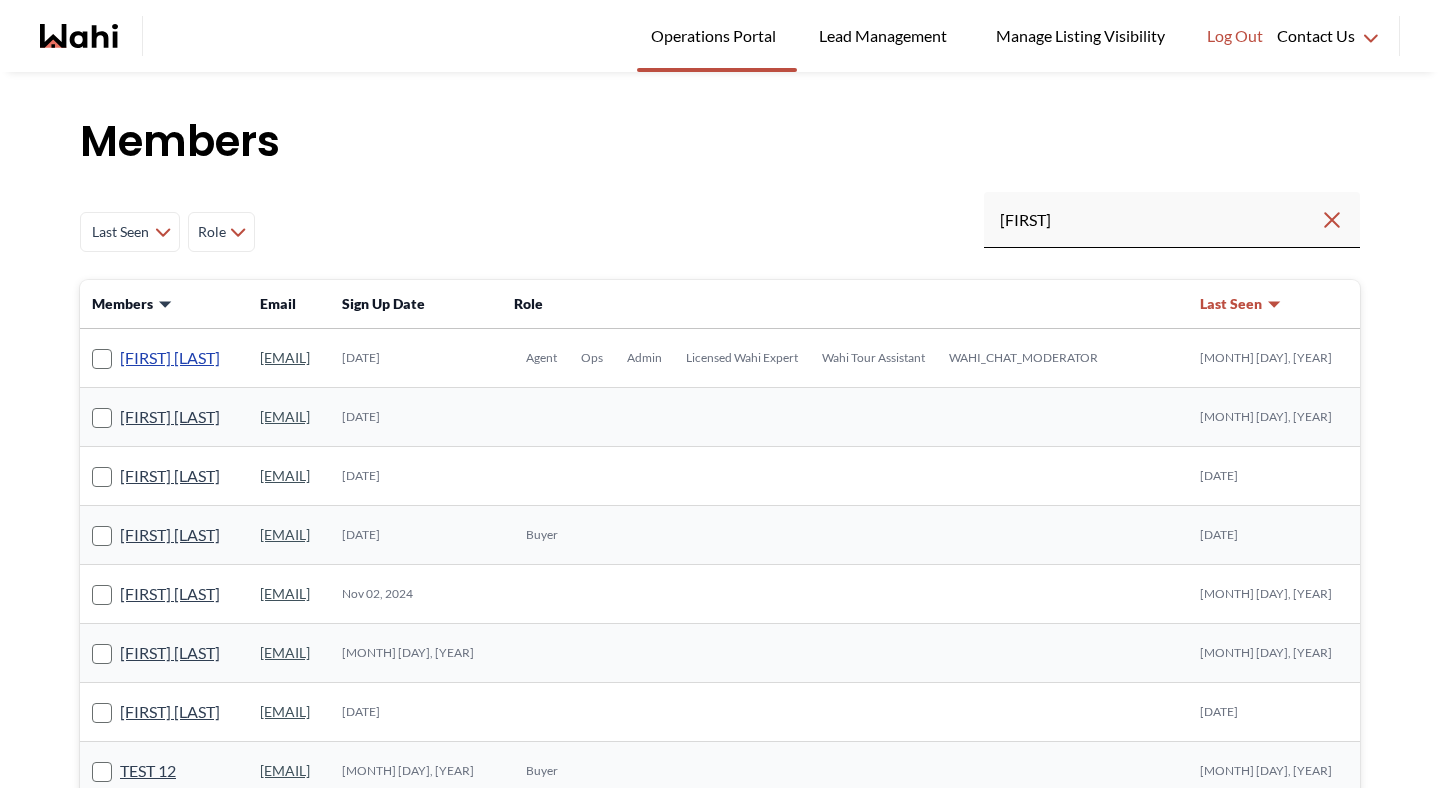 click on "[FIRST] [LAST]" at bounding box center (170, 358) 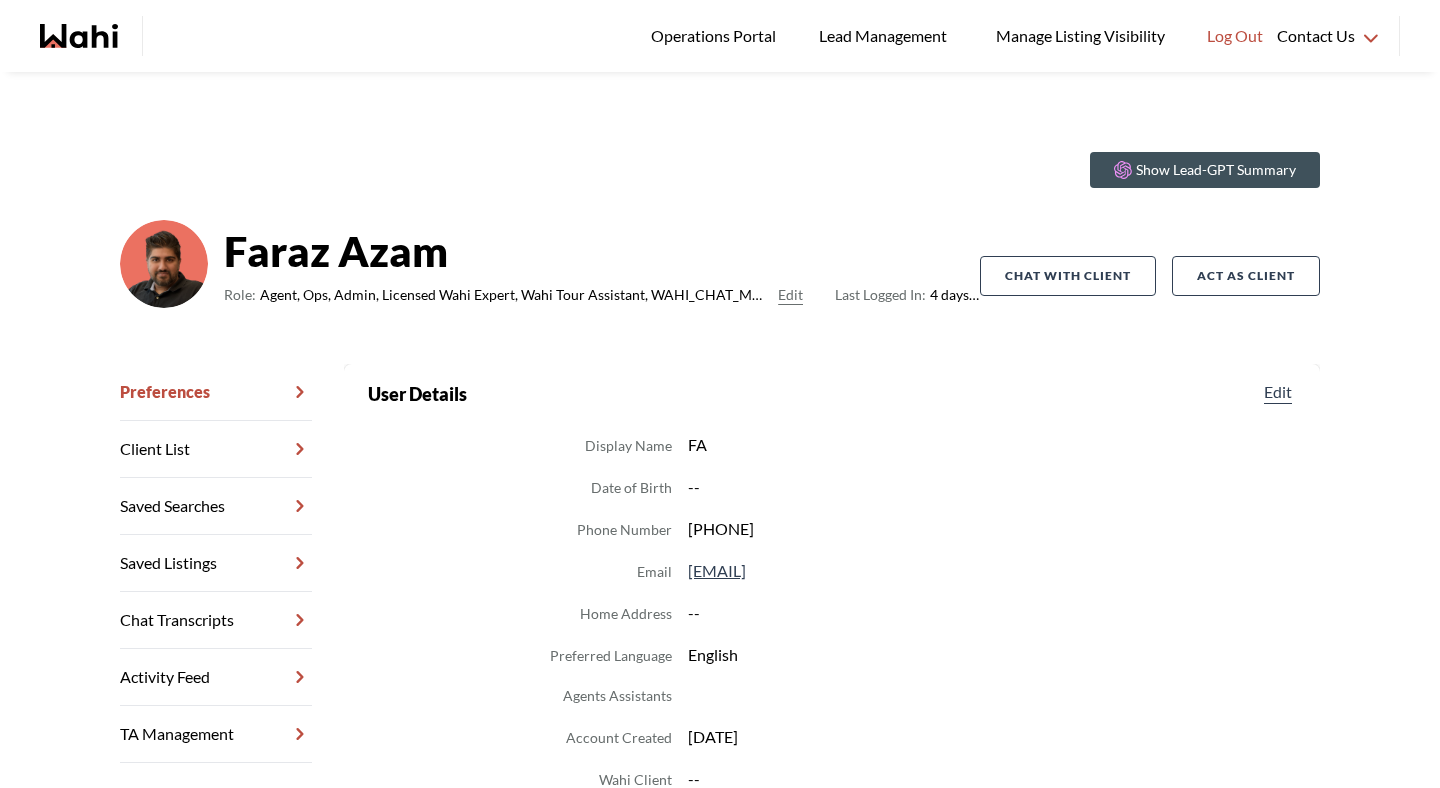 click on "Chat Transcripts" at bounding box center (216, 620) 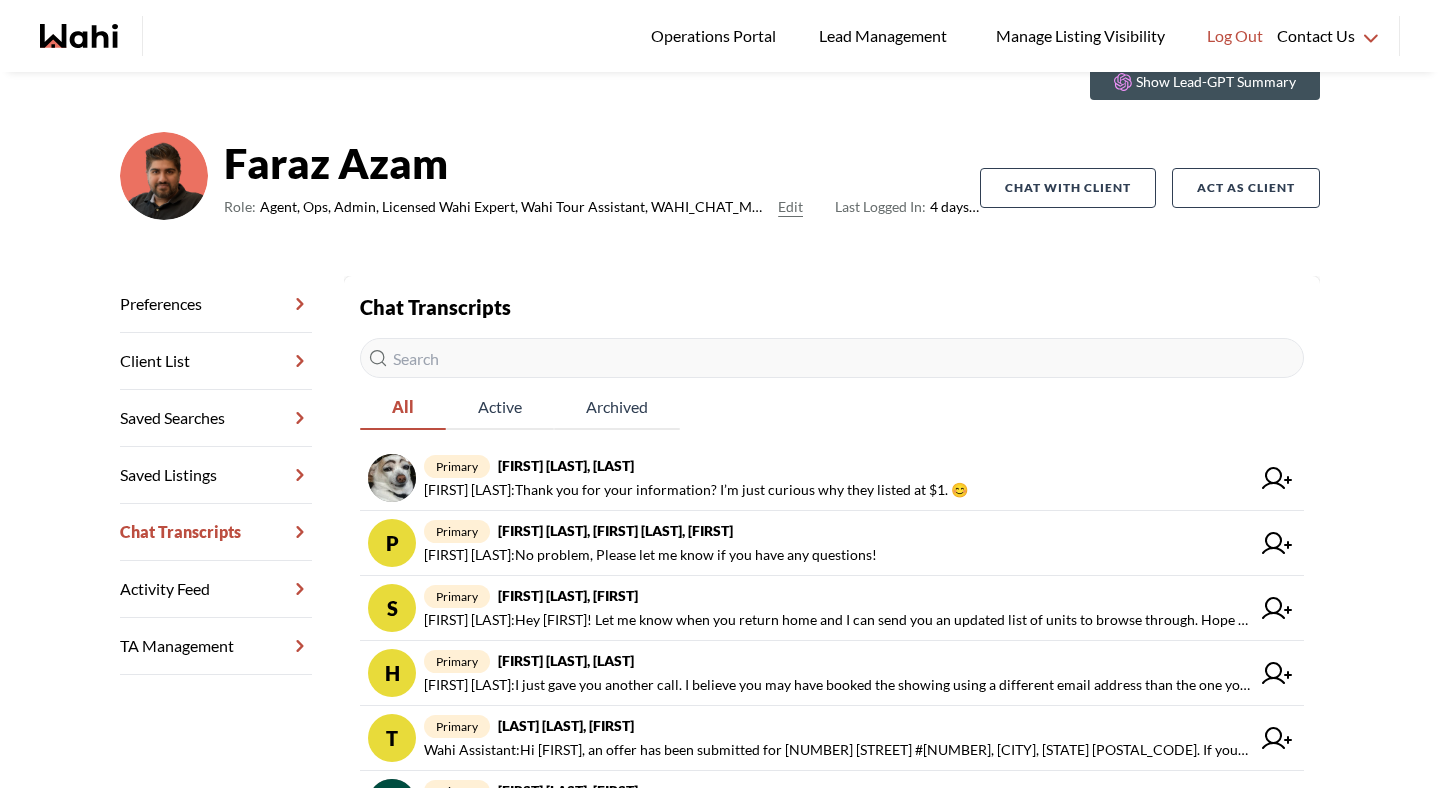 scroll, scrollTop: 89, scrollLeft: 0, axis: vertical 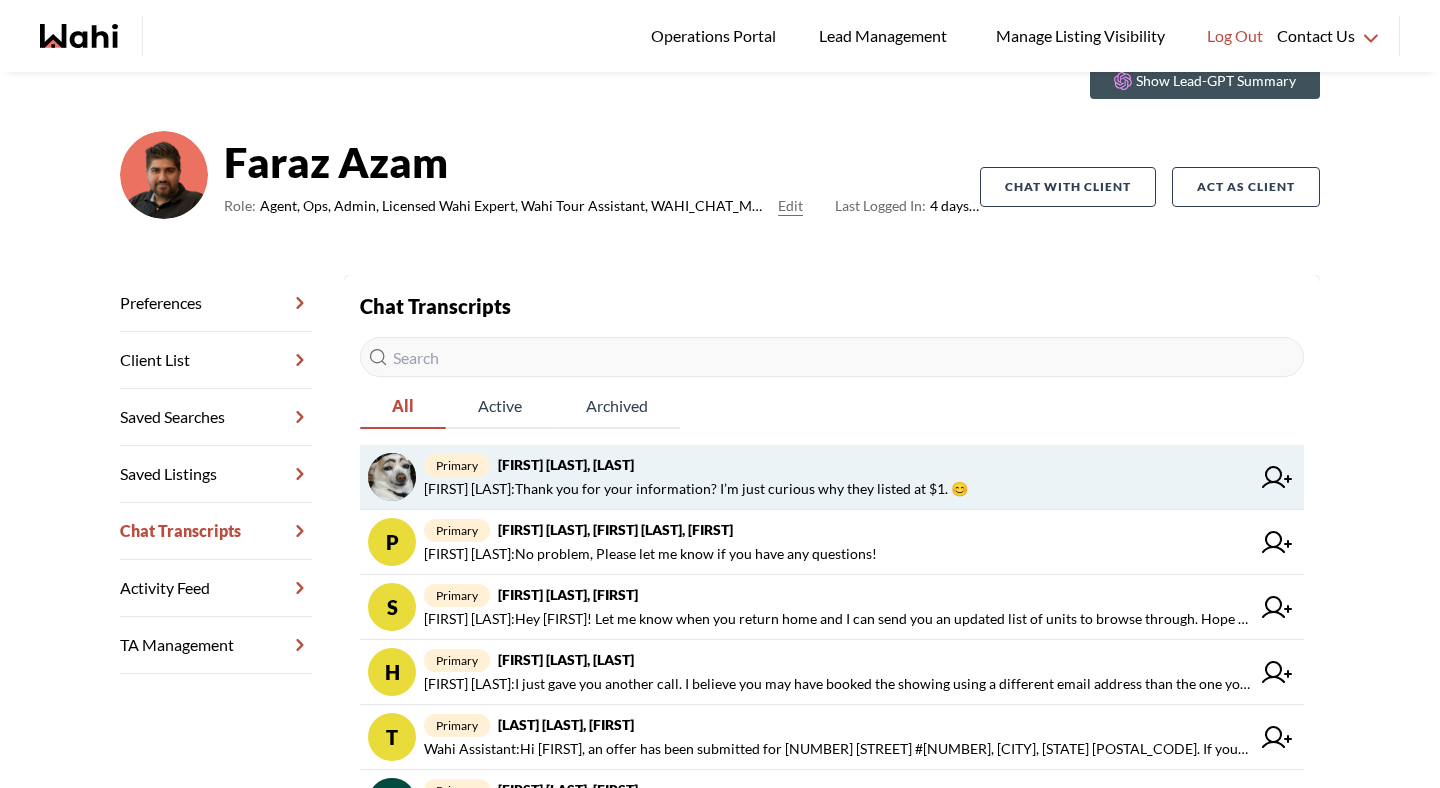 click on "Thao Nguyen :  Thank you for your information? I’m just curious why they listed at $1. 😊" at bounding box center [696, 489] 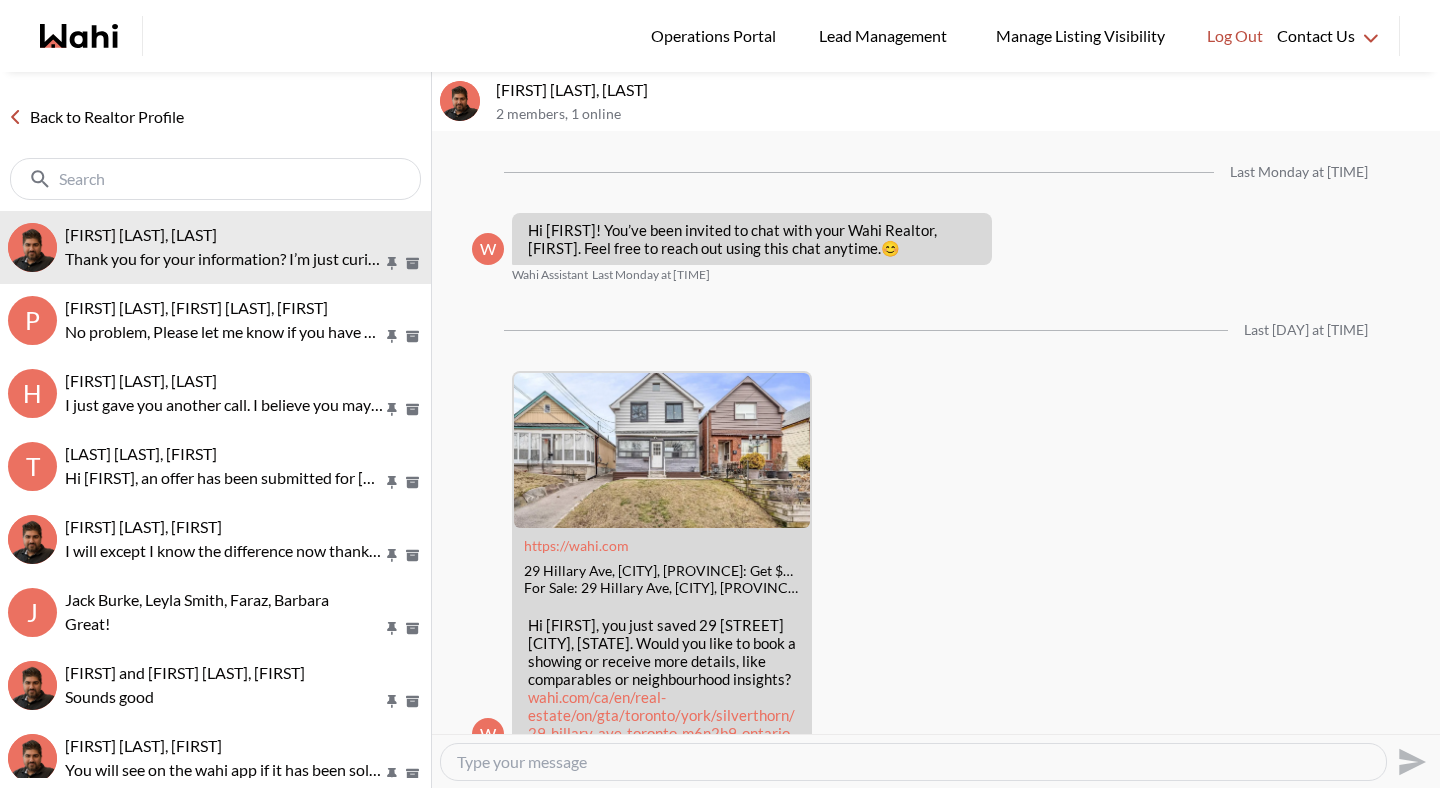 scroll, scrollTop: 1353, scrollLeft: 0, axis: vertical 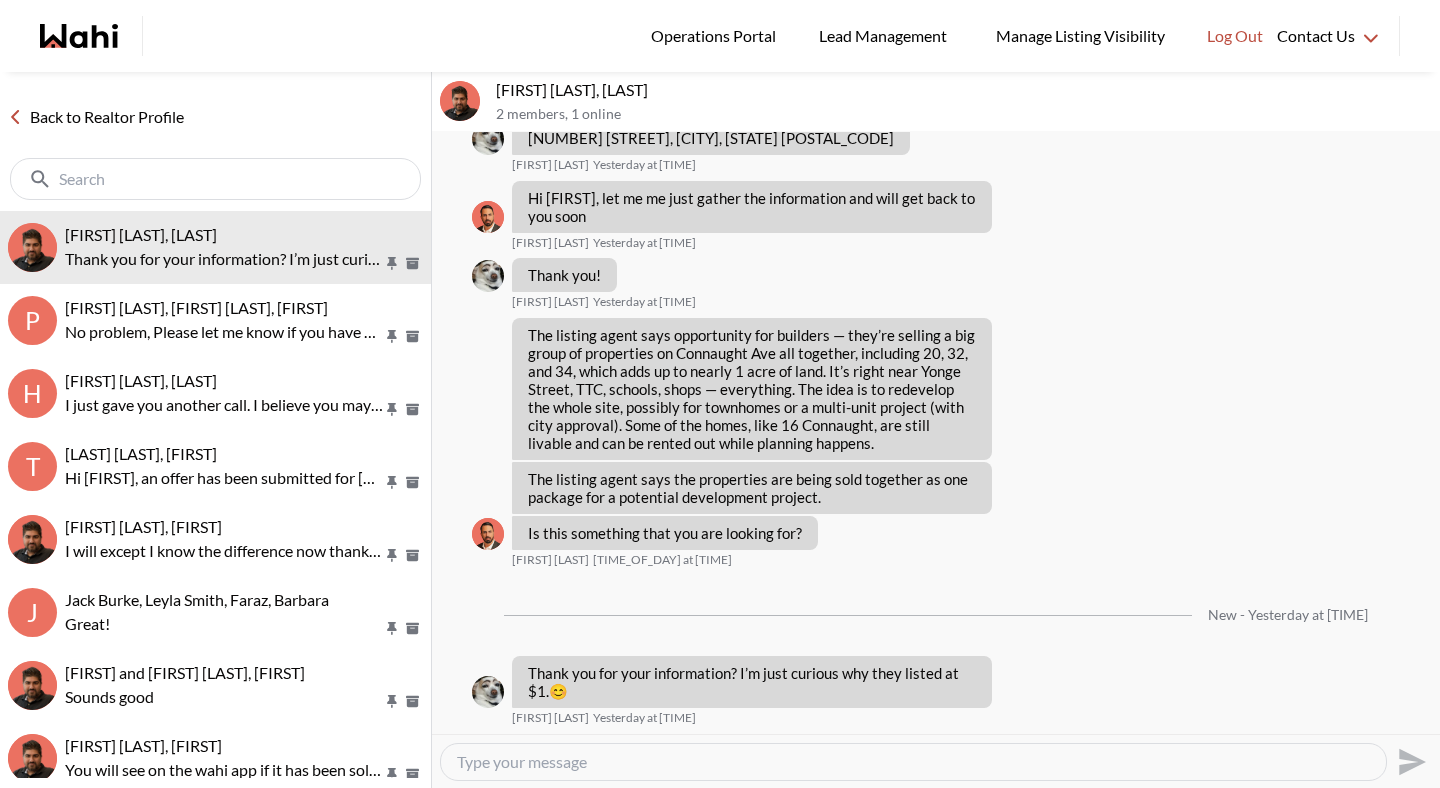 click at bounding box center [913, 762] 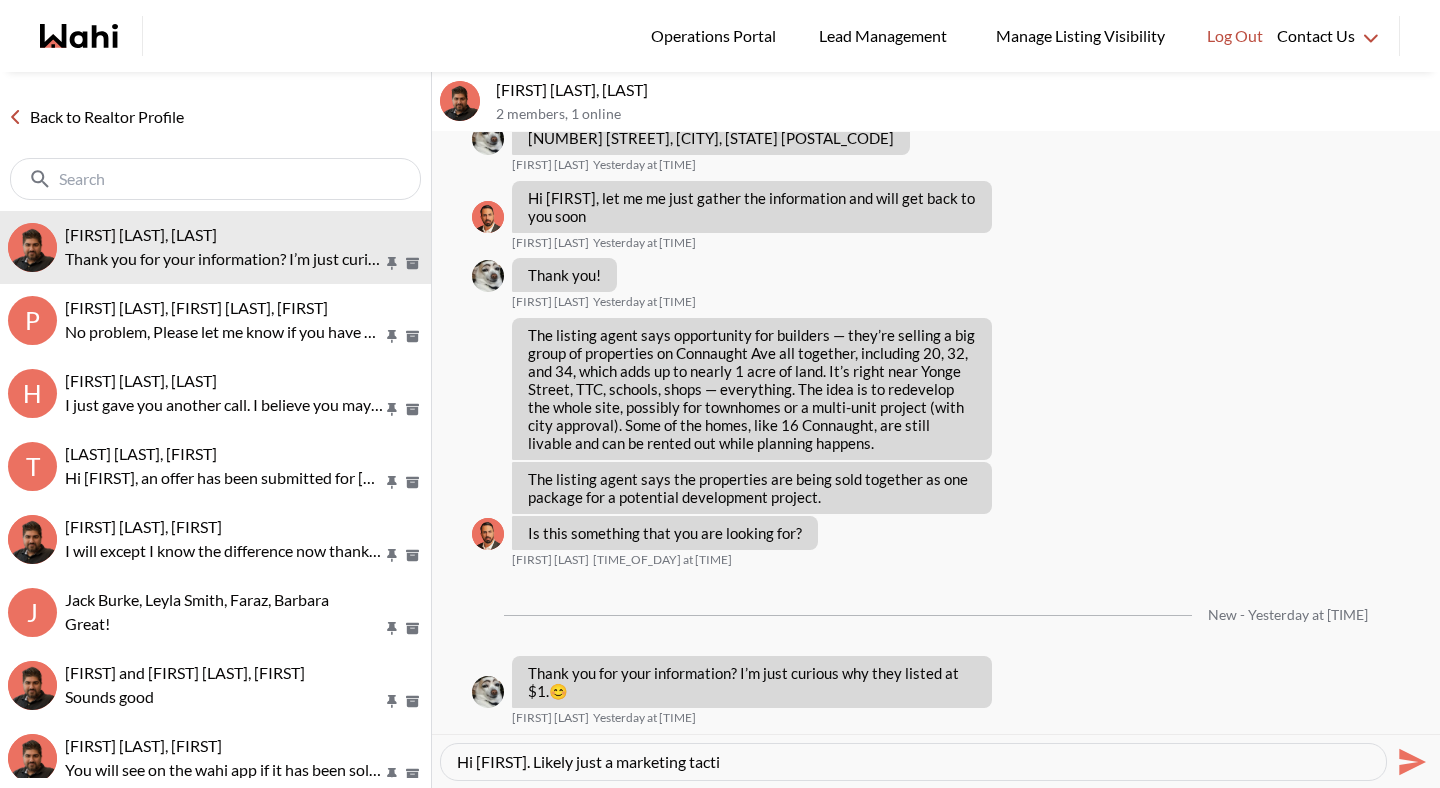 type on "Hi Thao. Likely just a marketing tactic" 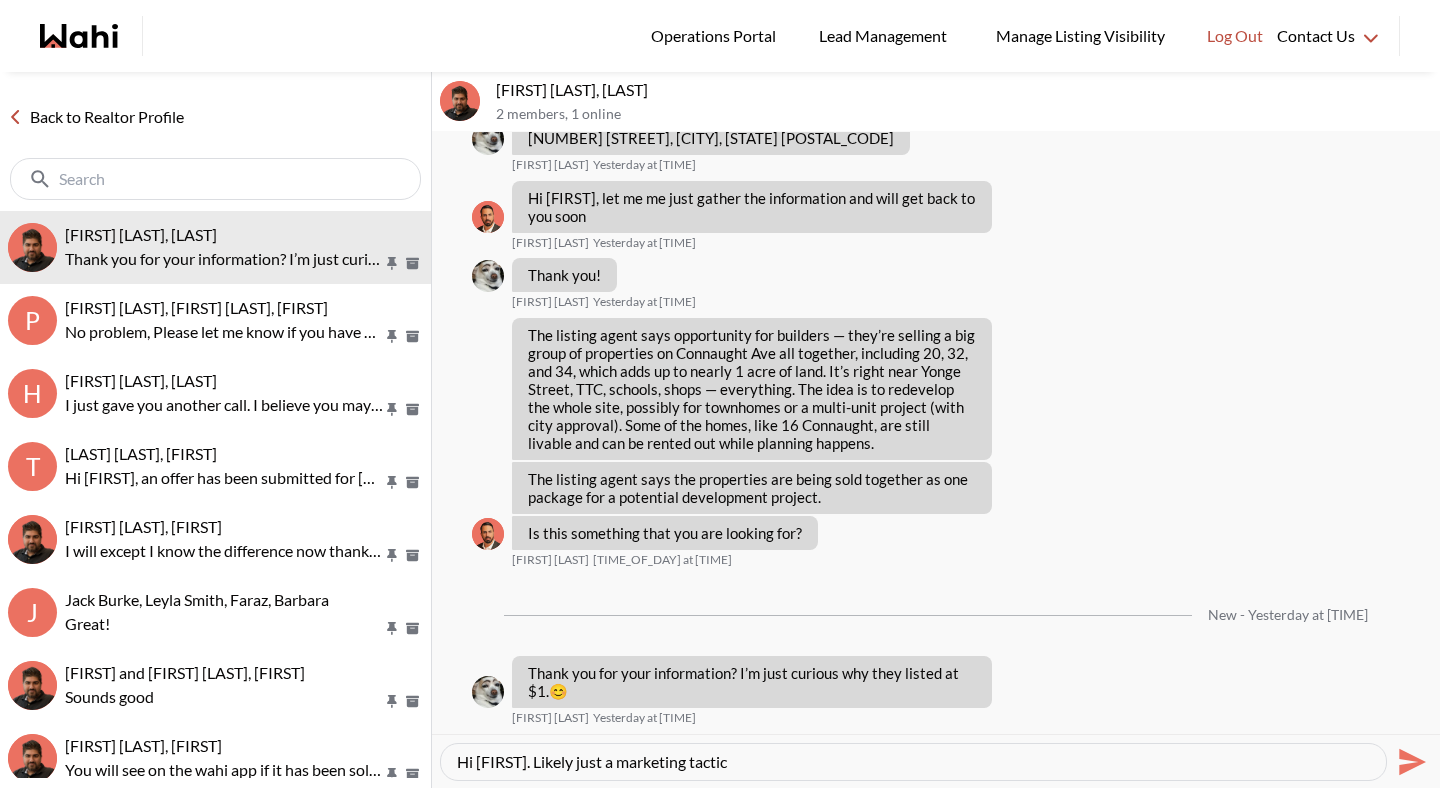 type 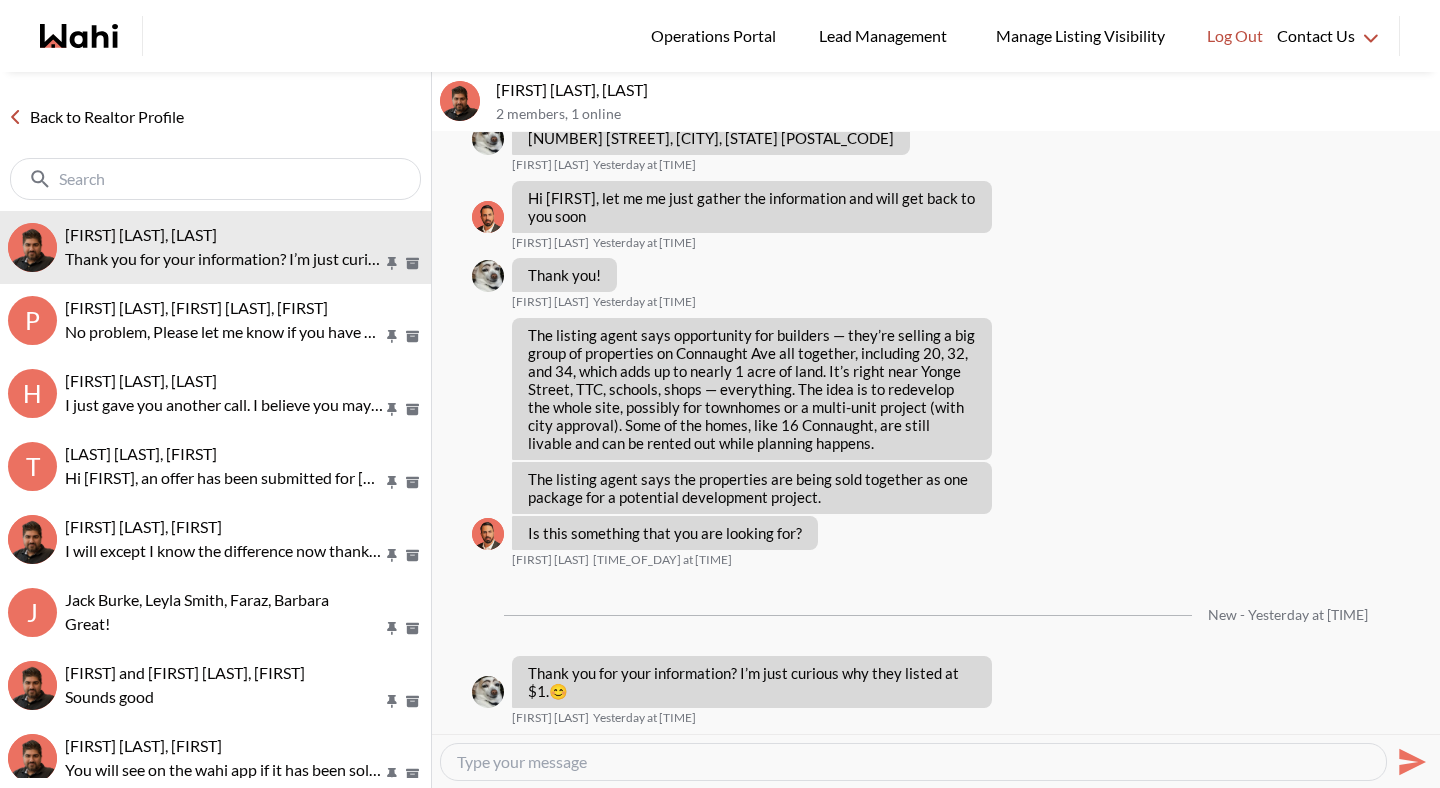 scroll, scrollTop: 1493, scrollLeft: 0, axis: vertical 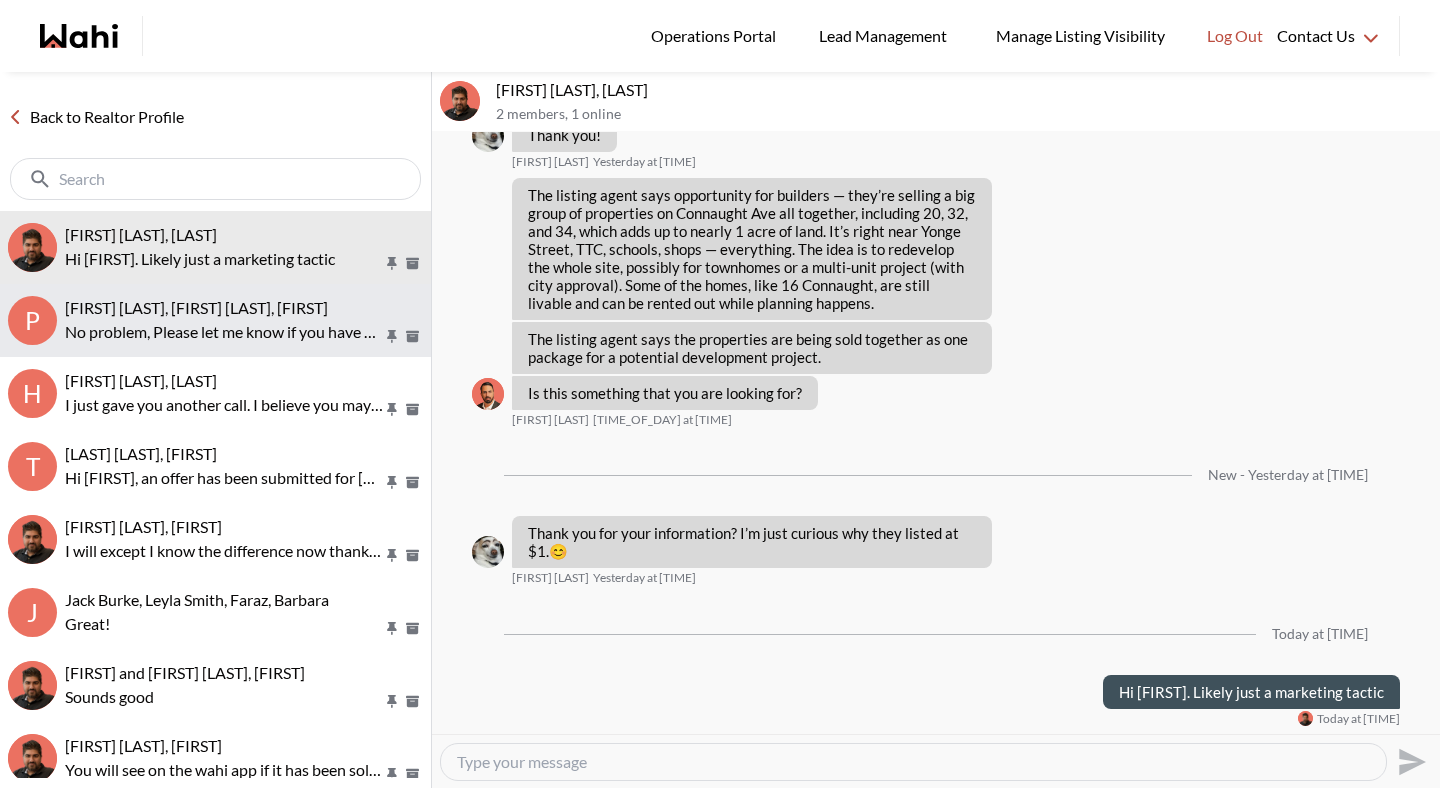 click on "P Pradeep Pradhan, Shilpa Pradhan, Faraz No problem, Please let me know if you have any questions!" at bounding box center [215, 320] 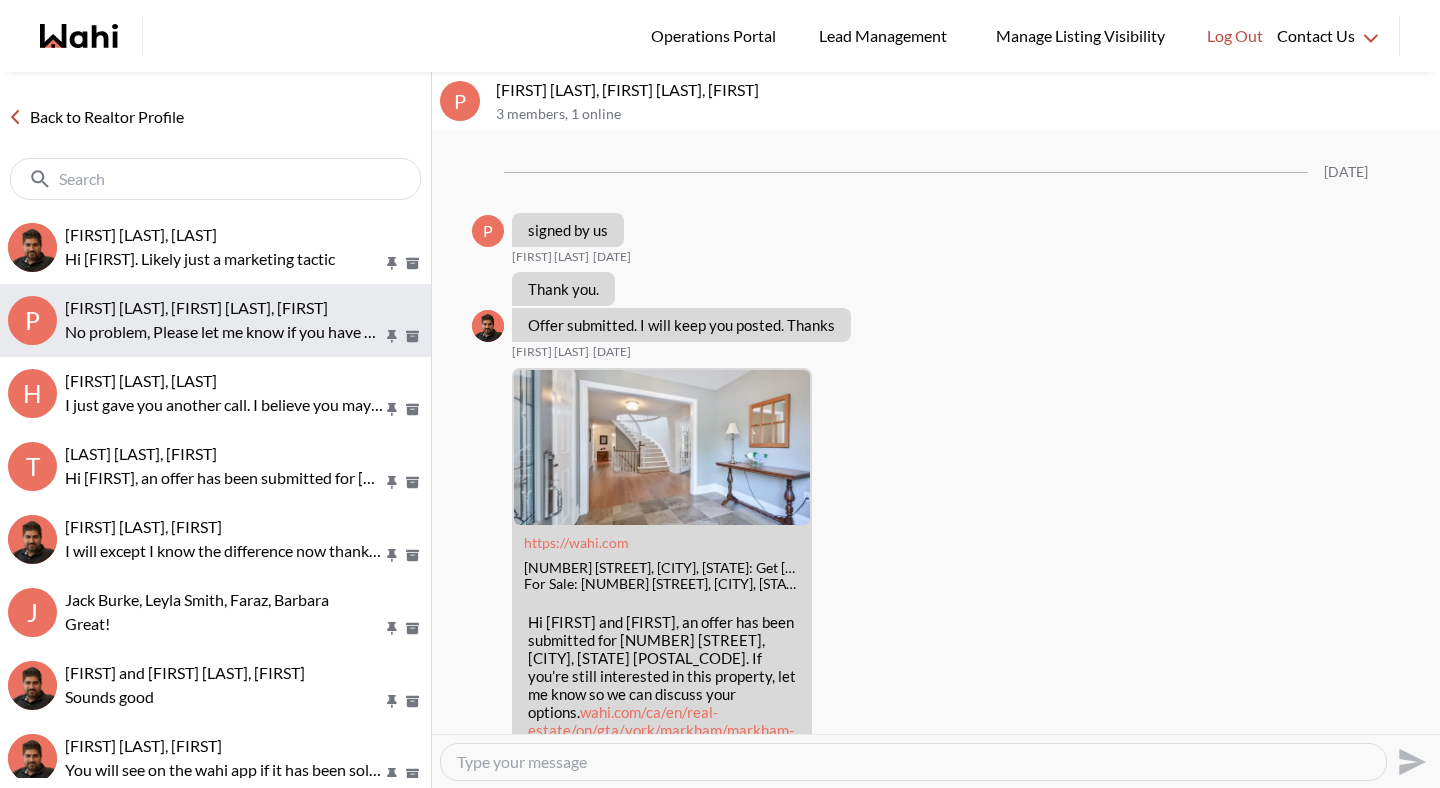 scroll, scrollTop: 2750, scrollLeft: 0, axis: vertical 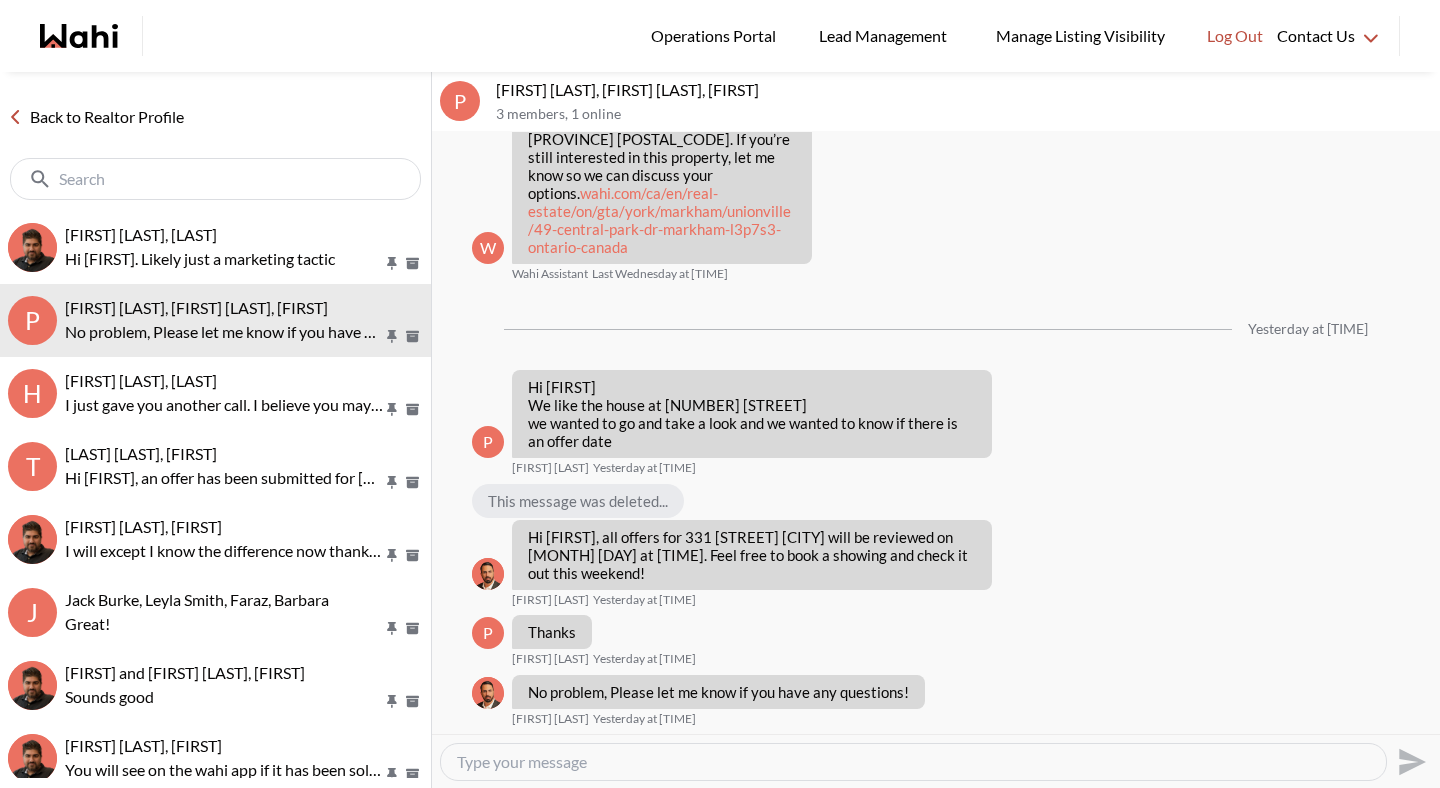 click on "Back to Realtor Profile" at bounding box center [96, 117] 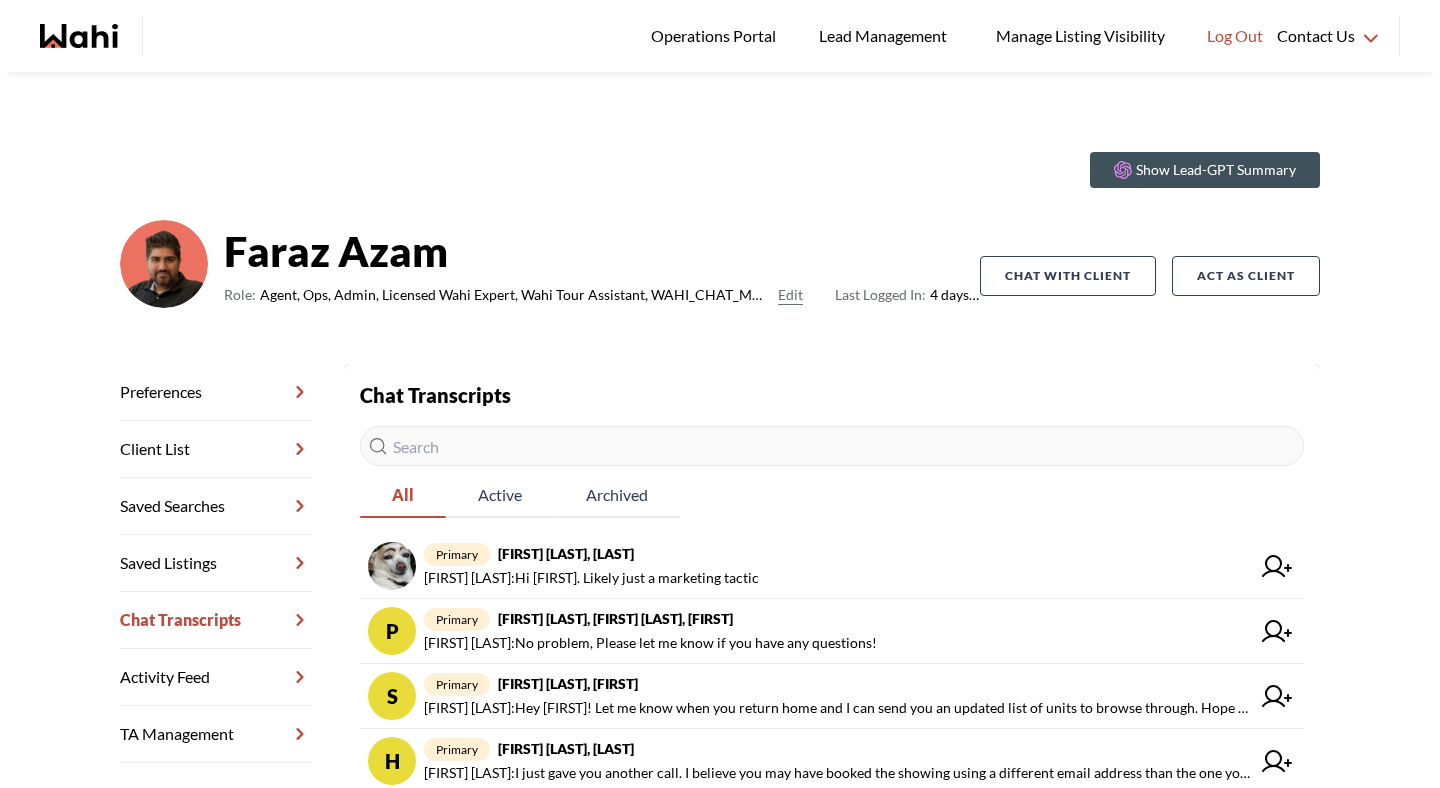 click at bounding box center (832, 446) 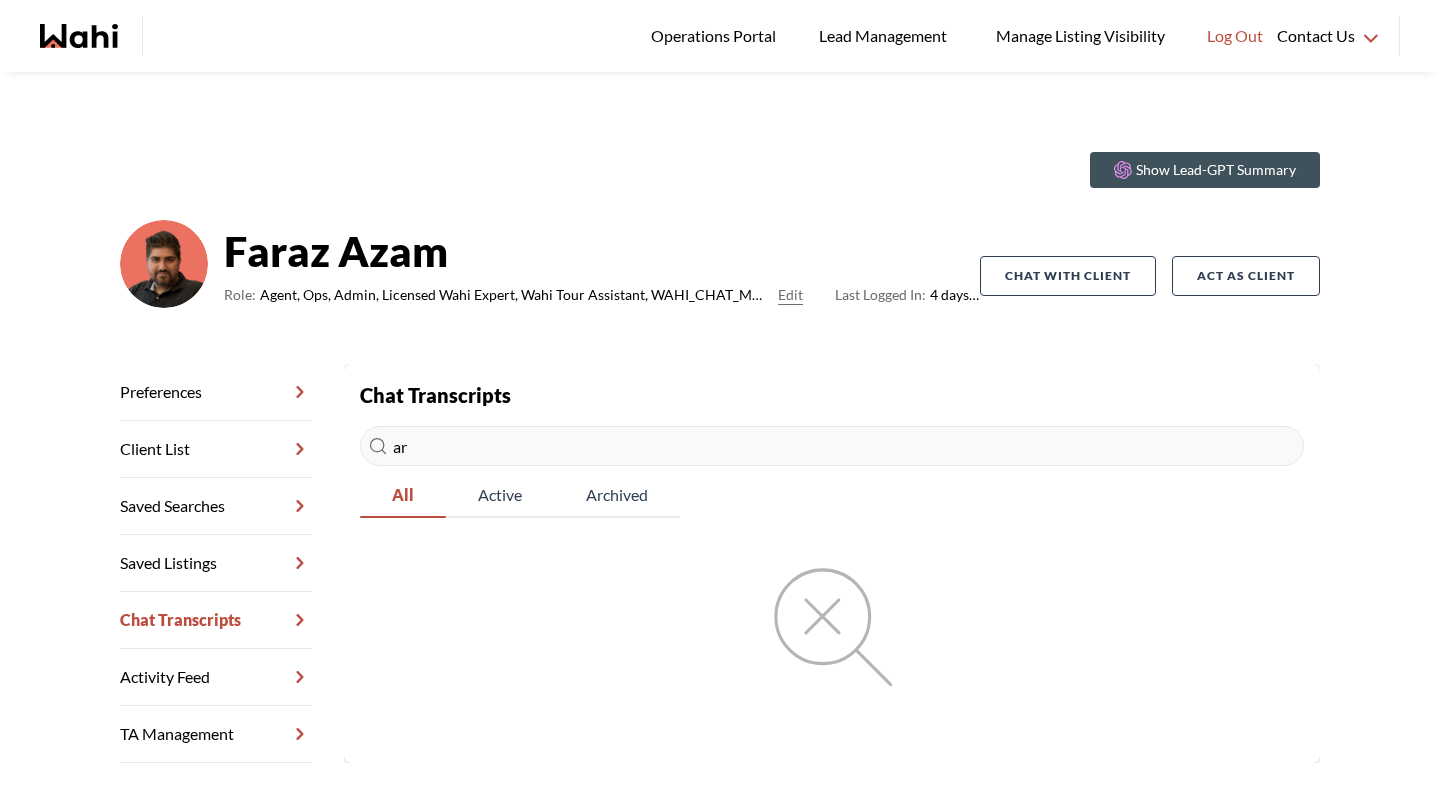 type on "a" 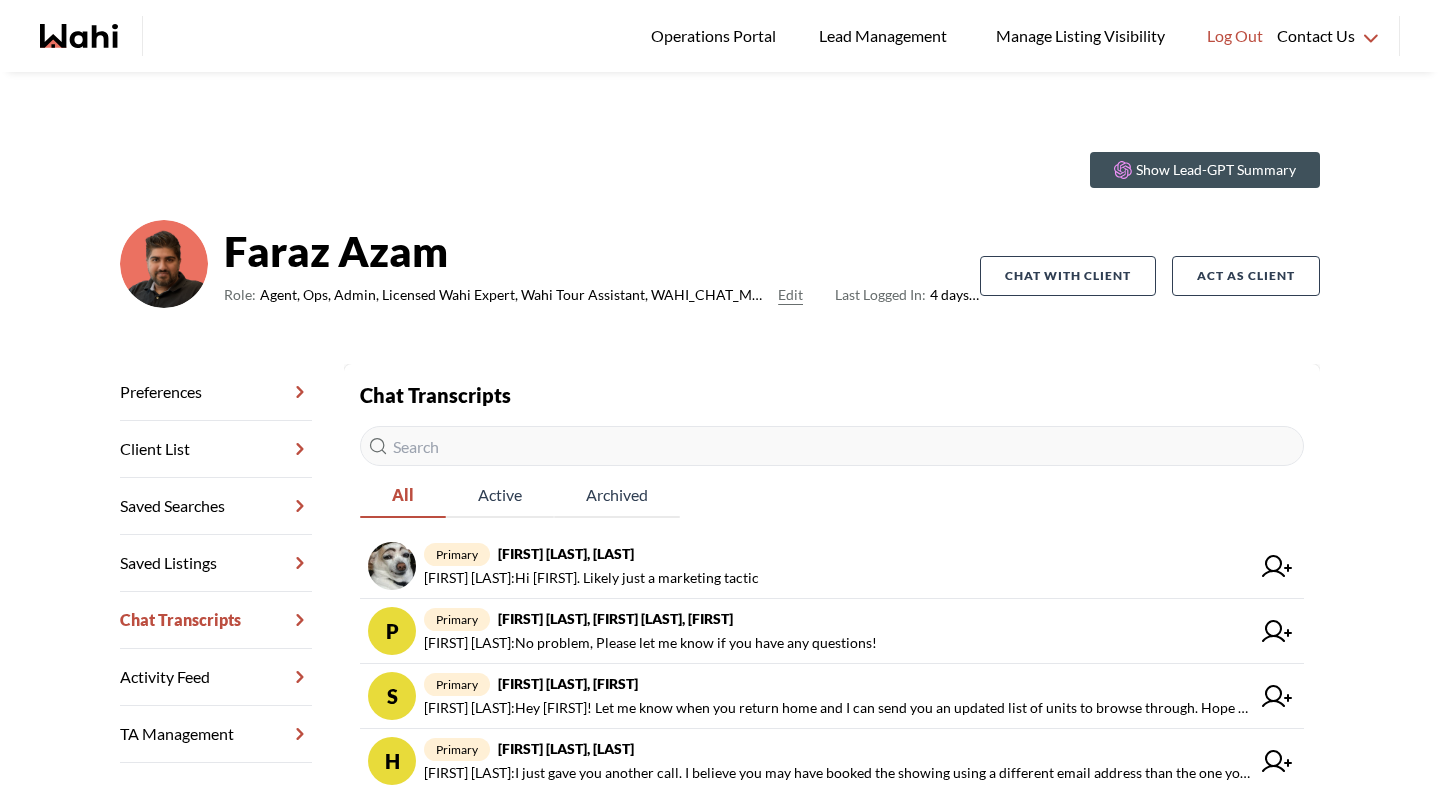 paste on "nekomosu49@gmail.com" 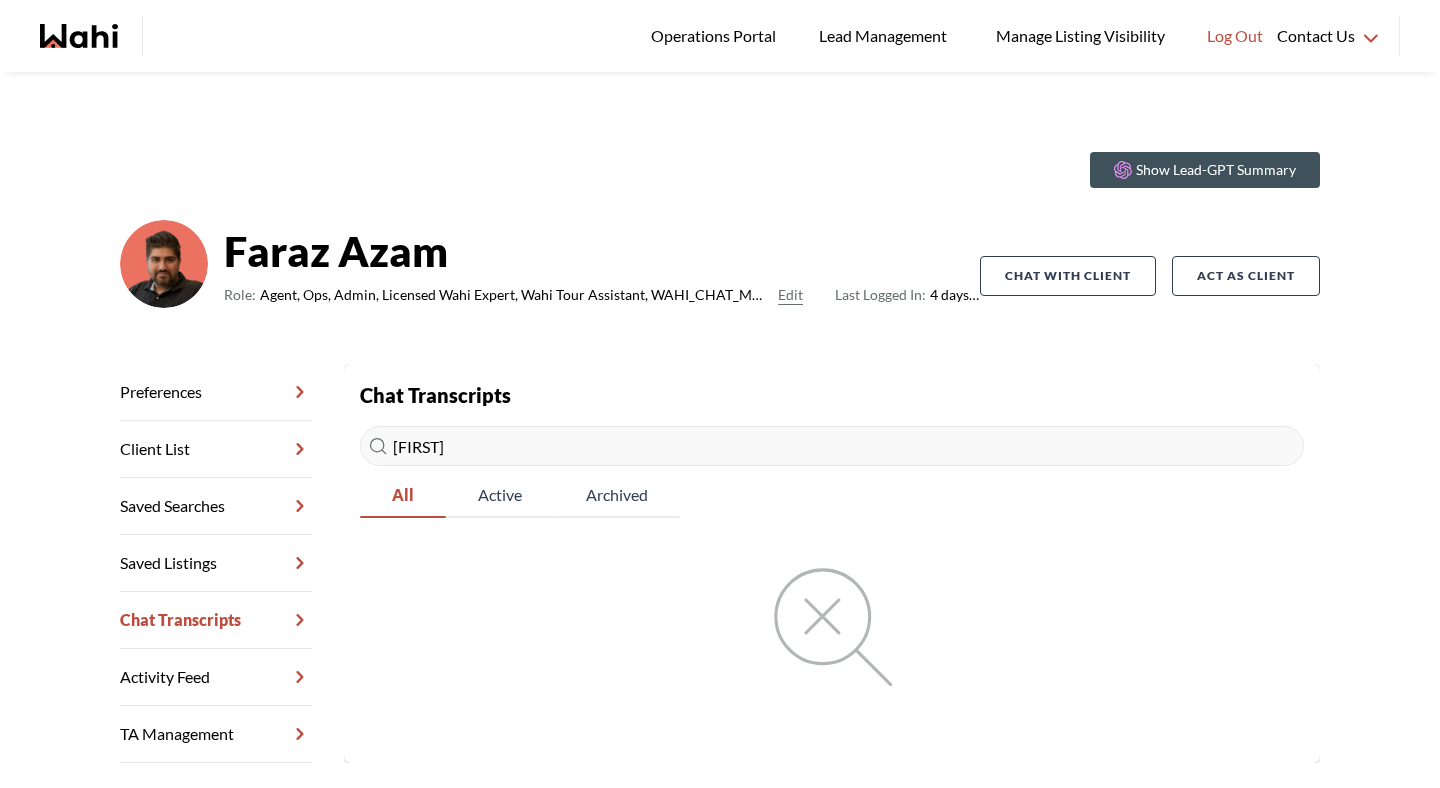 type on "n" 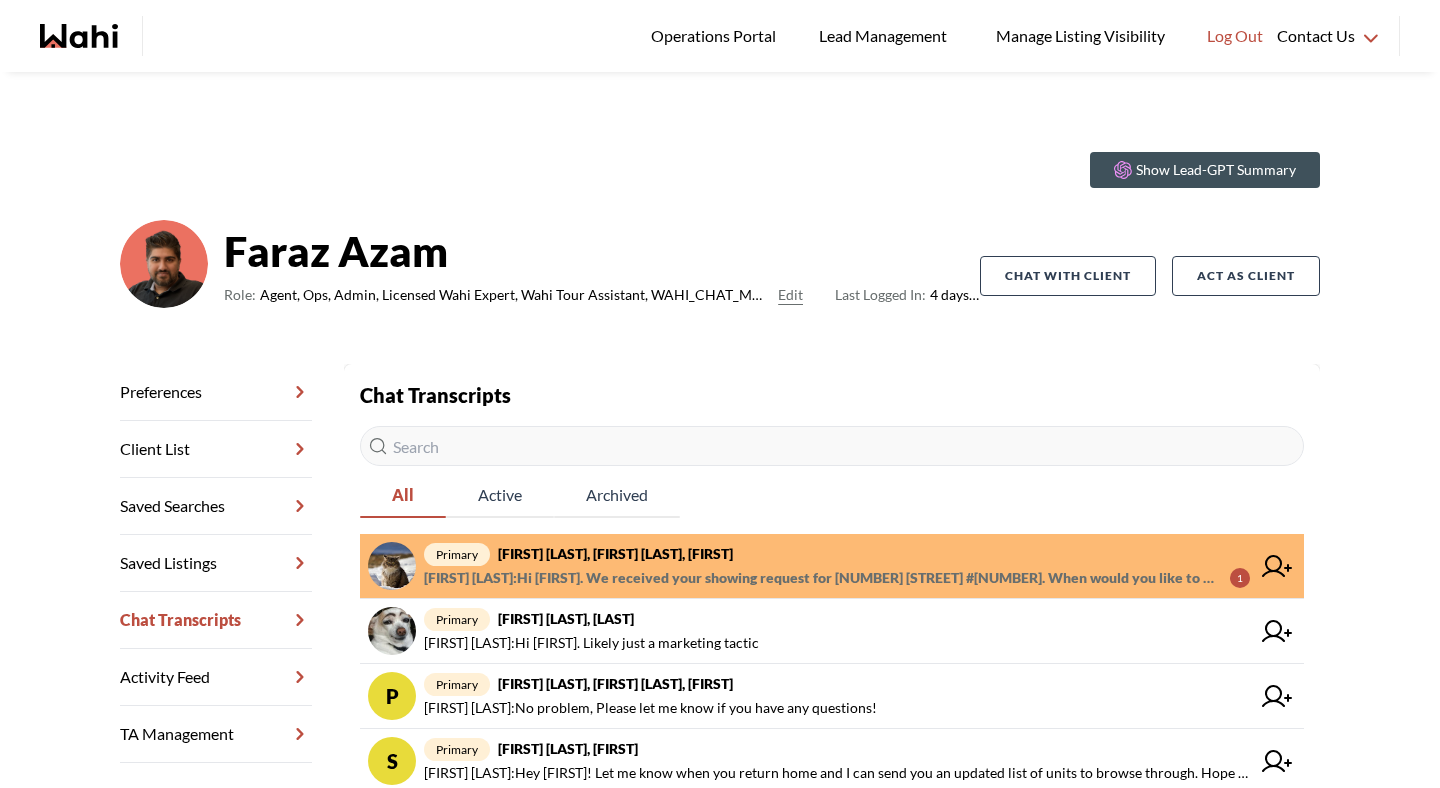 click at bounding box center [832, 446] 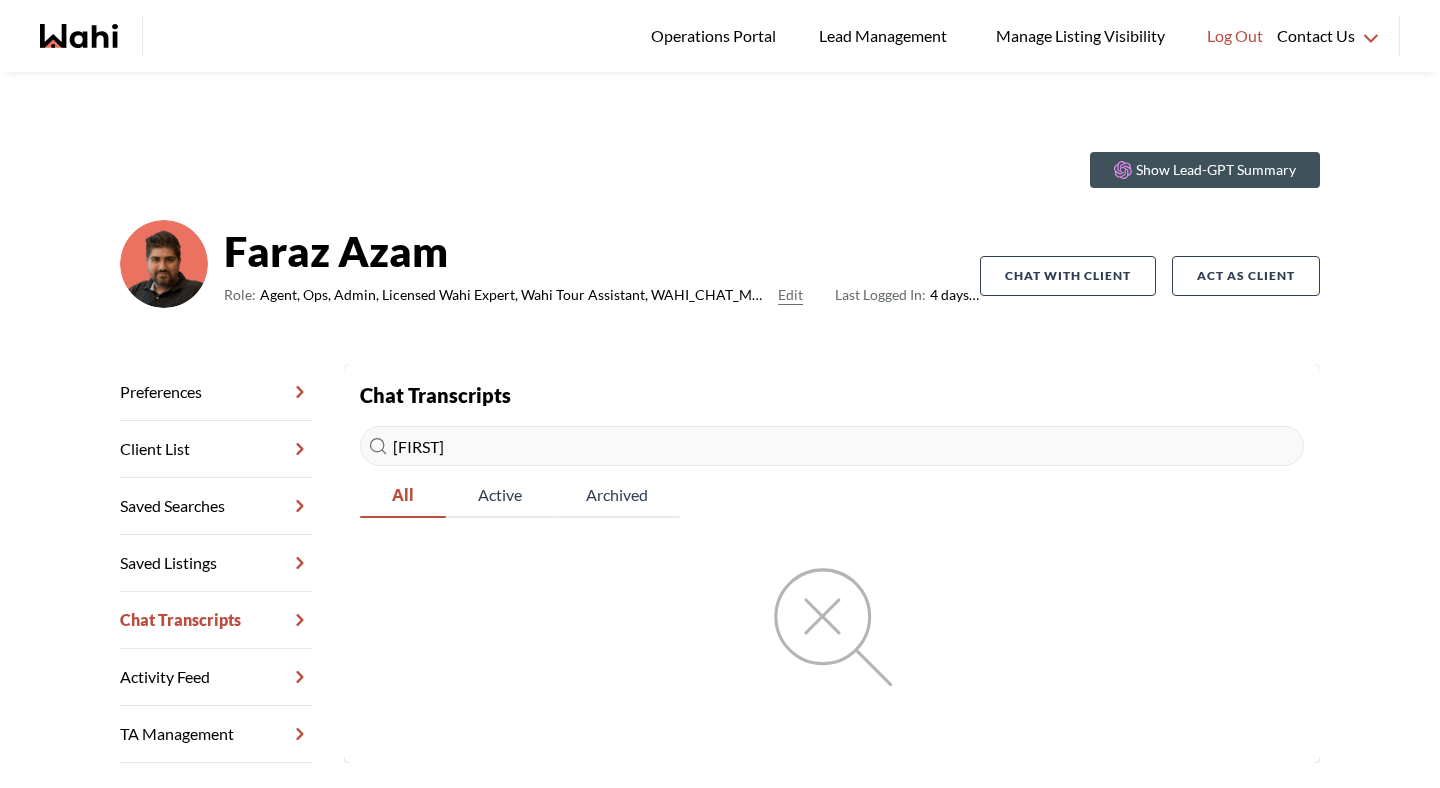 type on "r" 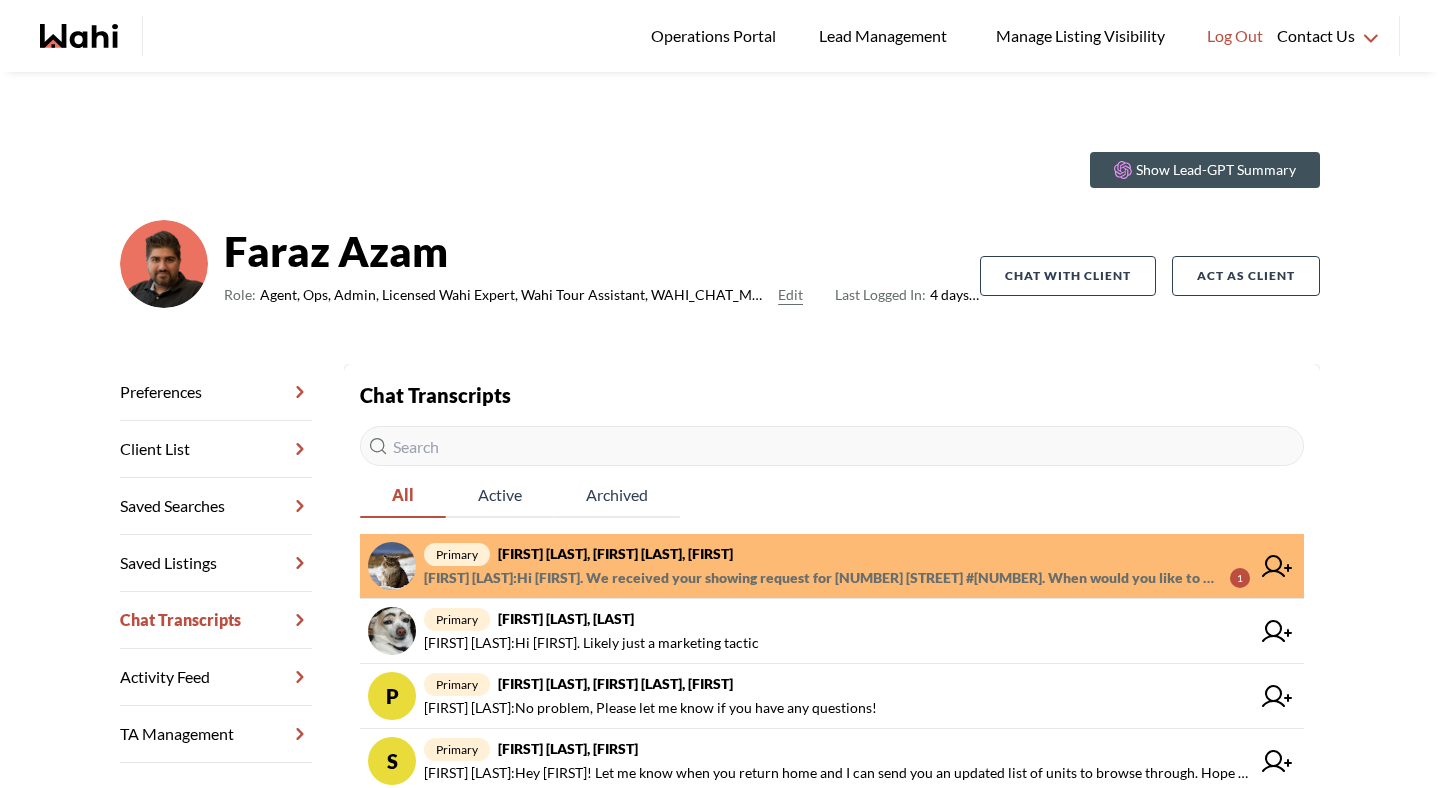 click at bounding box center (832, 446) 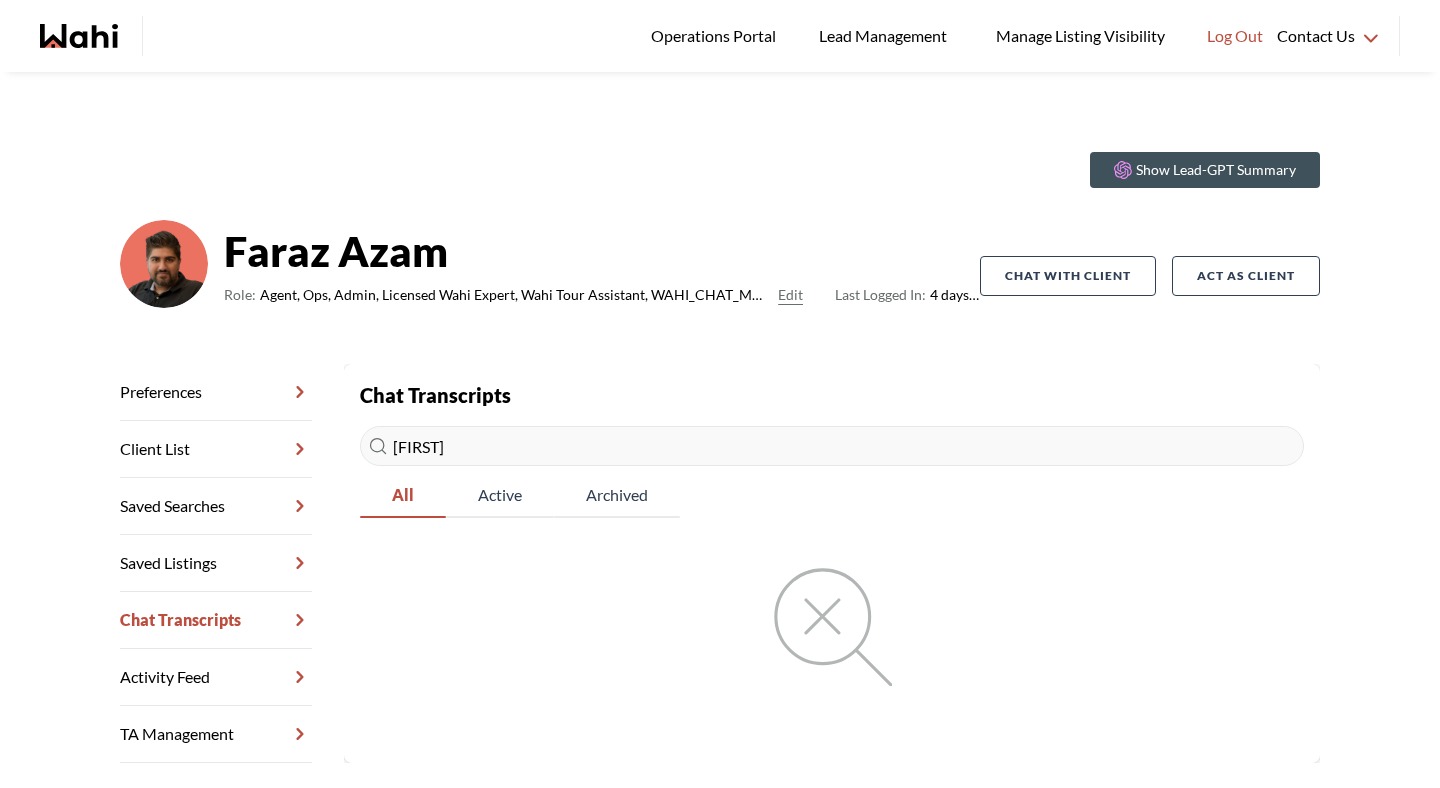 type on "r" 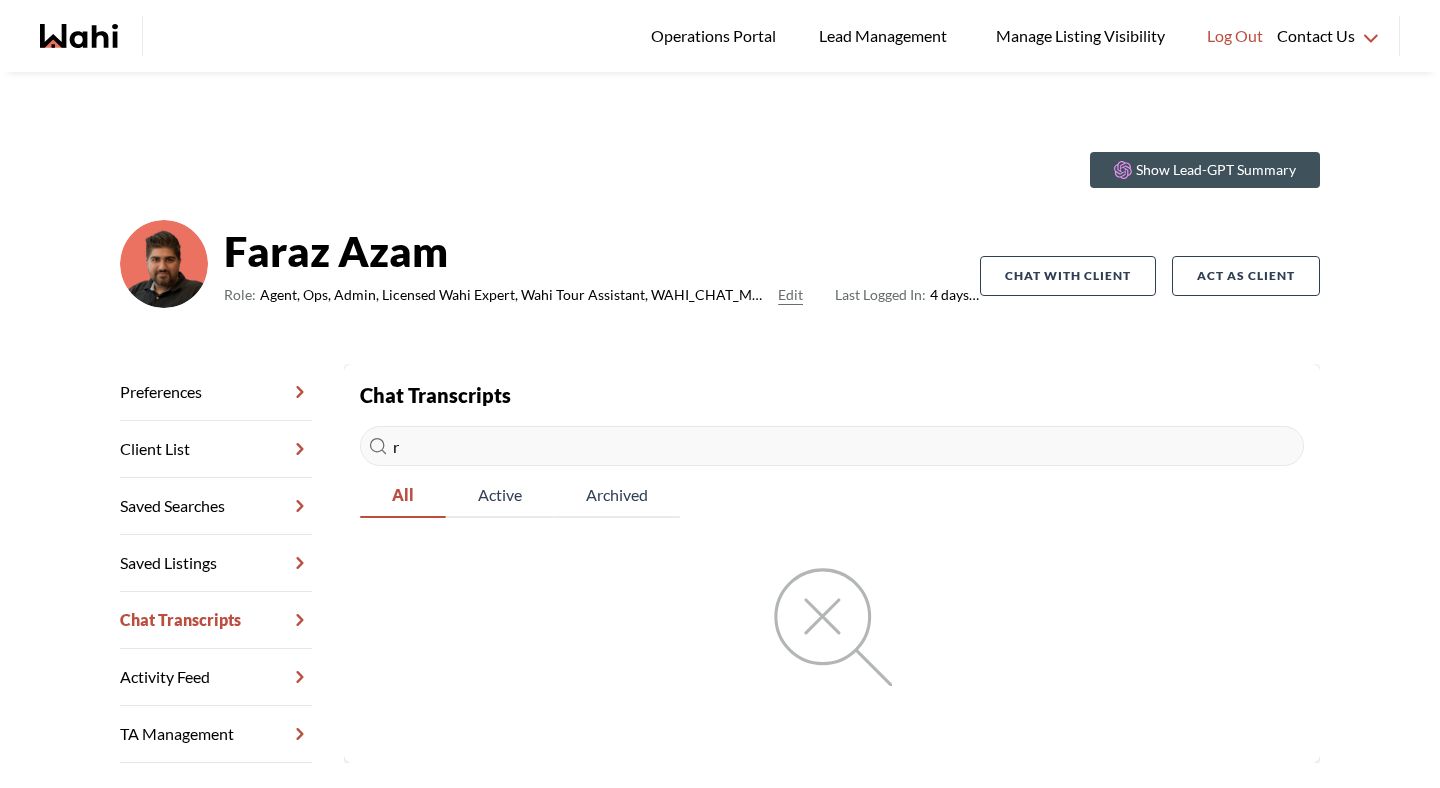 type 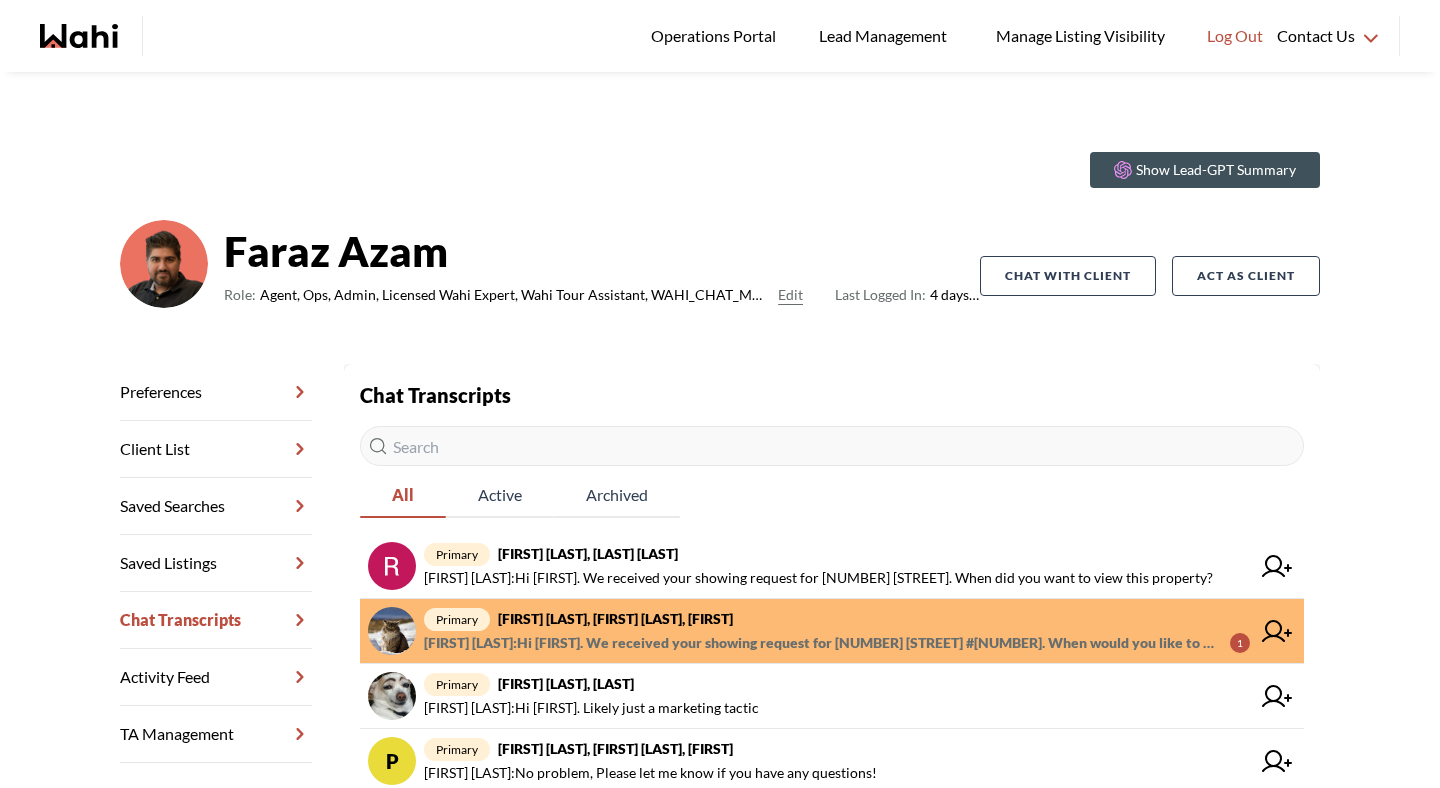 click on "Arnold Au, Mandy Yung, Faraz" at bounding box center (615, 618) 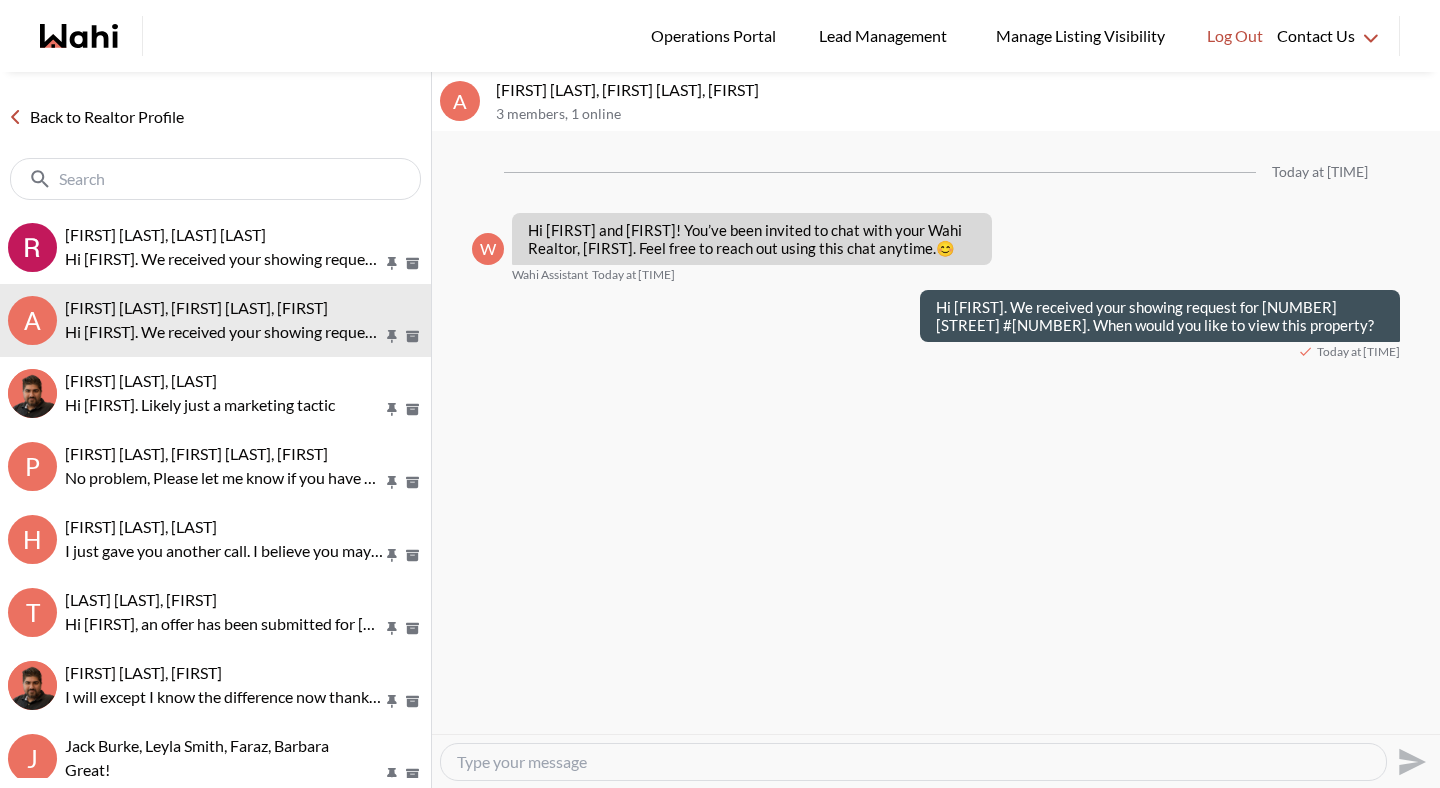 click at bounding box center (913, 762) 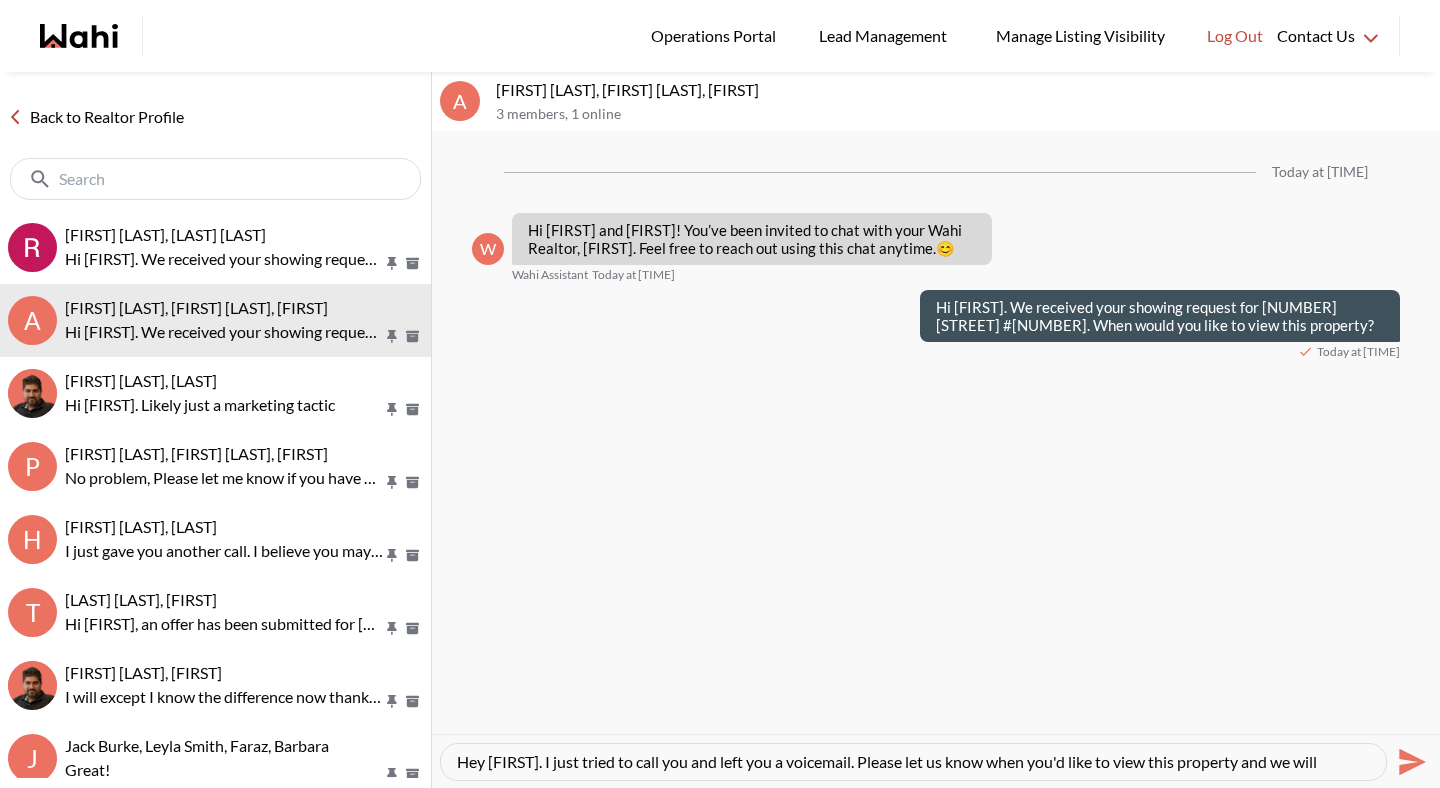 scroll, scrollTop: 19, scrollLeft: 0, axis: vertical 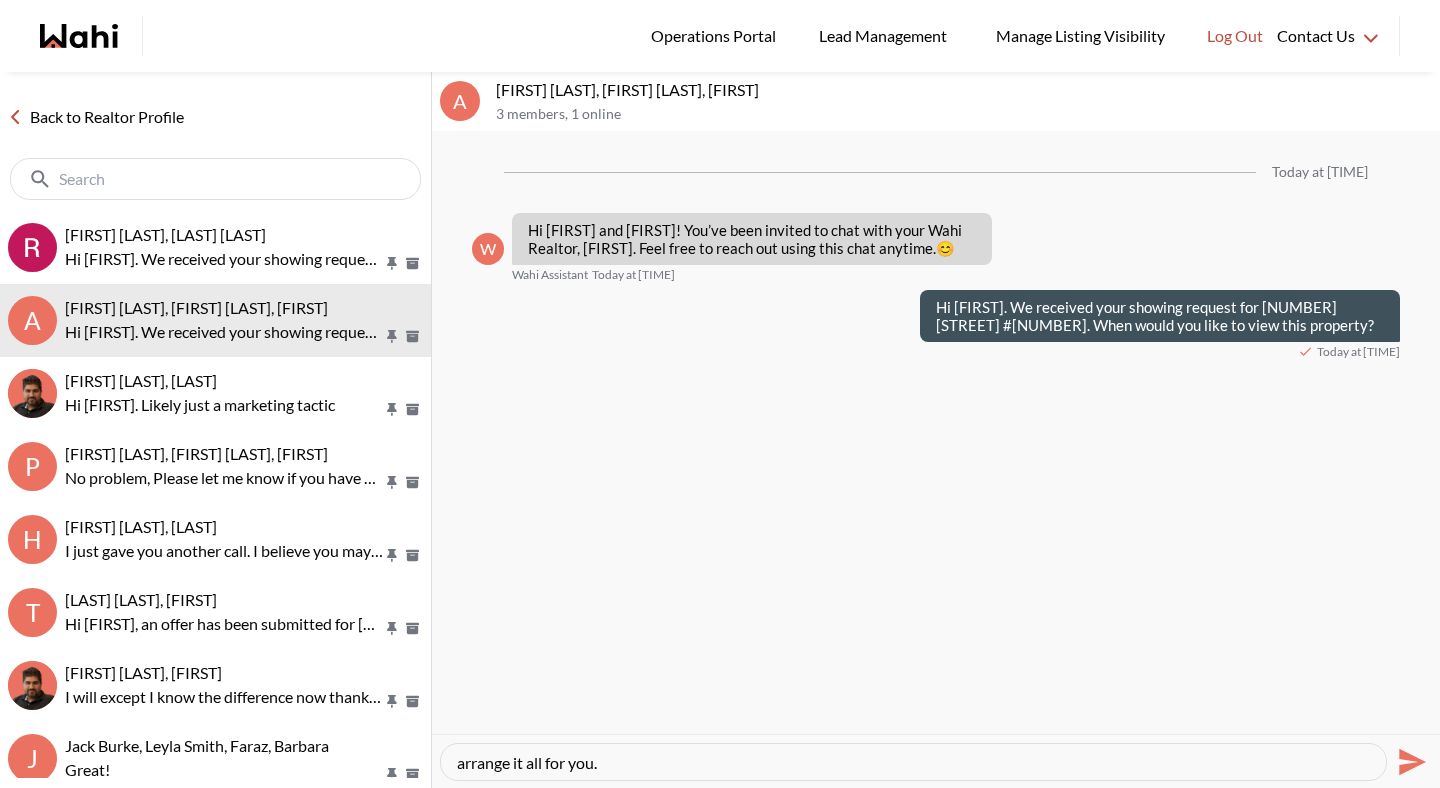 type on "Hey Arnold. I just tried to call you and left you a voicemail. Please let us know when you'd like to view this property and we will arrange it all for you." 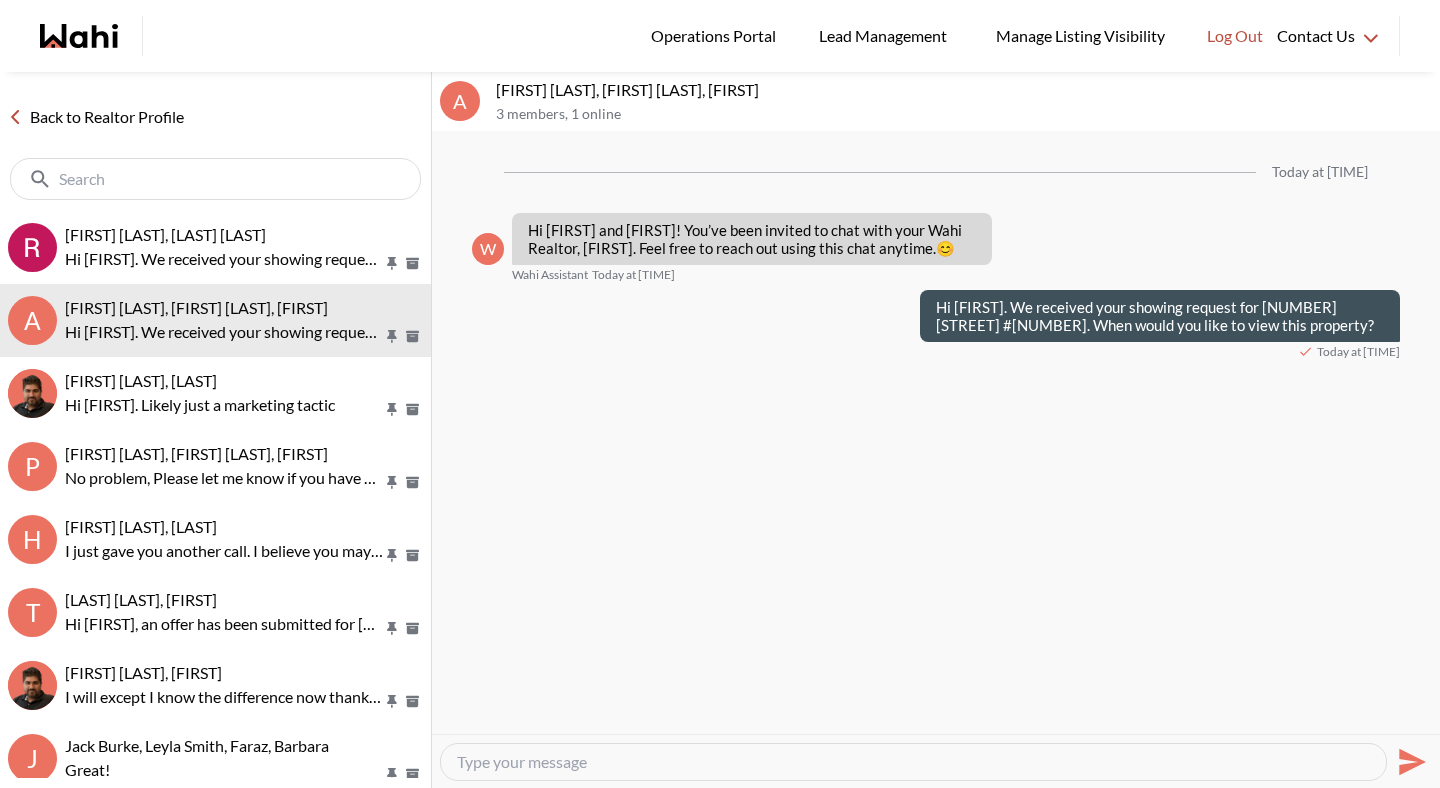 scroll, scrollTop: 0, scrollLeft: 0, axis: both 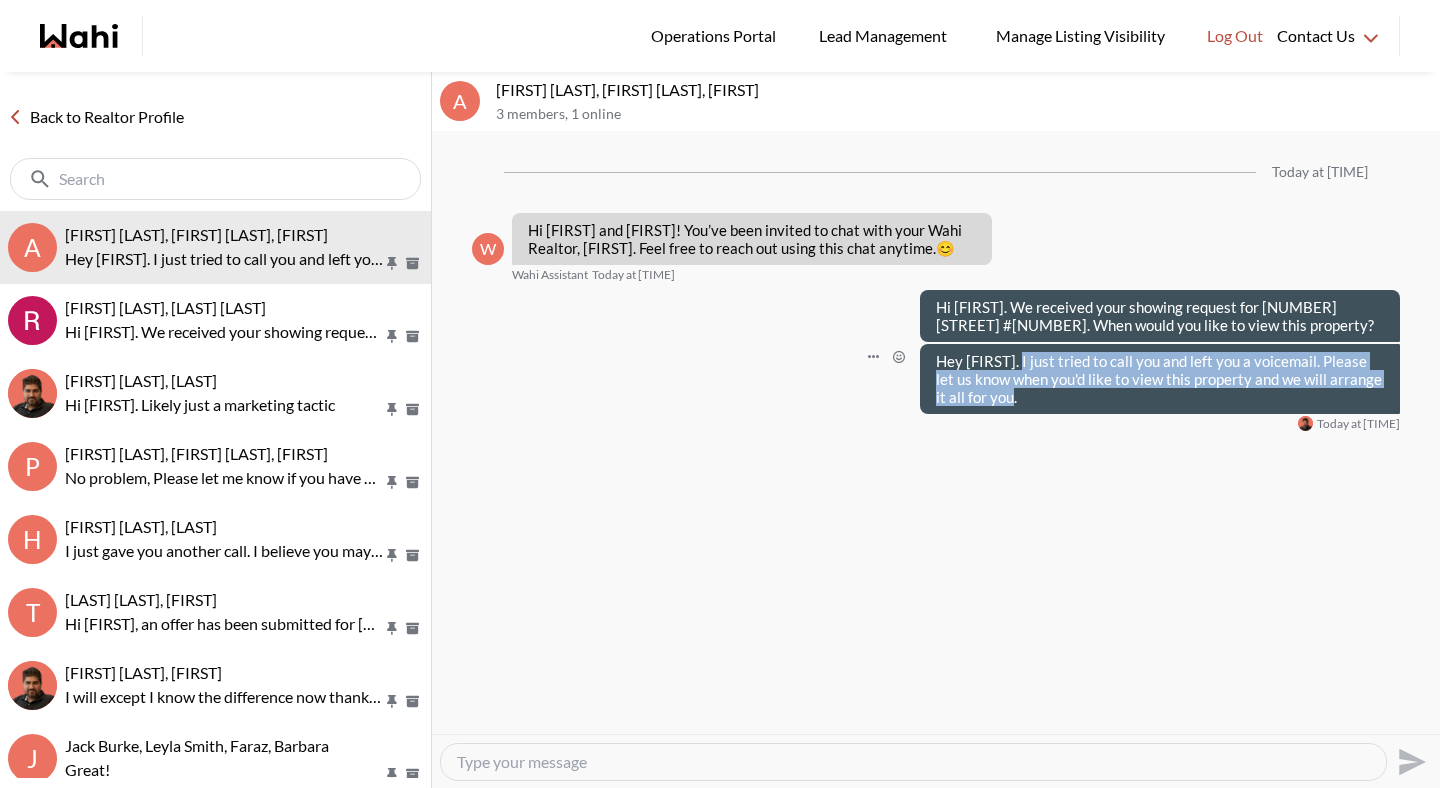 drag, startPoint x: 1012, startPoint y: 400, endPoint x: 1019, endPoint y: 362, distance: 38.63936 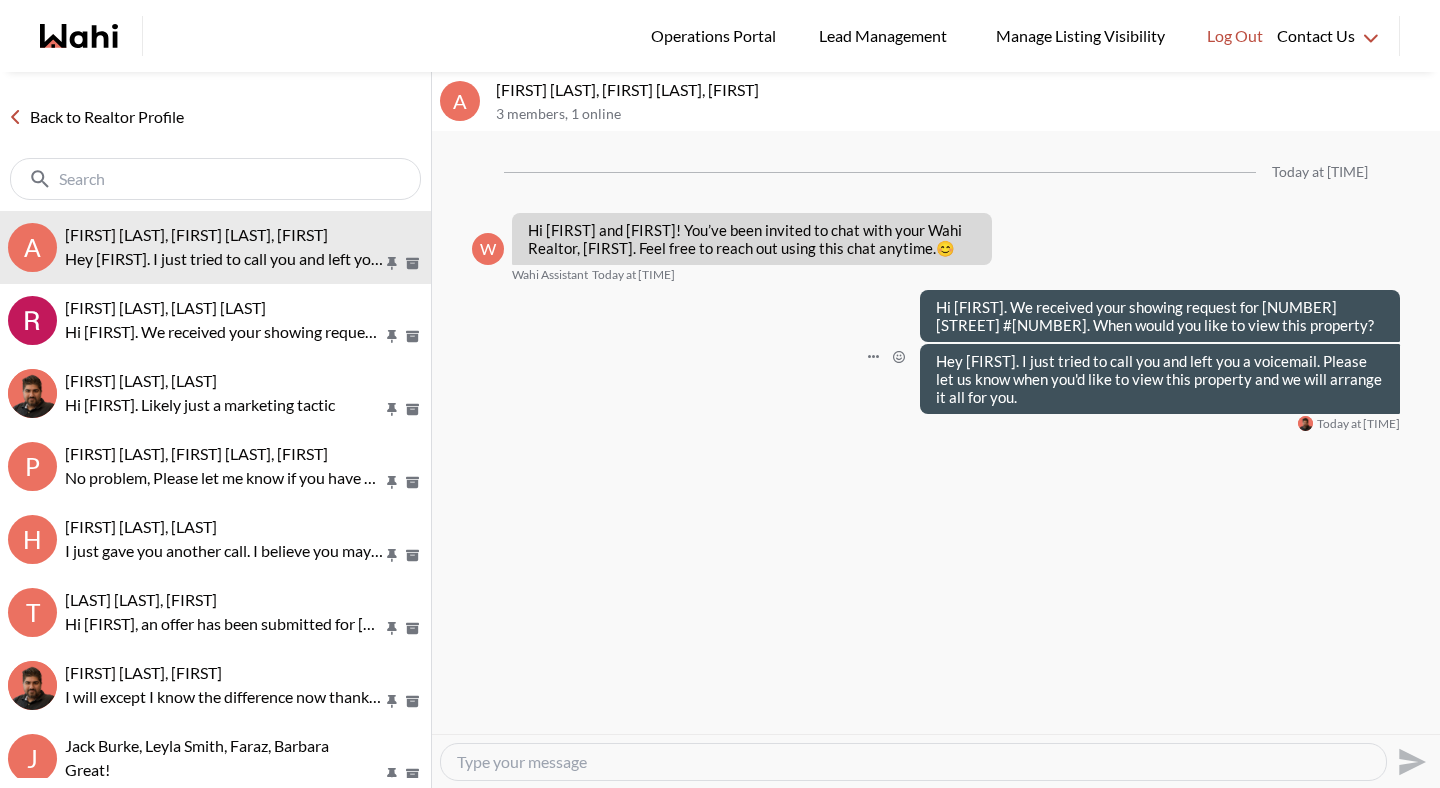 click on "Hey Arnold. I just tried to call you and left you a voicemail. Please let us know when you'd like to view this property and we will arrange it all for you." at bounding box center (1160, 379) 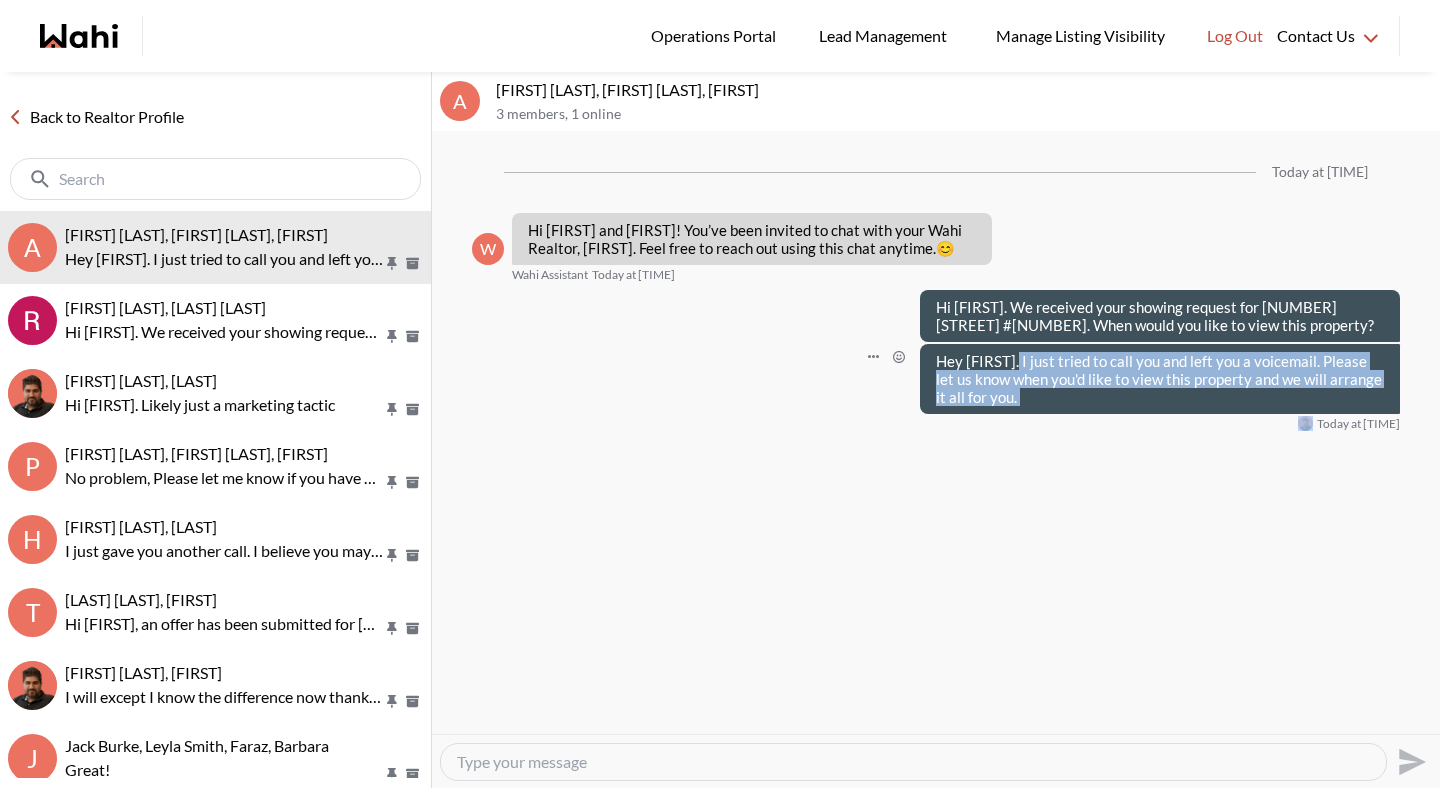 drag, startPoint x: 1013, startPoint y: 401, endPoint x: 1018, endPoint y: 363, distance: 38.327538 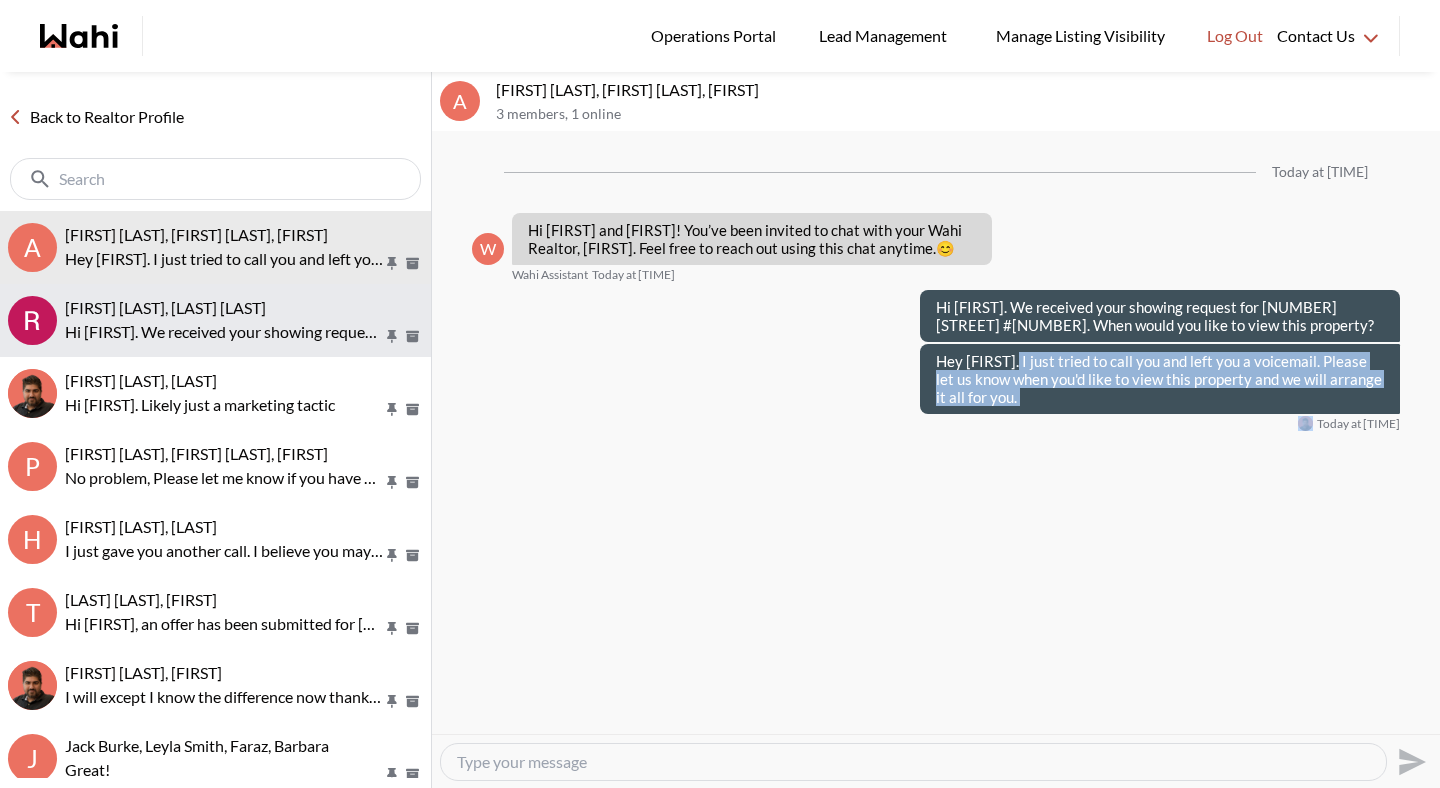 click on "Hi Rakesh. We received your showing request for 6316 Martel Crt. When did you want to view this property?" at bounding box center (224, 332) 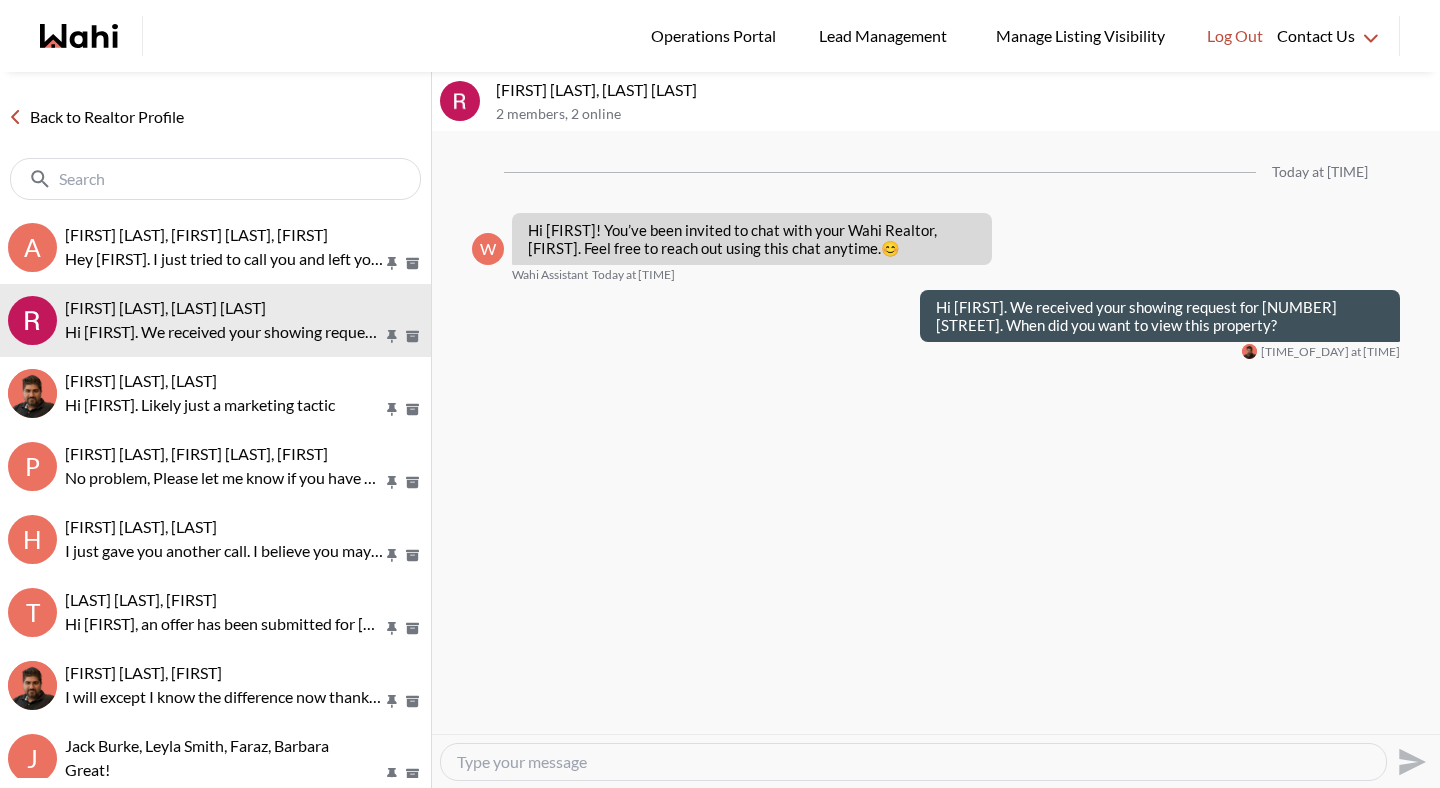 click at bounding box center (913, 762) 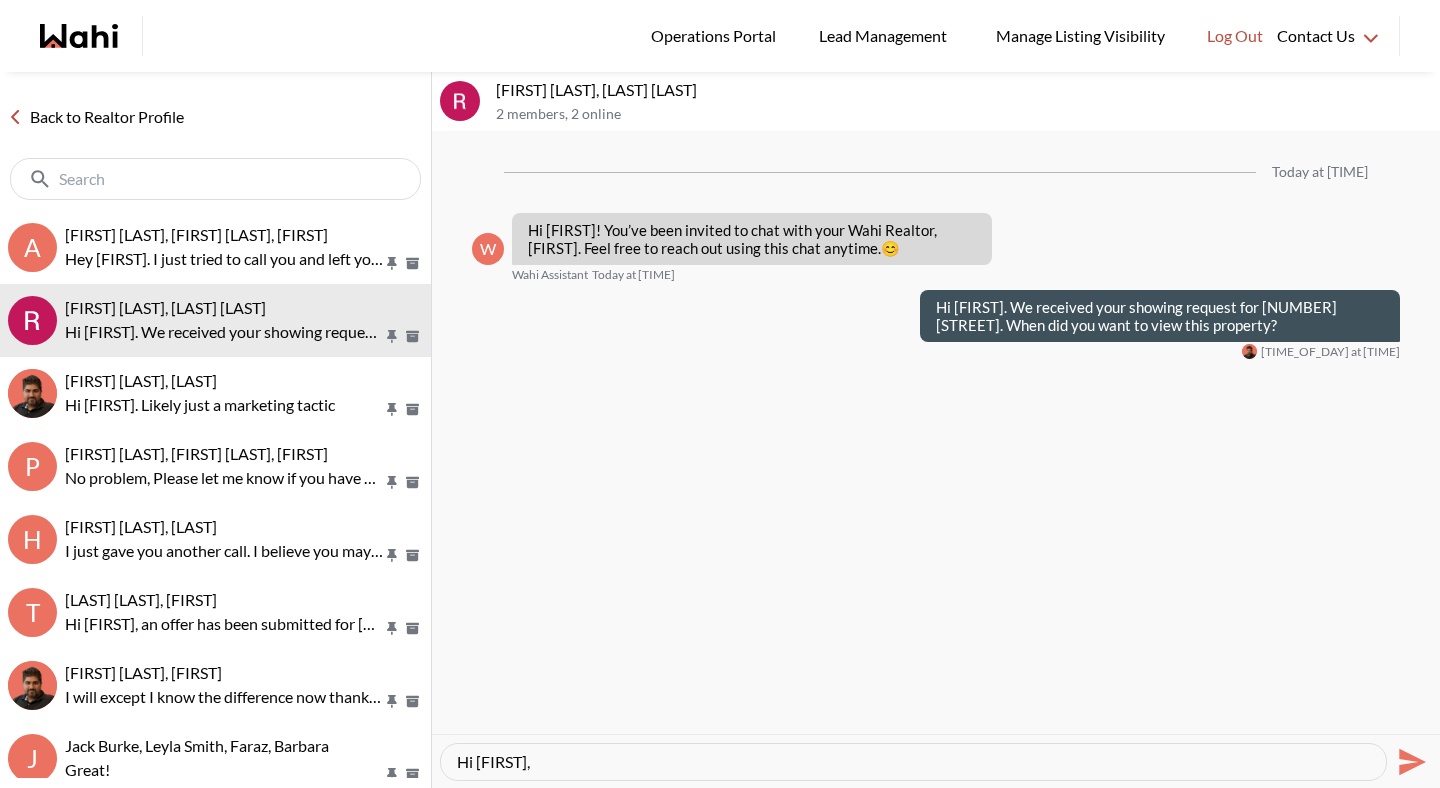 paste on "I just tried to call you and left you a voicemail. Please let us know when you'd like to view this property and we will arrange it all for you." 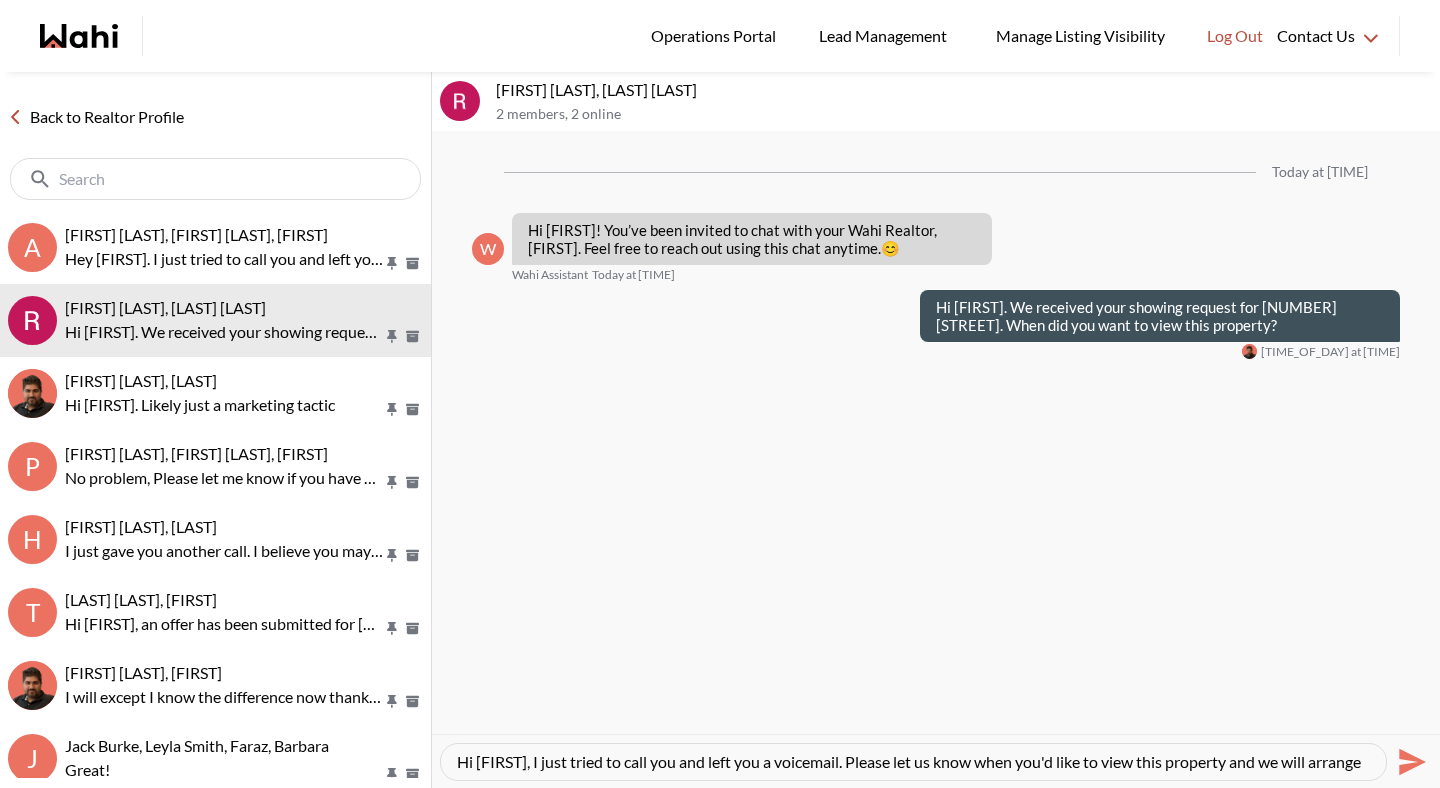 type 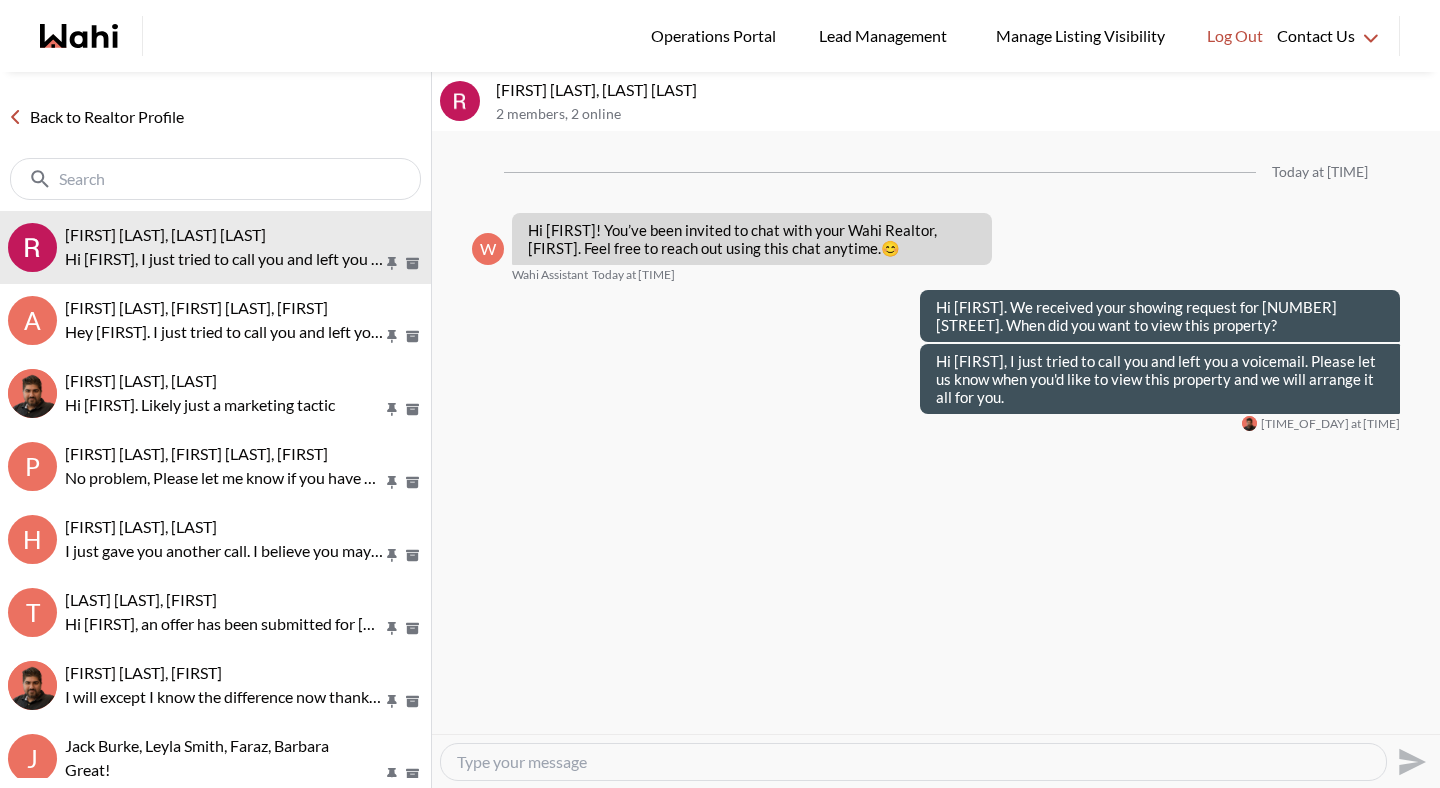 click on "Back to Realtor Profile" at bounding box center [96, 117] 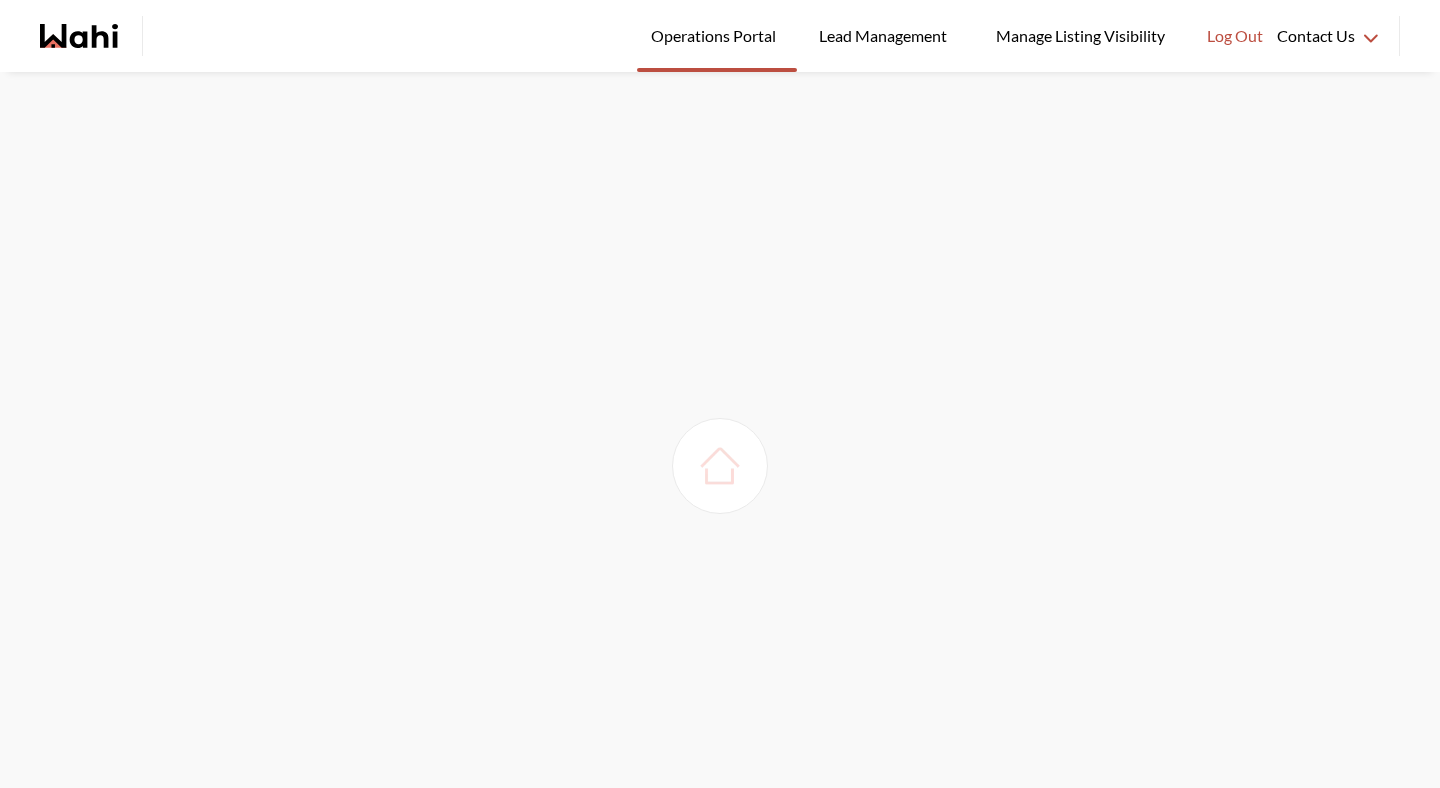 scroll, scrollTop: 0, scrollLeft: 0, axis: both 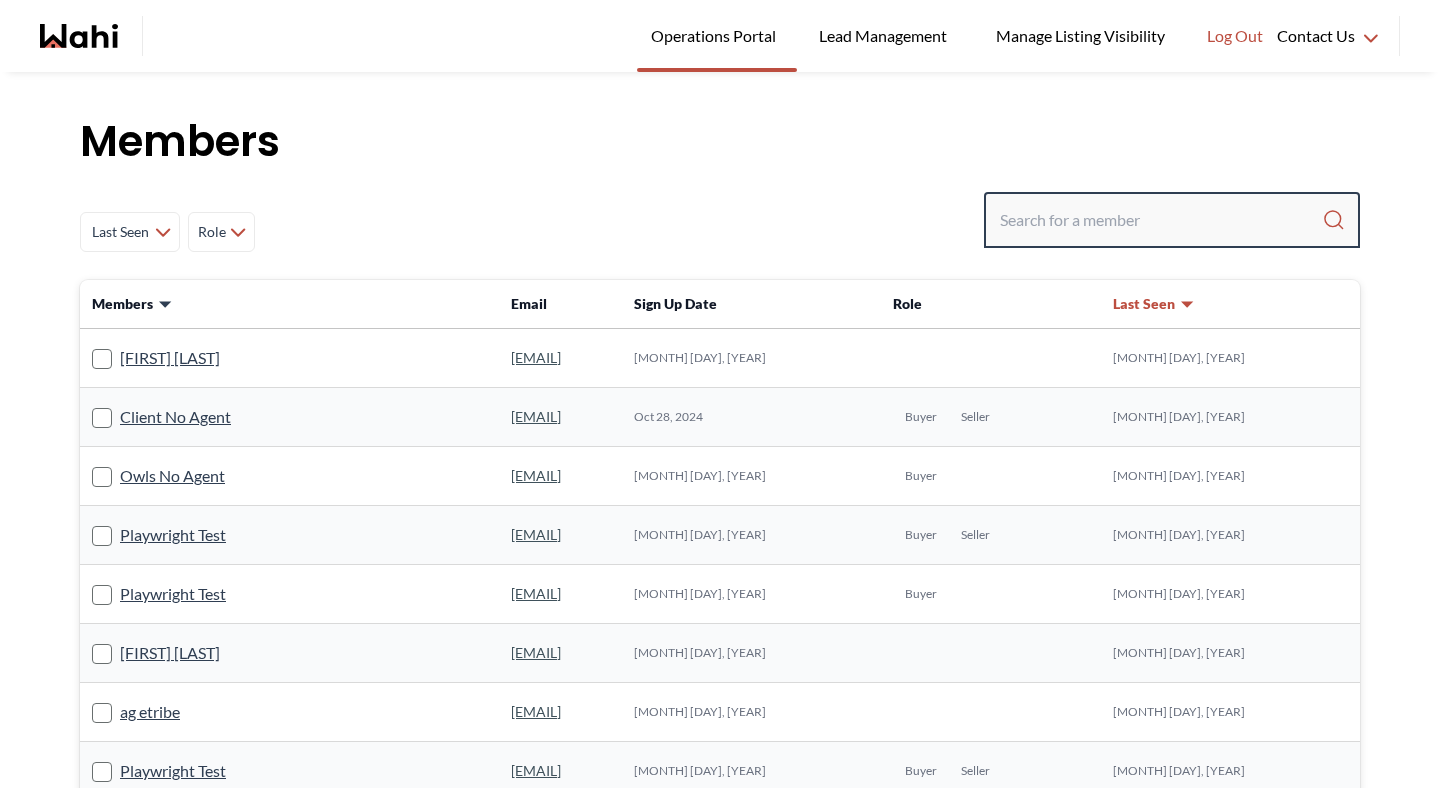 click at bounding box center (1161, 220) 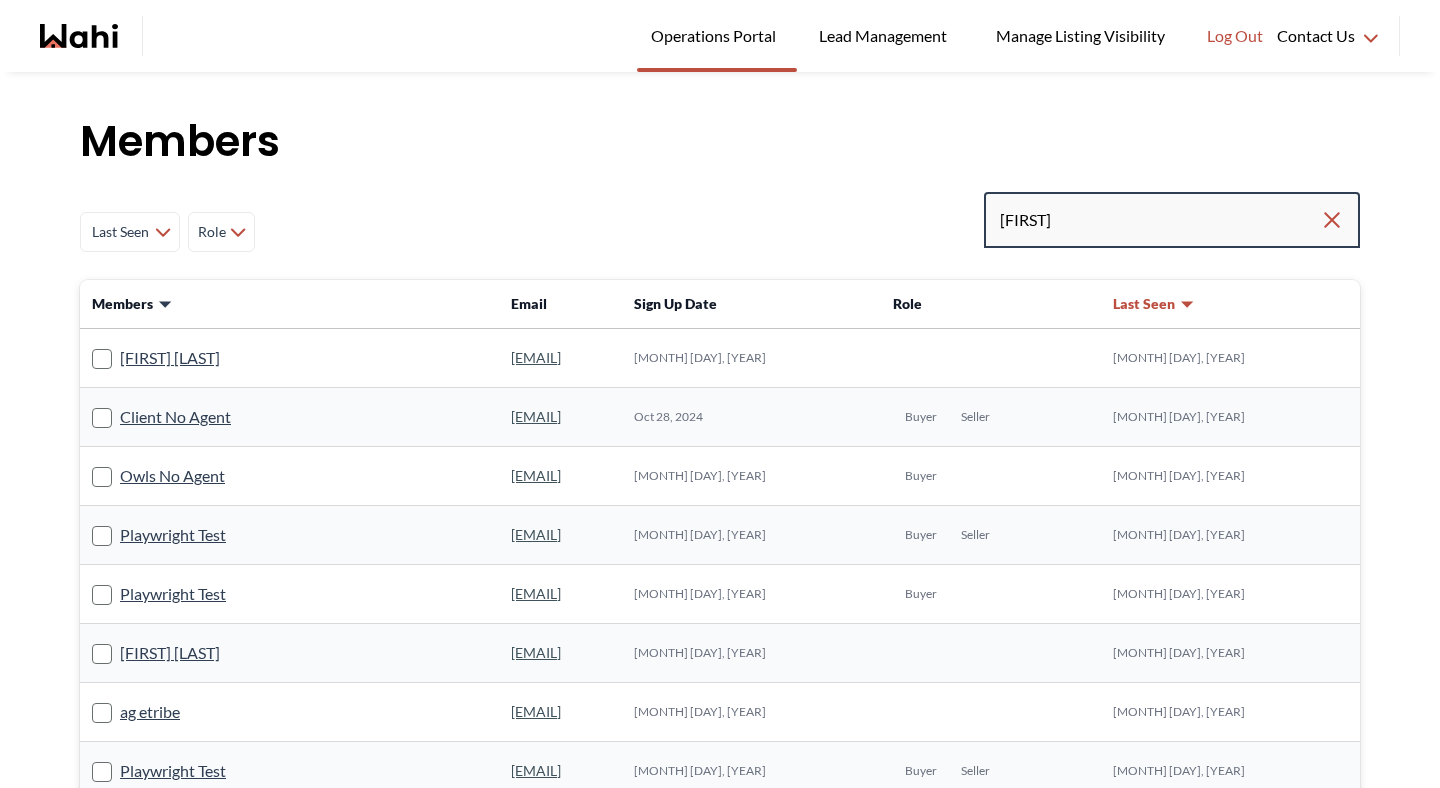type on "[FIRST]" 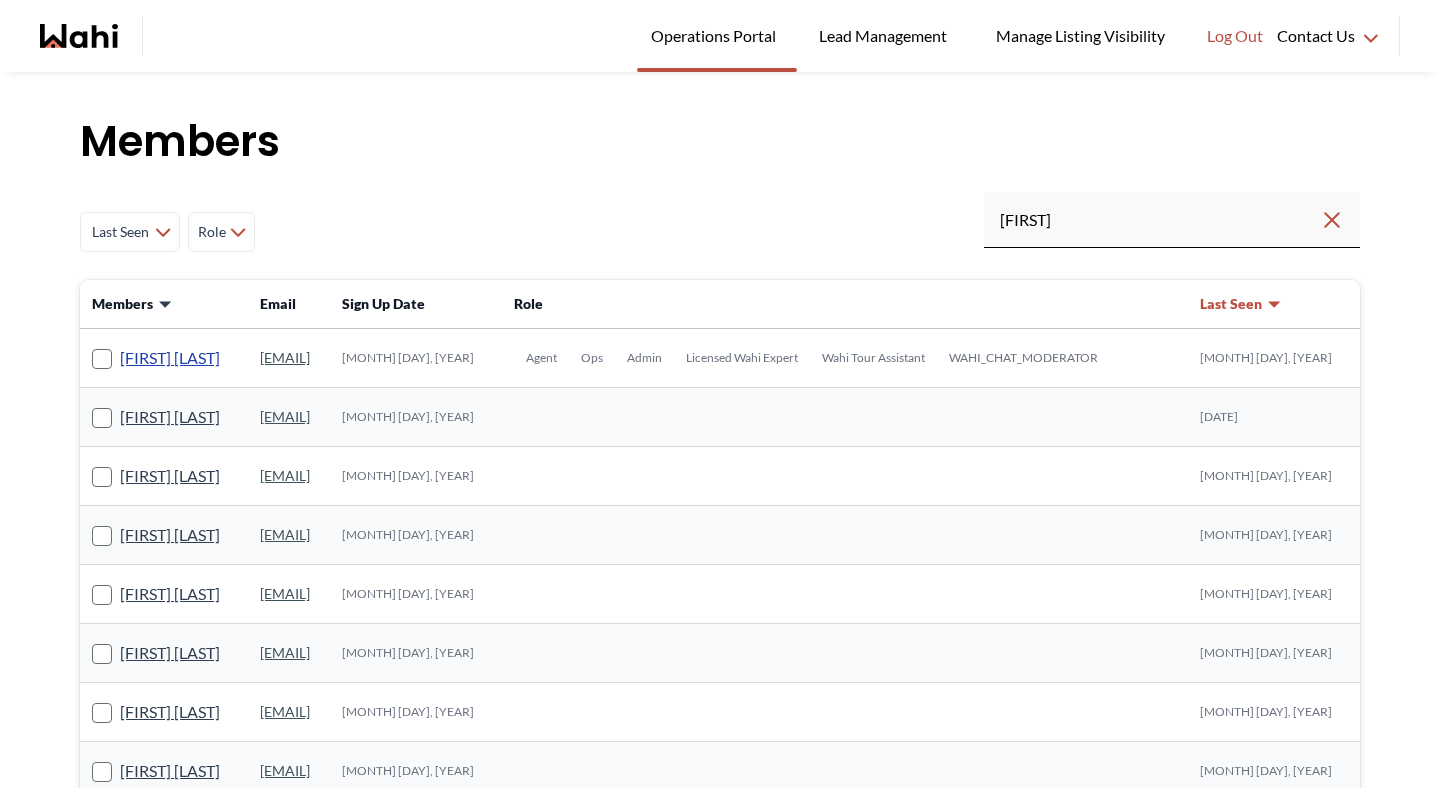 click on "[FIRST] [LAST]" at bounding box center [170, 358] 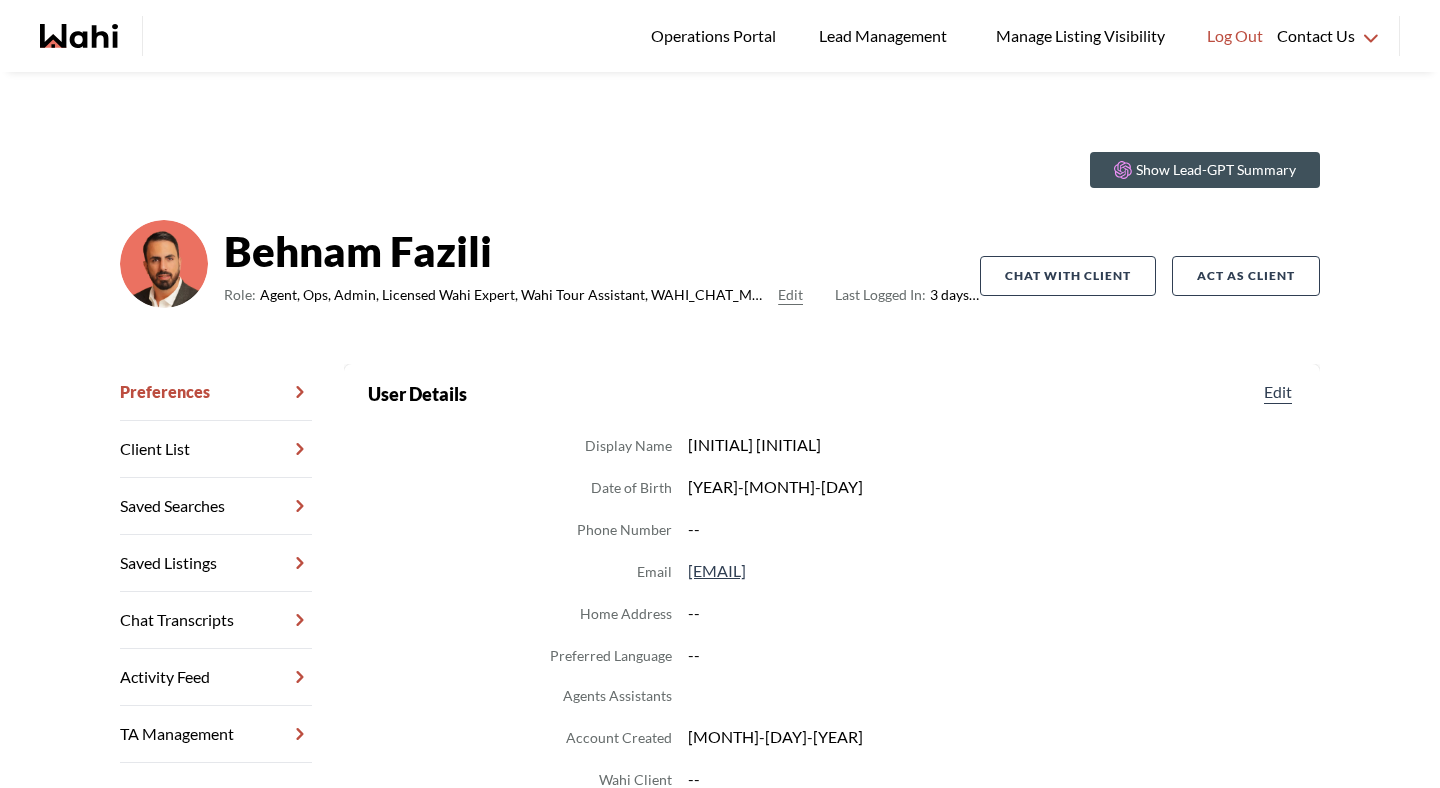 click on "Chat Transcripts" at bounding box center (216, 620) 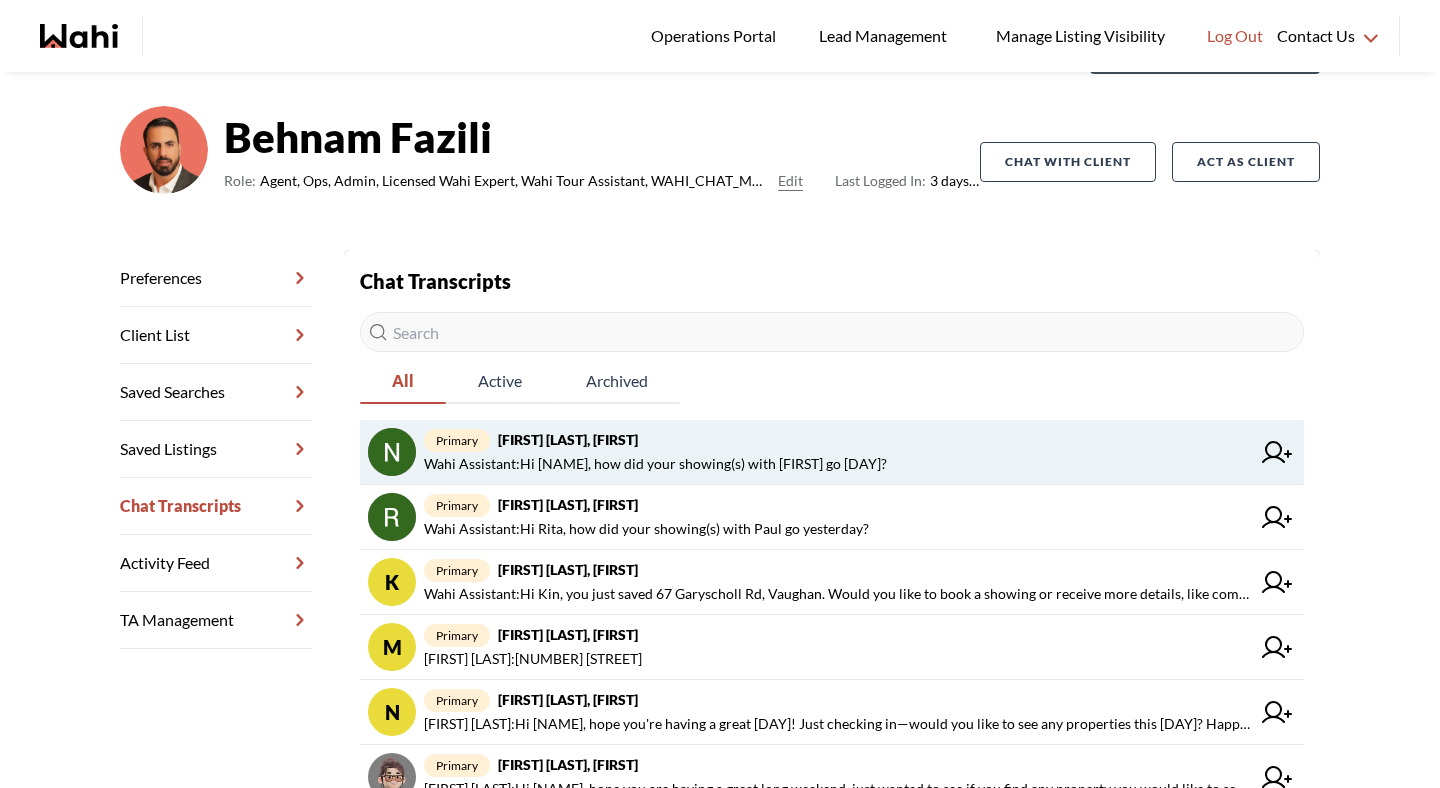 click on "Wahi Assistant :  Hi Nidhi, how did your showing(s) with Behnam go yesterday?" at bounding box center [655, 464] 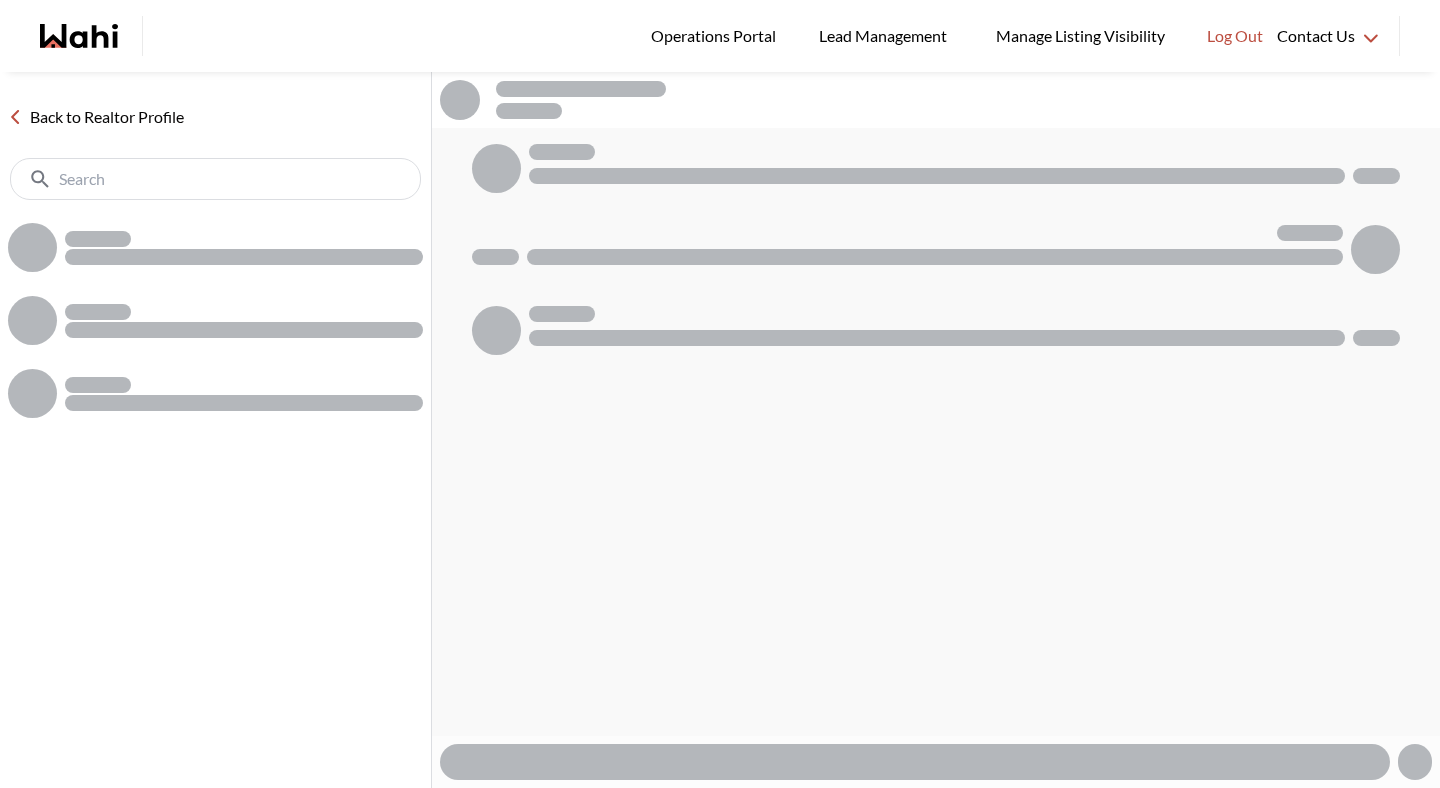 scroll, scrollTop: 0, scrollLeft: 0, axis: both 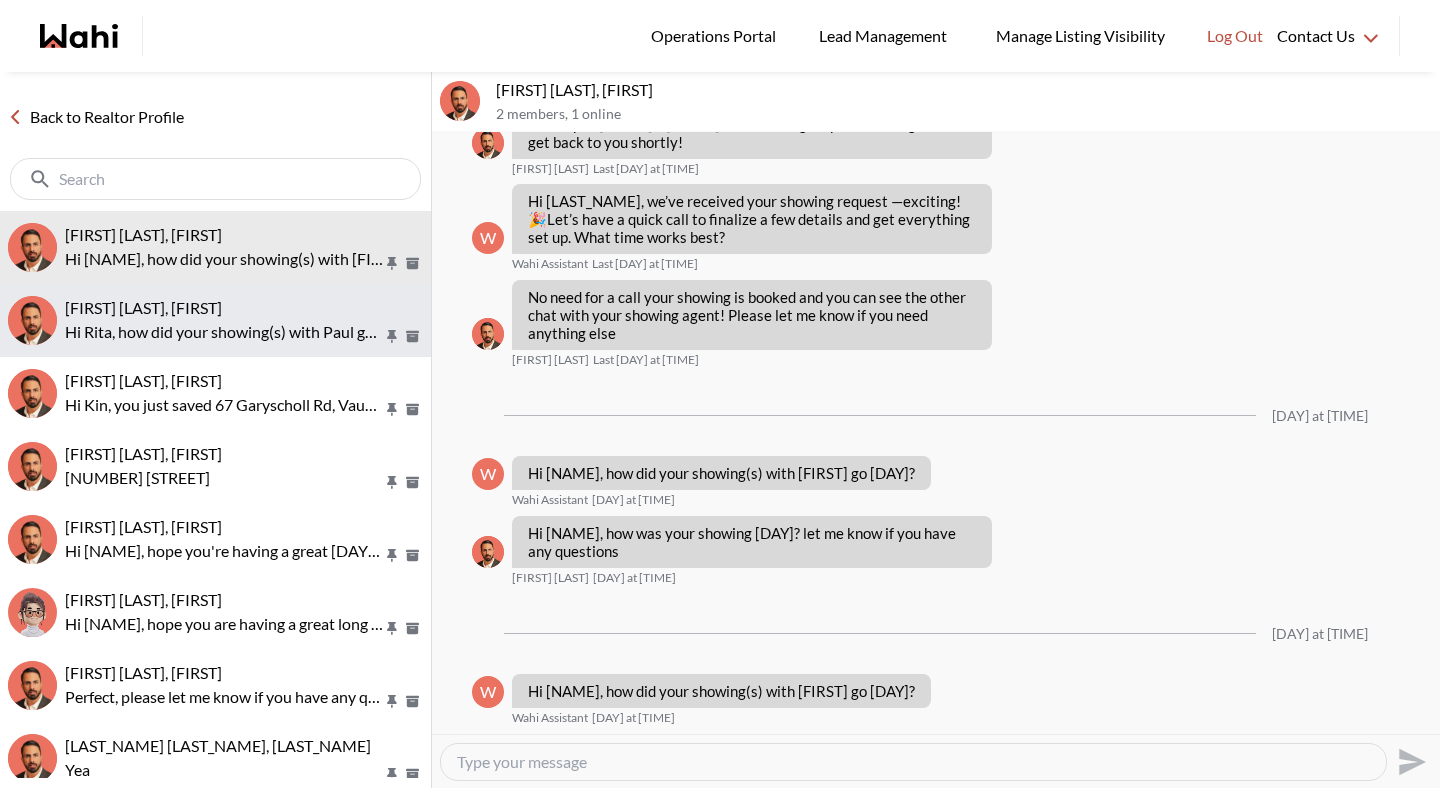click on "Hi Rita, how did your showing(s) with Paul go yesterday?" at bounding box center [224, 332] 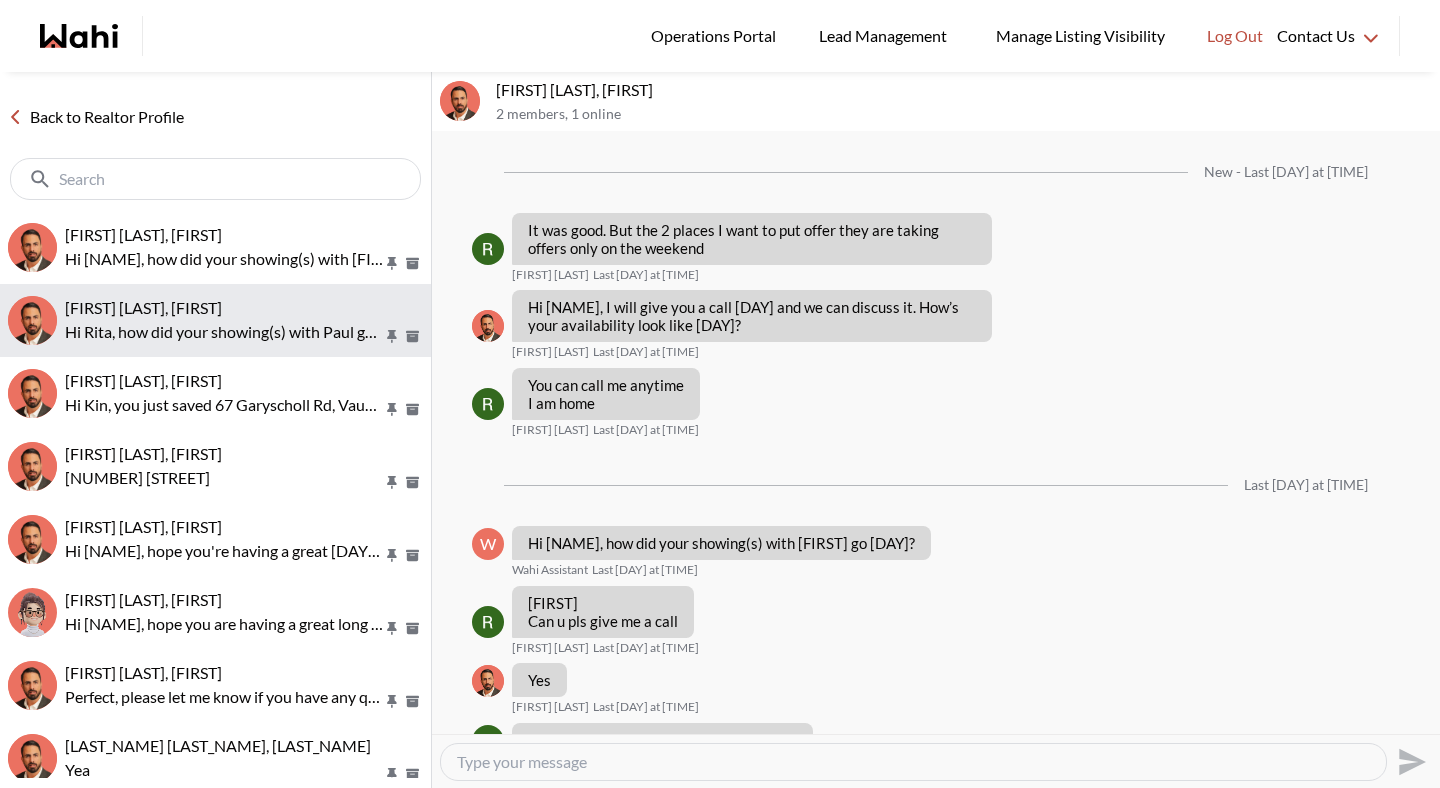 scroll, scrollTop: 2414, scrollLeft: 0, axis: vertical 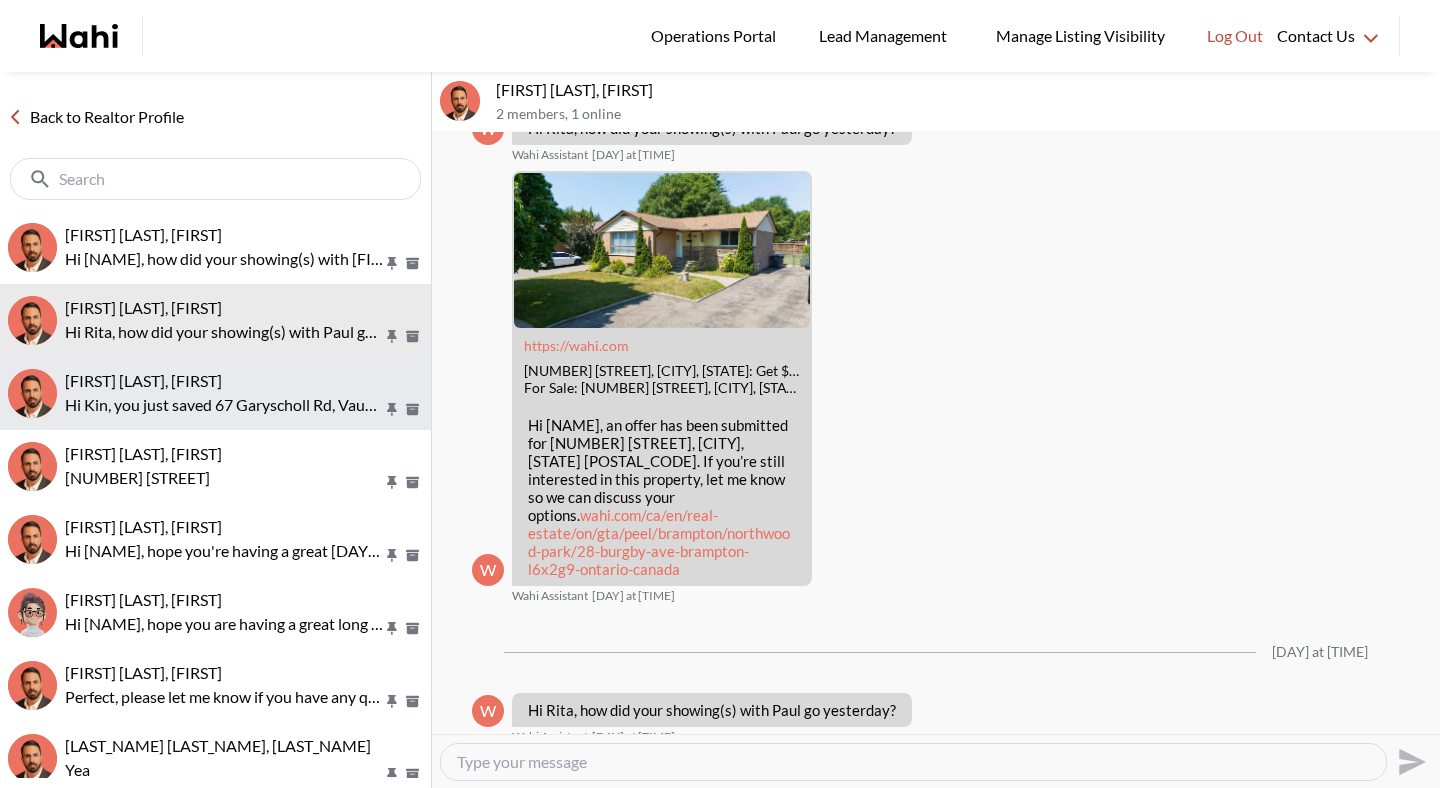 click on "Hi Kin, you just saved 67 Garyscholl Rd, Vaughan. Would you like to book a showing or receive more details, like comparables or neighbourhood insights? https://wahi.com/ca/en/real-estate/on/gta/york/vaughan/vellore-village/67-garyscholl-rd-vaughan-l4h3r4-ontario" at bounding box center (224, 405) 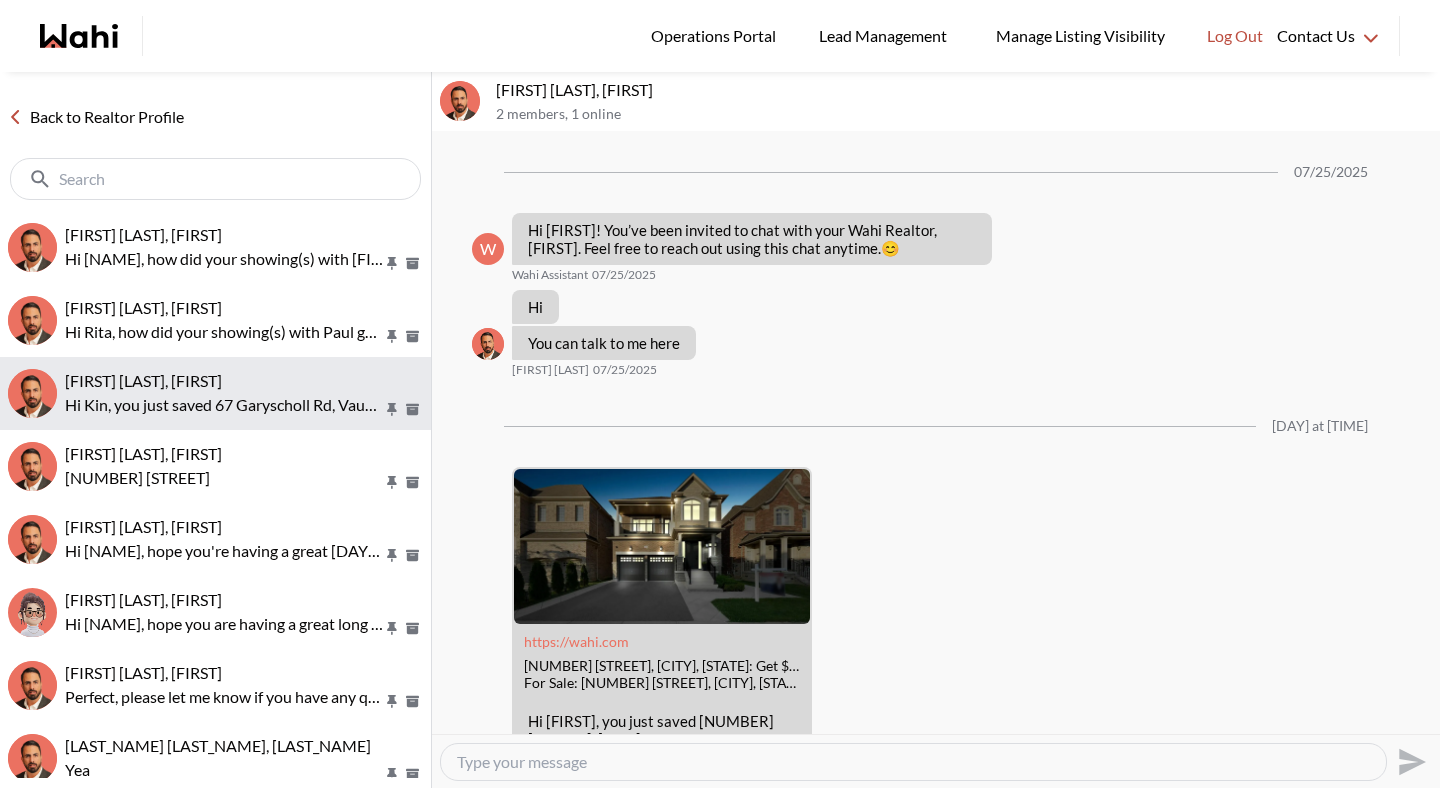 scroll, scrollTop: 155, scrollLeft: 0, axis: vertical 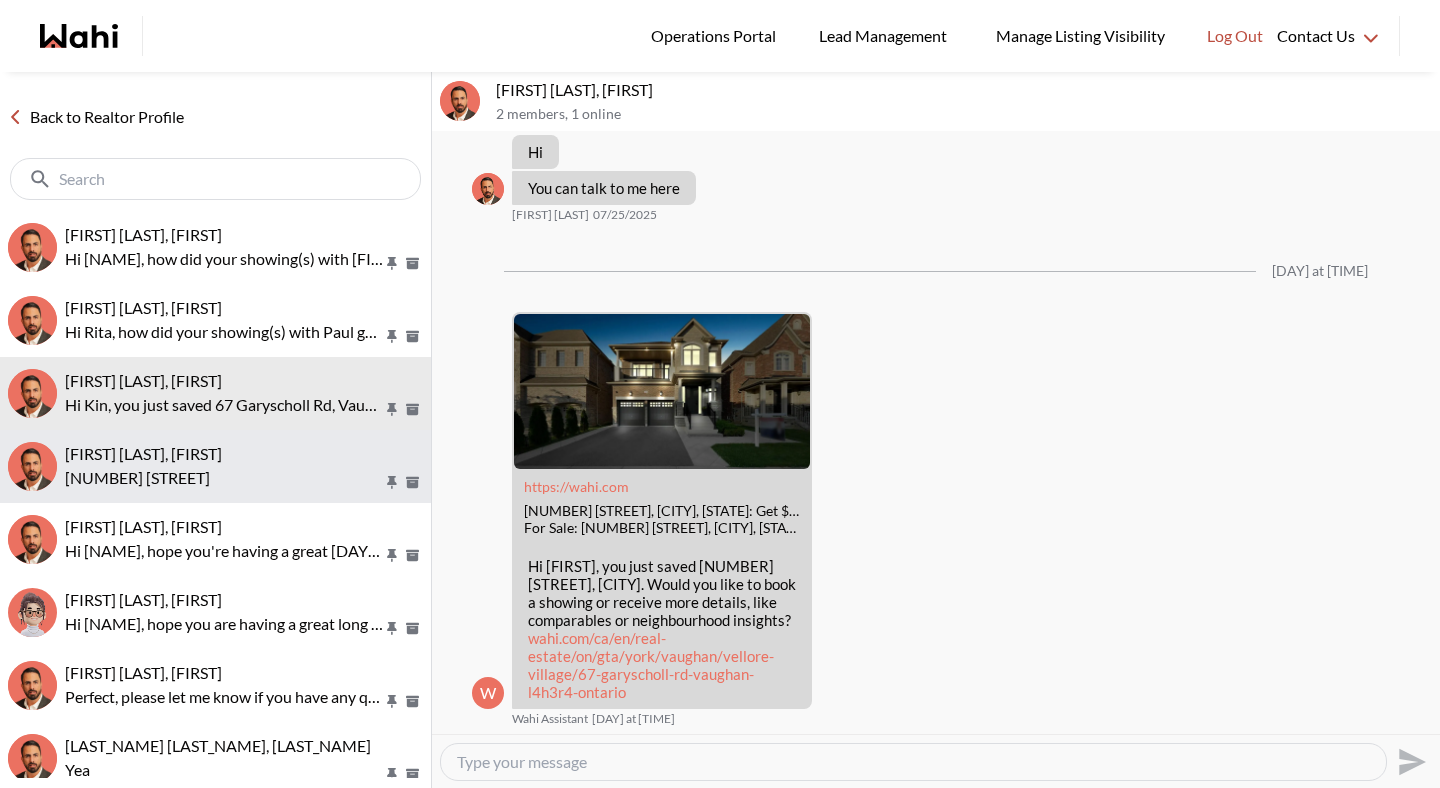 click on "Muhammad Ali Zaheer, Behnam" at bounding box center [143, 453] 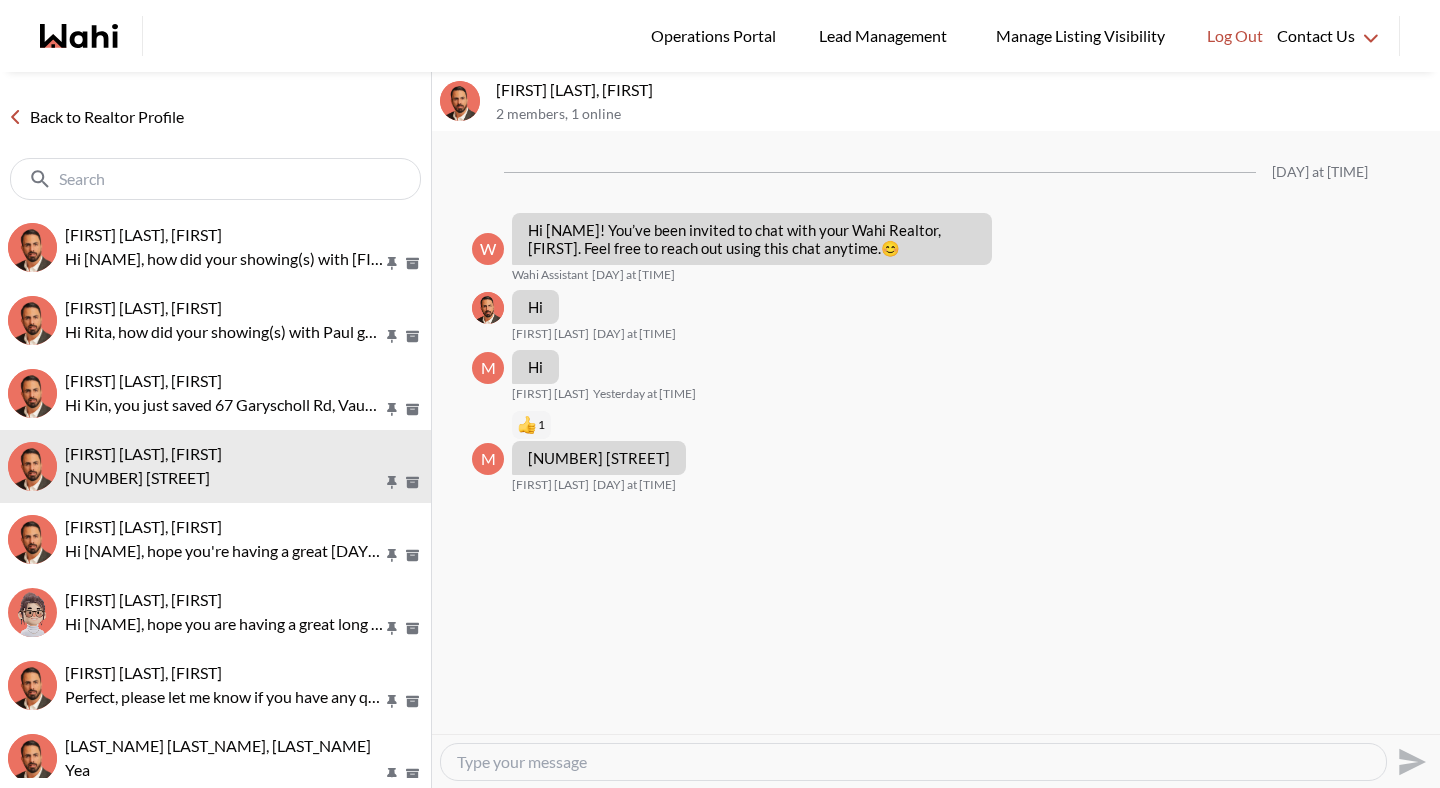 click on "Back to Realtor Profile" at bounding box center (96, 117) 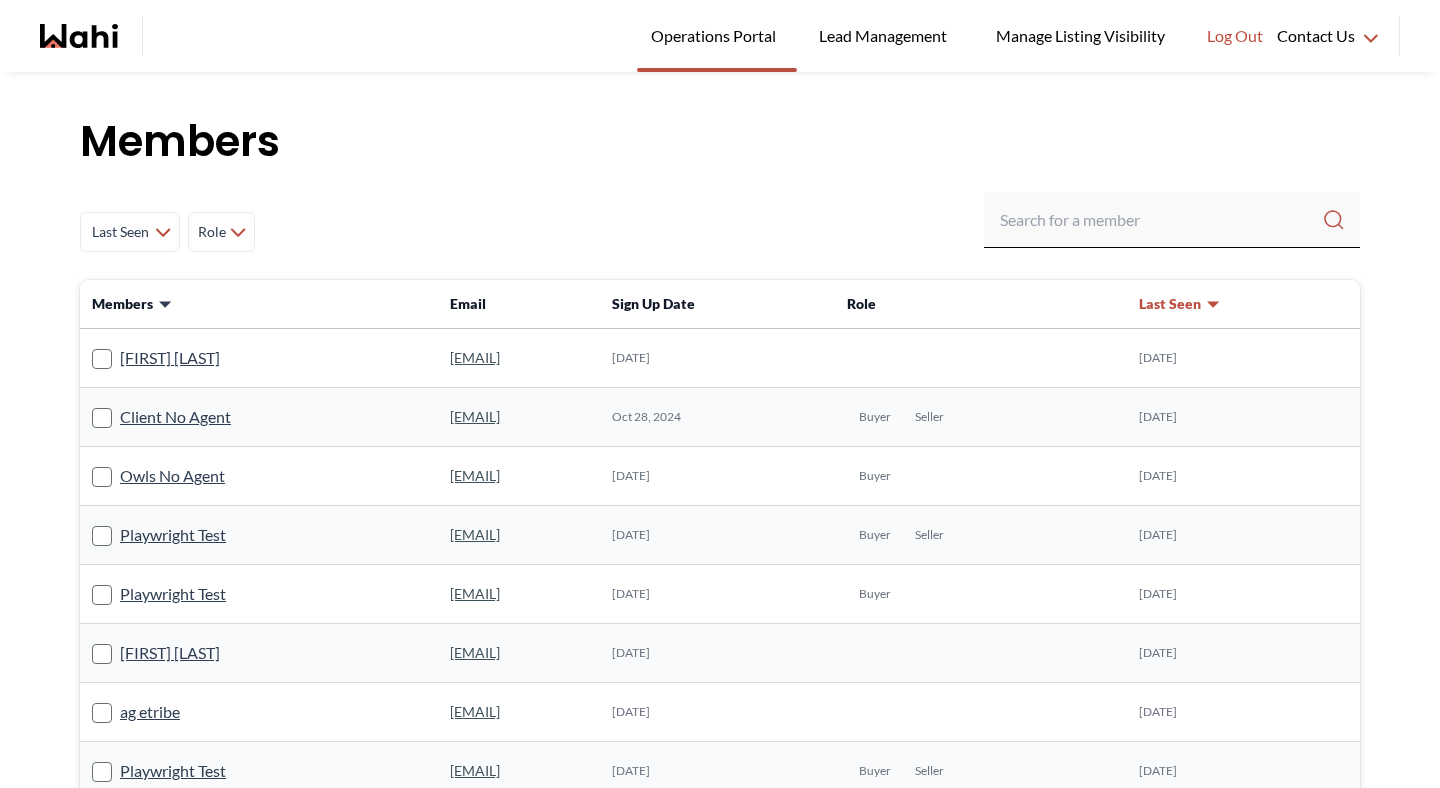 scroll, scrollTop: 0, scrollLeft: 0, axis: both 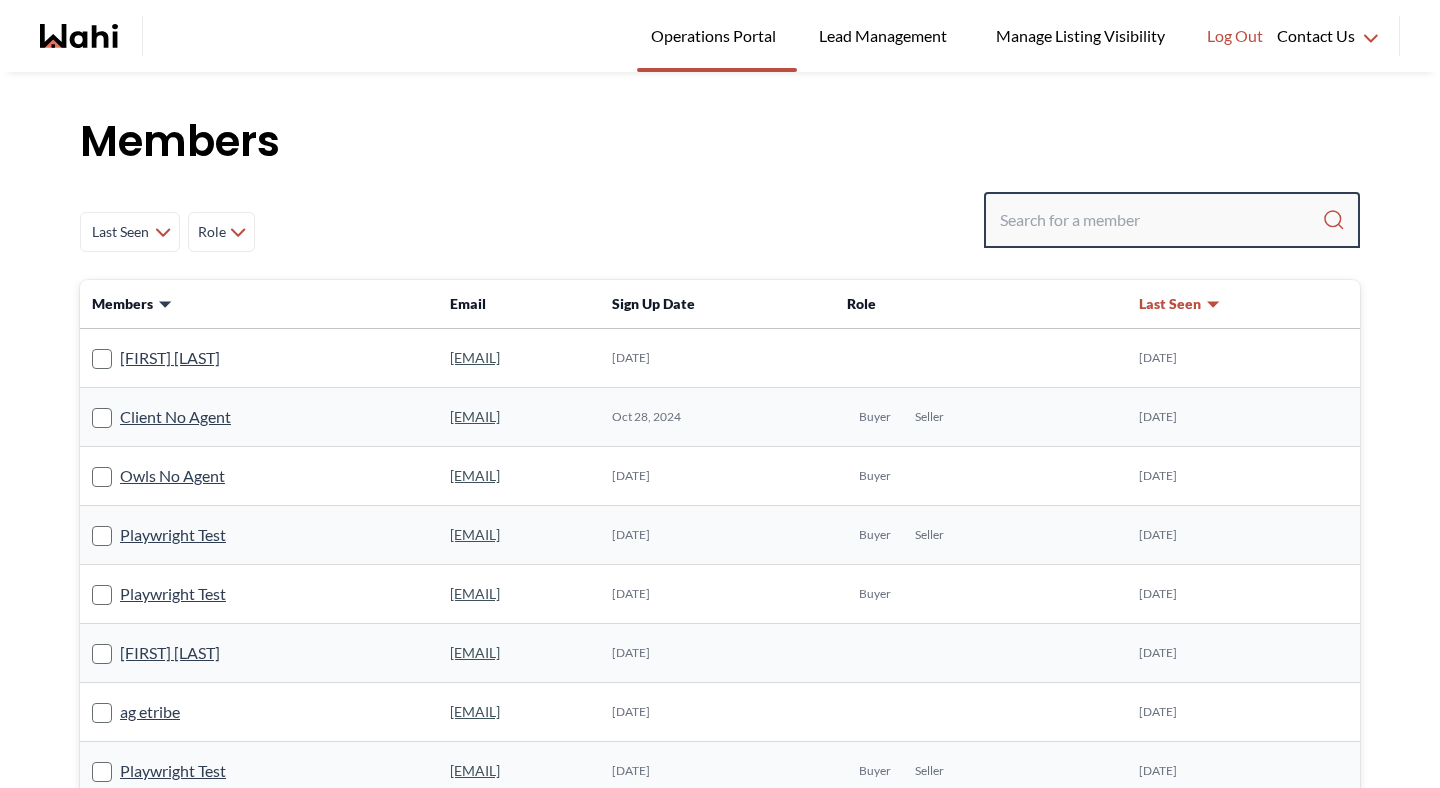 click at bounding box center (1161, 220) 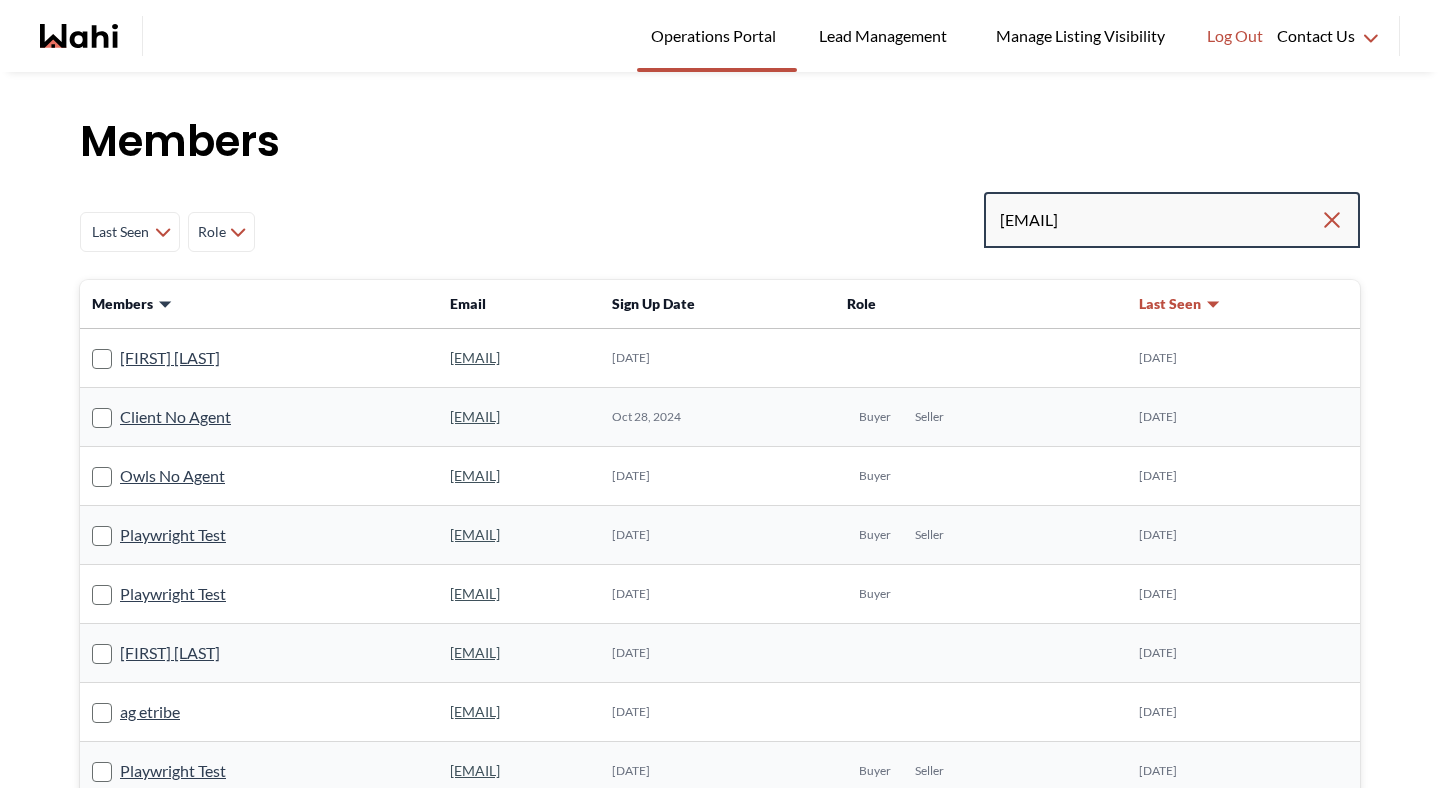 type on "[EMAIL]" 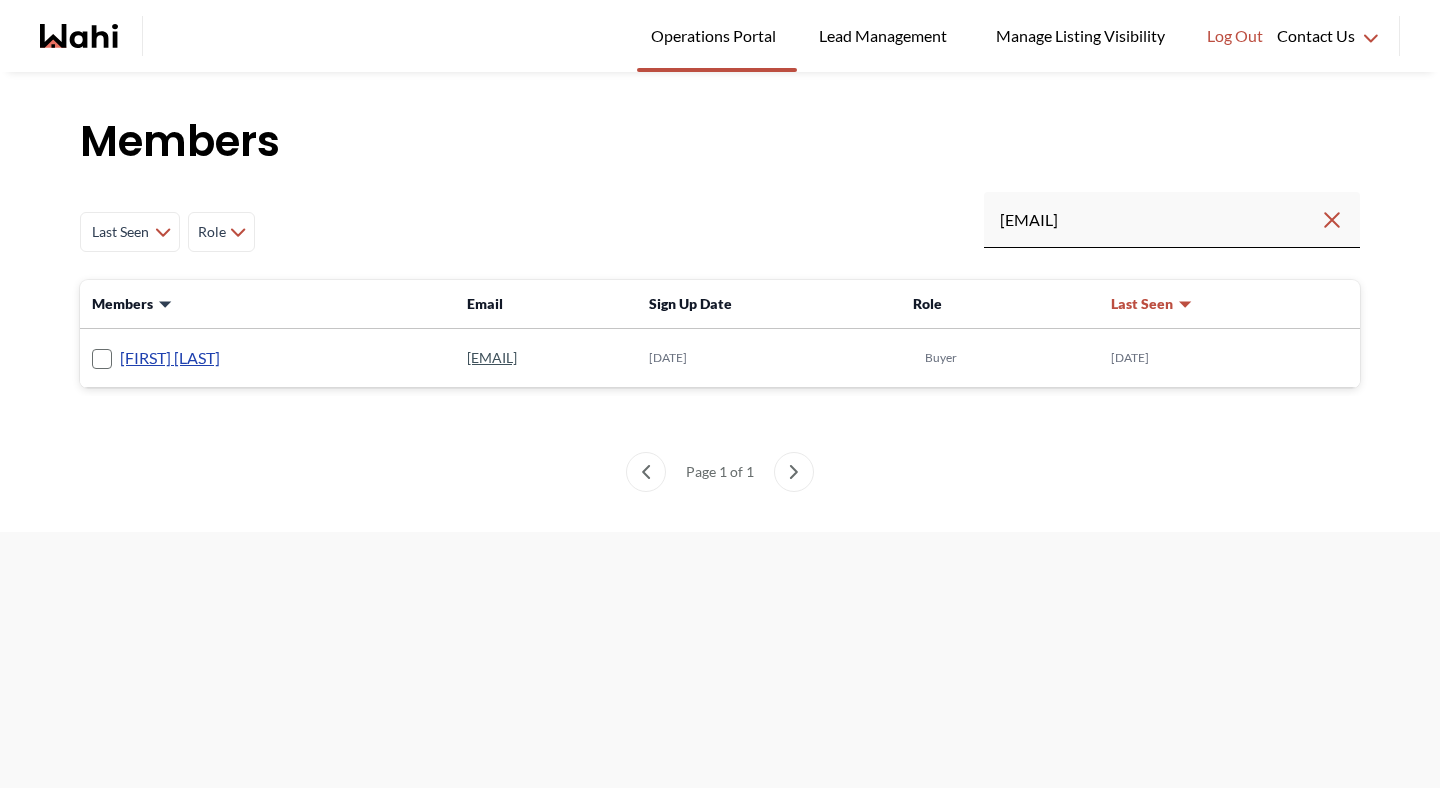 click on "[FIRST] [LAST]" at bounding box center (170, 358) 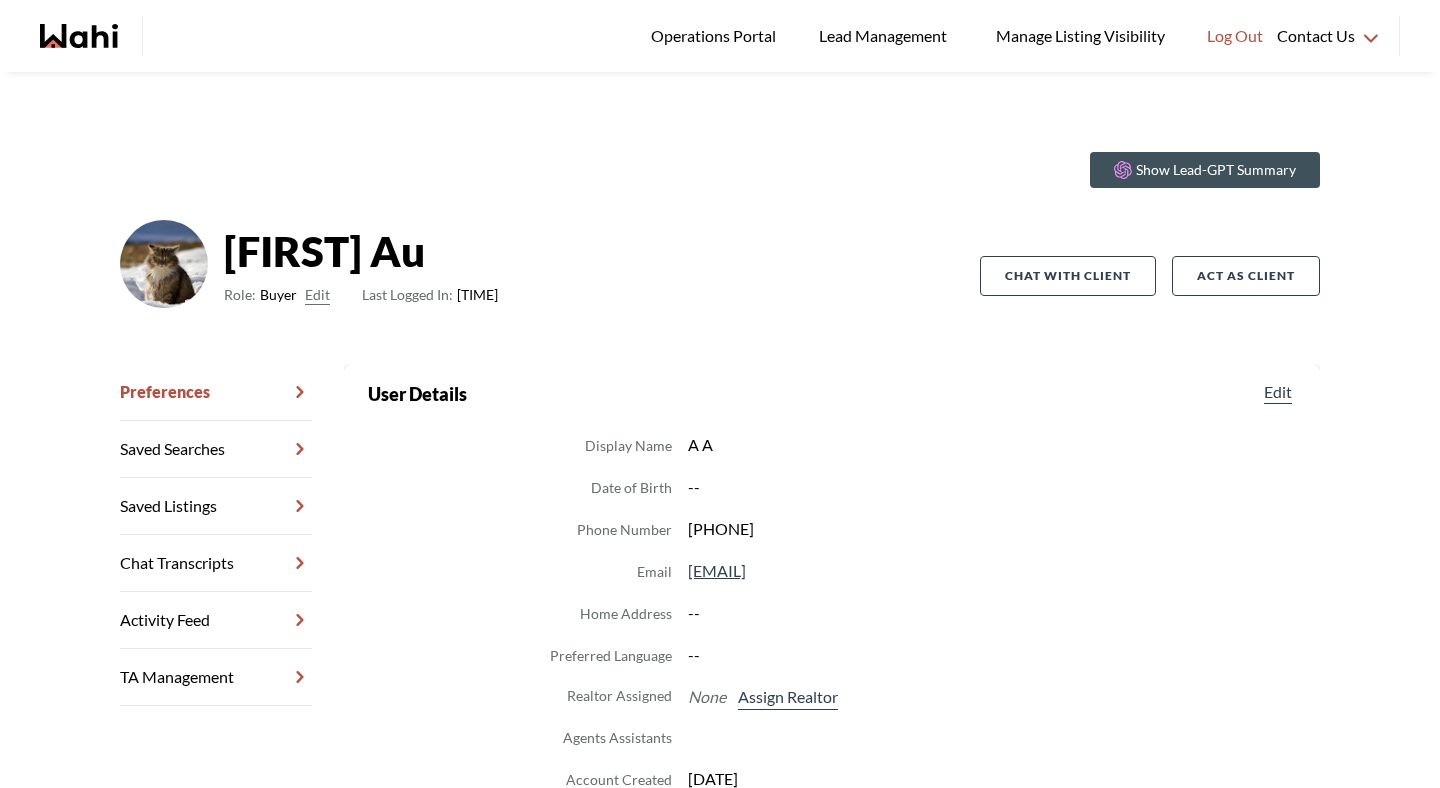 scroll, scrollTop: 35, scrollLeft: 0, axis: vertical 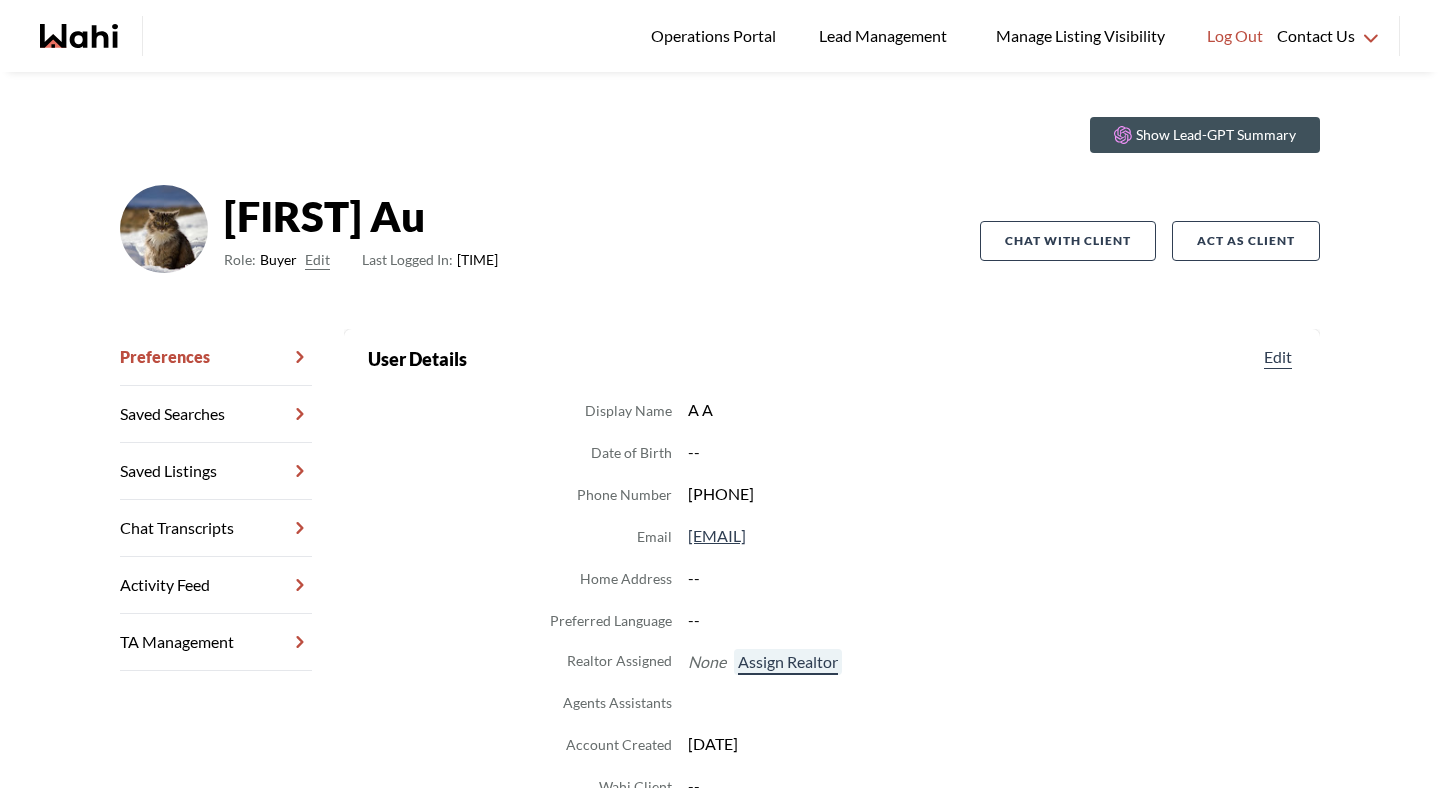click on "Assign Realtor" at bounding box center (788, 662) 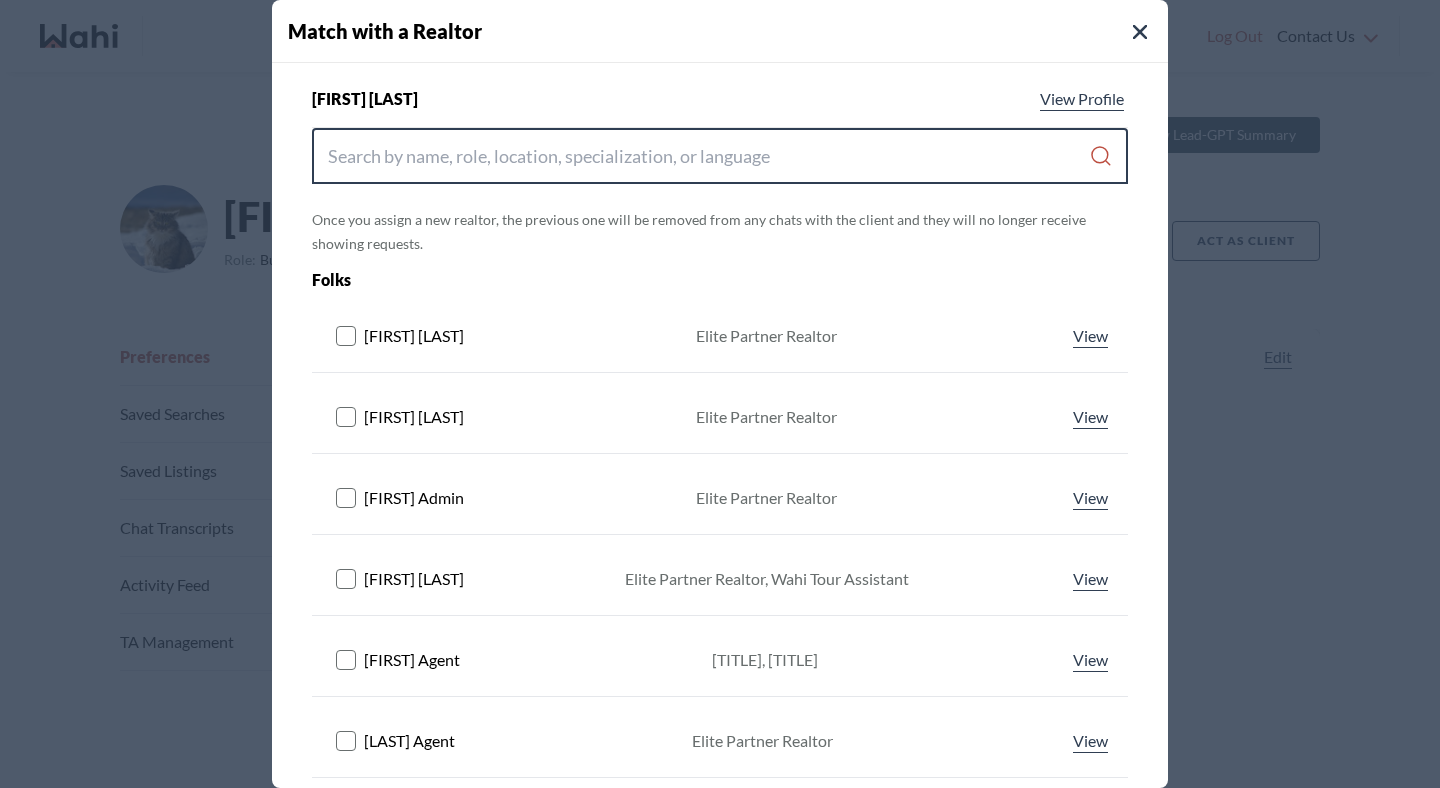 click at bounding box center (708, 156) 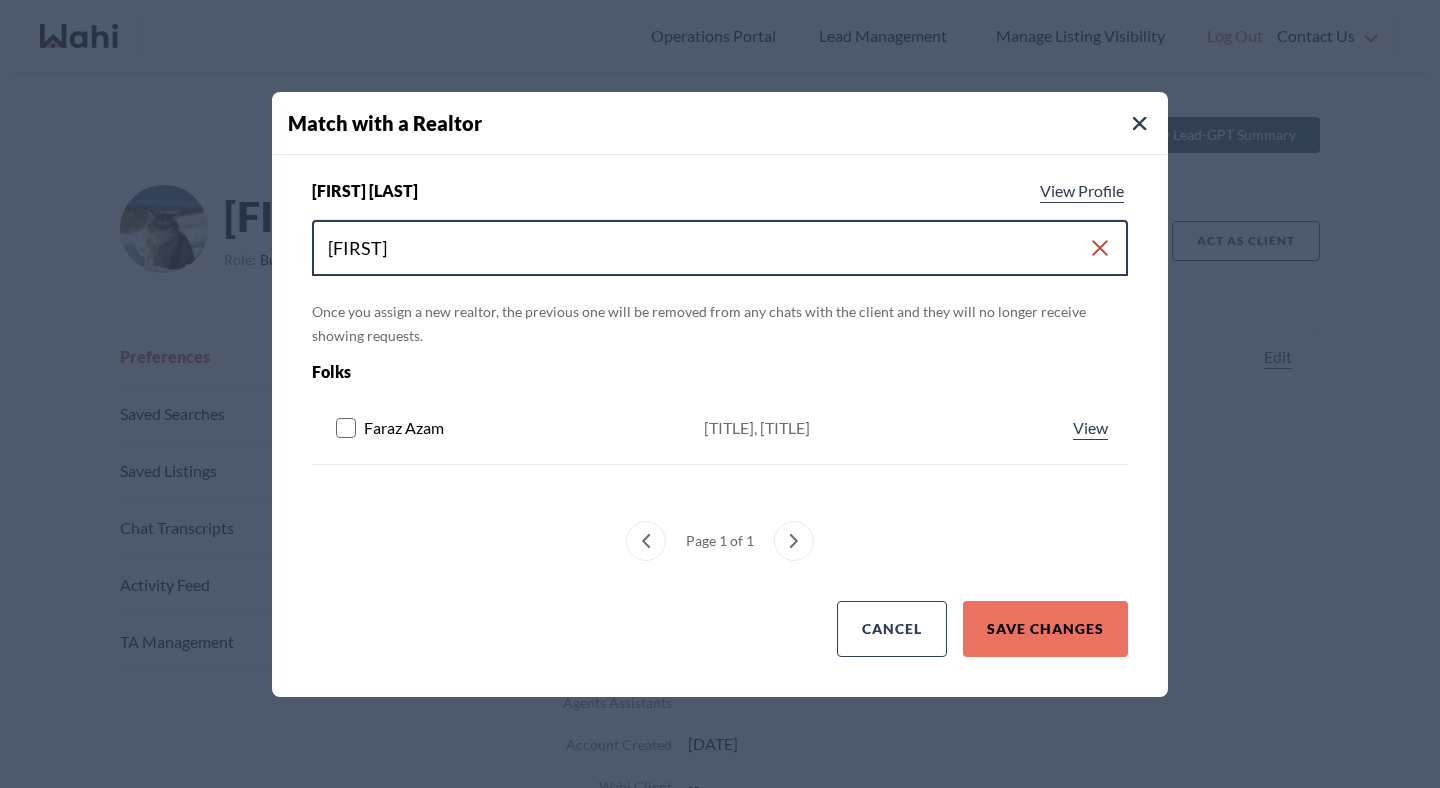 type on "[FIRST]" 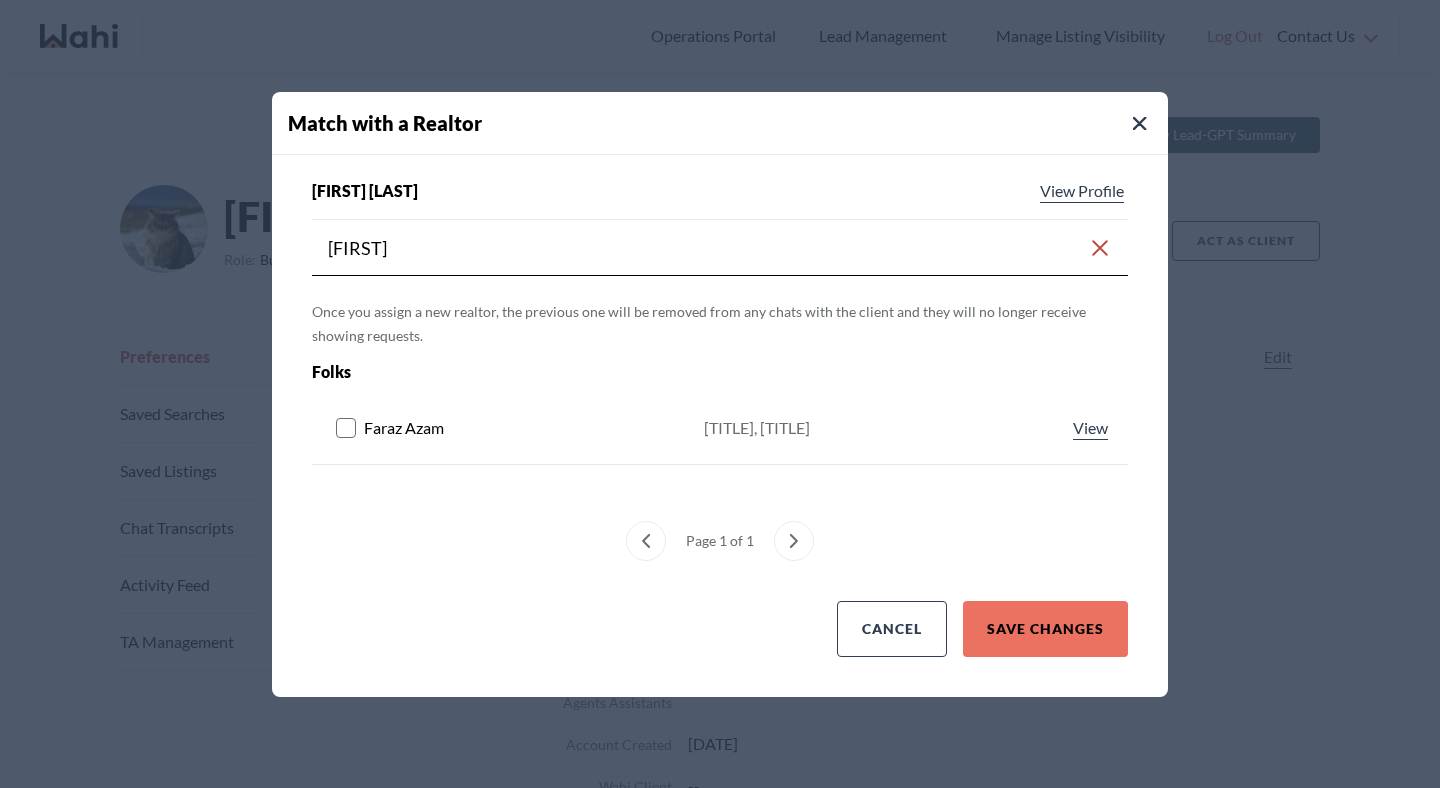 click on "[FIRST] [LAST] [TITLE], [TITLE], [TITLE] View [TITLE], [TITLE]" at bounding box center [720, 428] 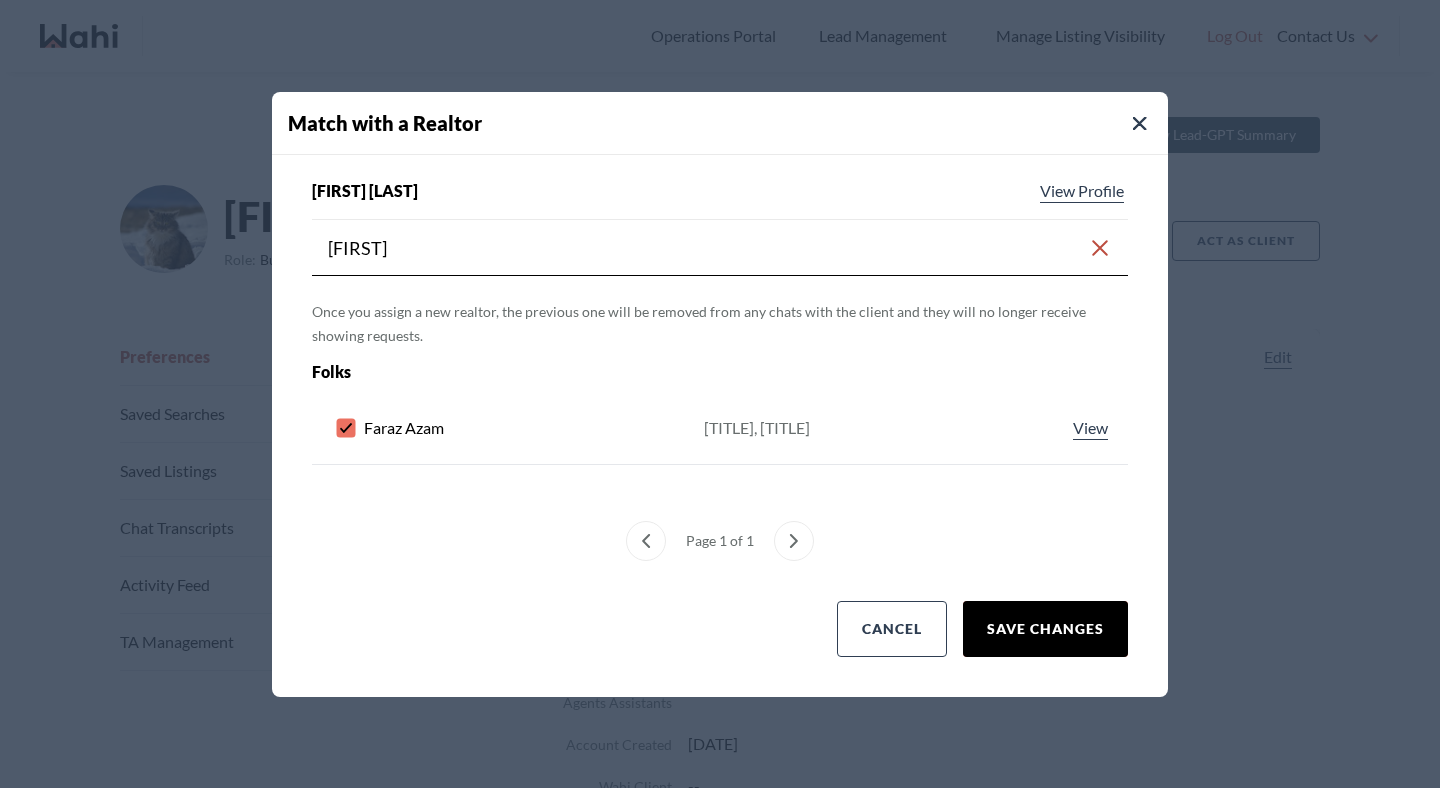 click on "Save Changes" at bounding box center [1045, 629] 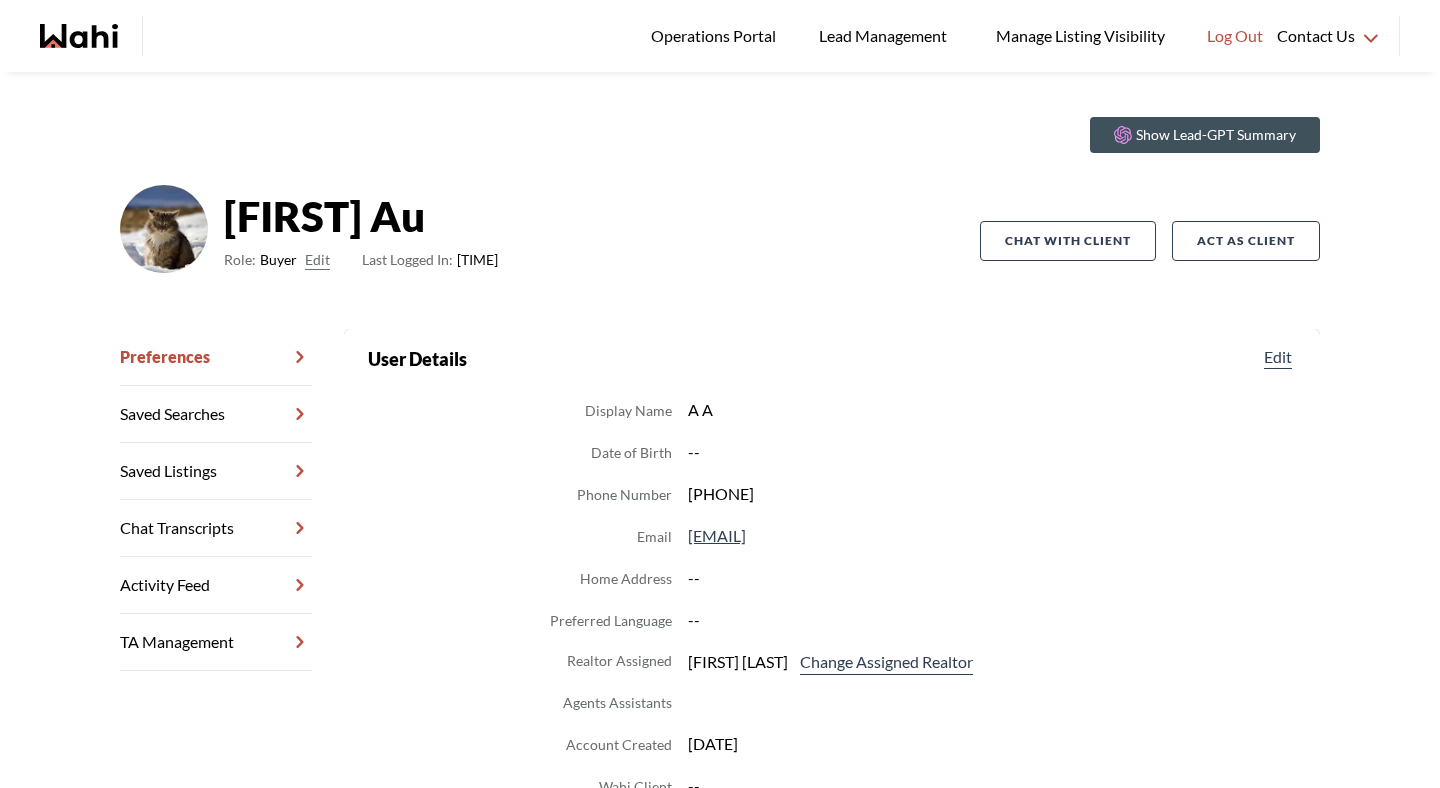 click on "Chat Transcripts" at bounding box center (216, 528) 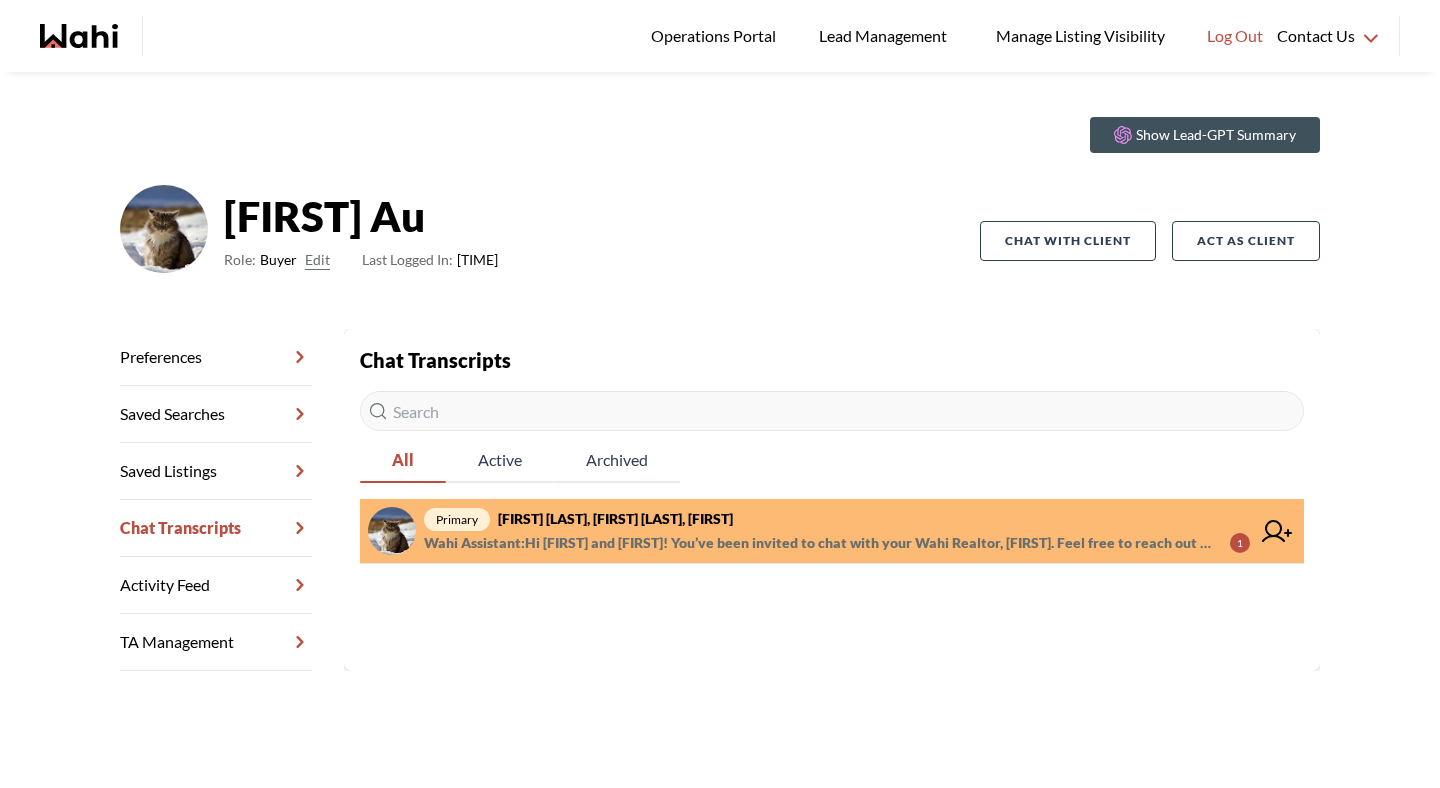 click on "Arnold Au, Mandy Yung, Faraz" at bounding box center (615, 518) 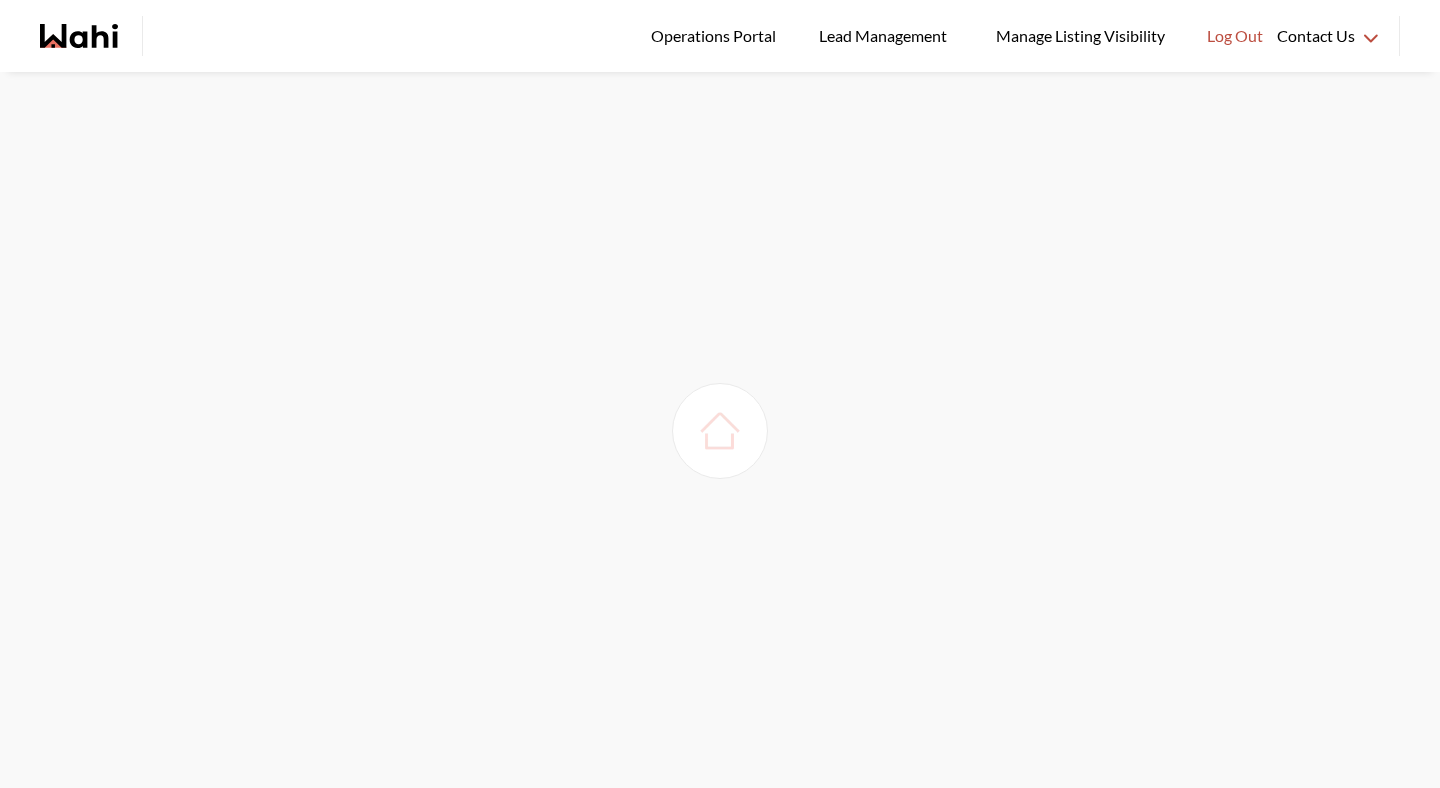 scroll, scrollTop: 0, scrollLeft: 0, axis: both 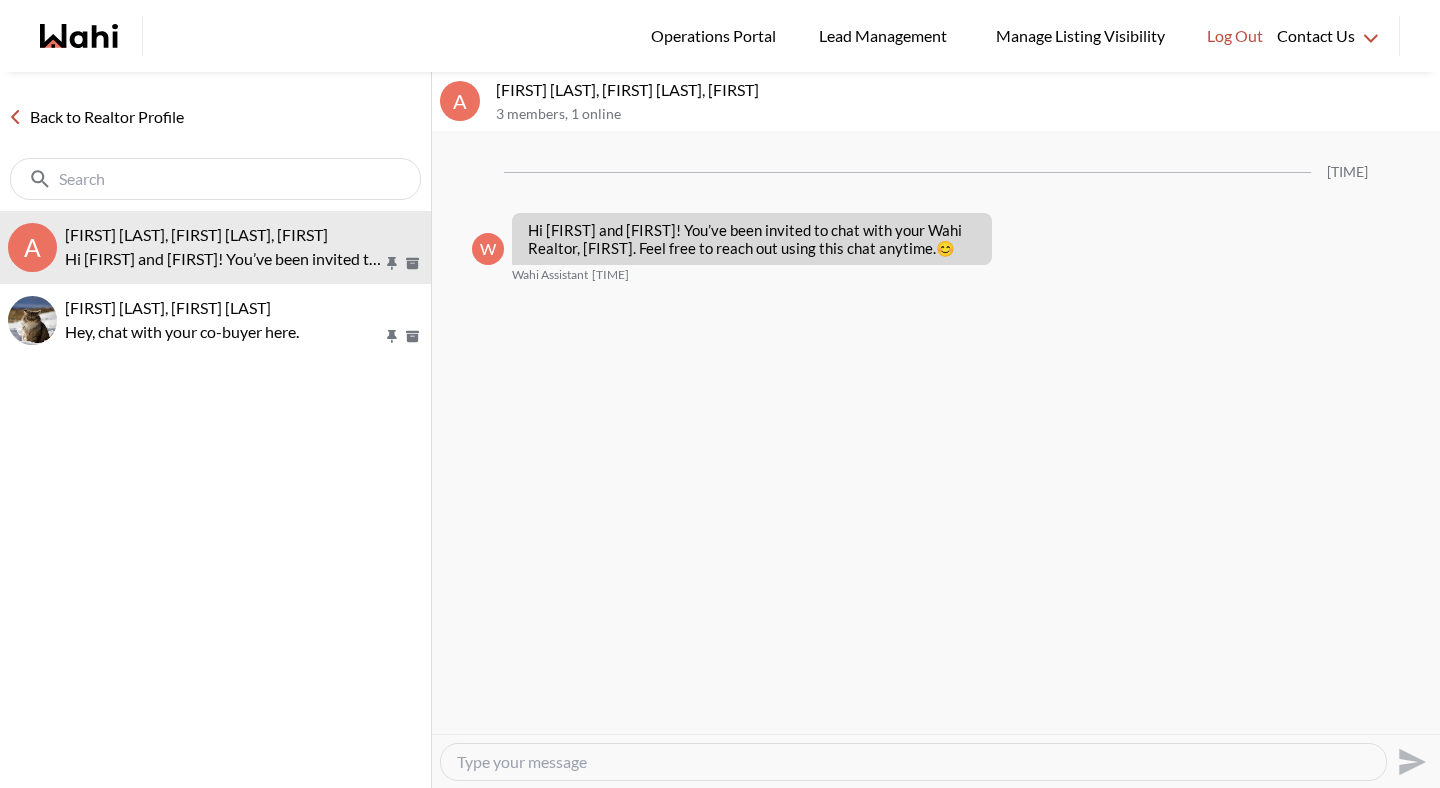 click at bounding box center (913, 762) 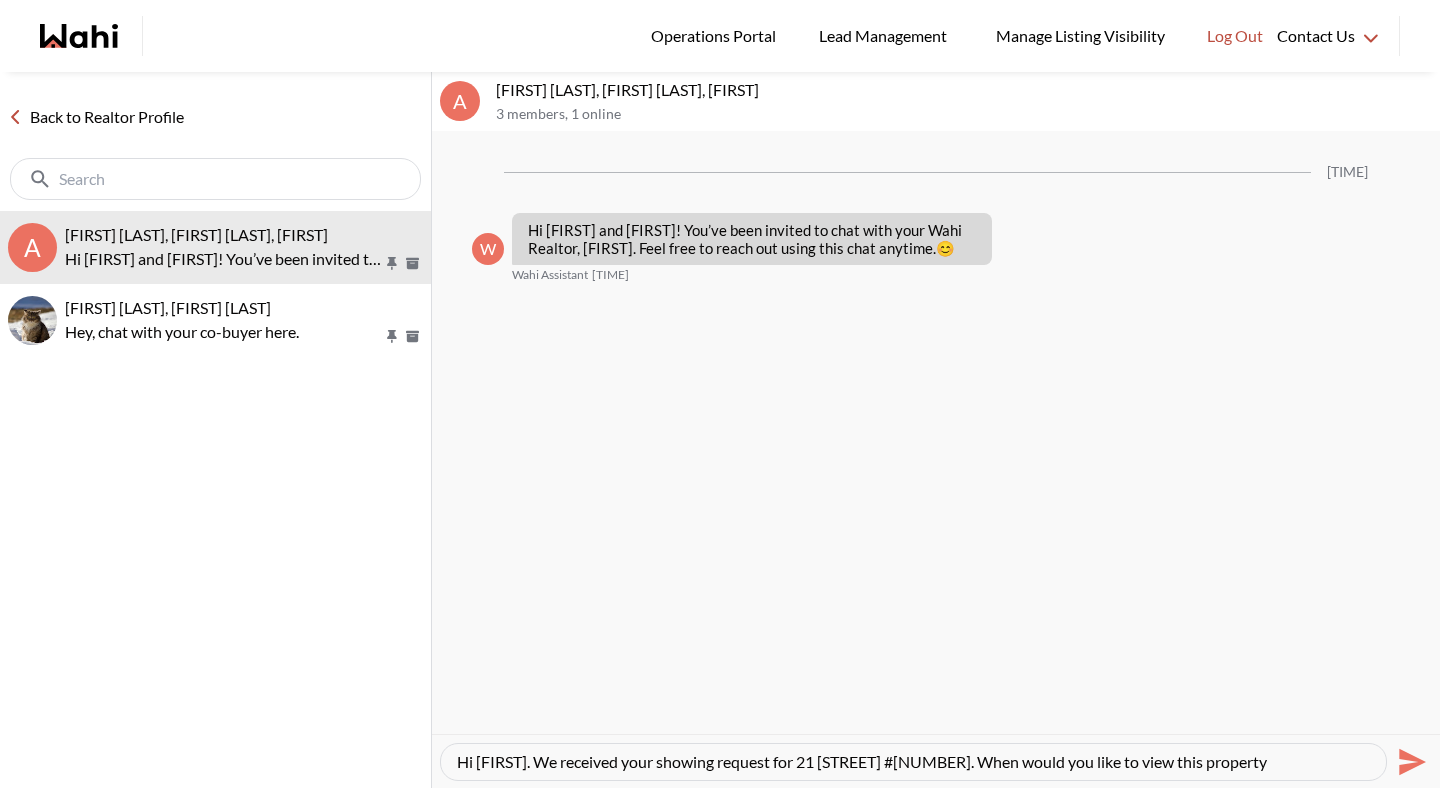 type on "Hi Arnold. We received your showing request for 21 Hillcrest #1804. When would you like to view this property?" 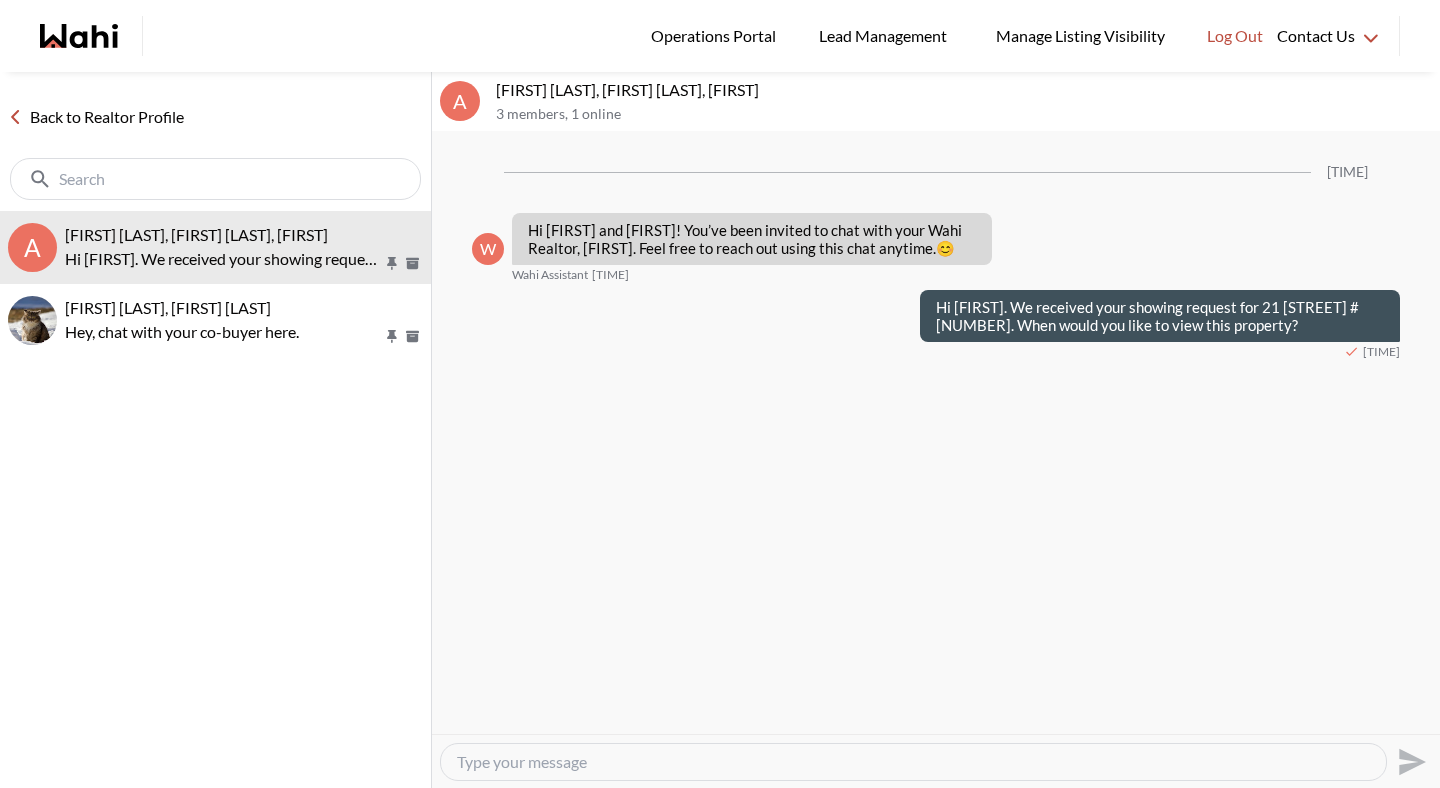 type 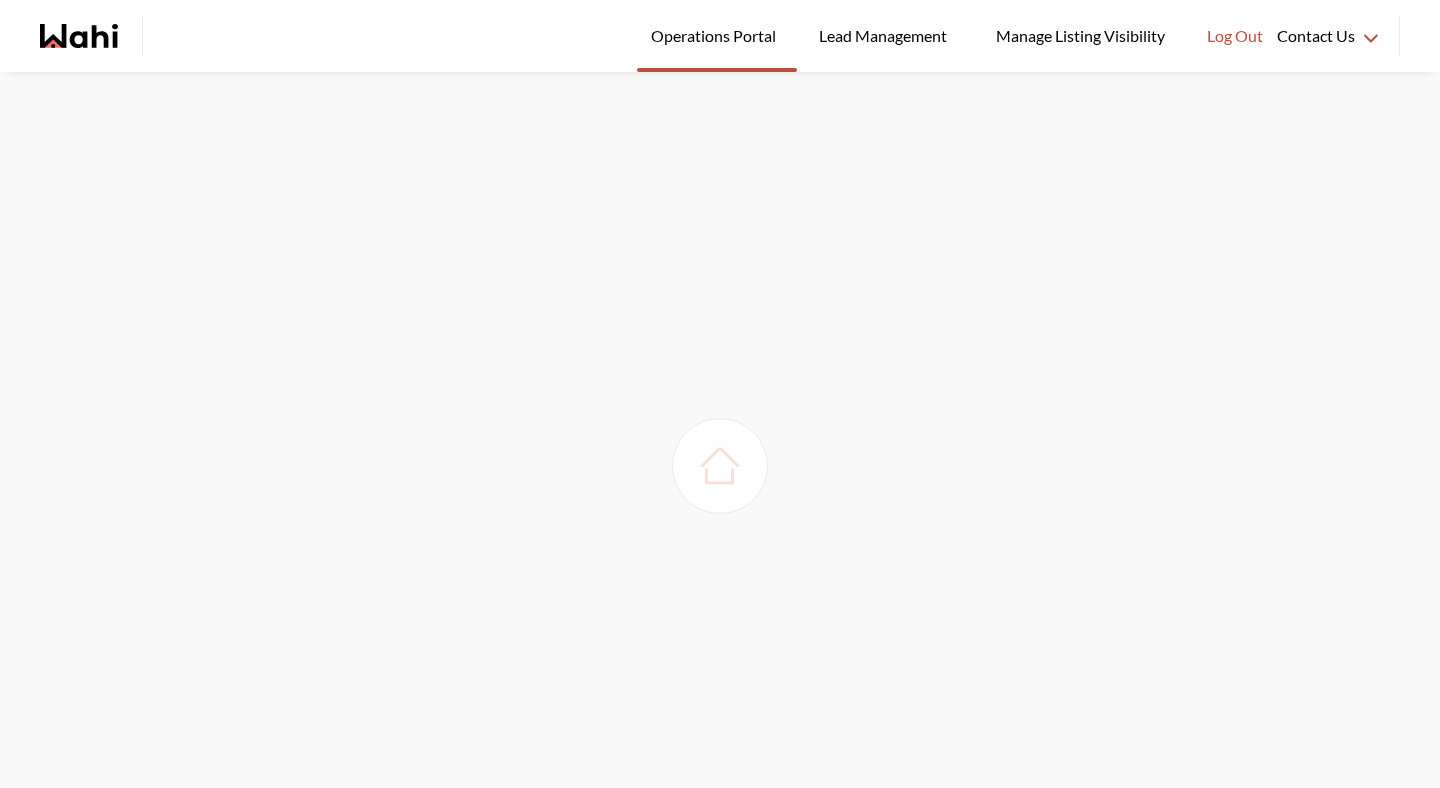 scroll, scrollTop: 0, scrollLeft: 0, axis: both 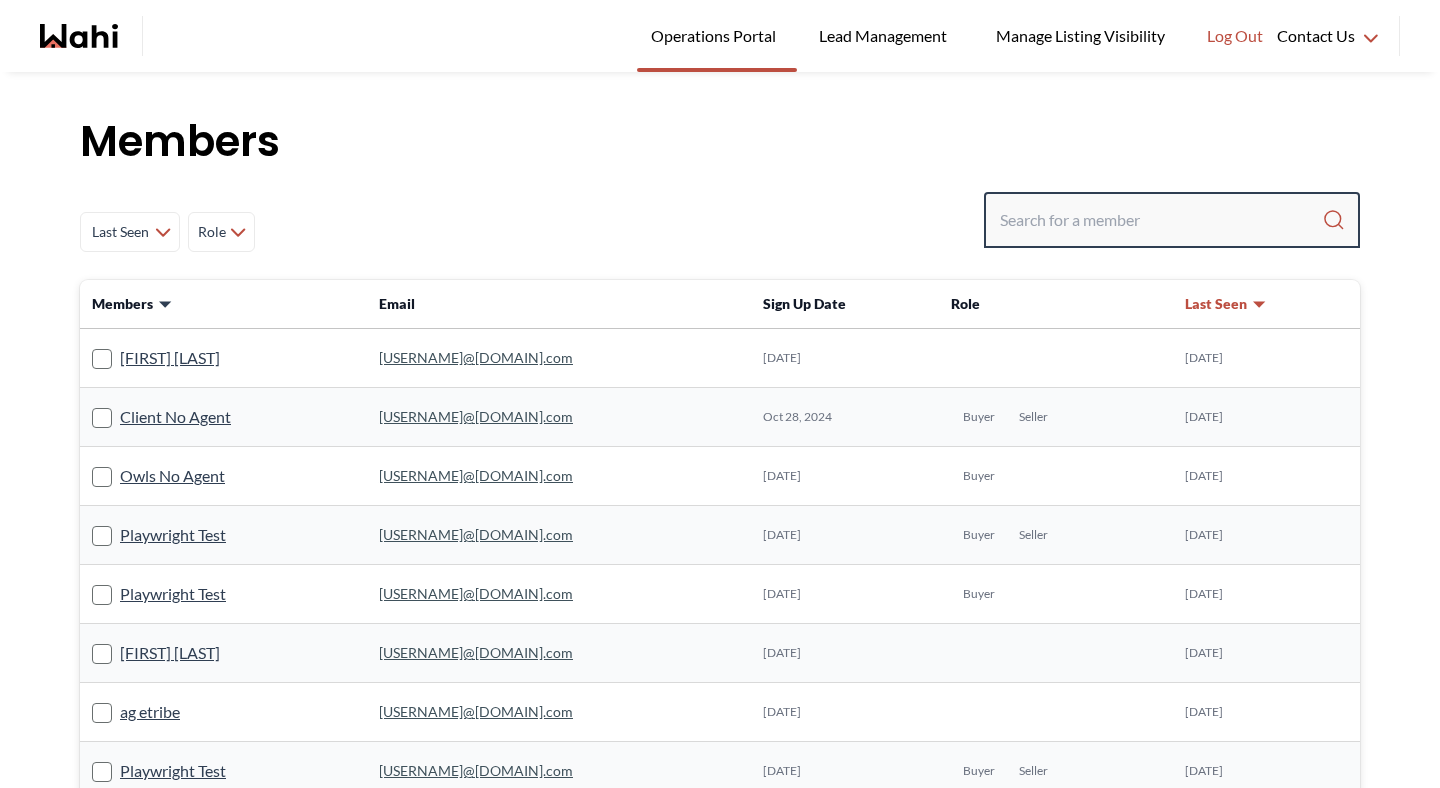 click at bounding box center (1161, 220) 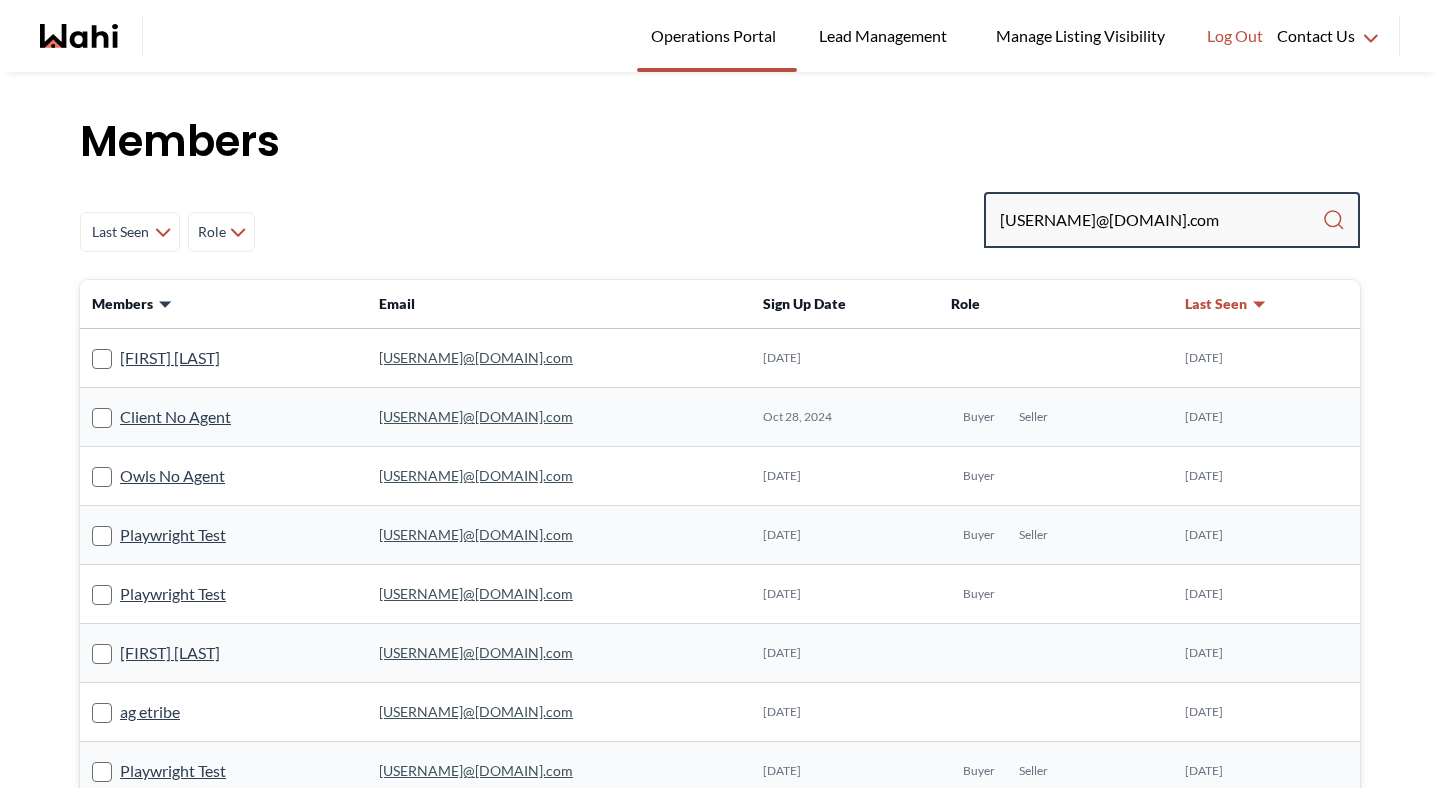 type on "[USERNAME]@[DOMAIN].com" 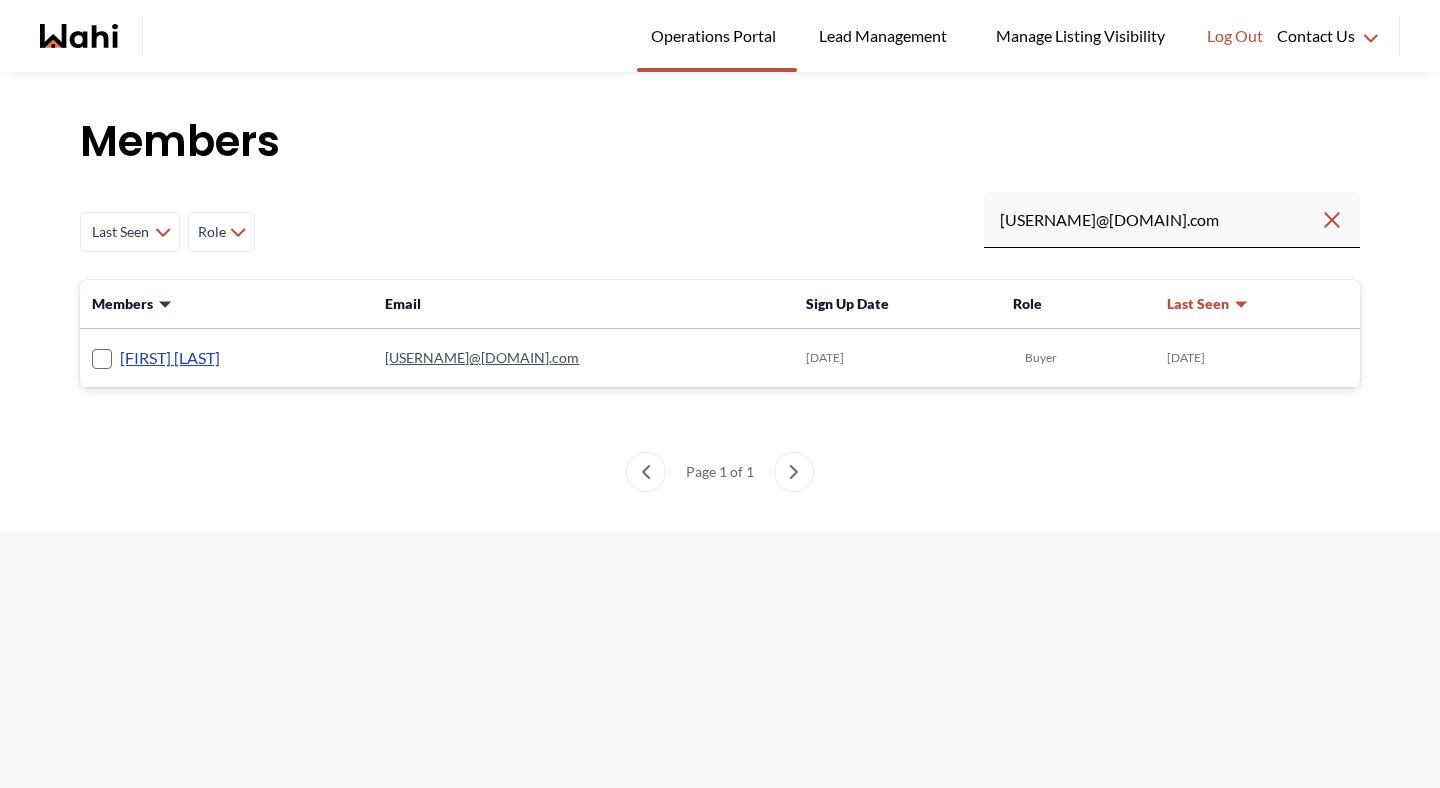 click on "[FIRST] [LAST]" at bounding box center [170, 358] 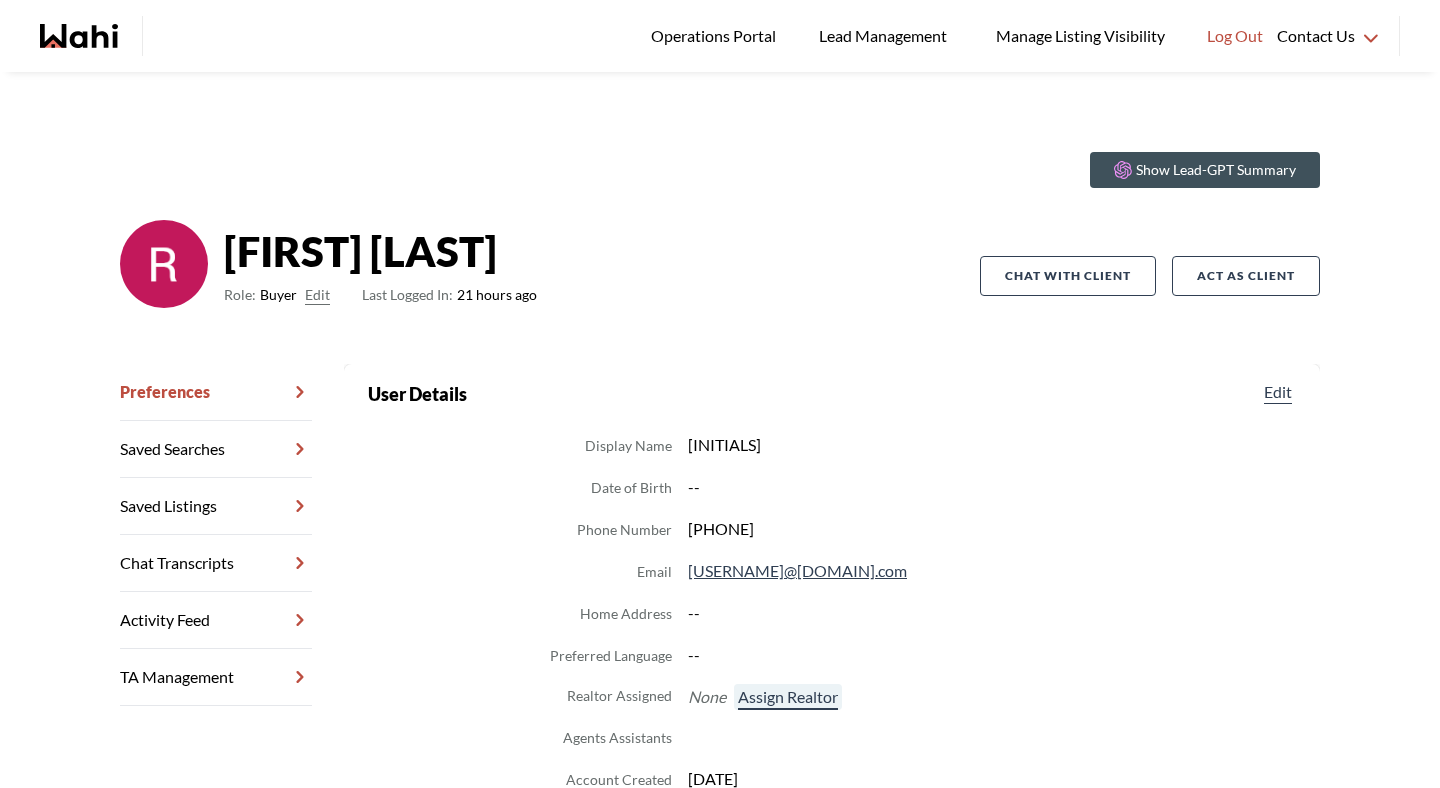 click on "Assign Realtor" at bounding box center (788, 697) 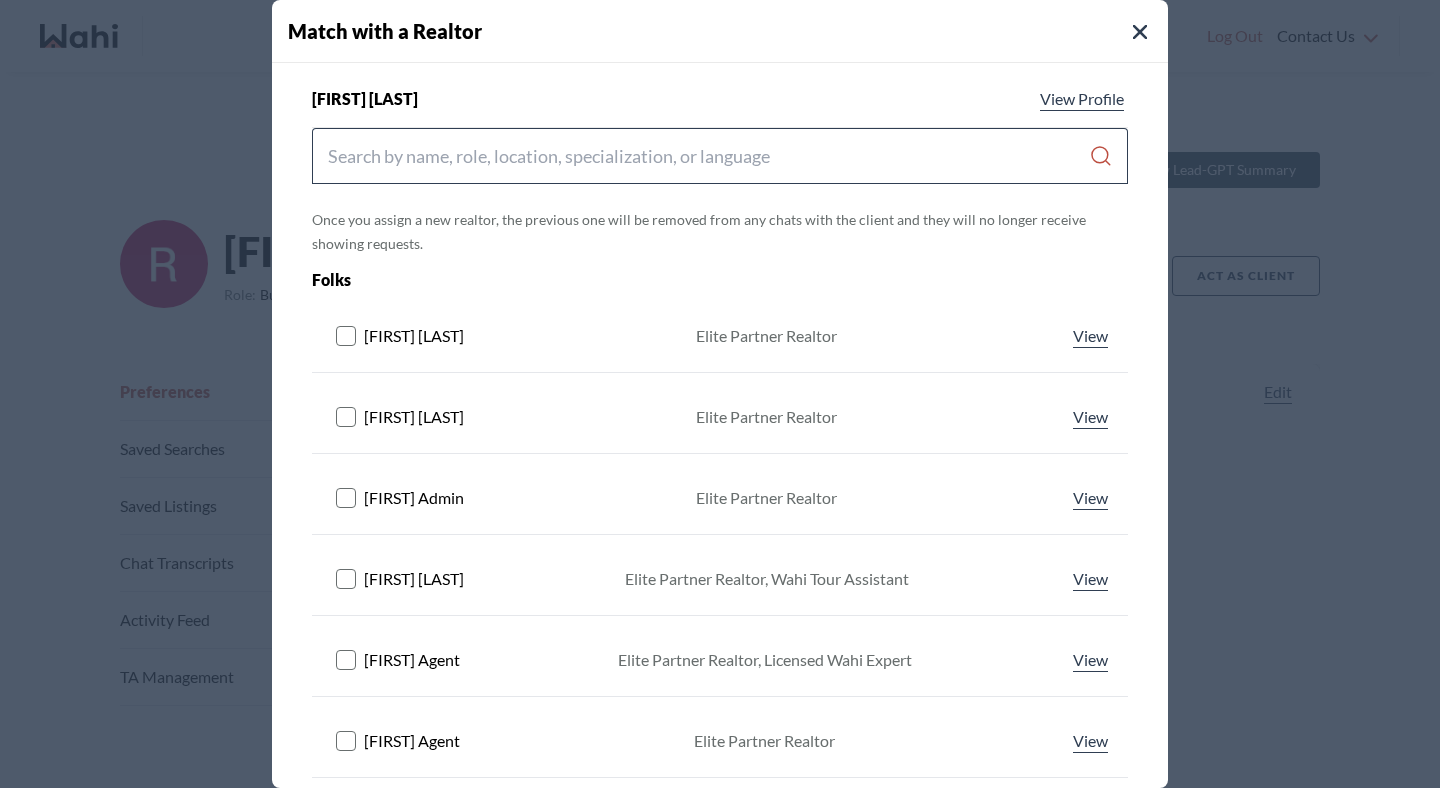 click at bounding box center (720, 156) 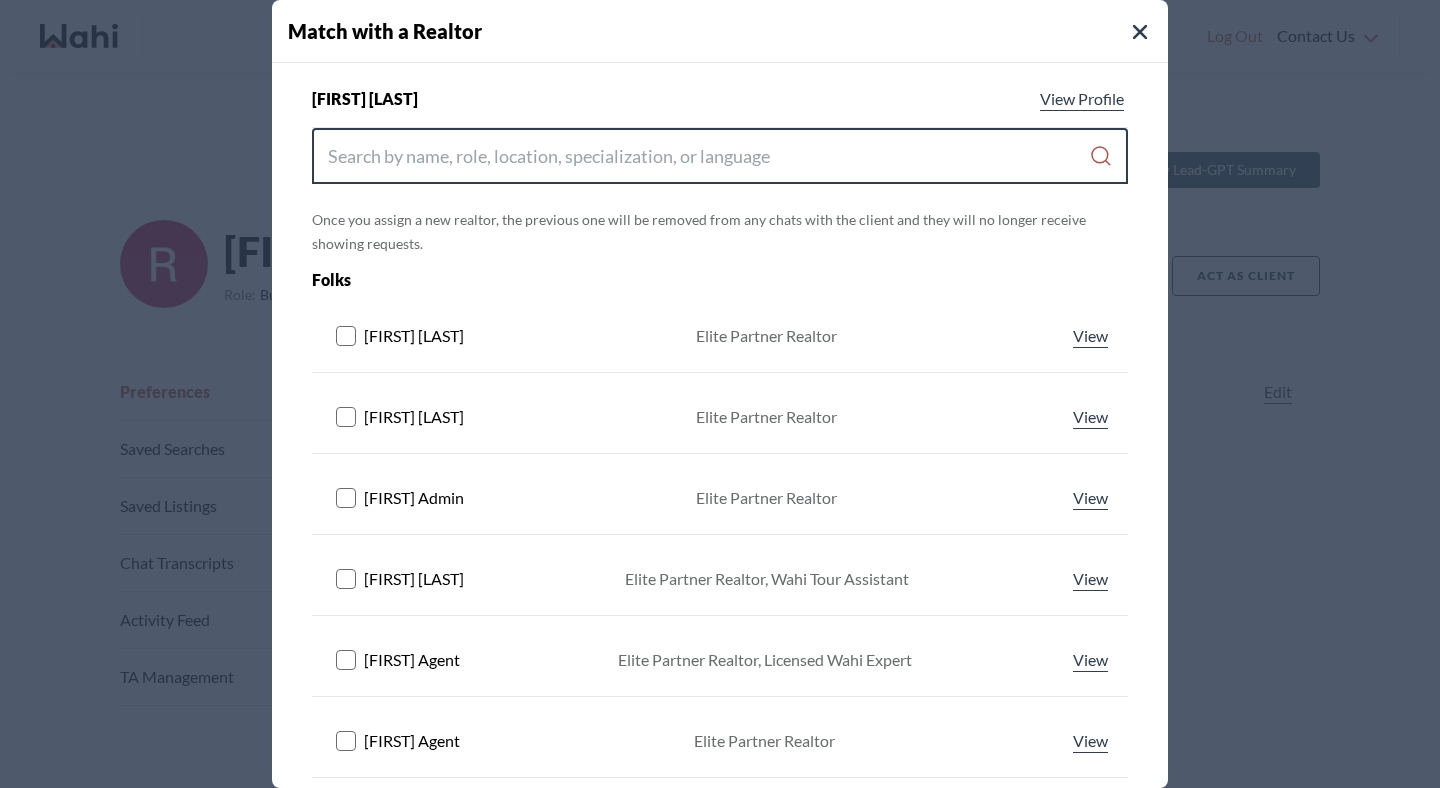 click at bounding box center (708, 156) 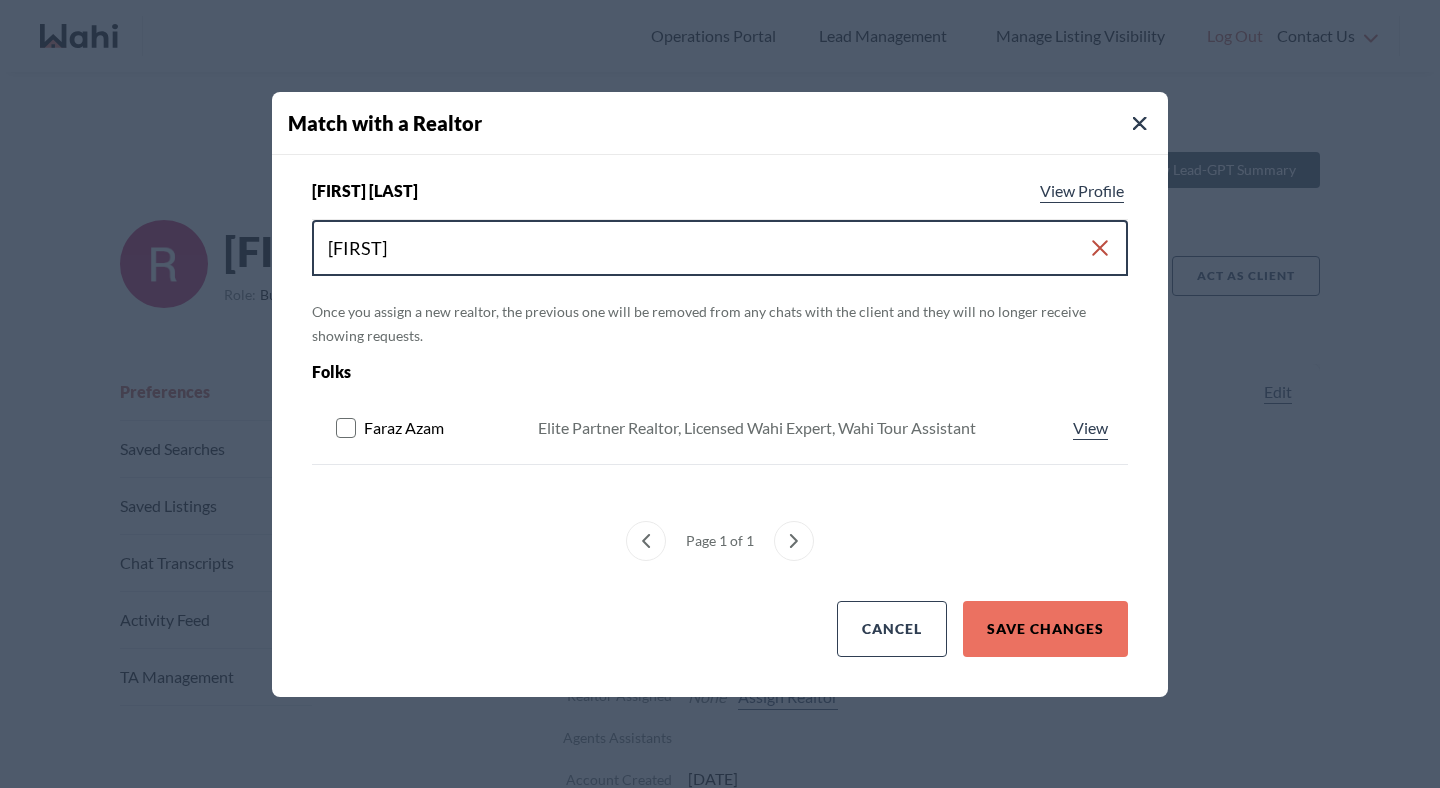 type on "[FIRST]" 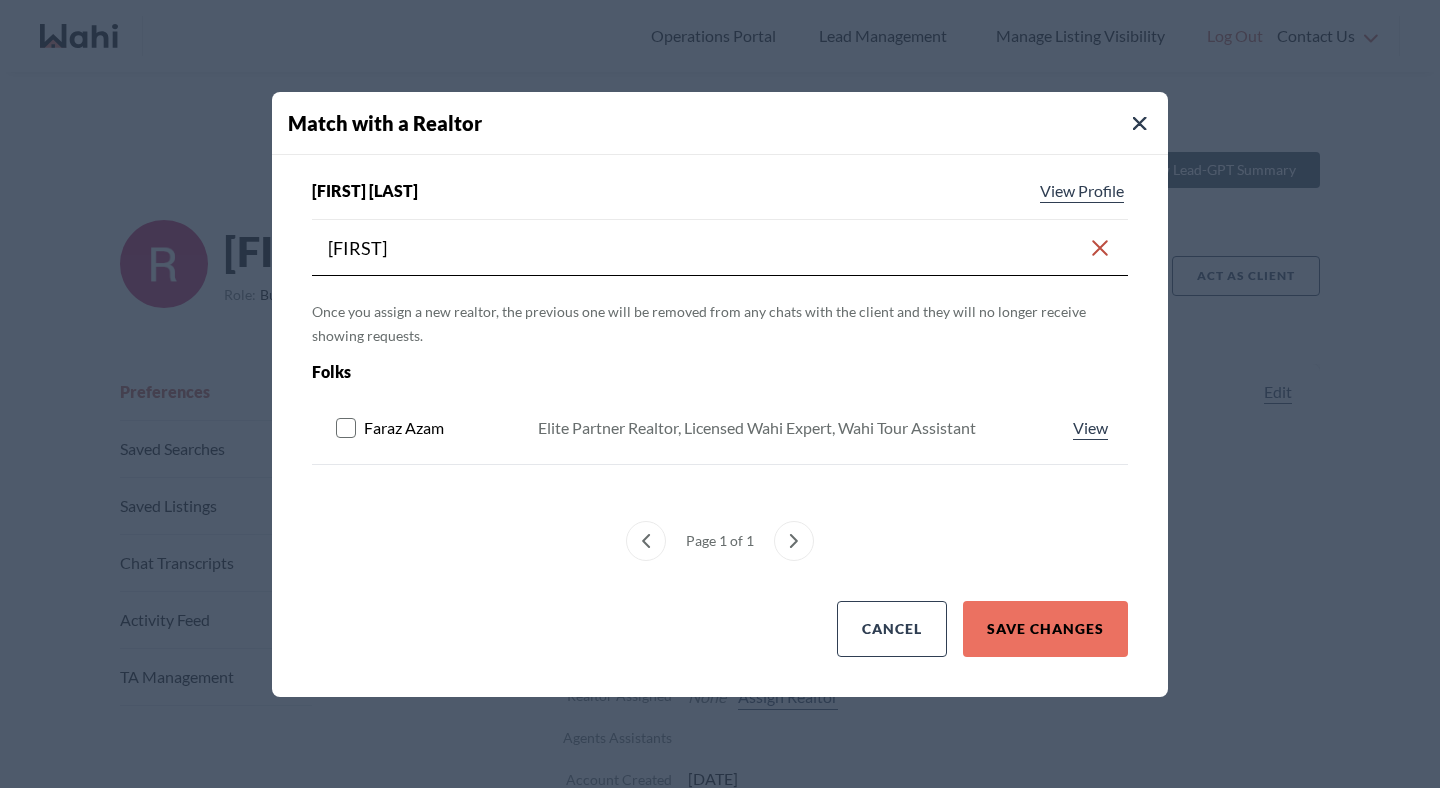 click 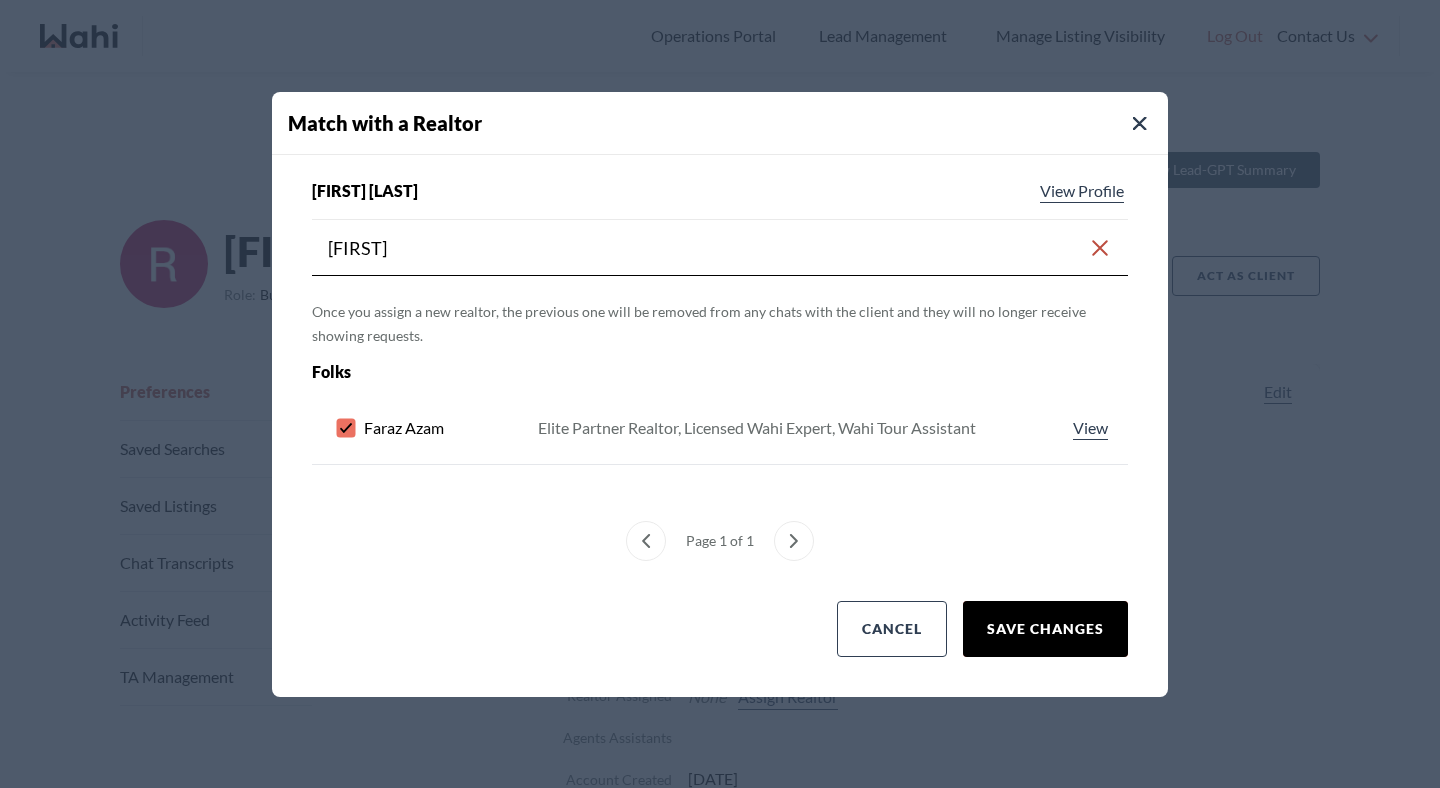 click on "Save Changes" at bounding box center [1045, 629] 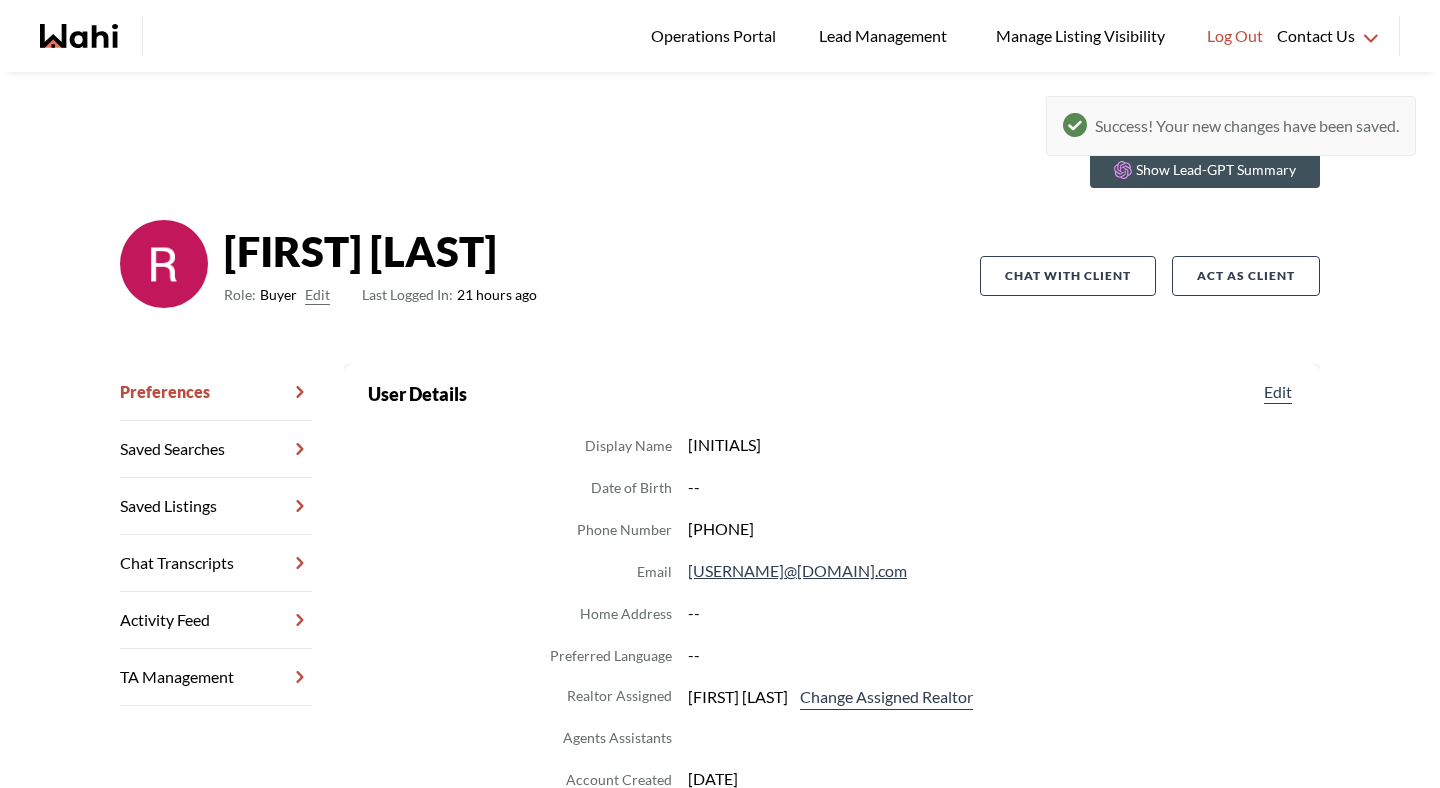 click on "Chat Transcripts" at bounding box center (216, 563) 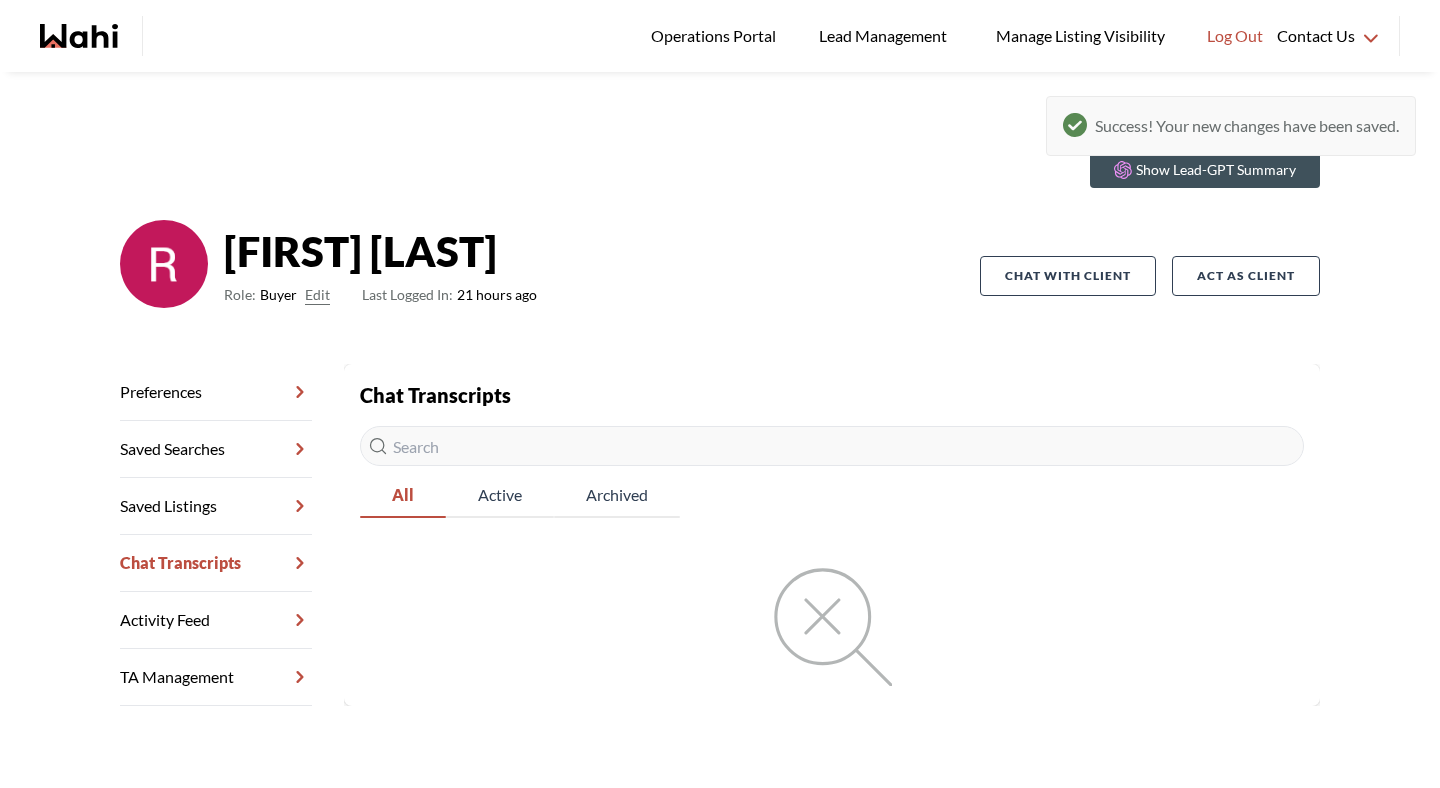 click on "Saved Listings" at bounding box center (216, 506) 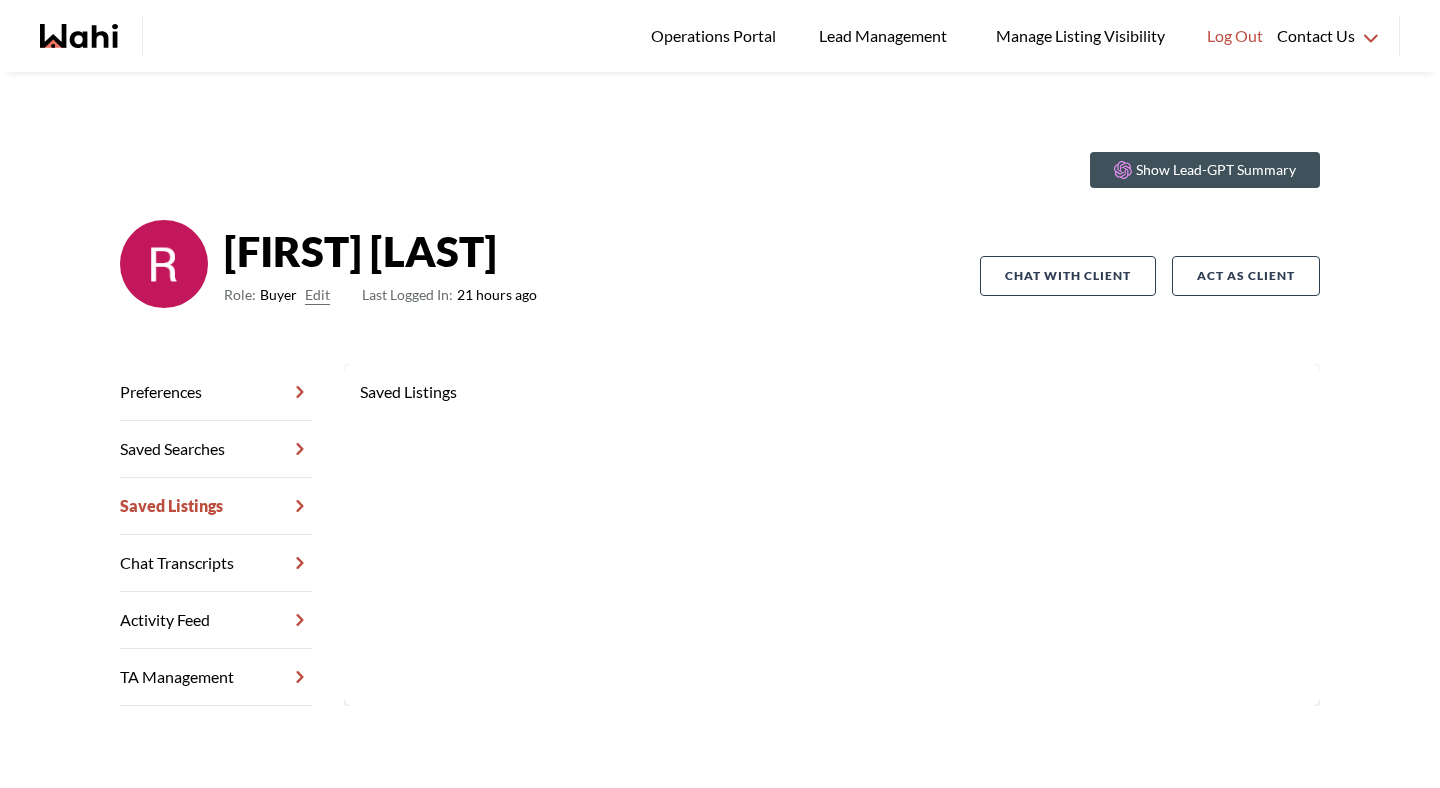 click on "Chat Transcripts" at bounding box center (216, 563) 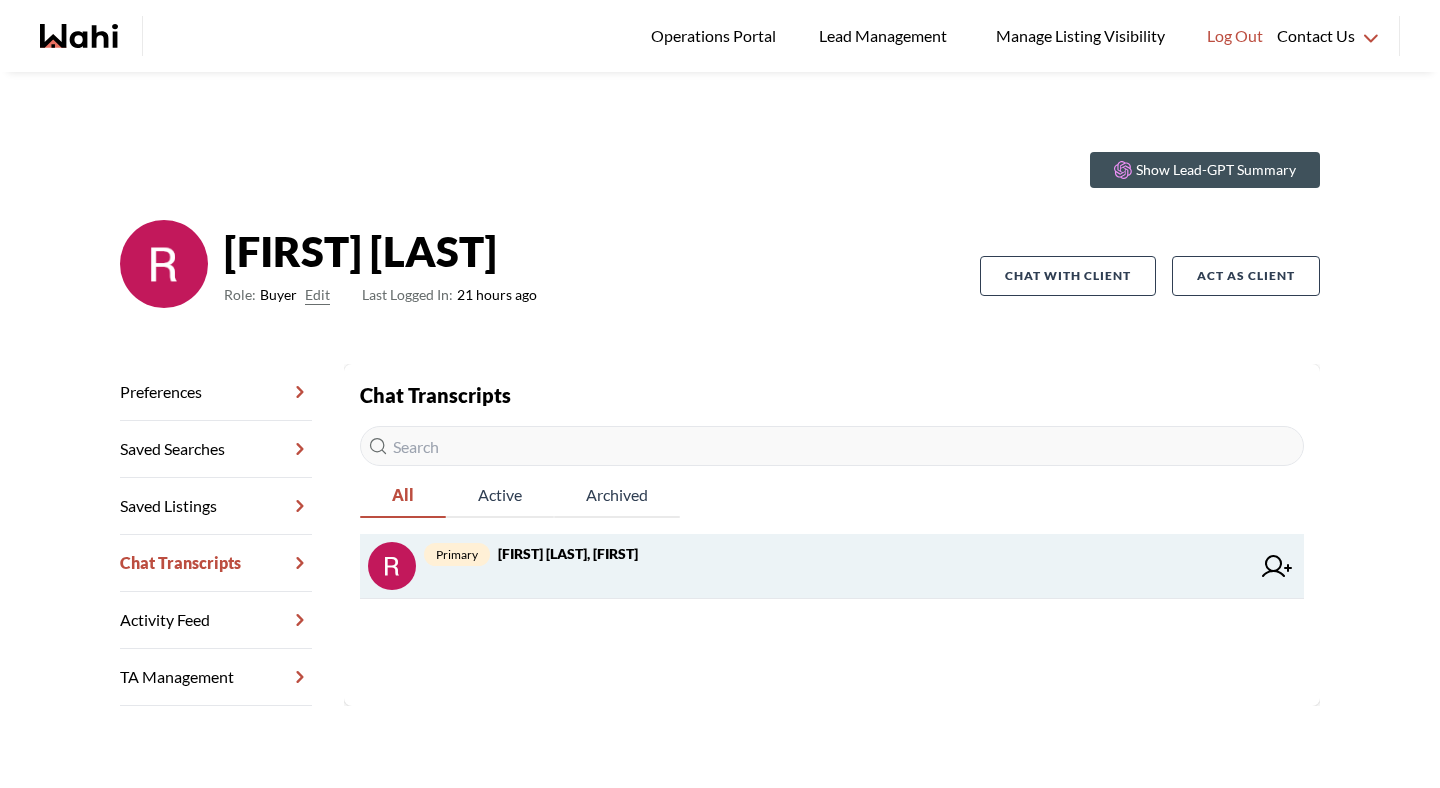 click on "primary Rakesh Bhatnagar, Faraz" at bounding box center (837, 554) 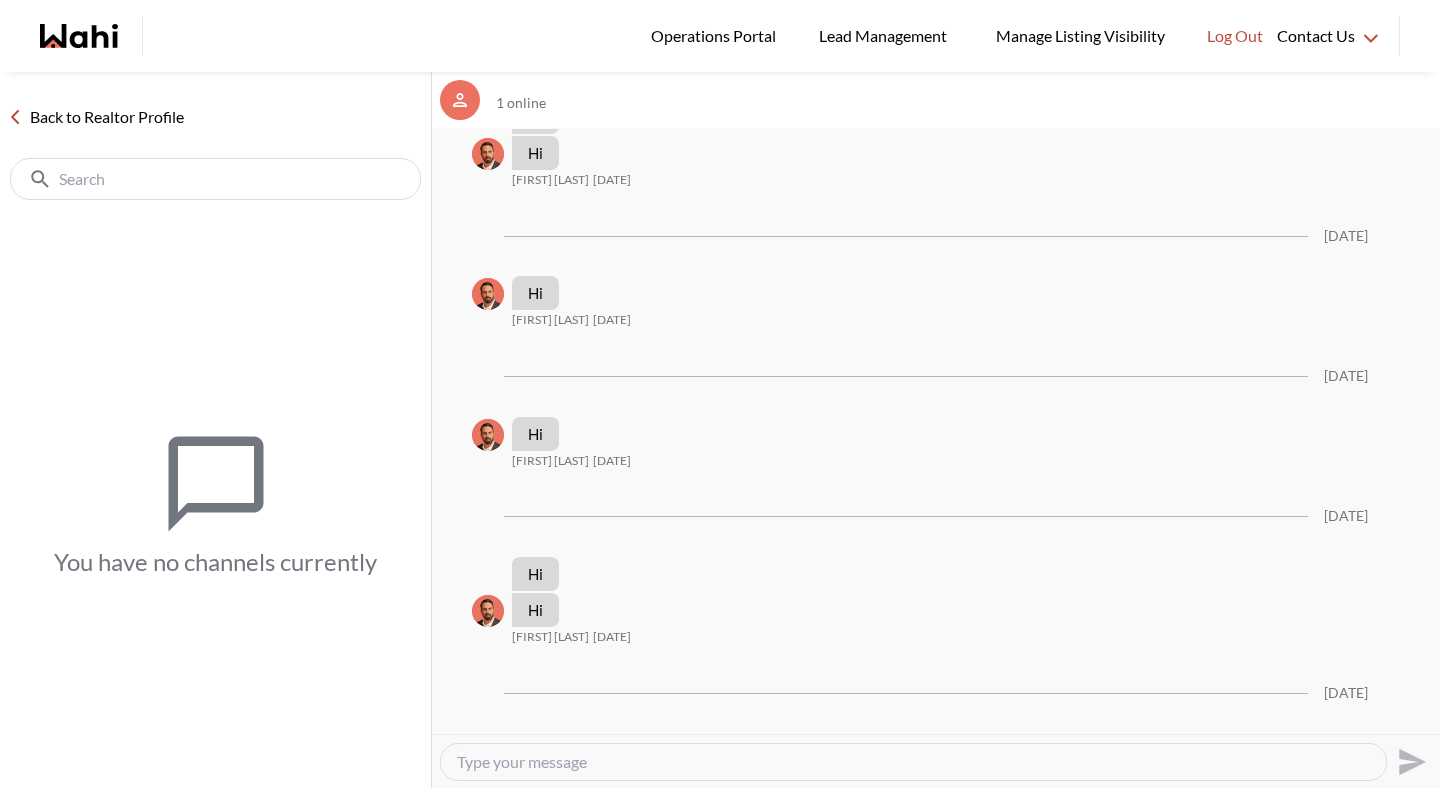 scroll, scrollTop: 3107, scrollLeft: 0, axis: vertical 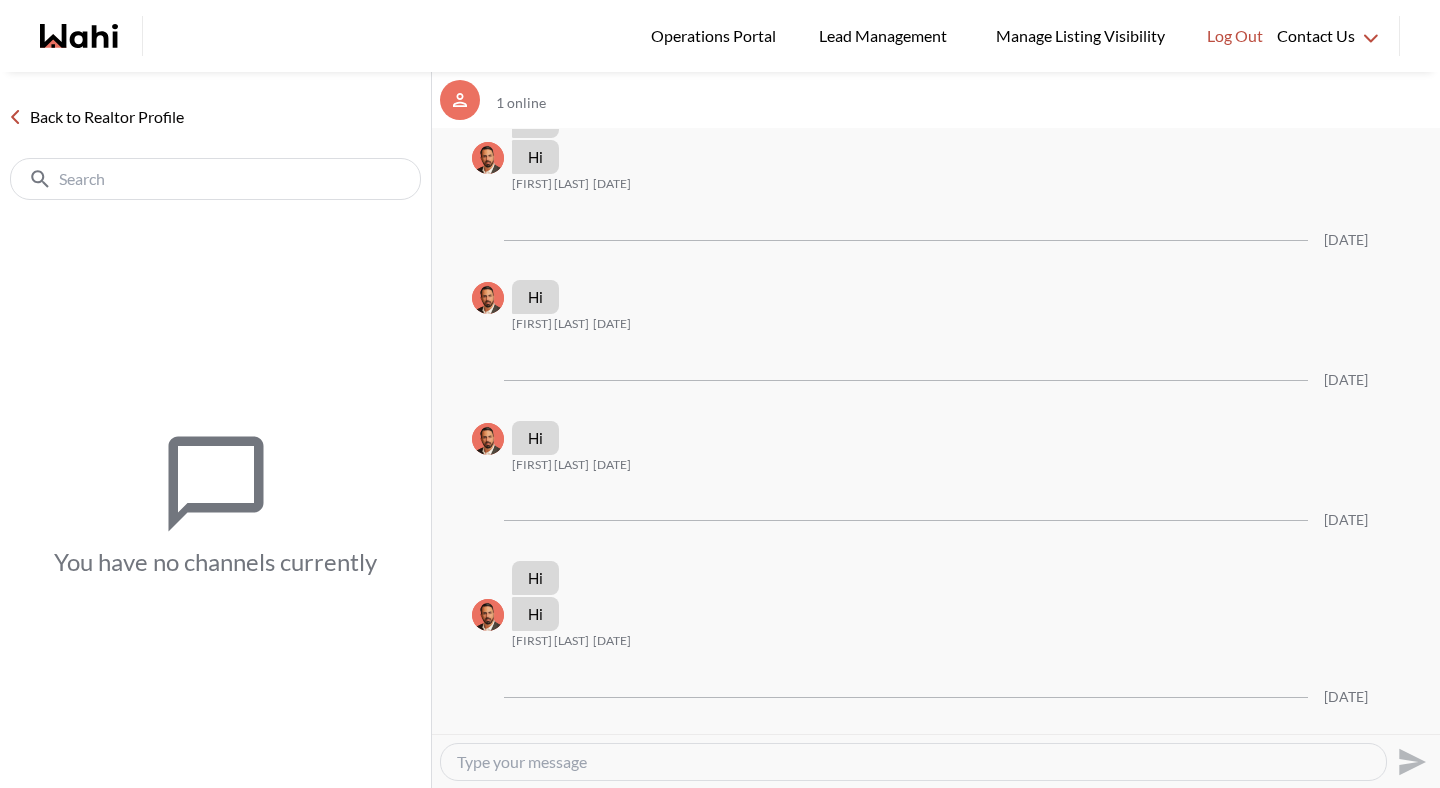 click on "Back to Realtor Profile" at bounding box center (96, 117) 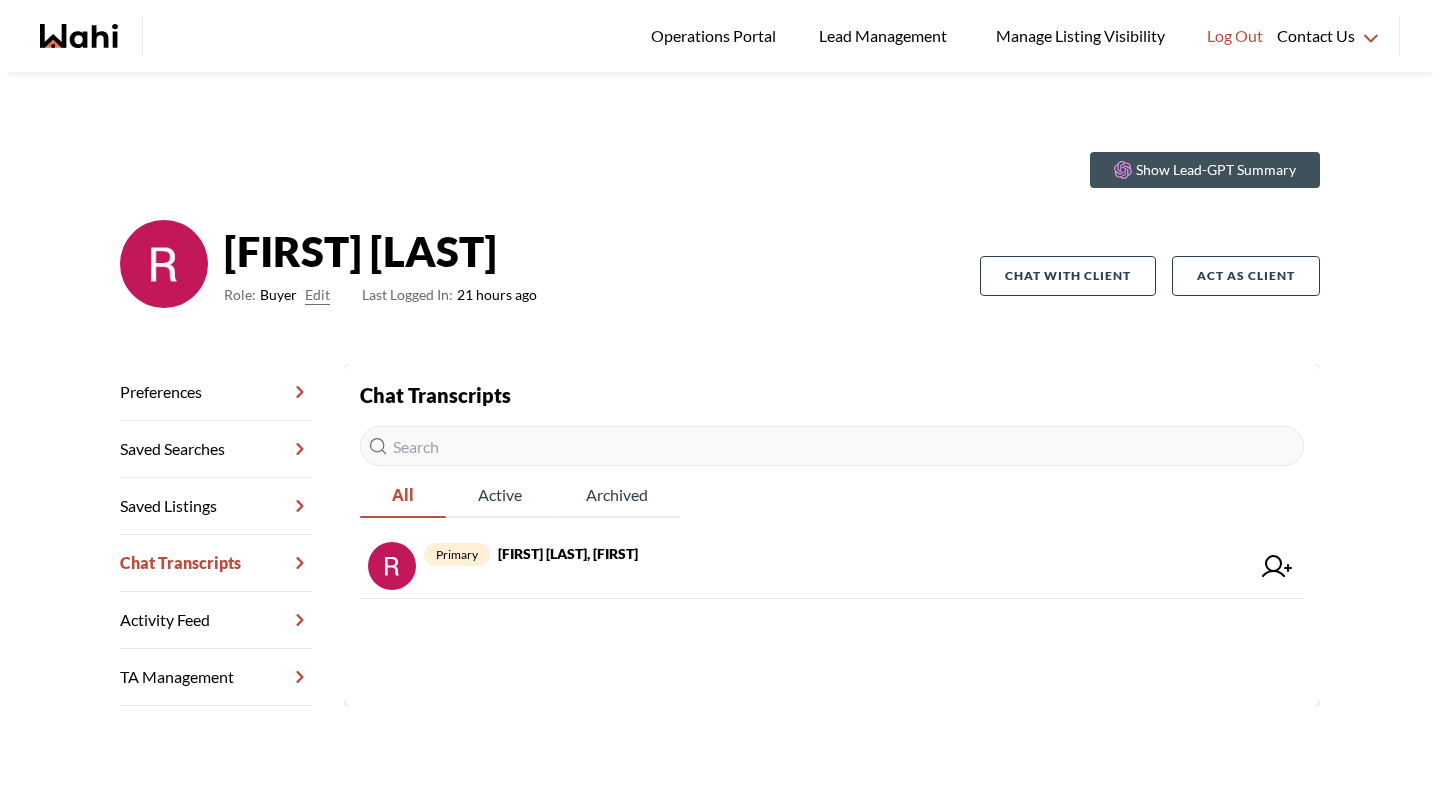 click at bounding box center (832, 446) 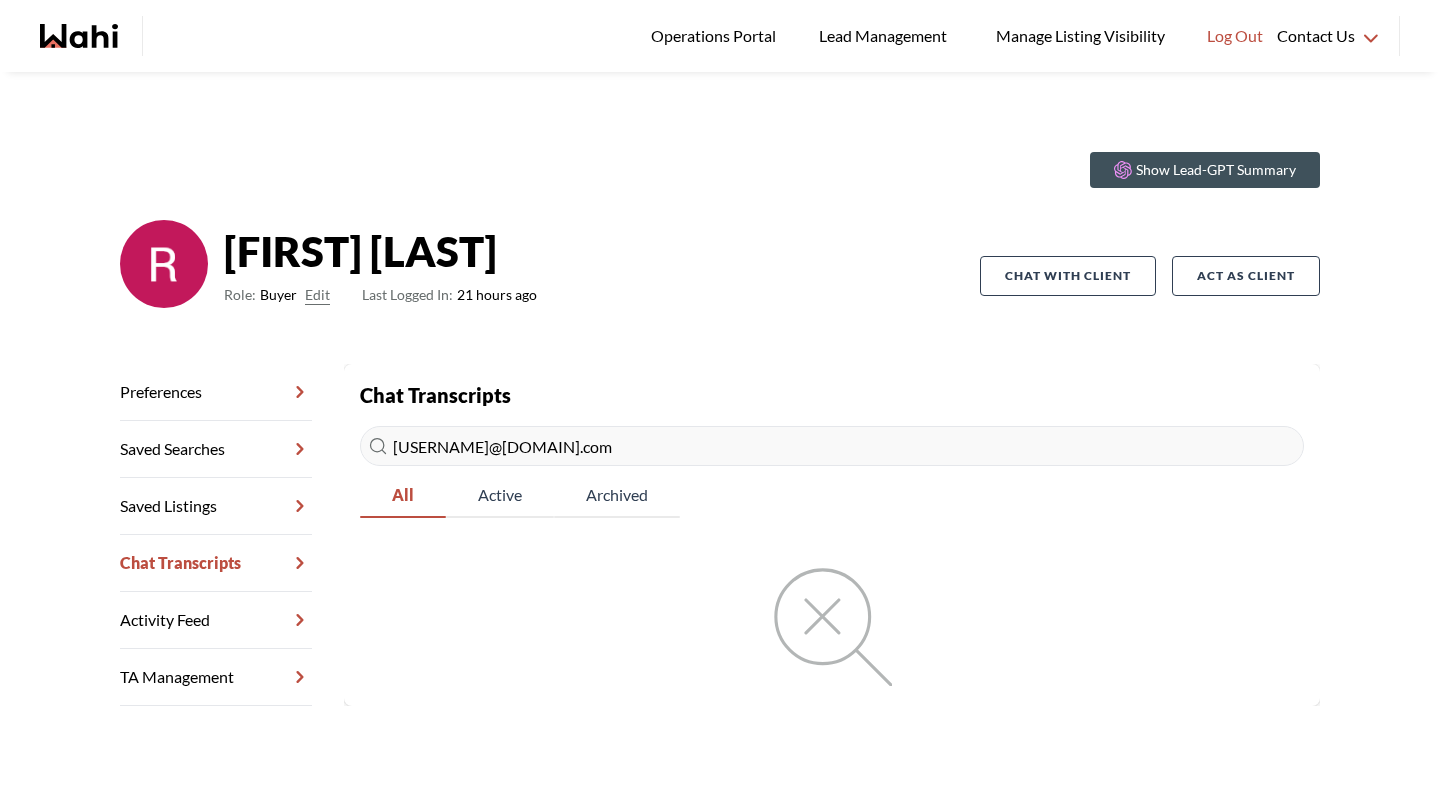 drag, startPoint x: 702, startPoint y: 461, endPoint x: 264, endPoint y: 461, distance: 438 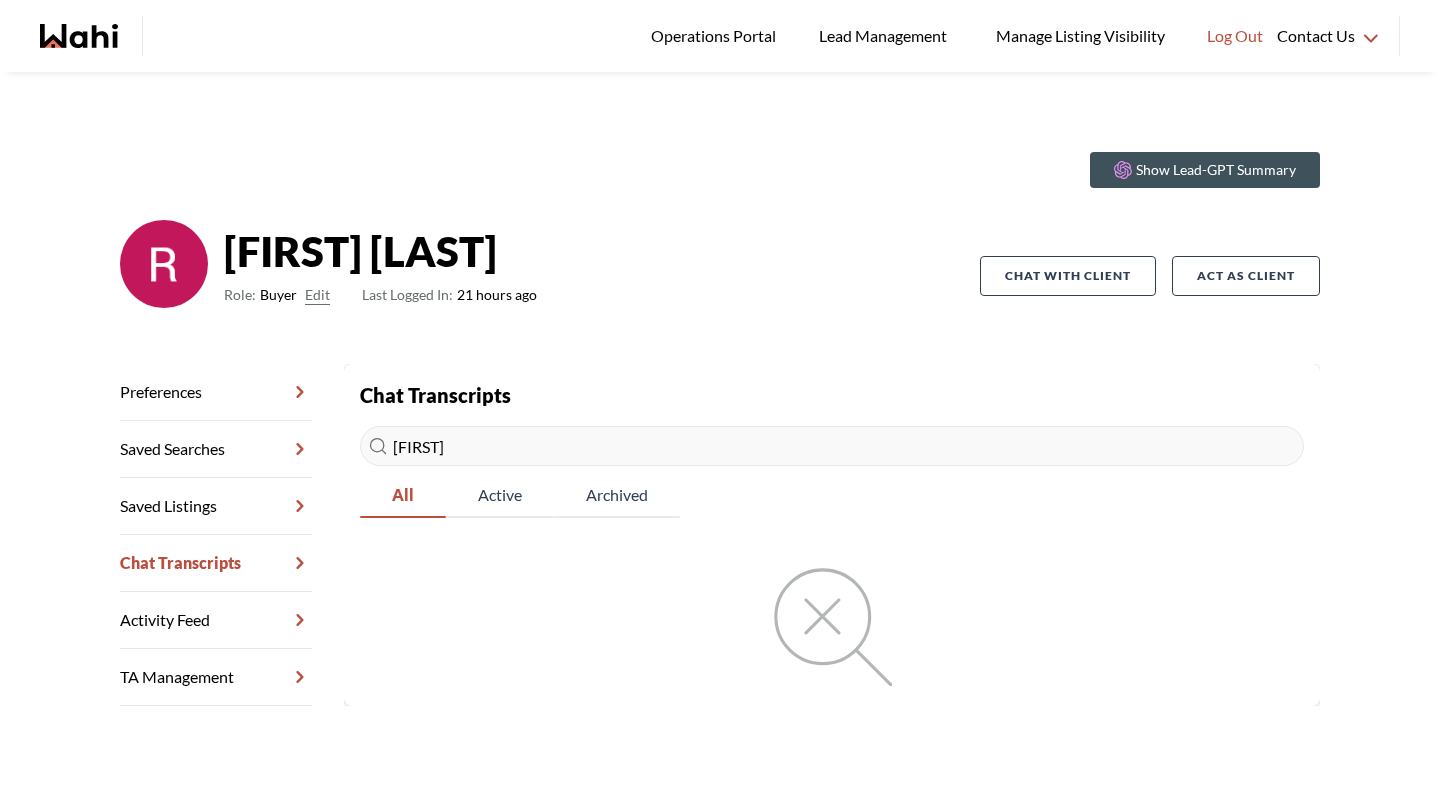 type on "r" 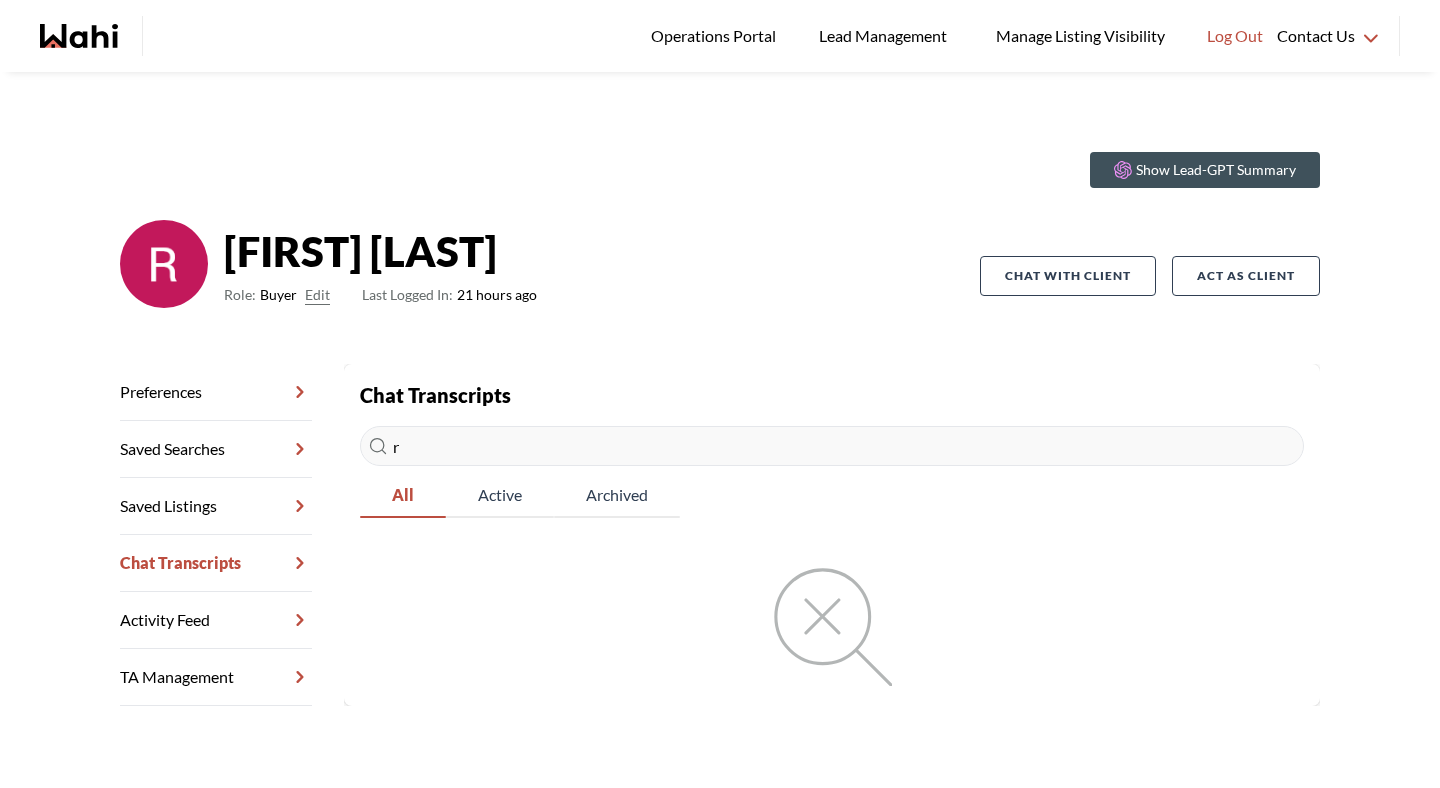 type 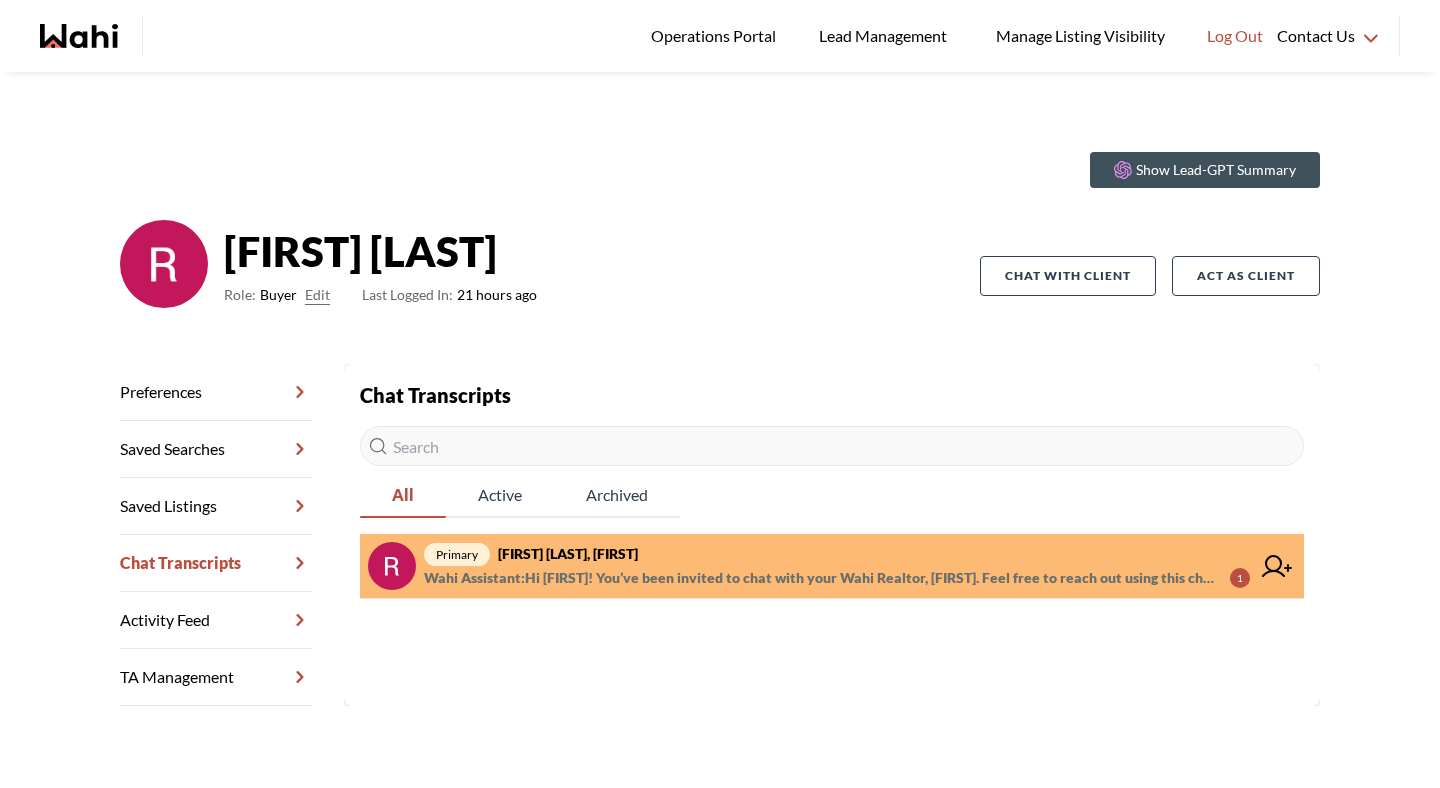 click on "Wahi Assistant :  Hi Rakesh! You’ve been invited to chat with your Wahi Realtor, Faraz. Feel free to reach out using this chat anytime. 😊" at bounding box center [819, 578] 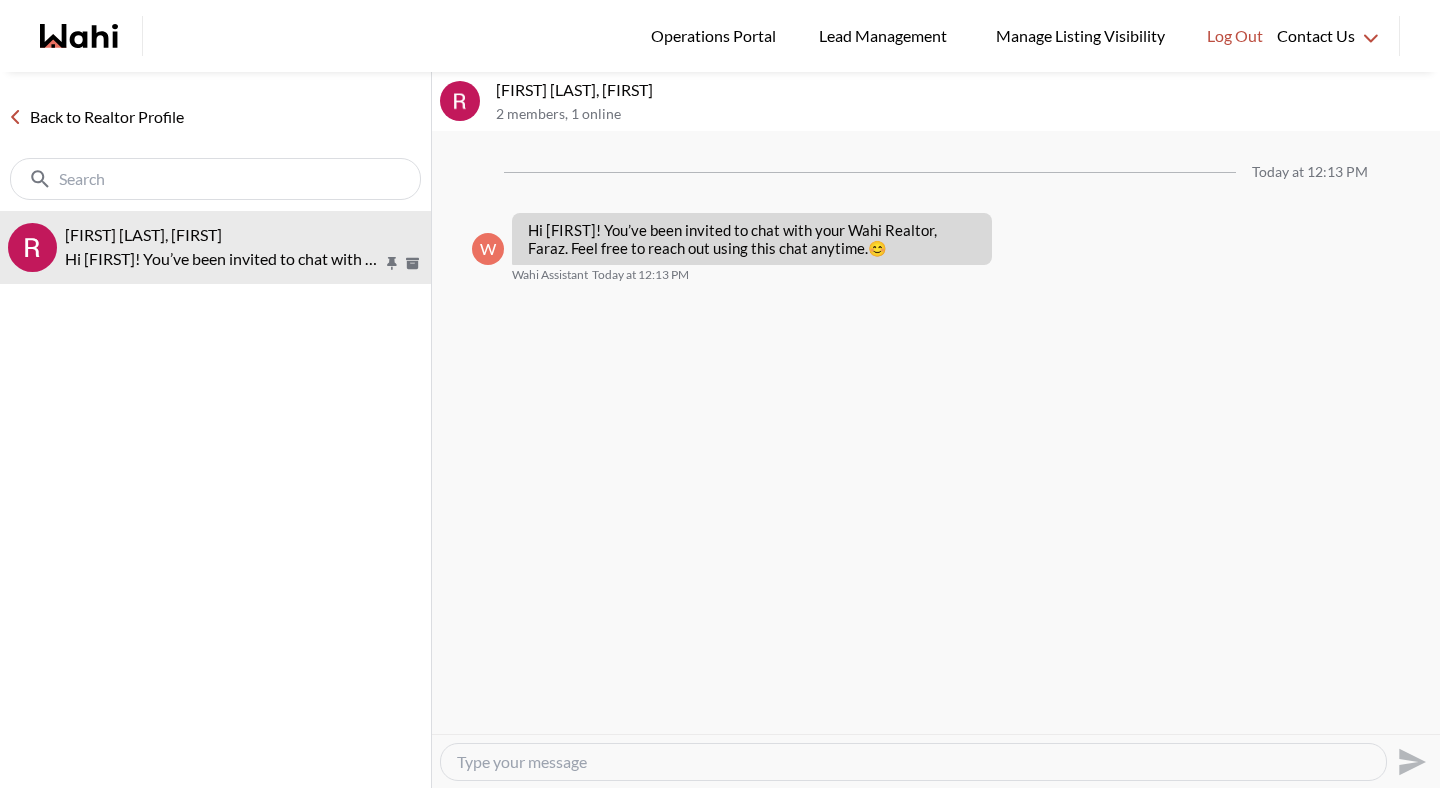 click at bounding box center (913, 762) 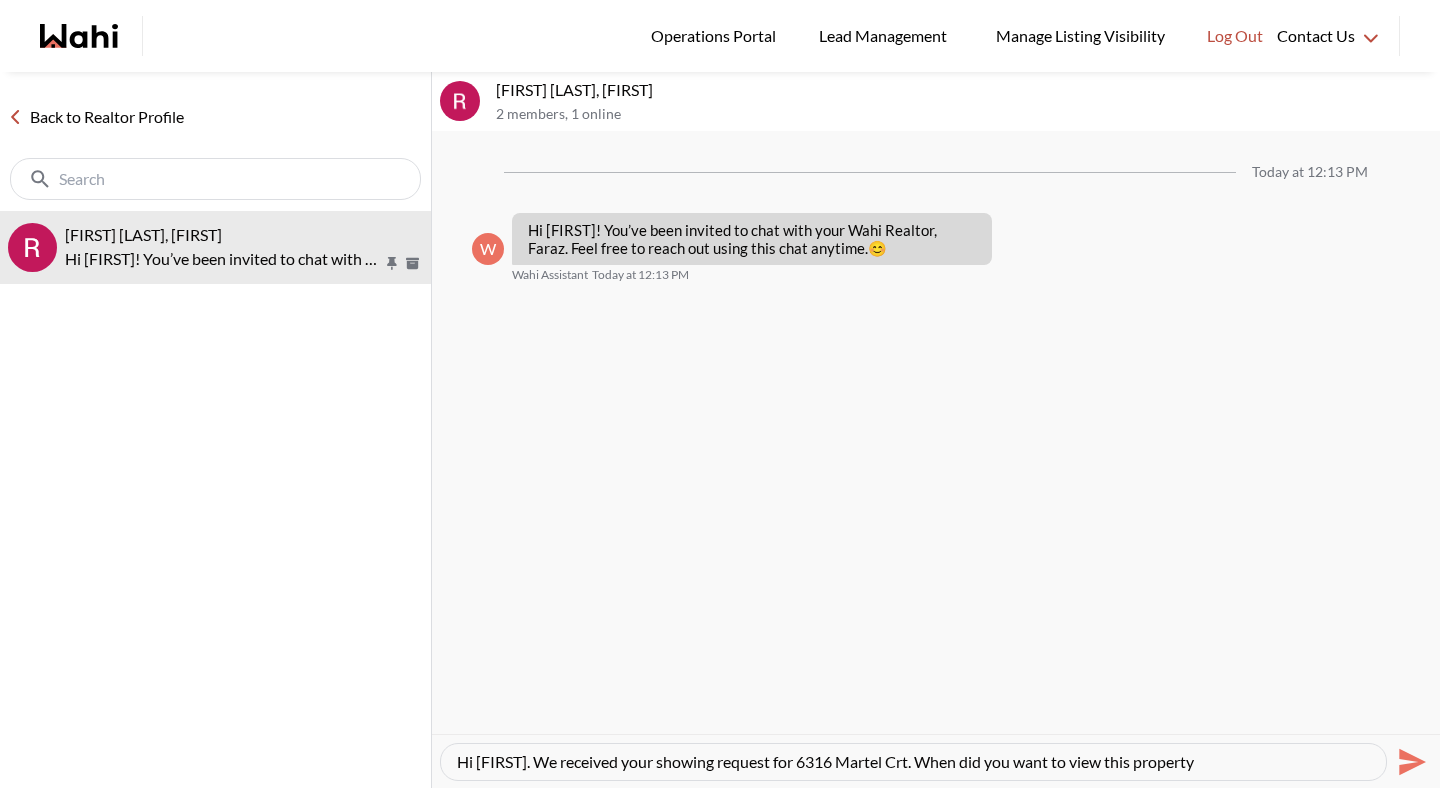 type on "Hi Rakesh. We received your showing request for 6316 Martel Crt. When did you want to view this property?" 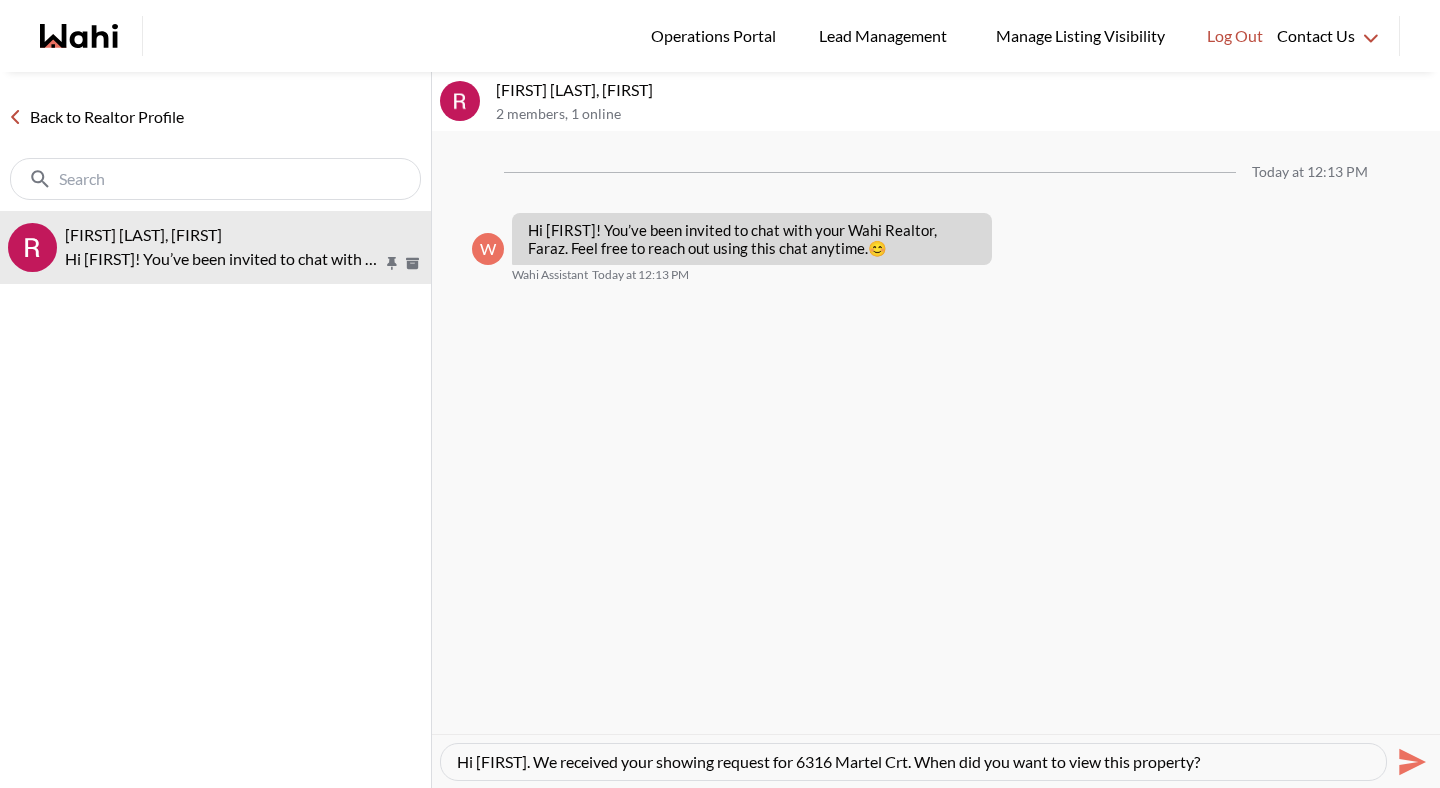 type 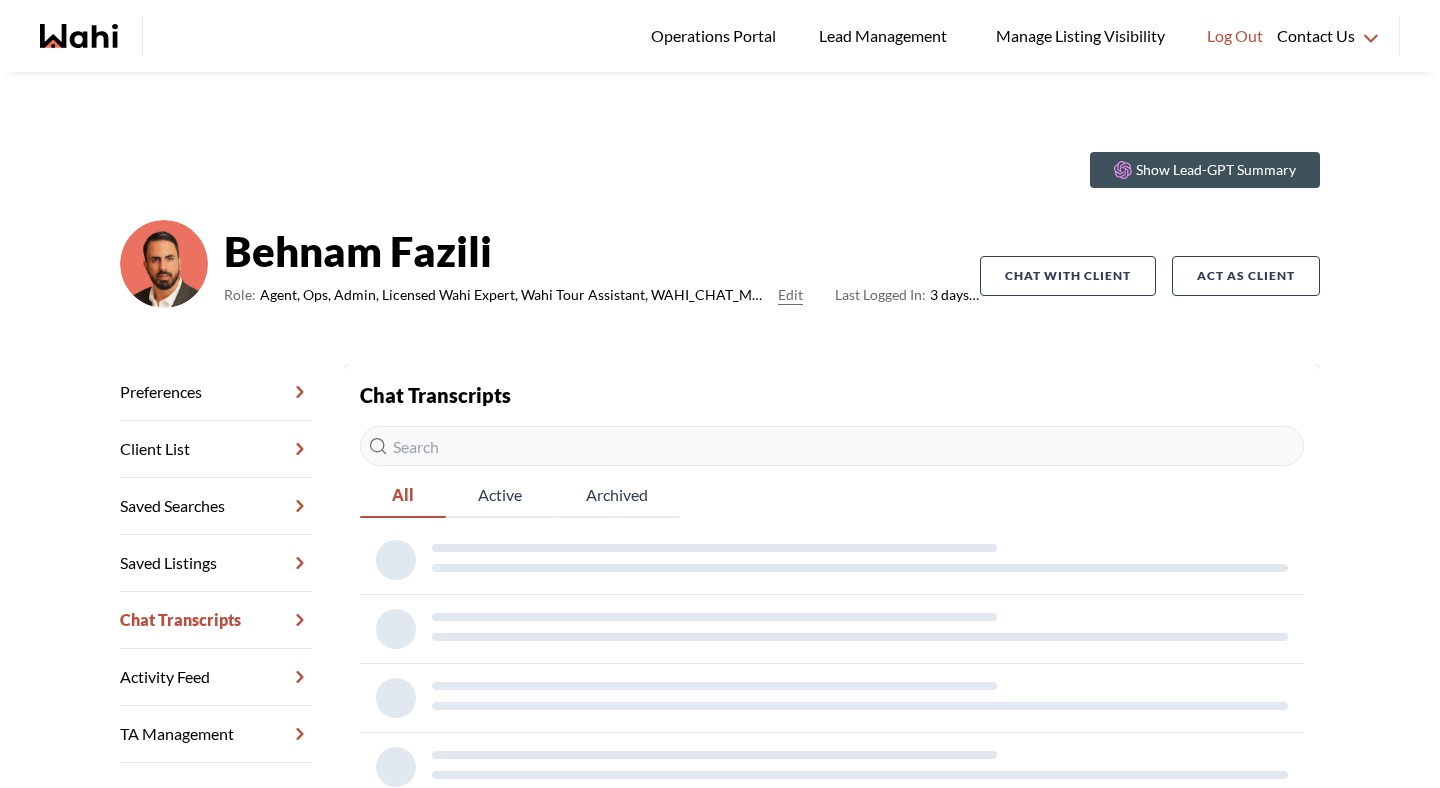 scroll, scrollTop: 0, scrollLeft: 0, axis: both 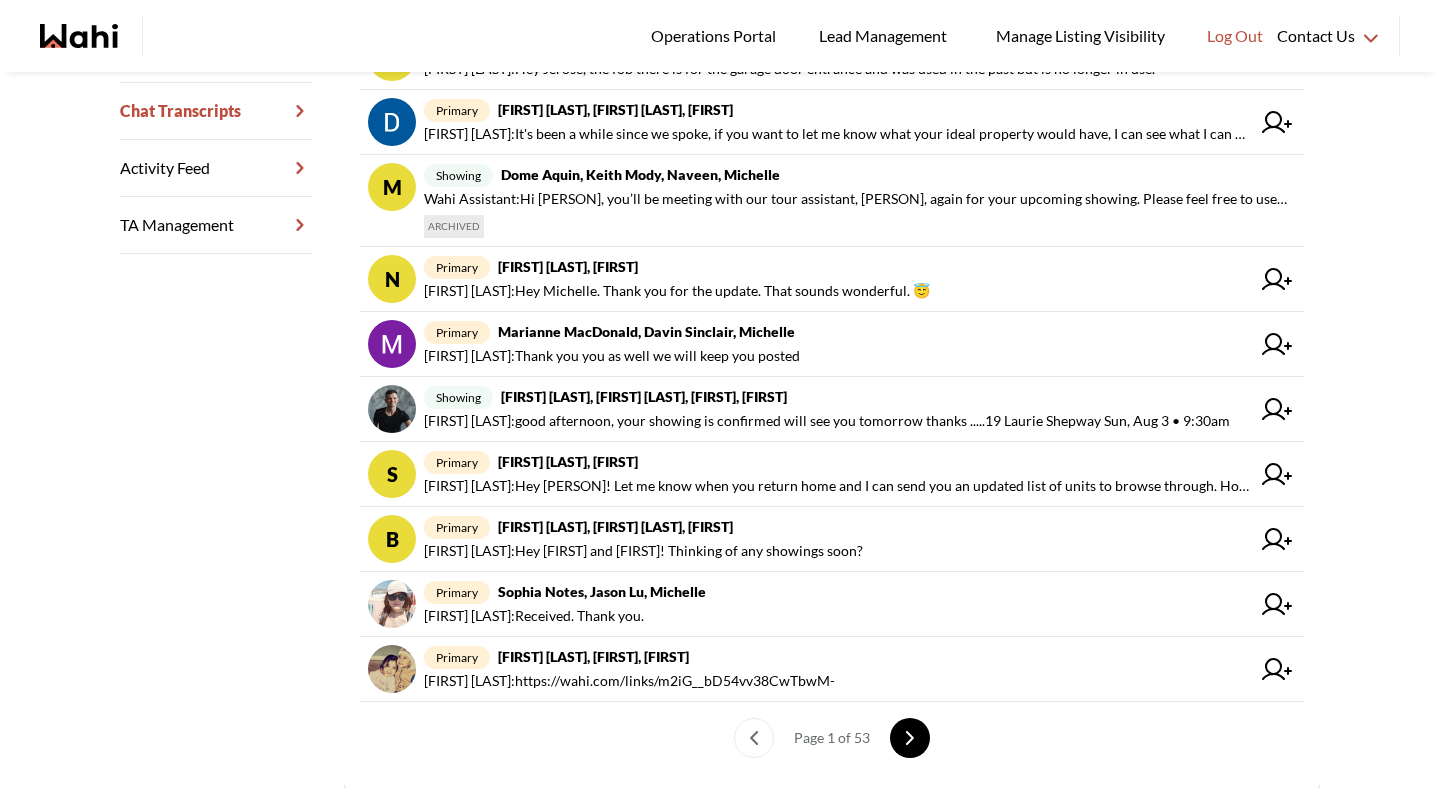 click 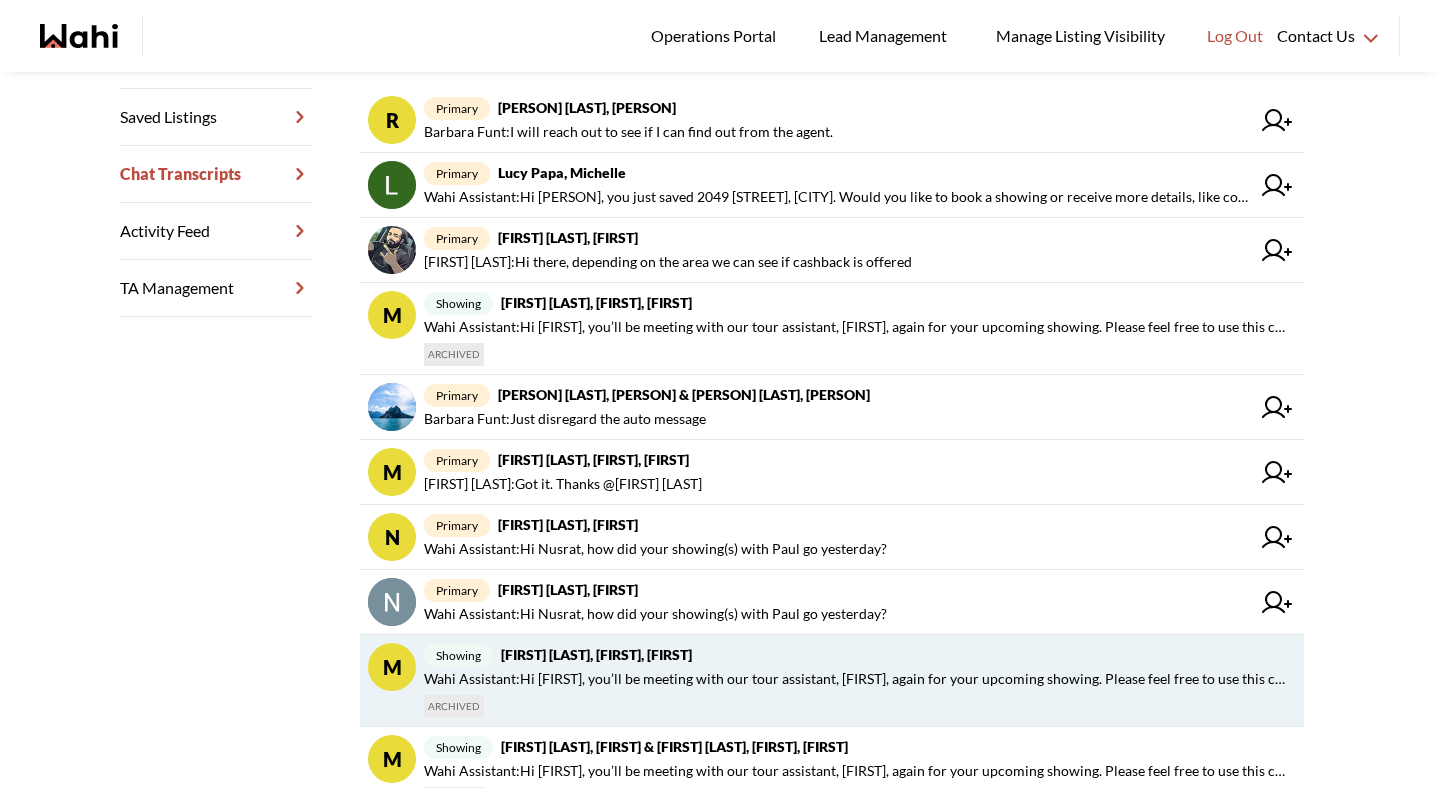 scroll, scrollTop: 551, scrollLeft: 0, axis: vertical 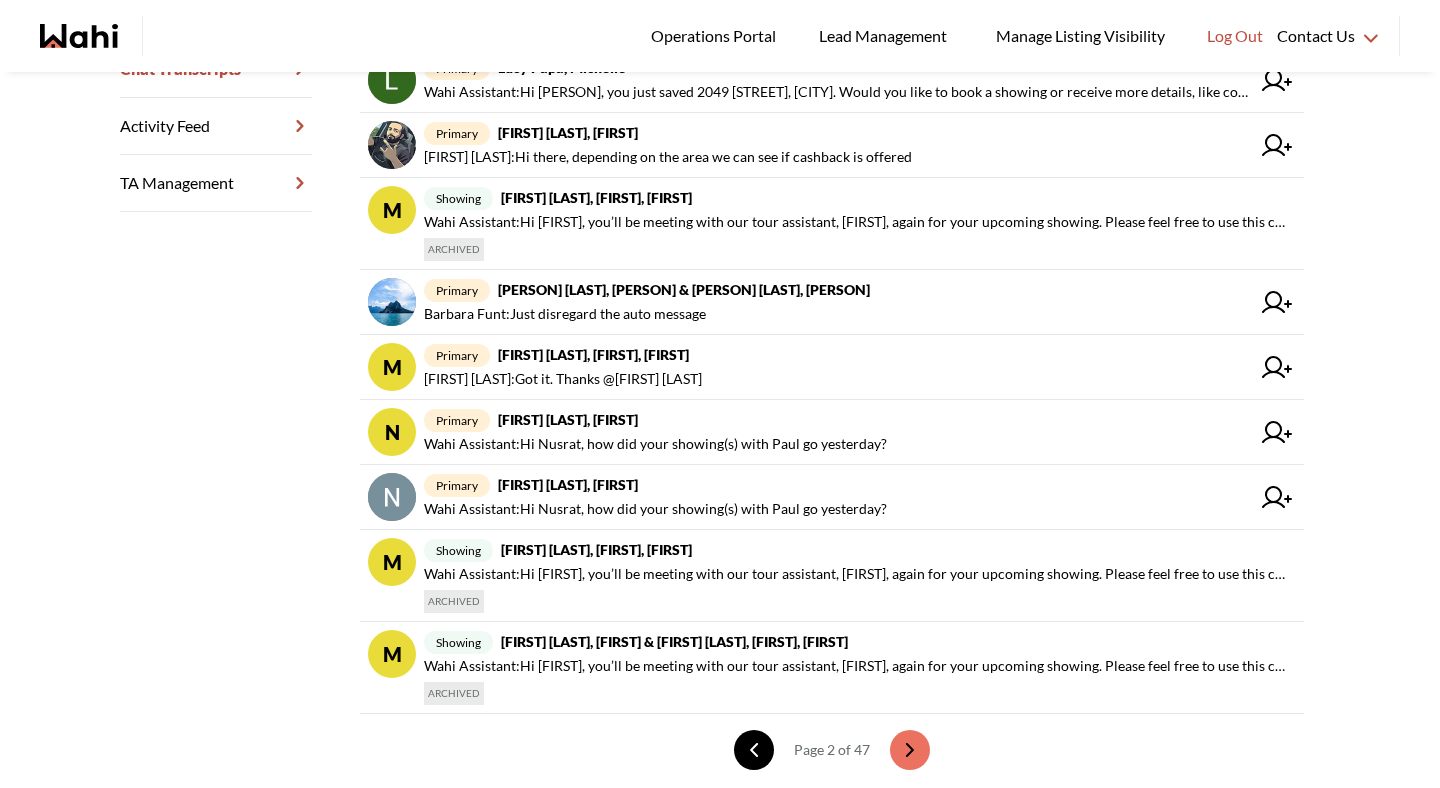 click at bounding box center [754, 750] 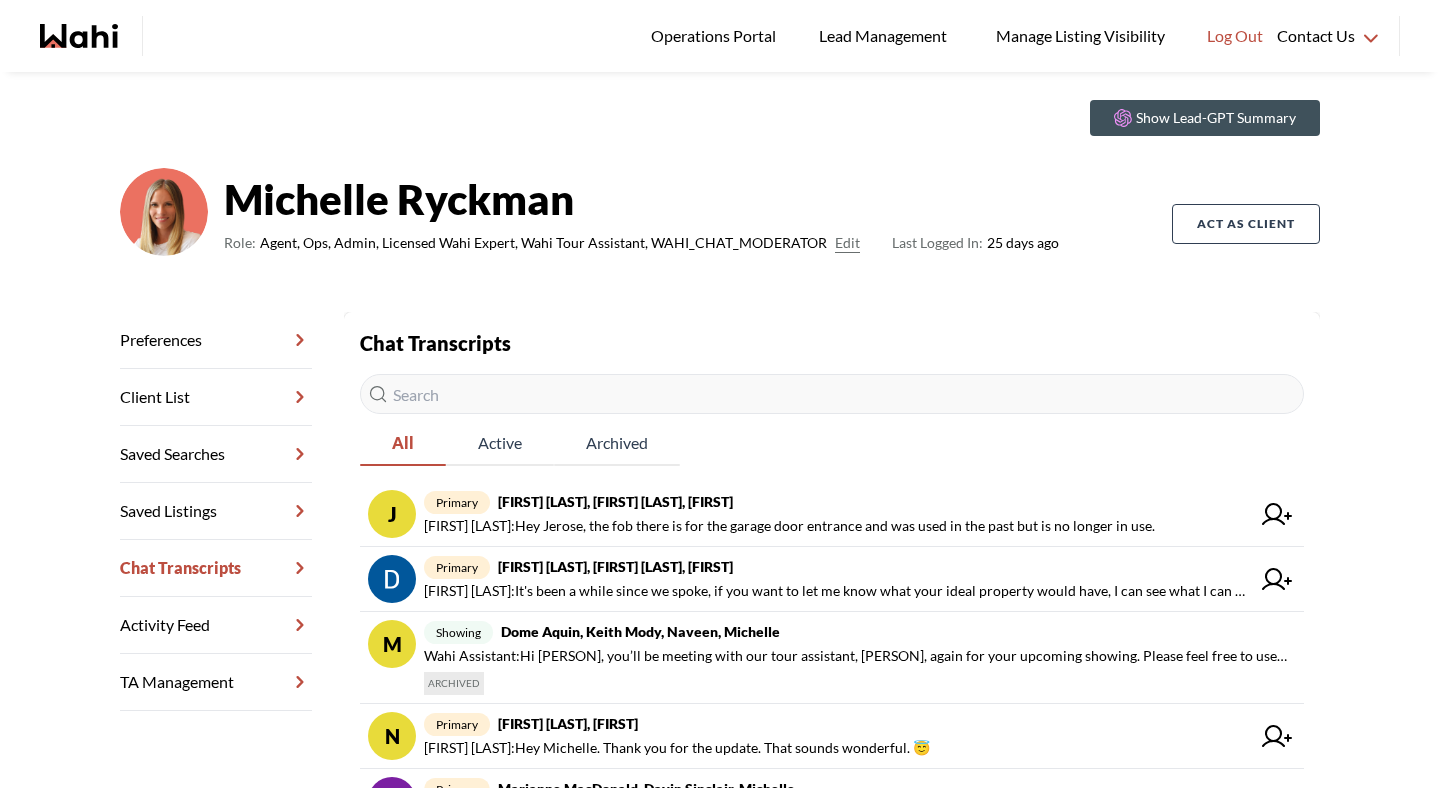 scroll, scrollTop: 37, scrollLeft: 0, axis: vertical 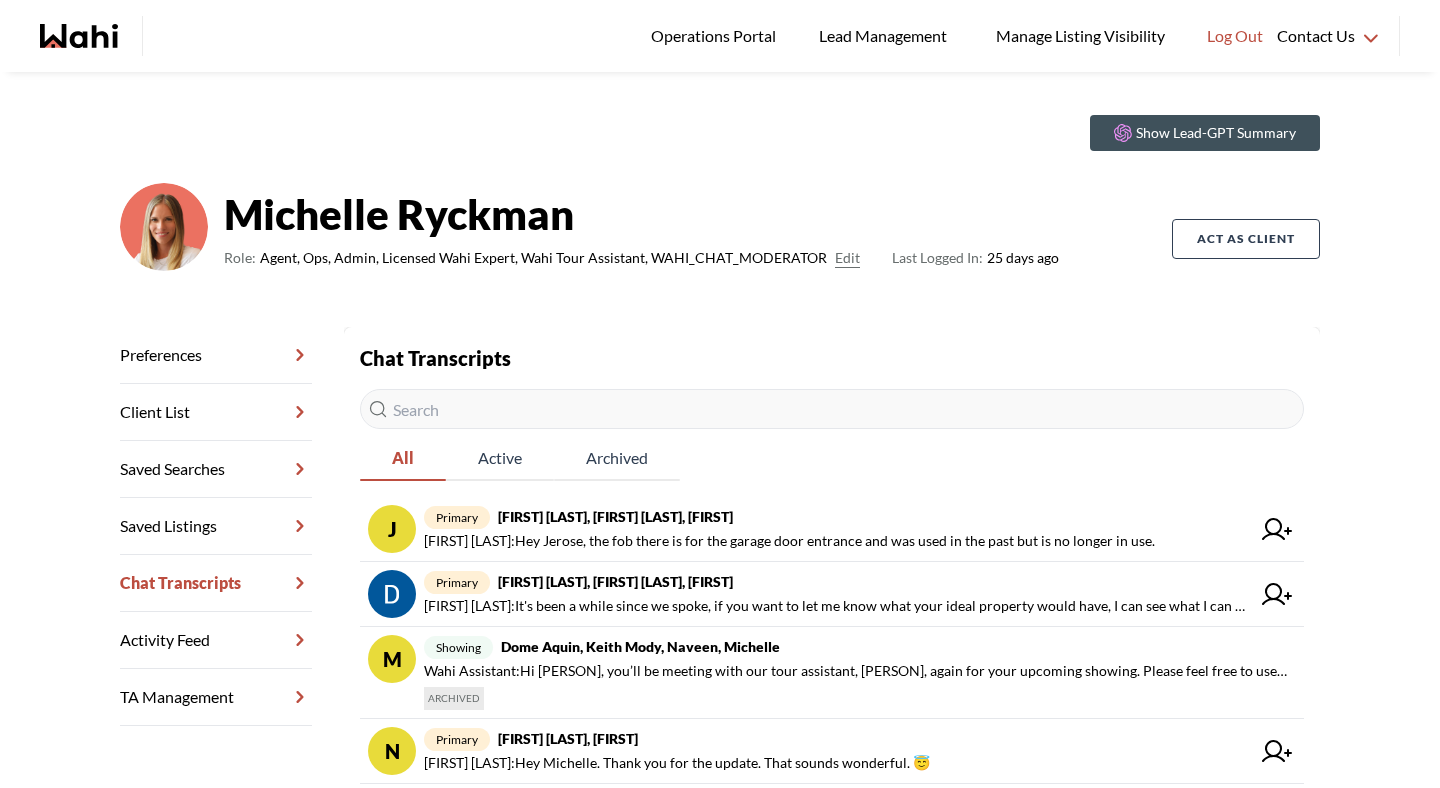 click at bounding box center [832, 409] 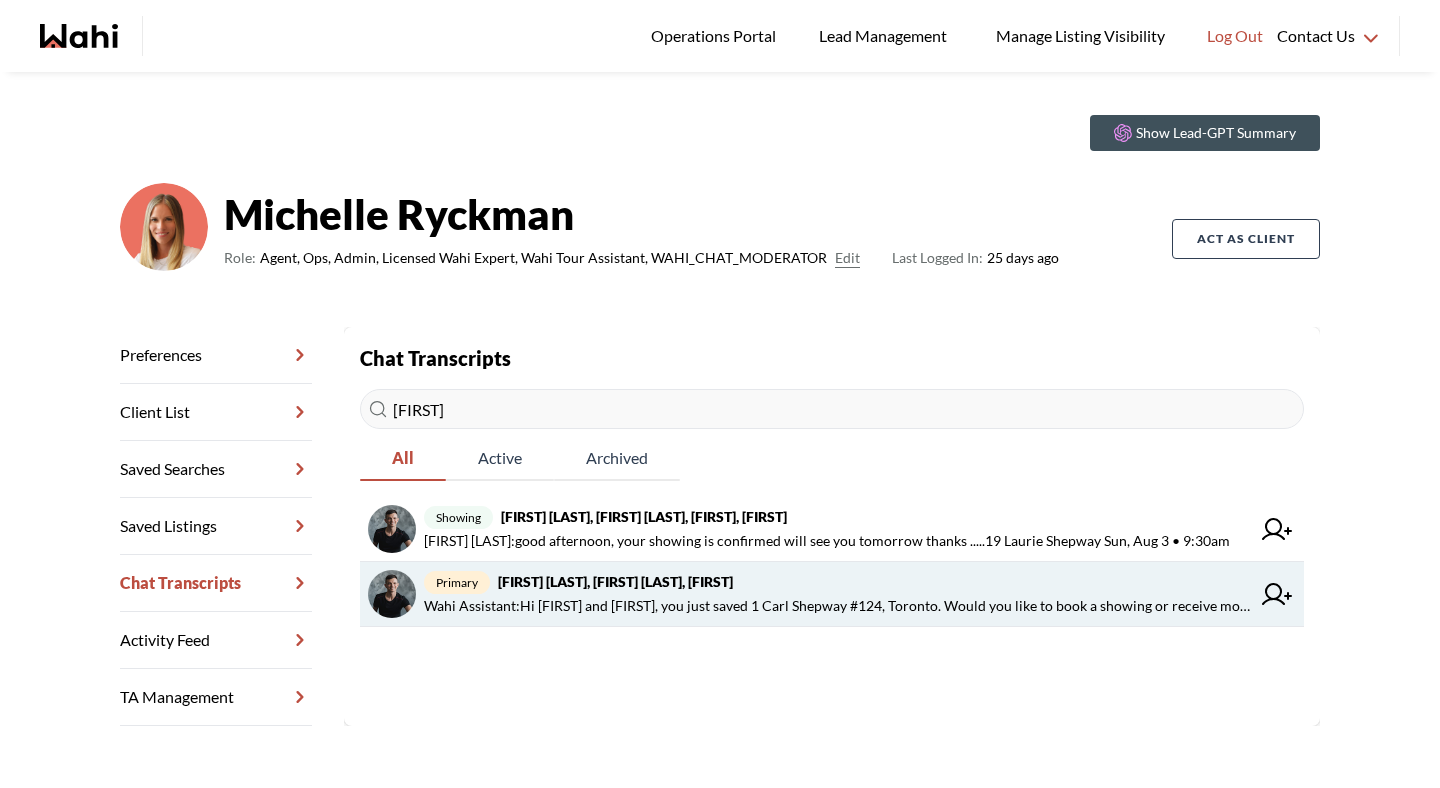 type on "[FIRST]" 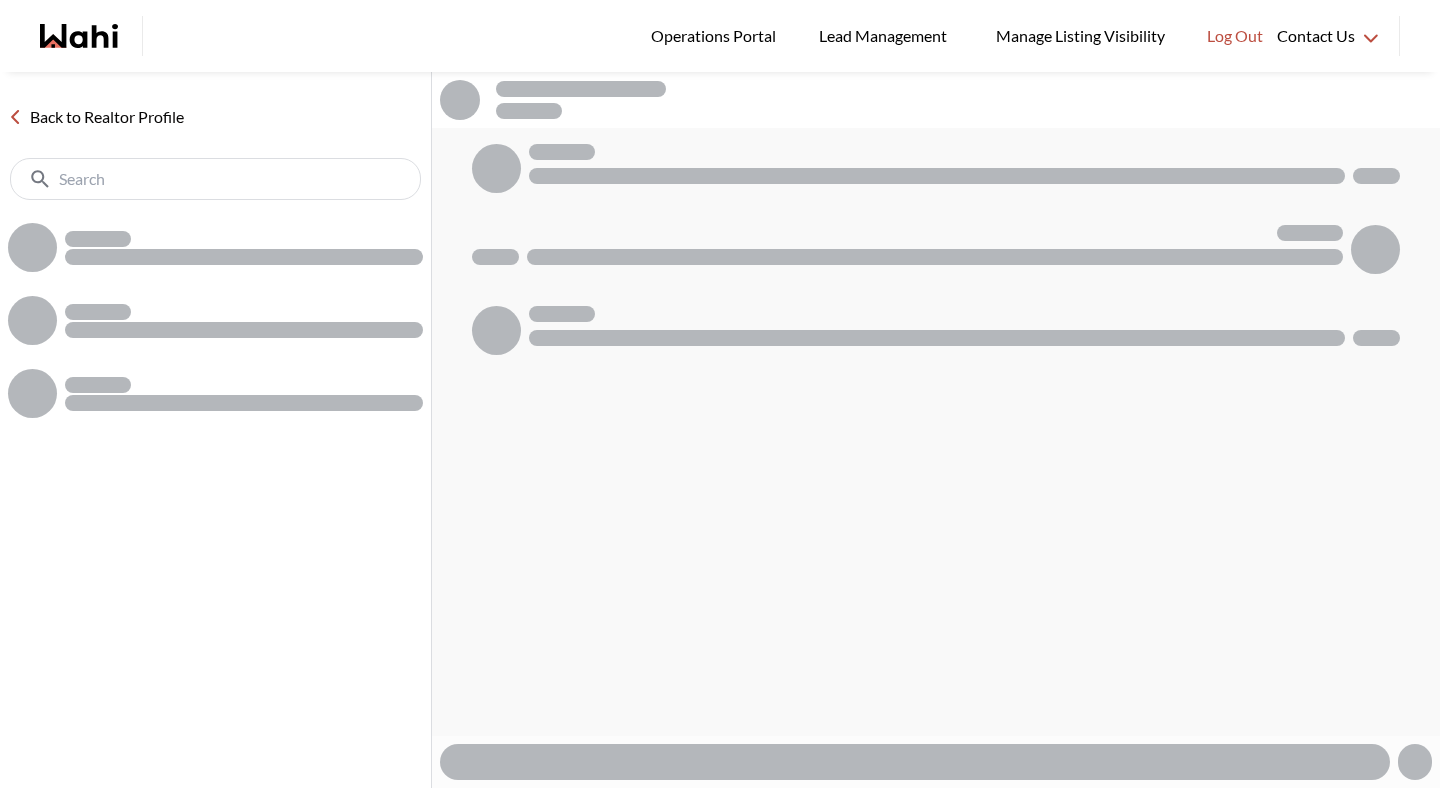 scroll, scrollTop: 0, scrollLeft: 0, axis: both 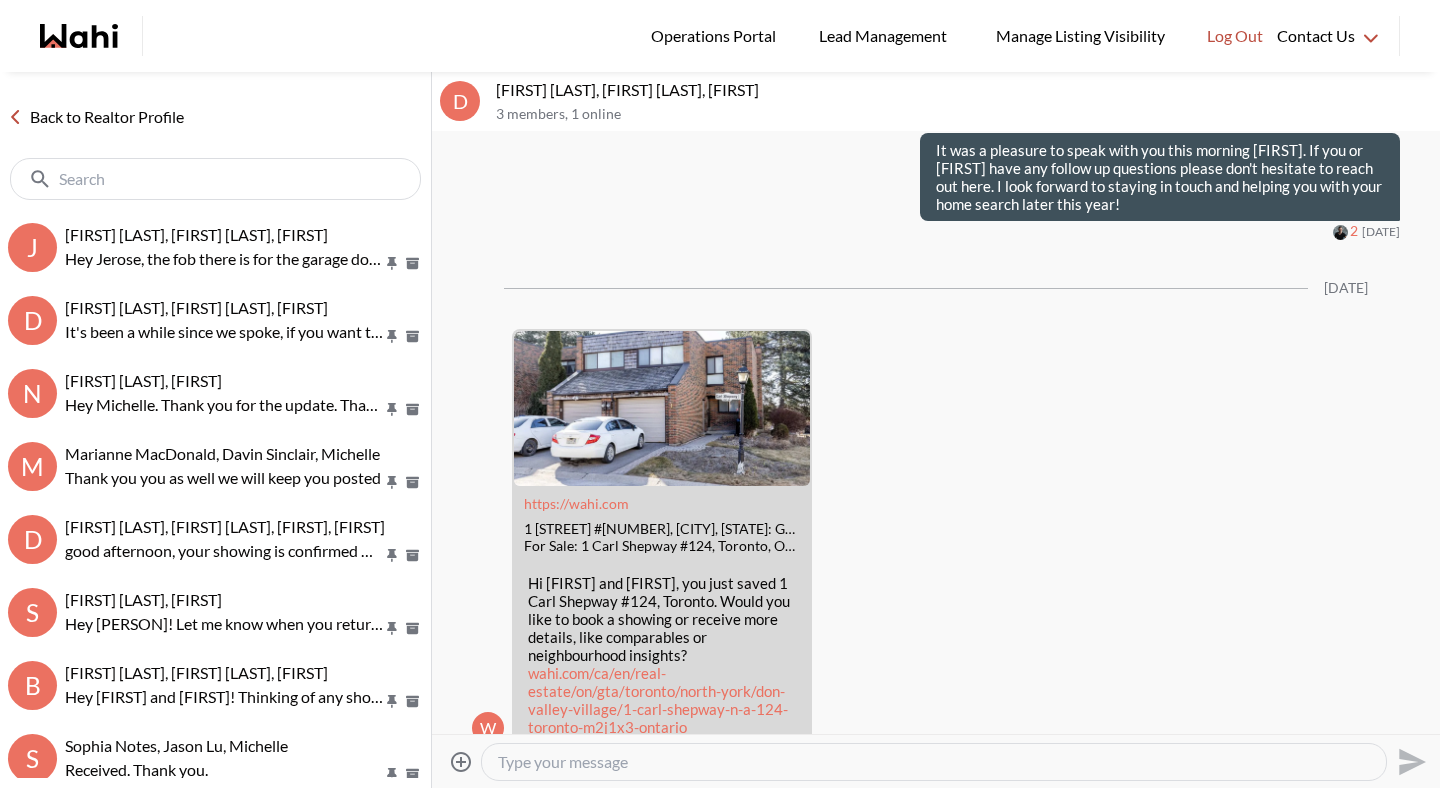 click at bounding box center (934, 762) 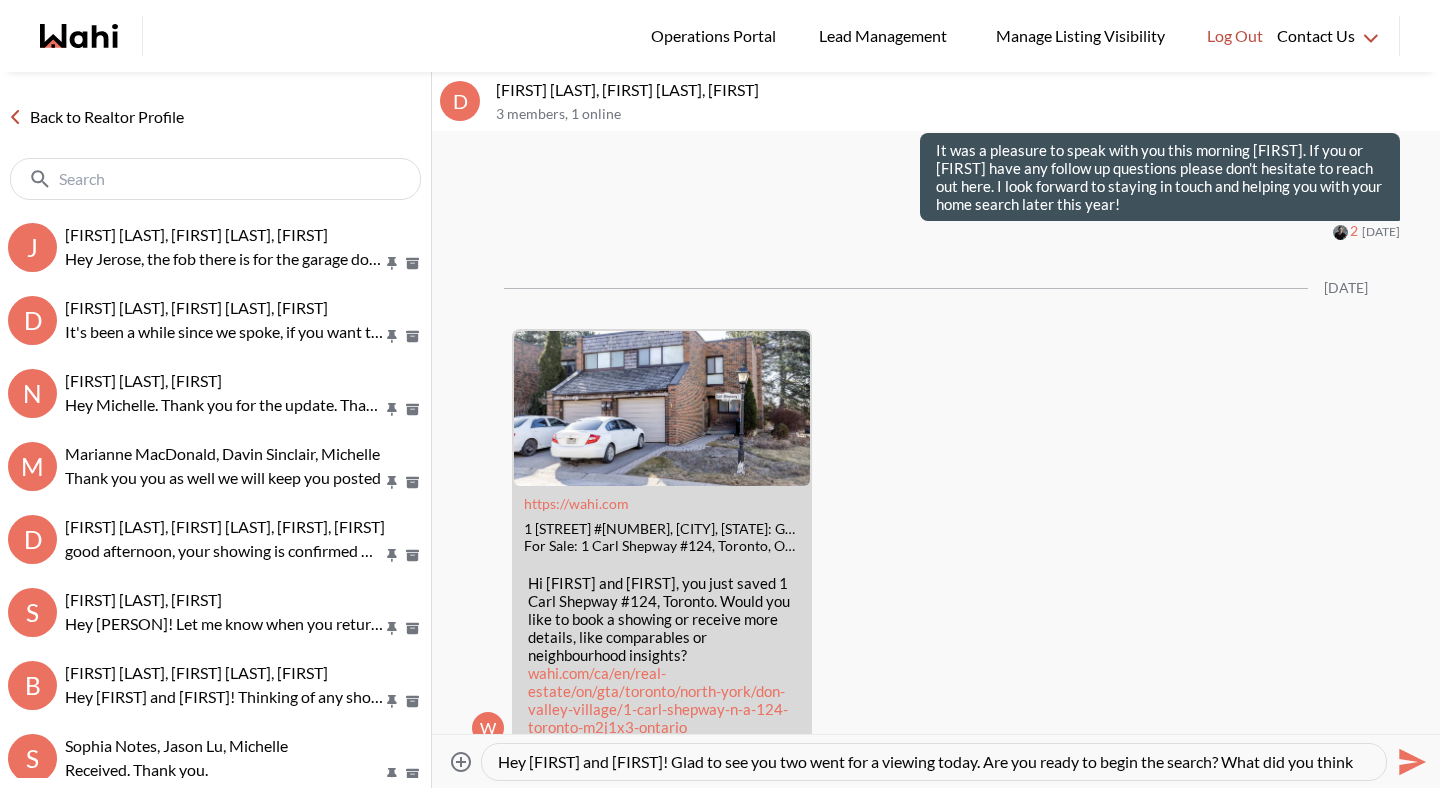 scroll, scrollTop: 19, scrollLeft: 0, axis: vertical 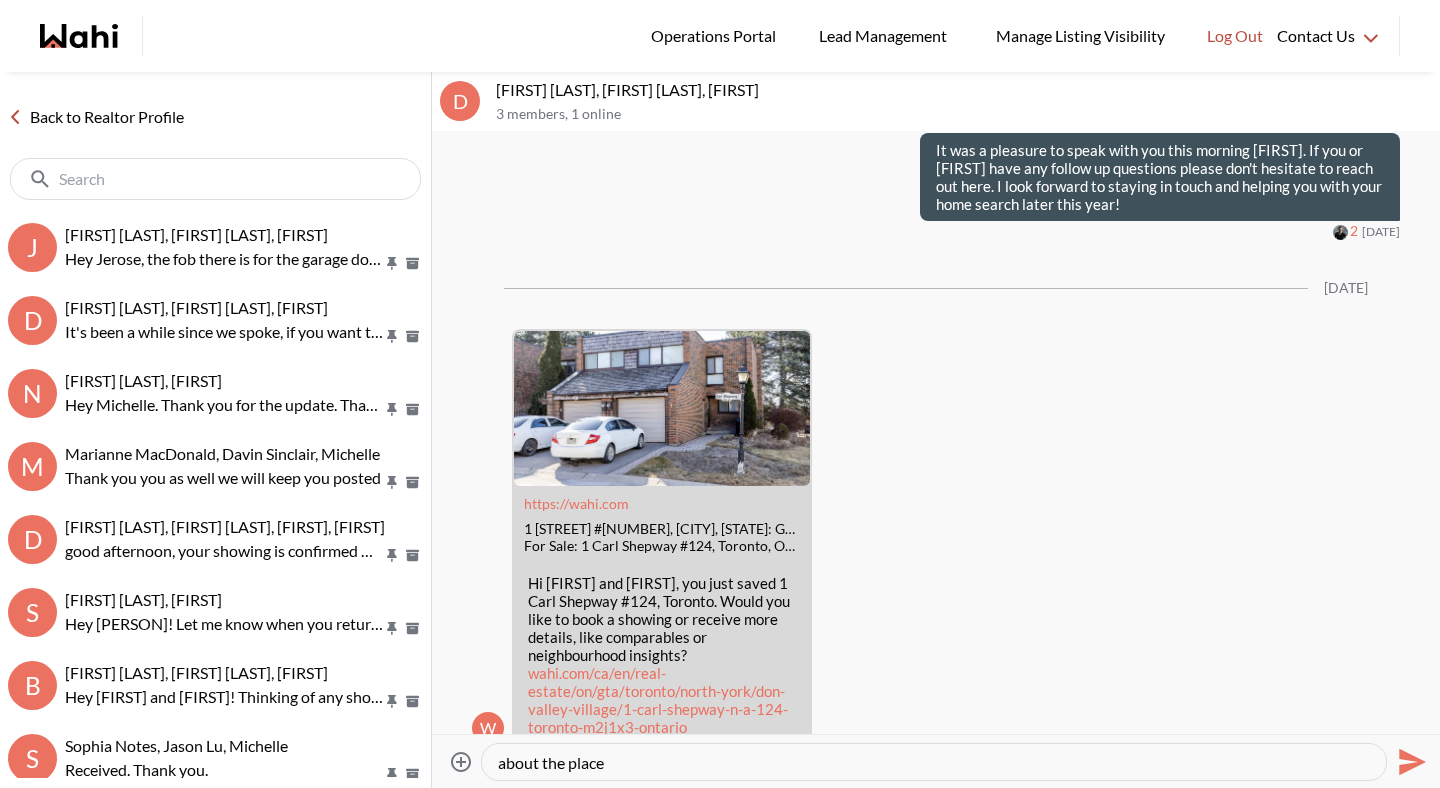 type on "Hey [FIRST] and [FIRST]! Glad to see you two went for a viewing today. Are you ready to begin the search? What did you think about the place?" 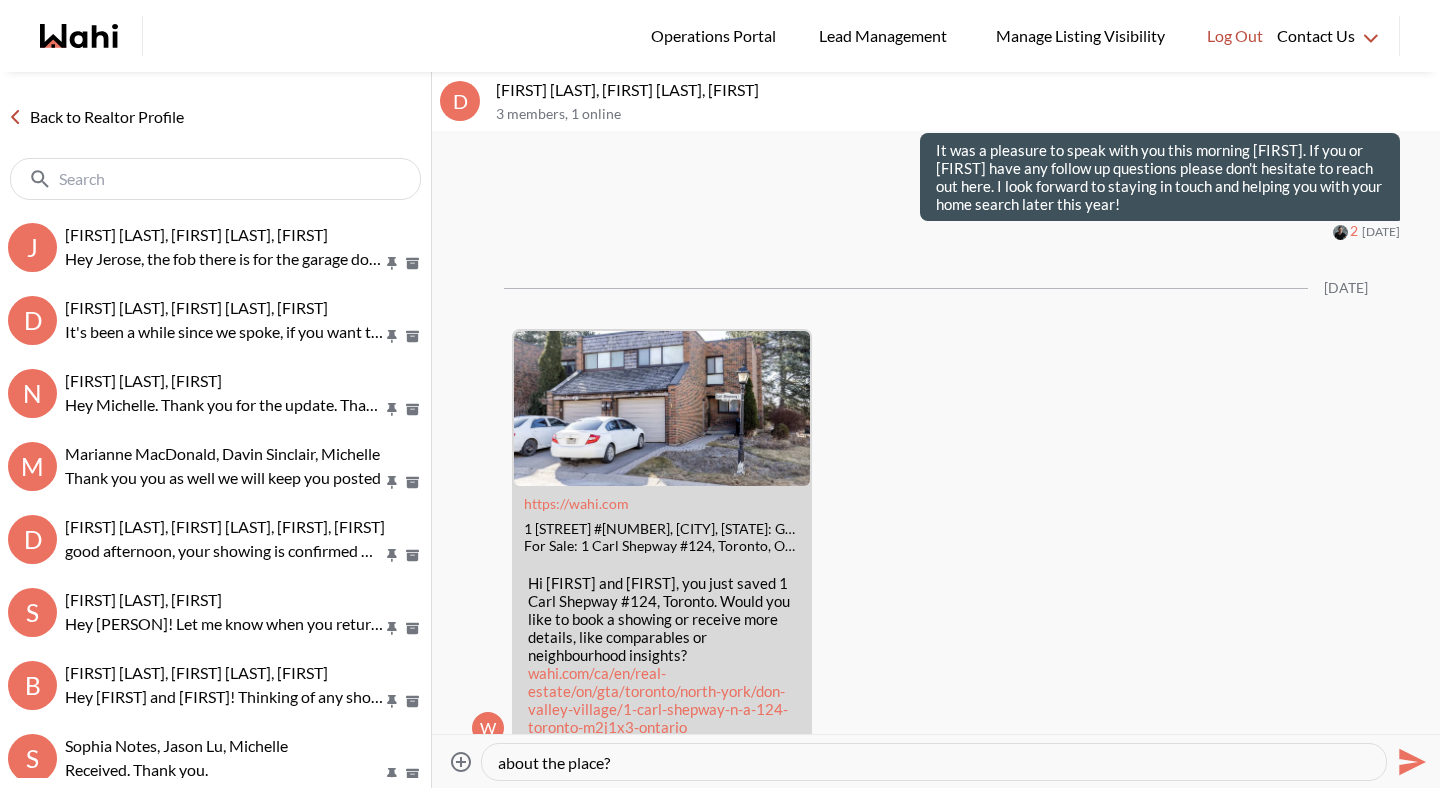 type 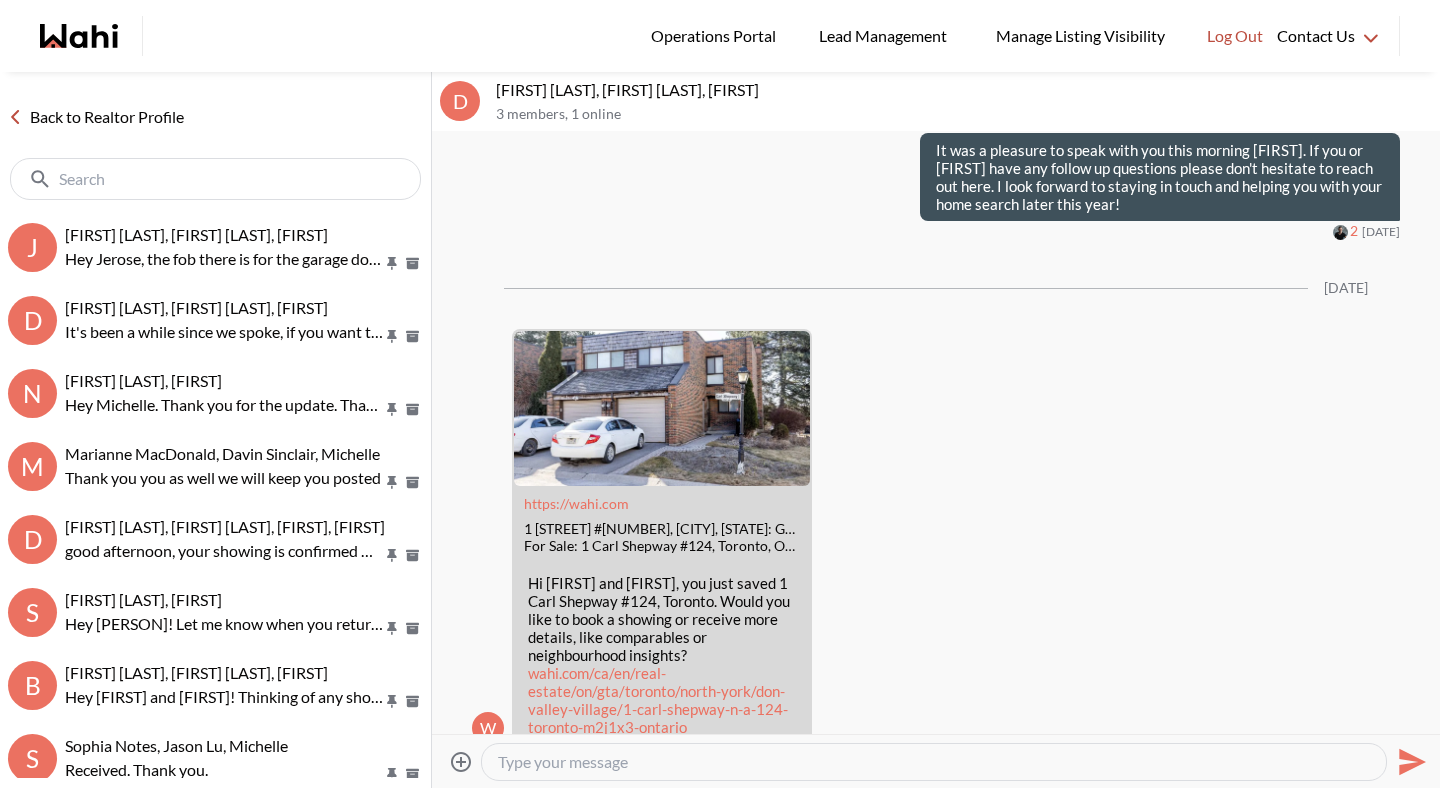 scroll, scrollTop: 470, scrollLeft: 0, axis: vertical 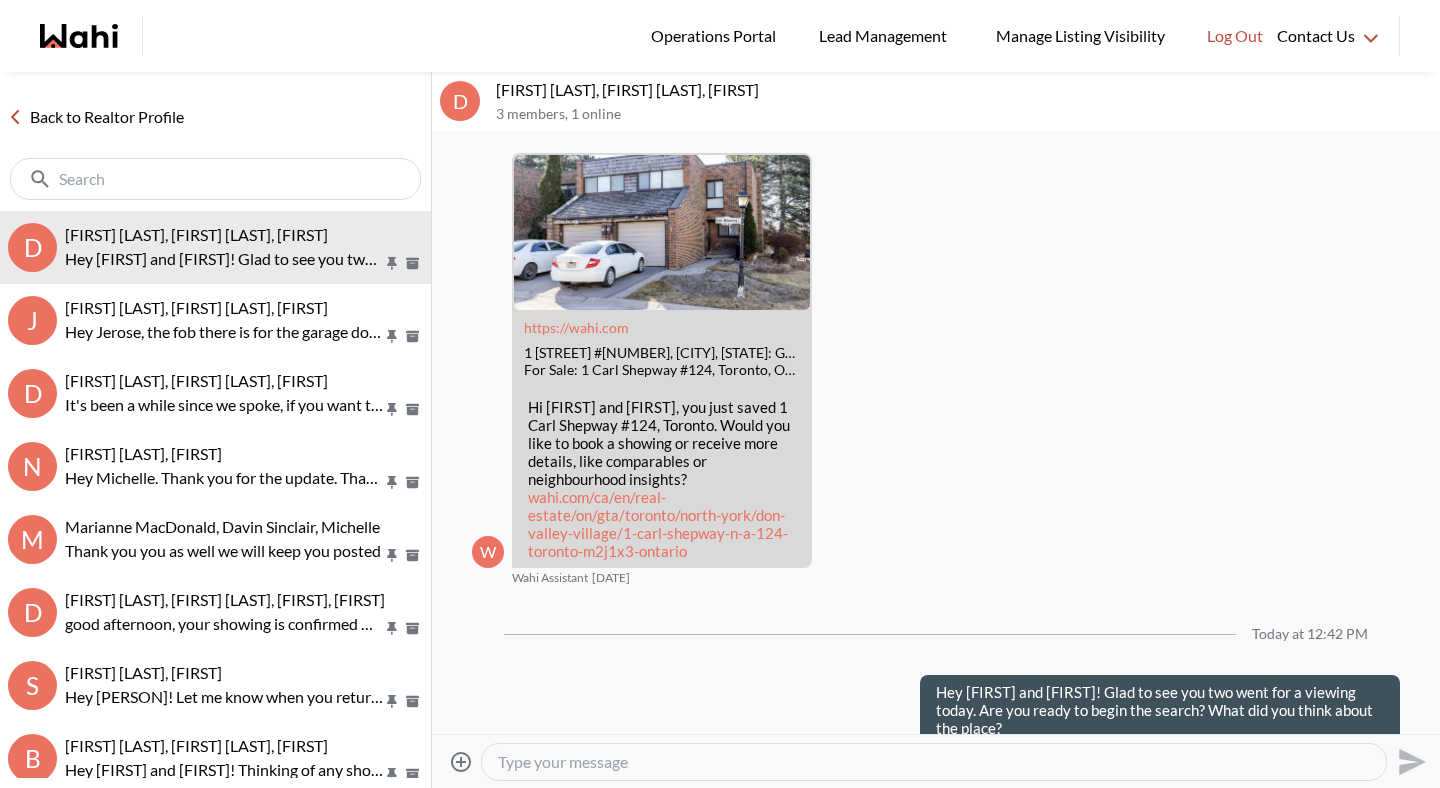 click on "Back to Realtor Profile" at bounding box center [96, 117] 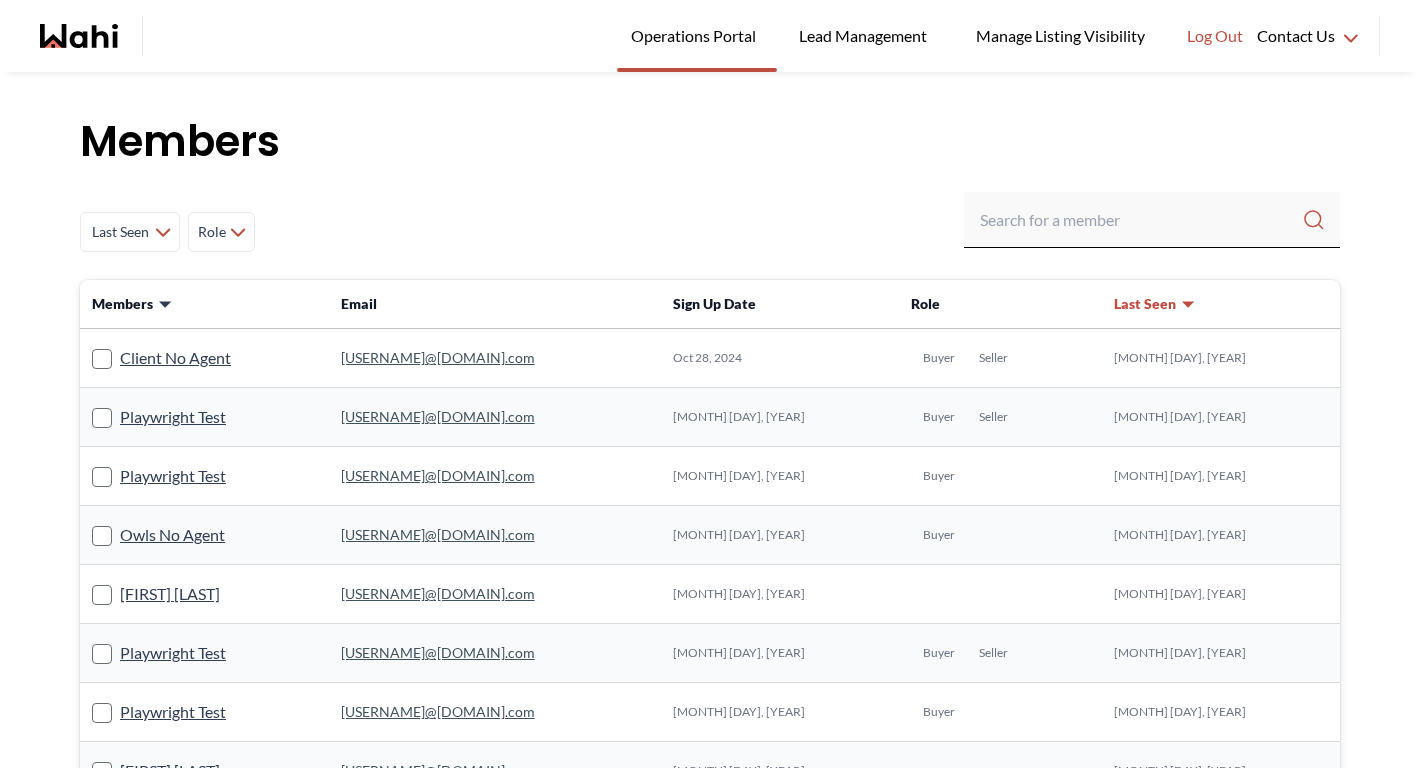 scroll, scrollTop: 0, scrollLeft: 0, axis: both 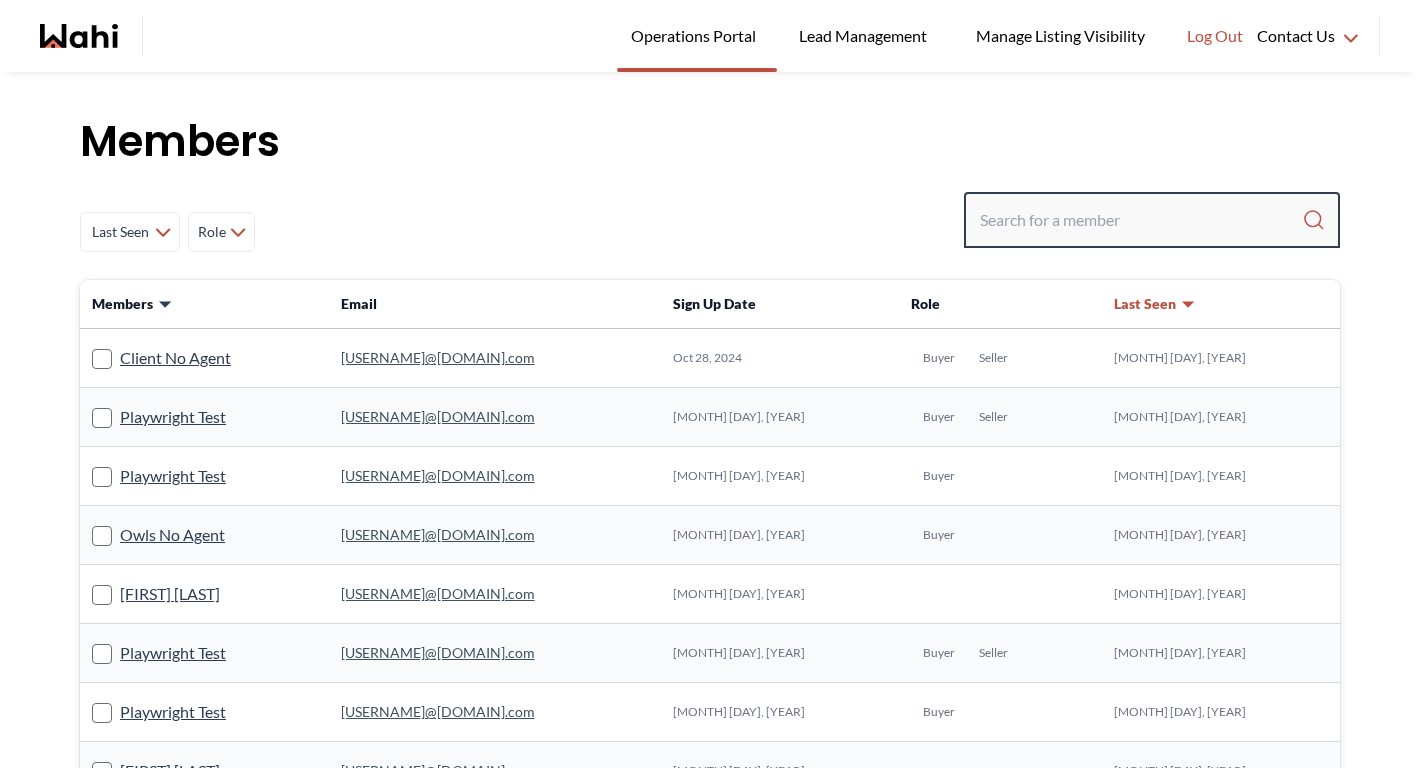 click at bounding box center (1141, 220) 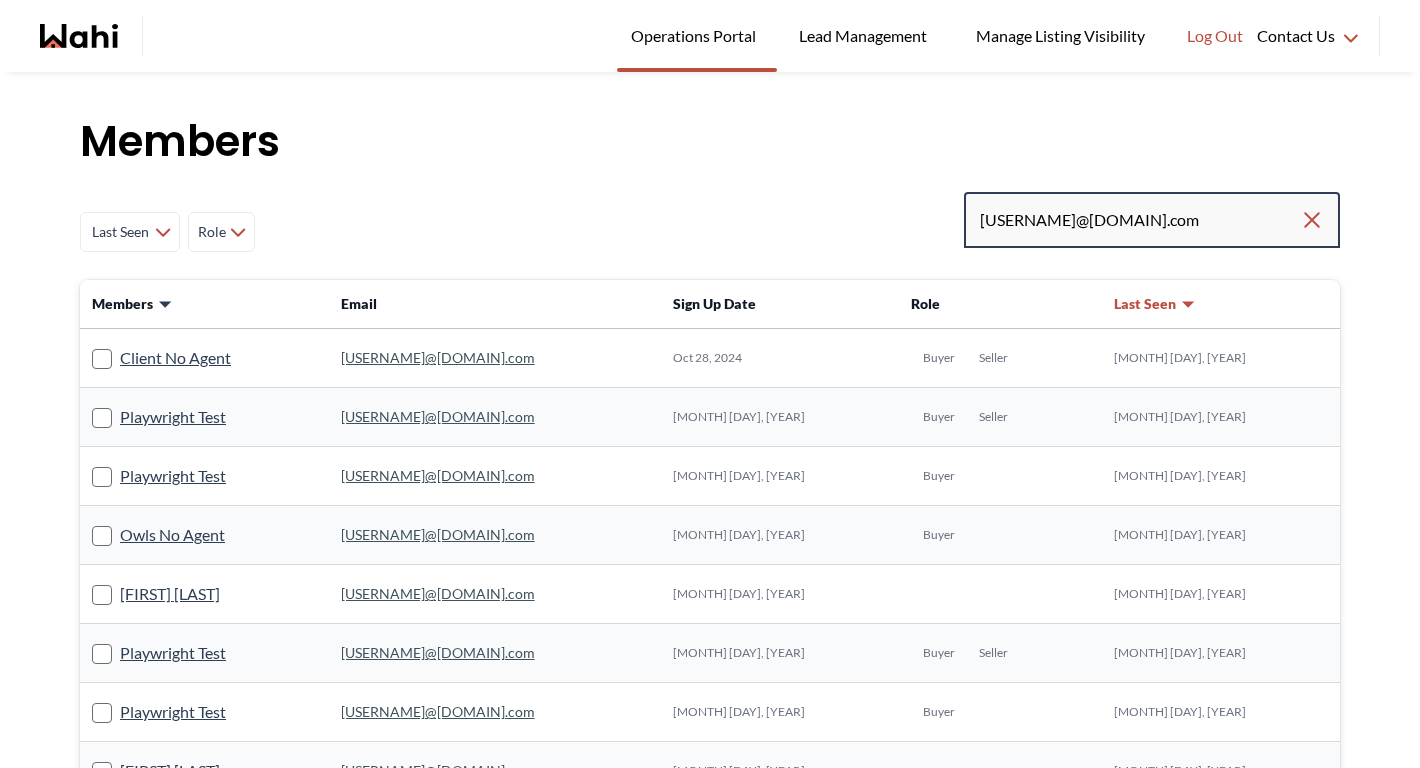 type on "keren.morales@gmail.com" 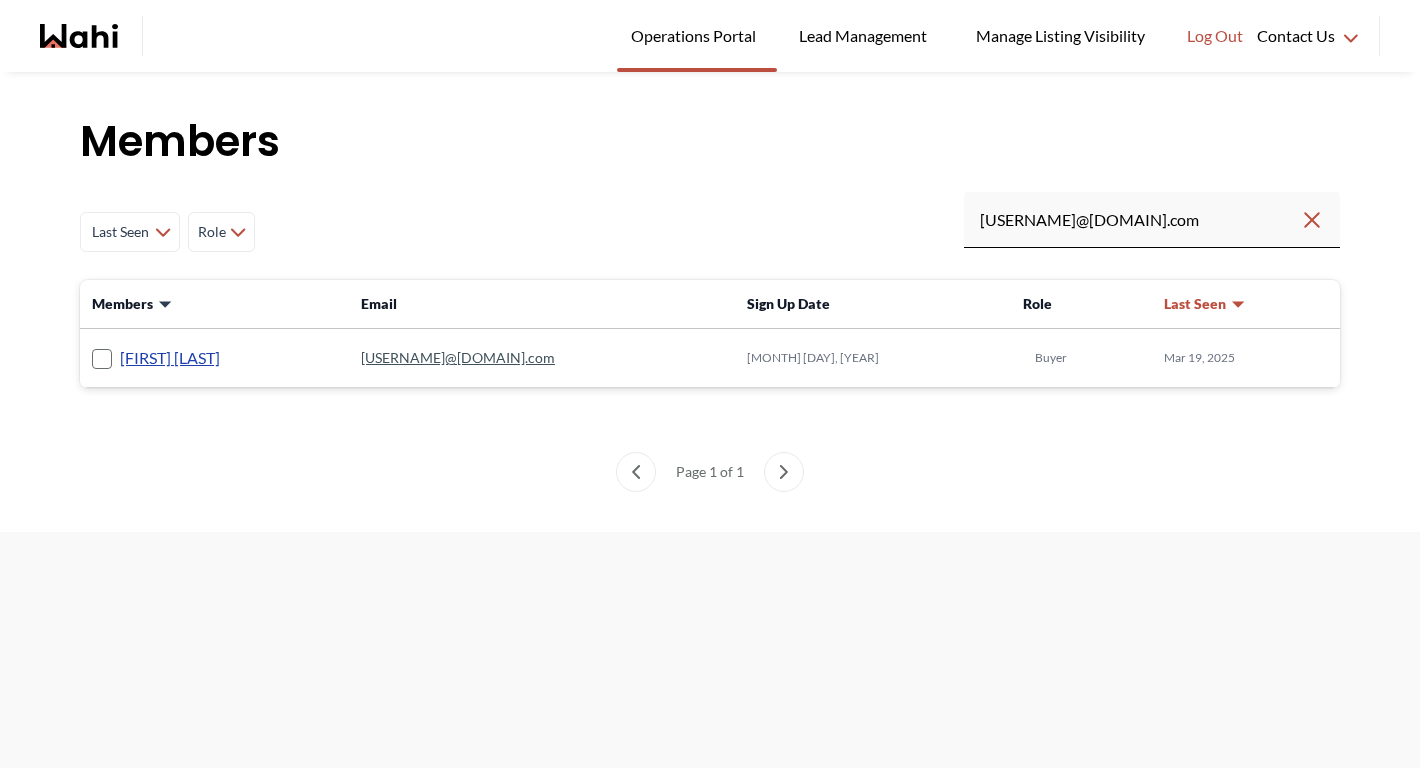 click on "Keren Morales" at bounding box center (170, 358) 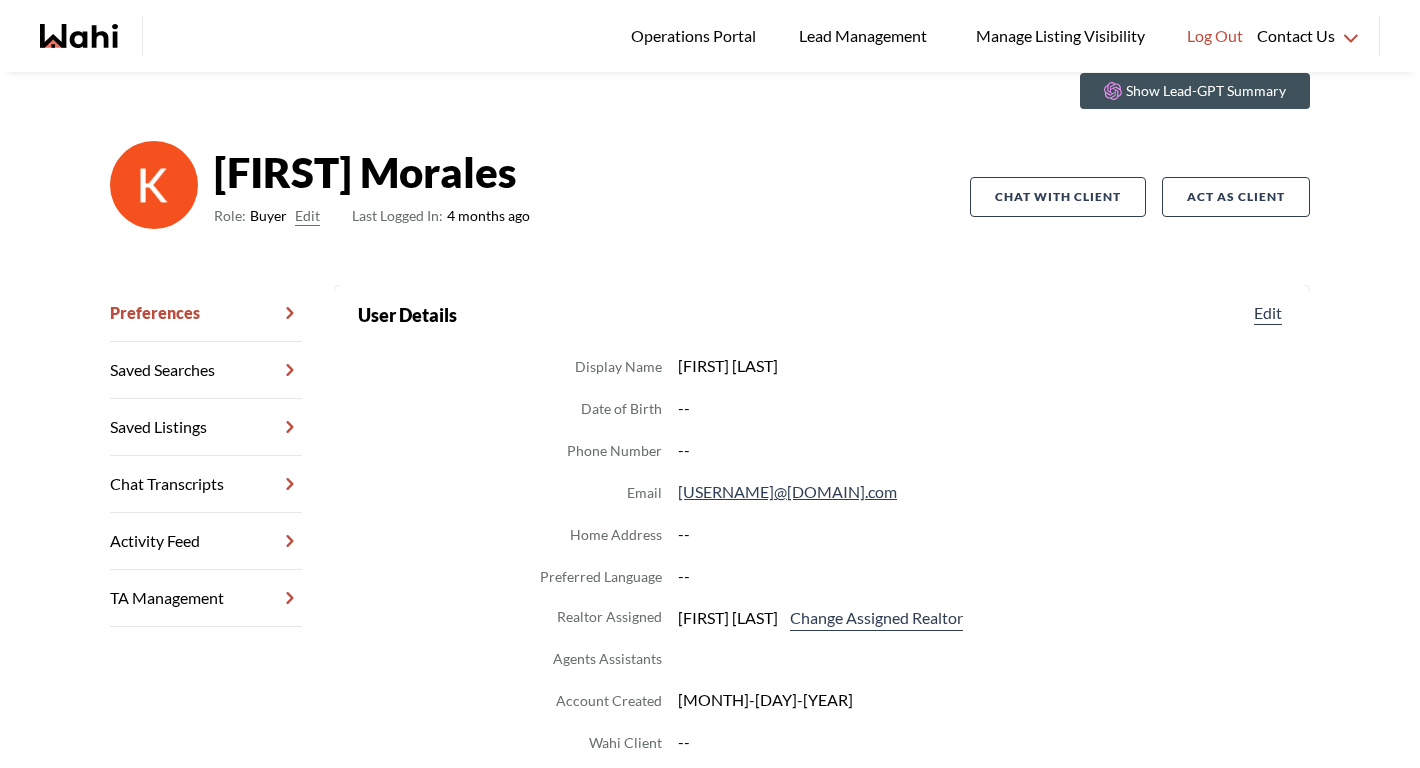 scroll, scrollTop: 77, scrollLeft: 0, axis: vertical 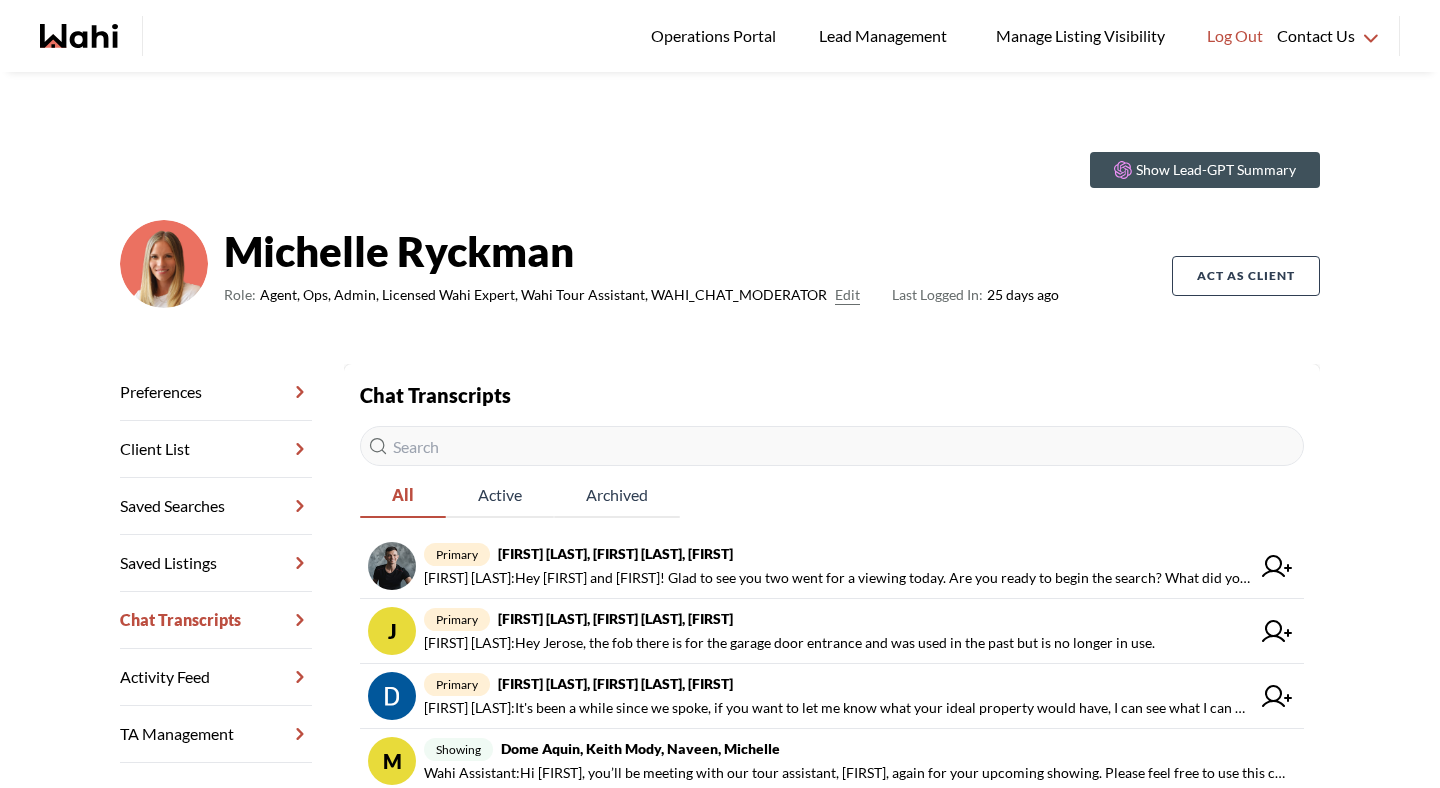 click at bounding box center [832, 446] 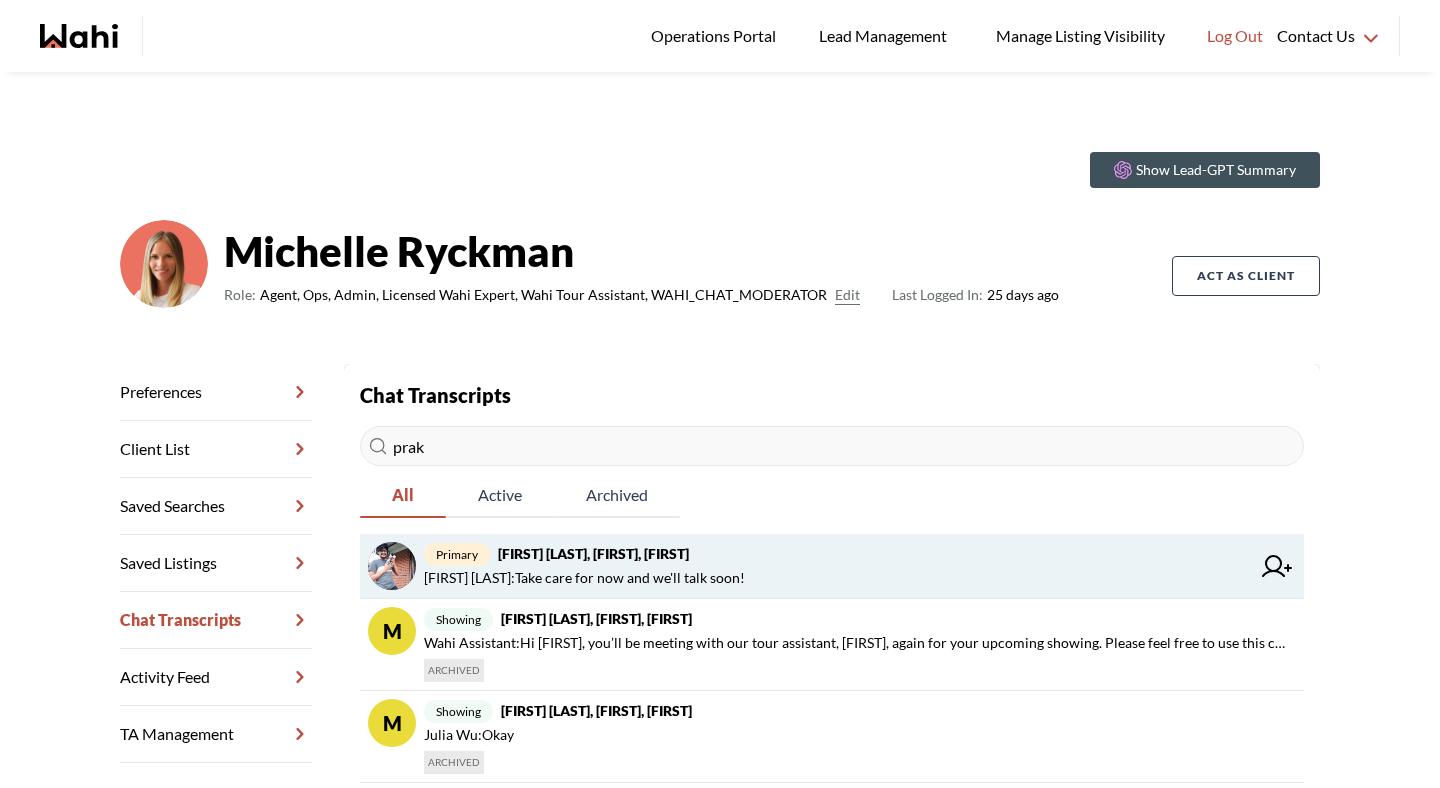 type on "prak" 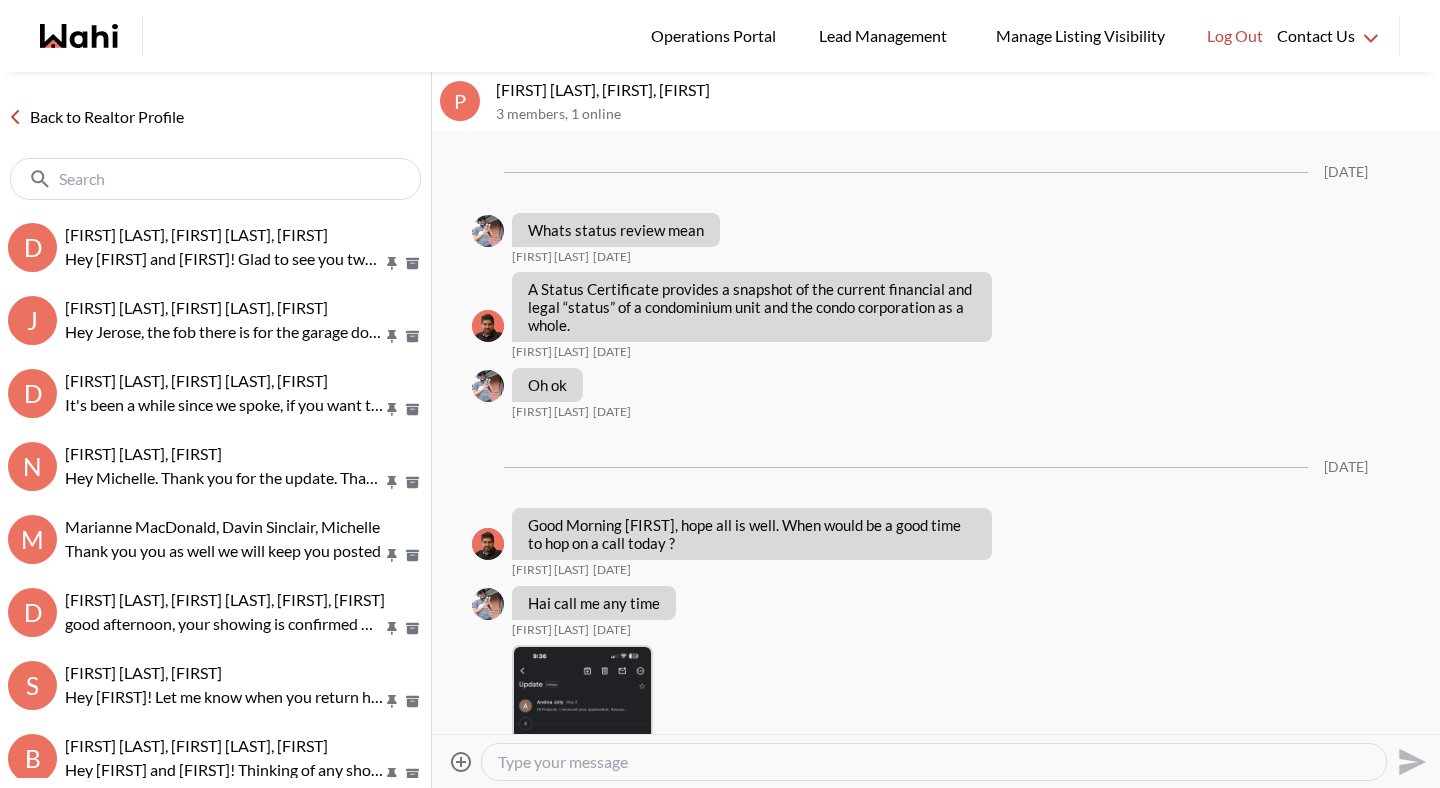 scroll, scrollTop: 2092, scrollLeft: 0, axis: vertical 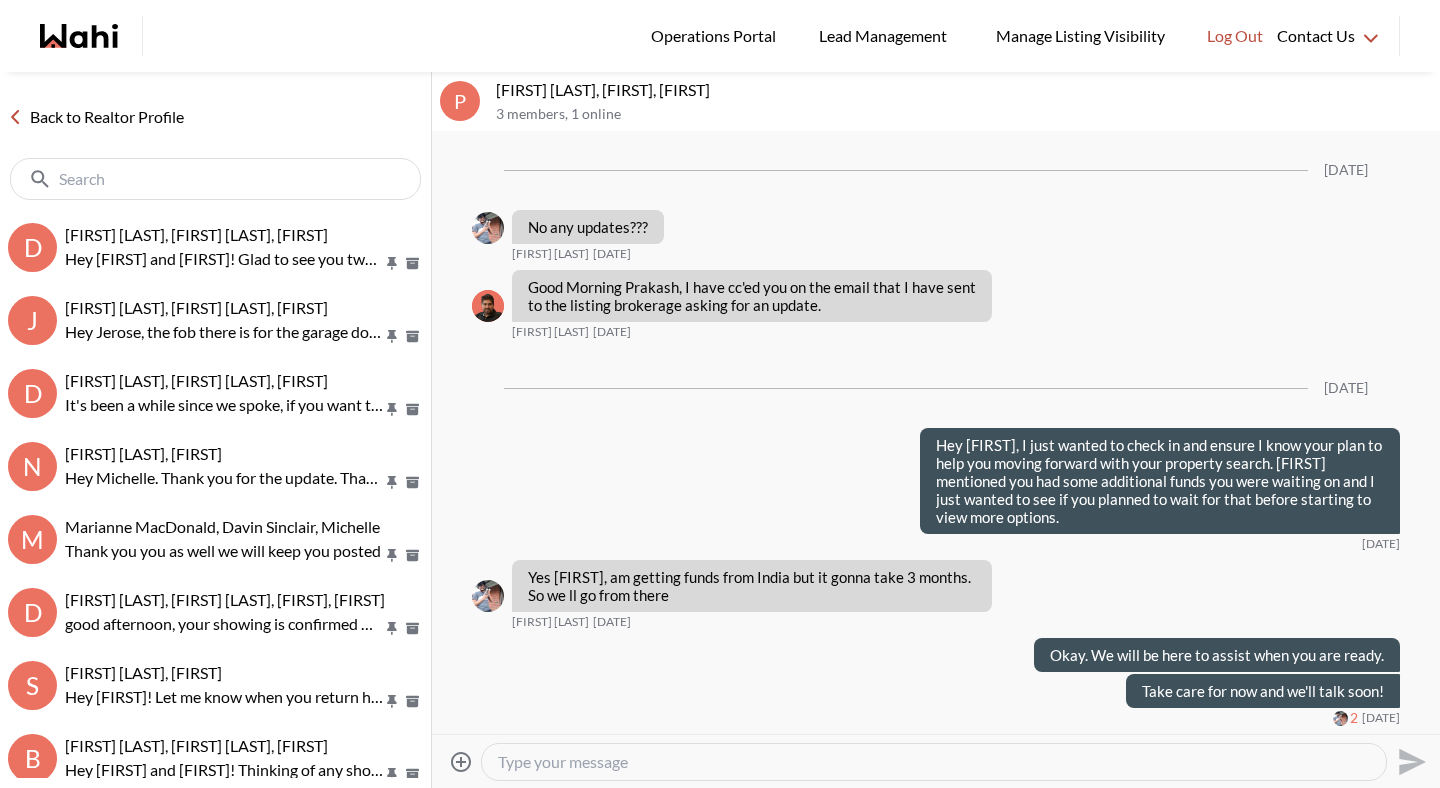 click at bounding box center (934, 762) 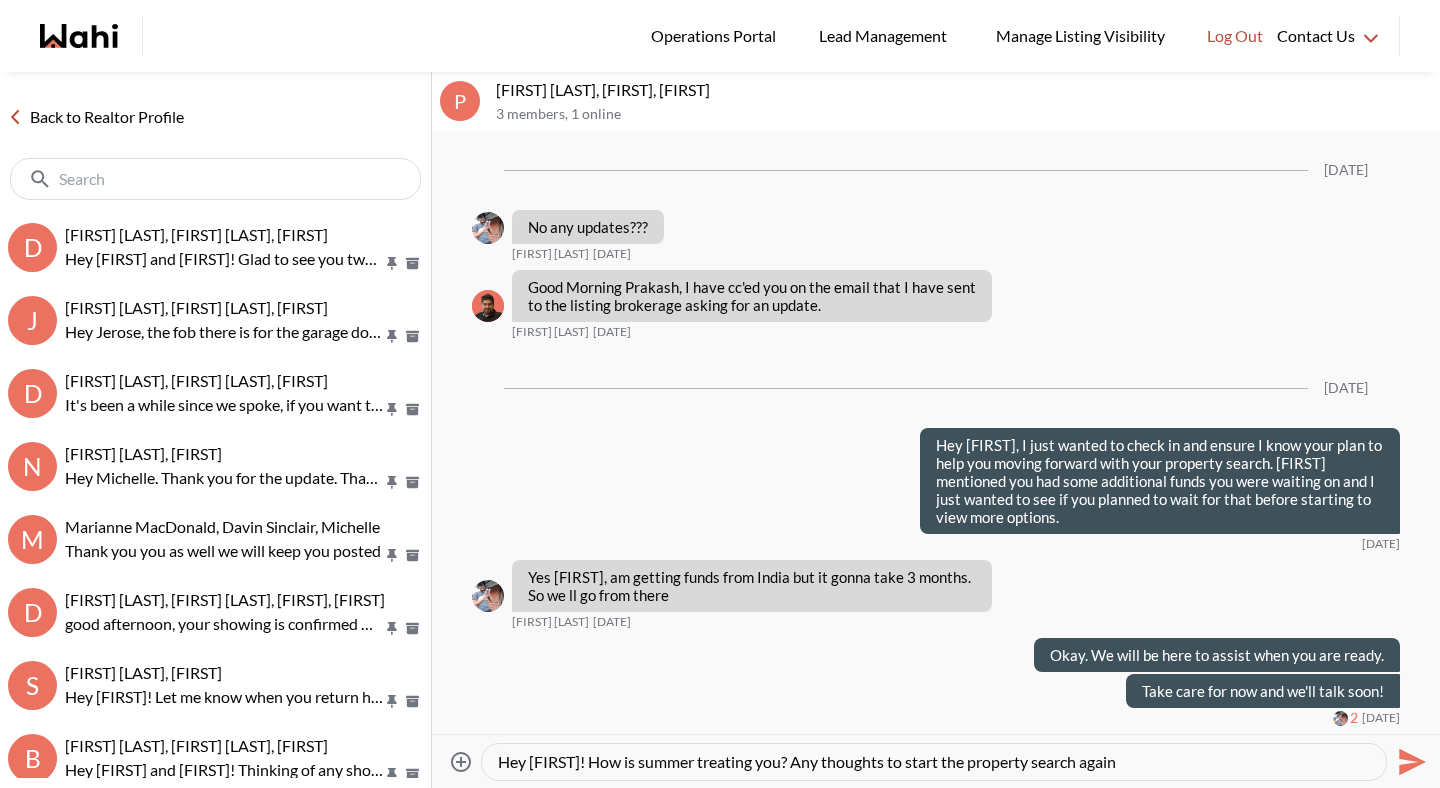 type on "Hey [FIRST]! How is summer treating you? Any thoughts to start the property search again?" 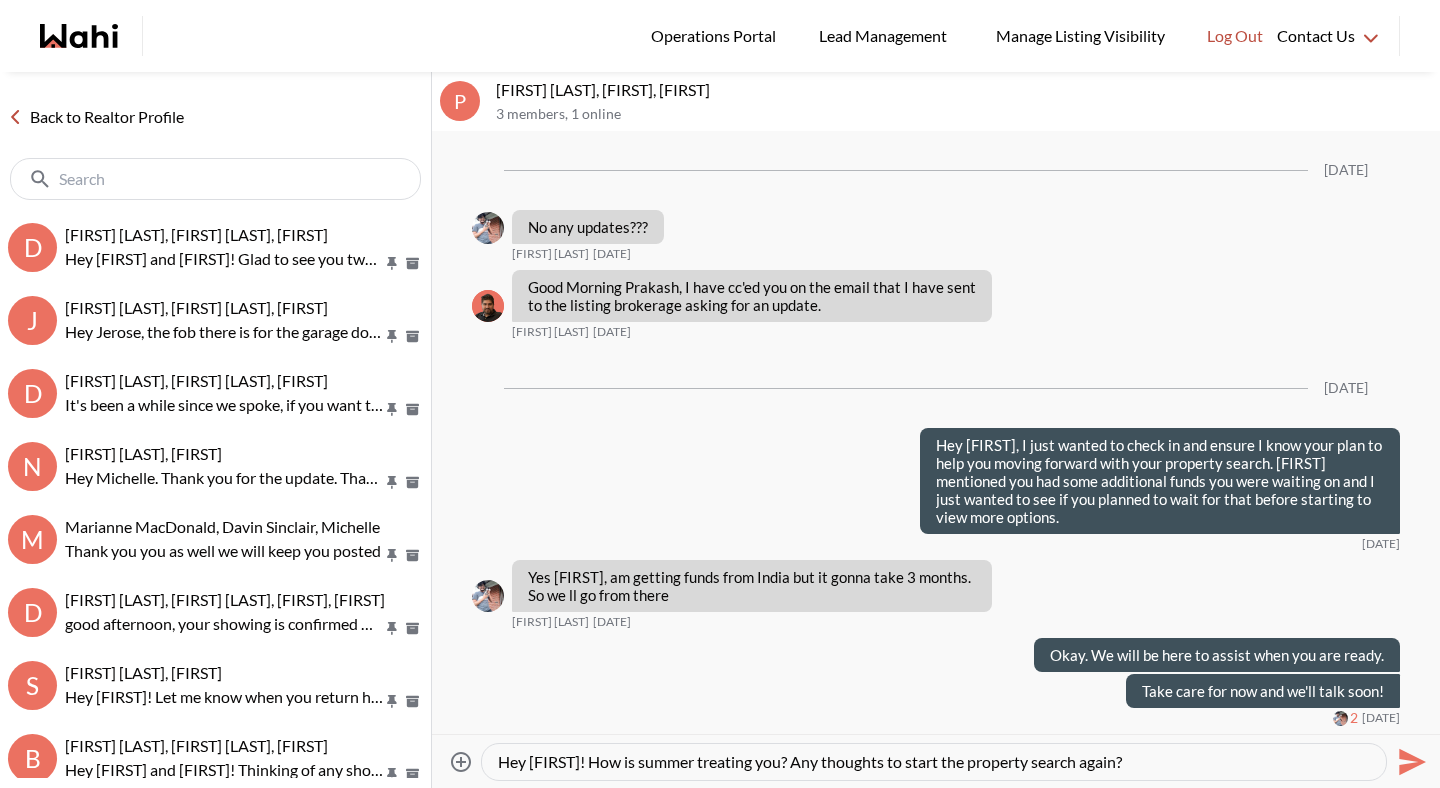 type 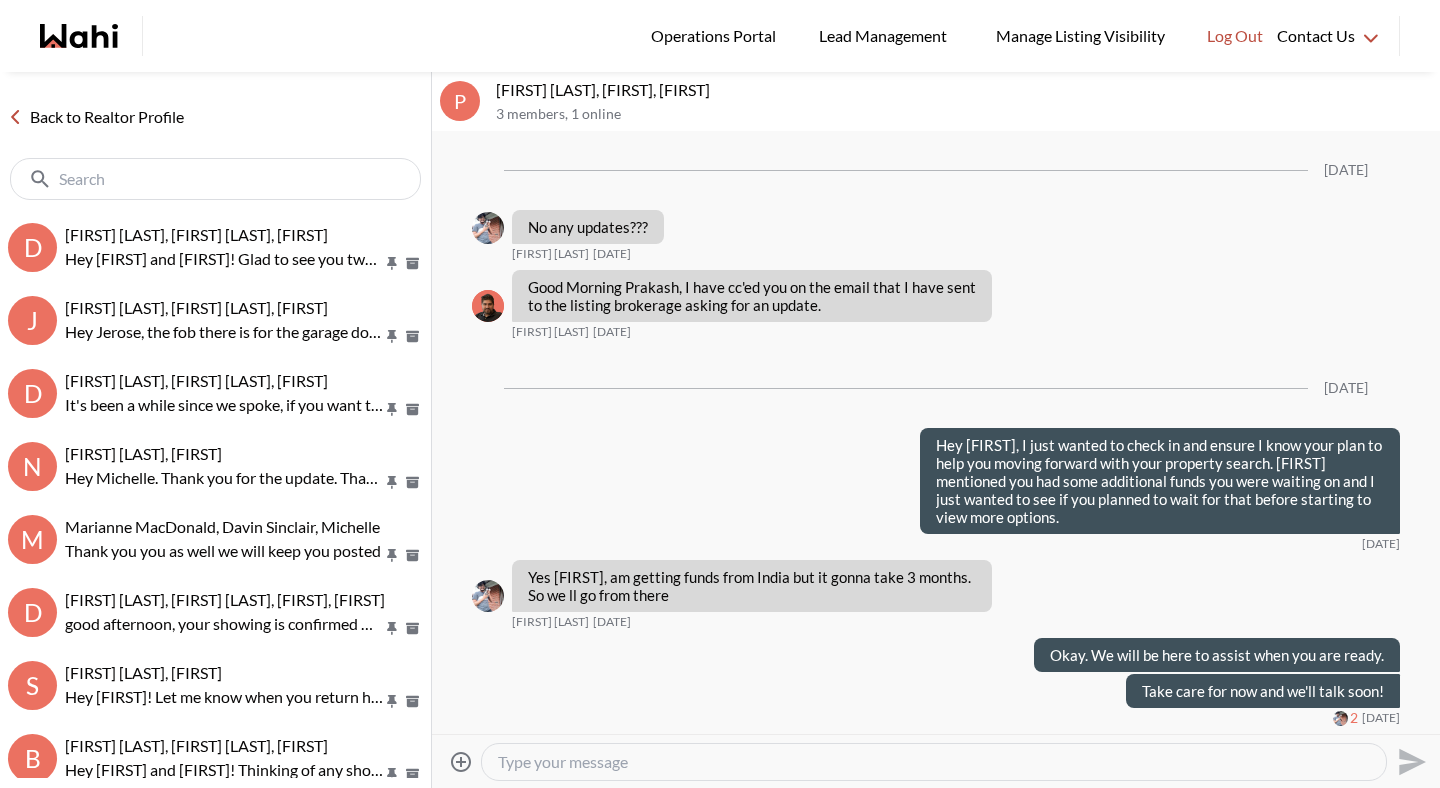 scroll, scrollTop: 2251, scrollLeft: 0, axis: vertical 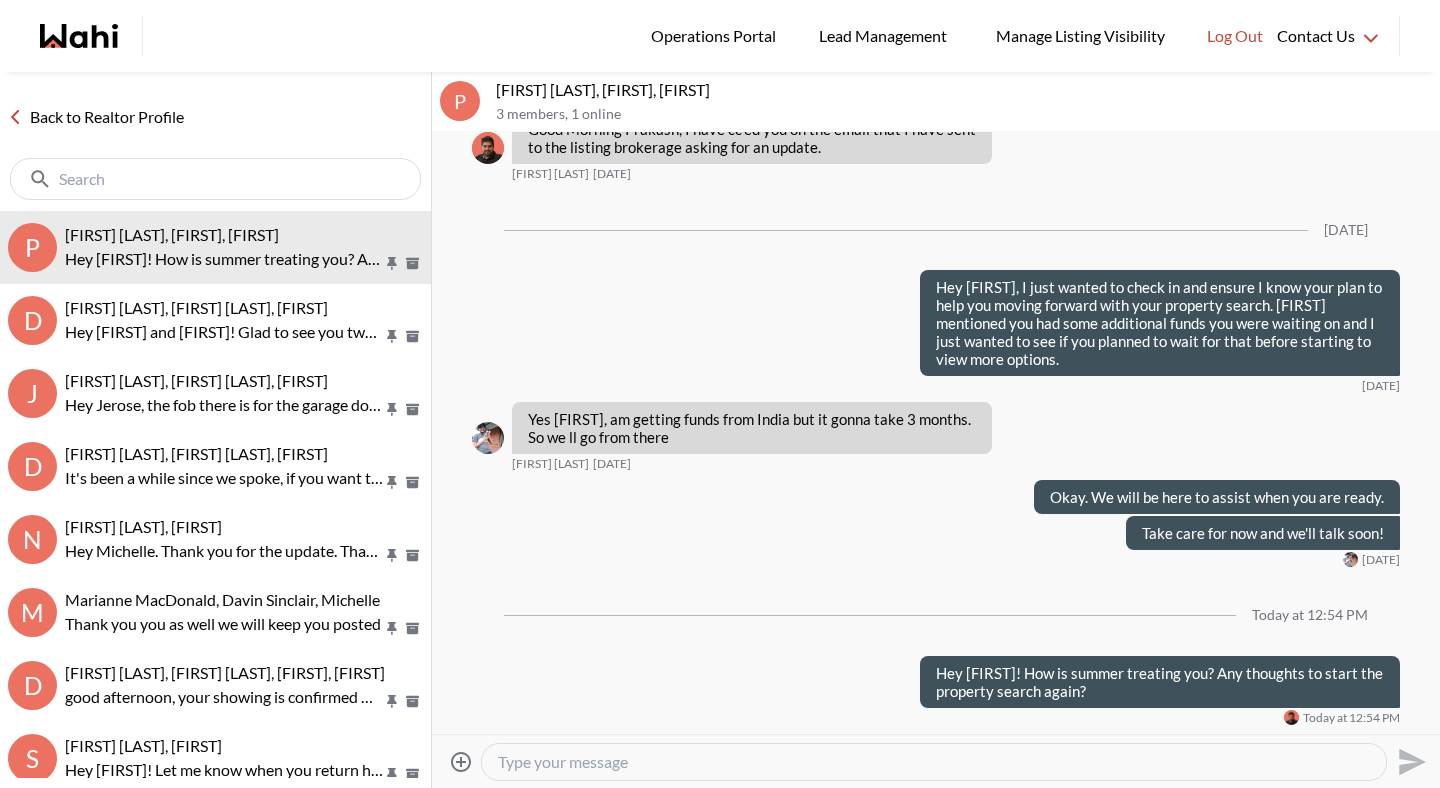 click on "Back to Realtor Profile" at bounding box center (96, 117) 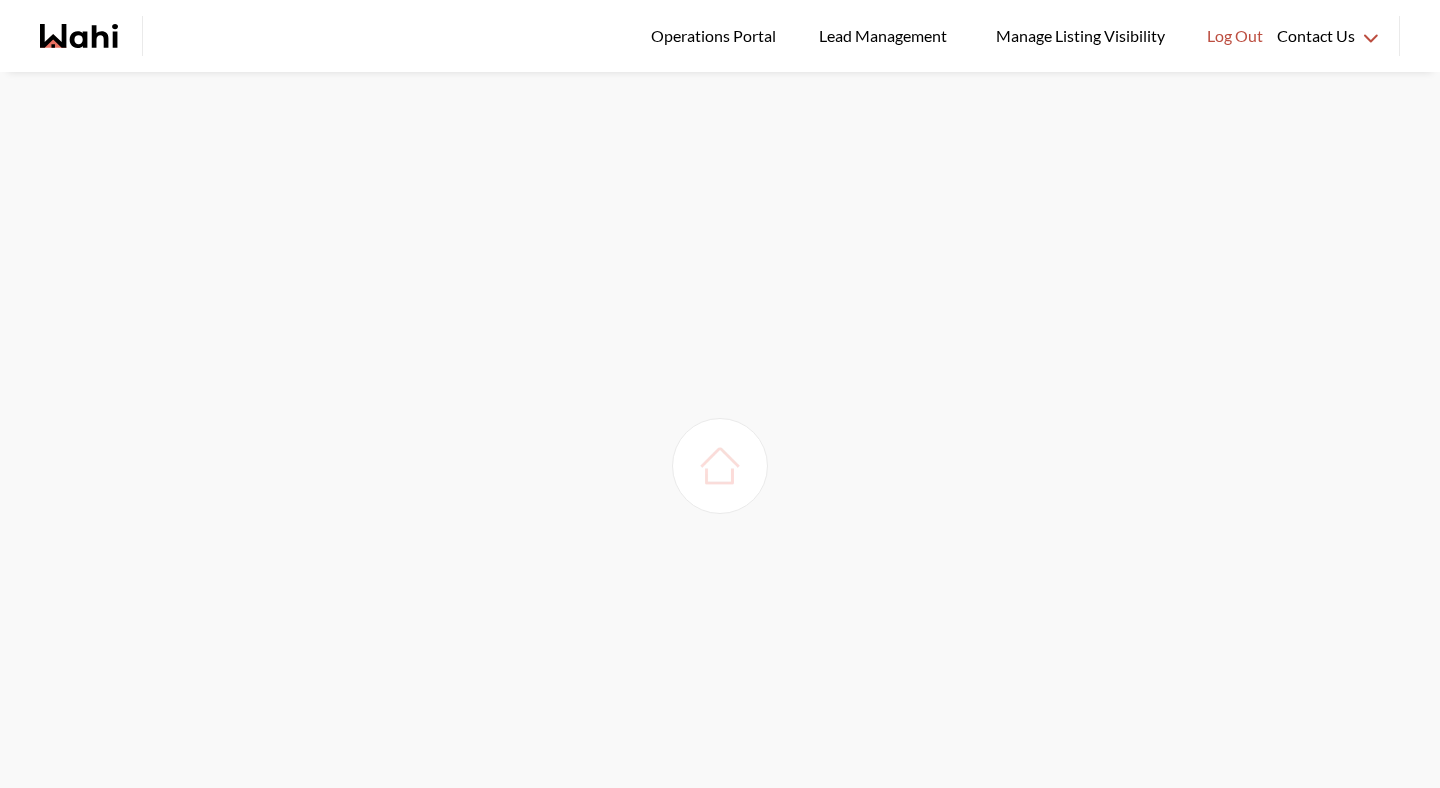 scroll, scrollTop: 0, scrollLeft: 0, axis: both 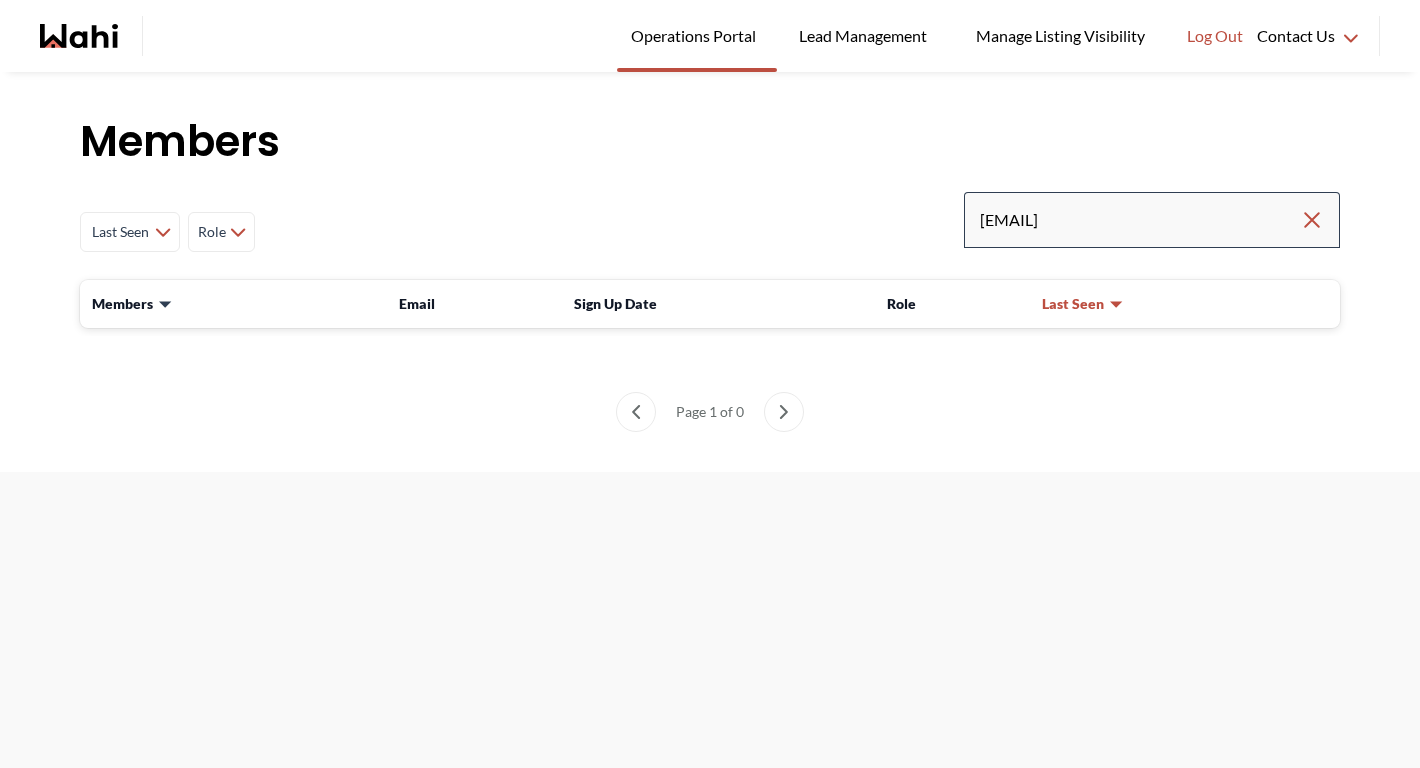 click on "laraslink@gmail.com" at bounding box center (1152, 220) 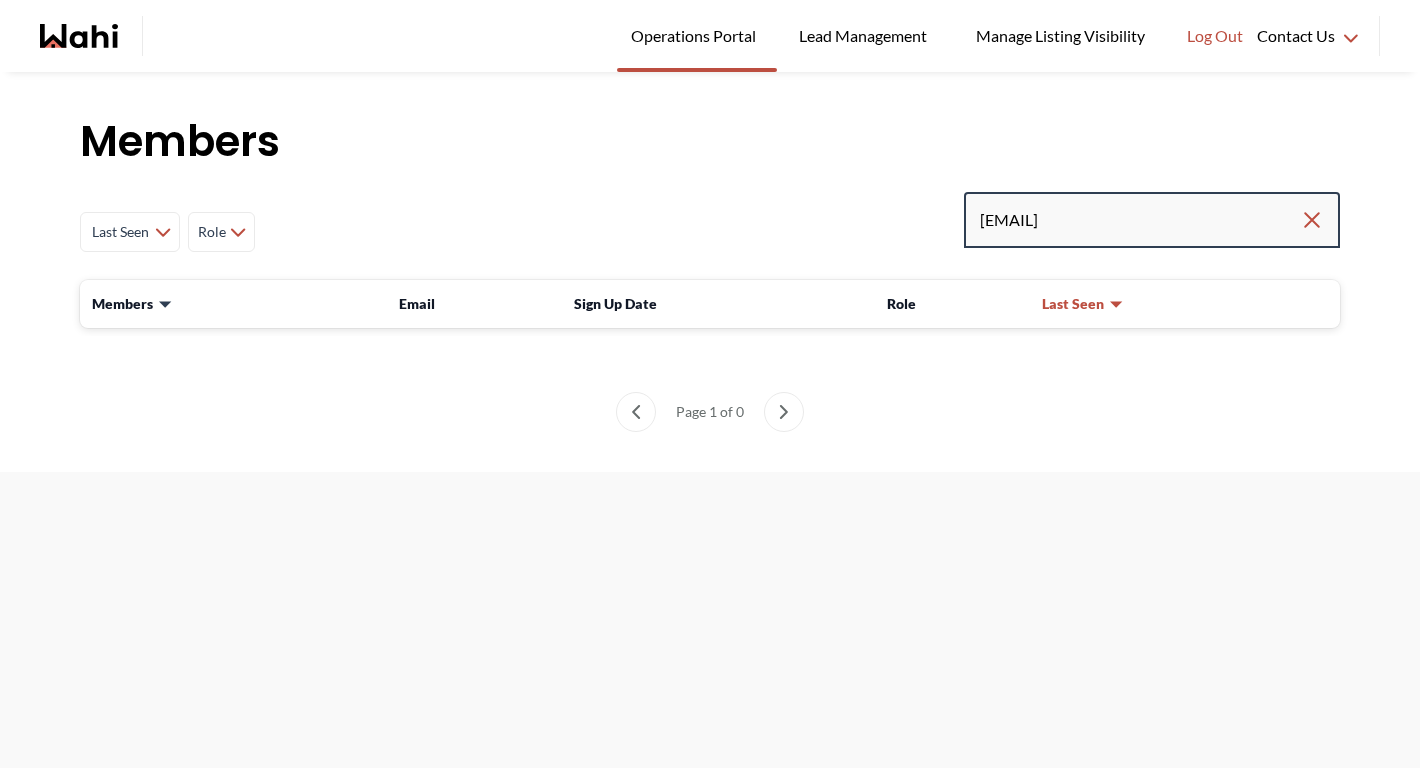 click on "[EMAIL]" at bounding box center (1140, 220) 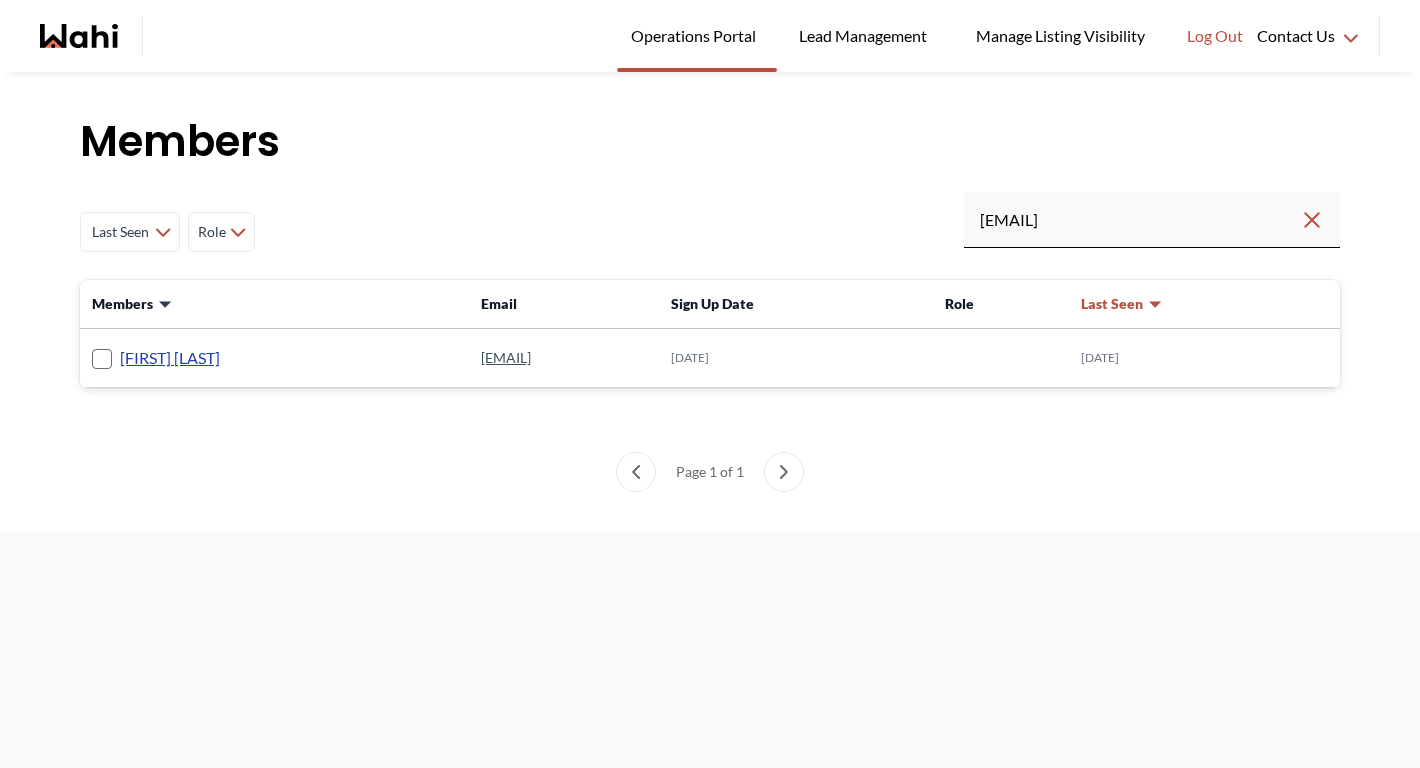 click on "Omolara Olusanya" at bounding box center [170, 358] 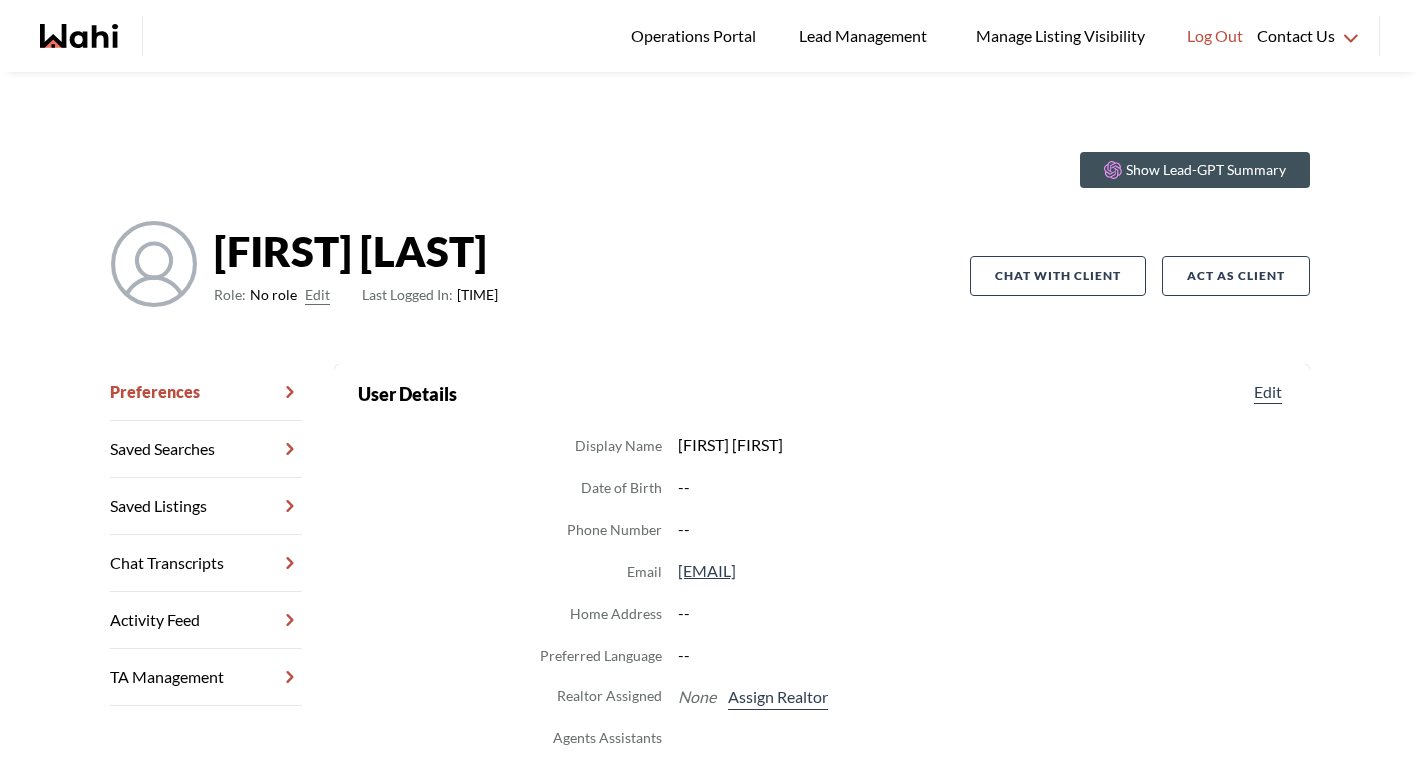 click on "Edit" at bounding box center [317, 295] 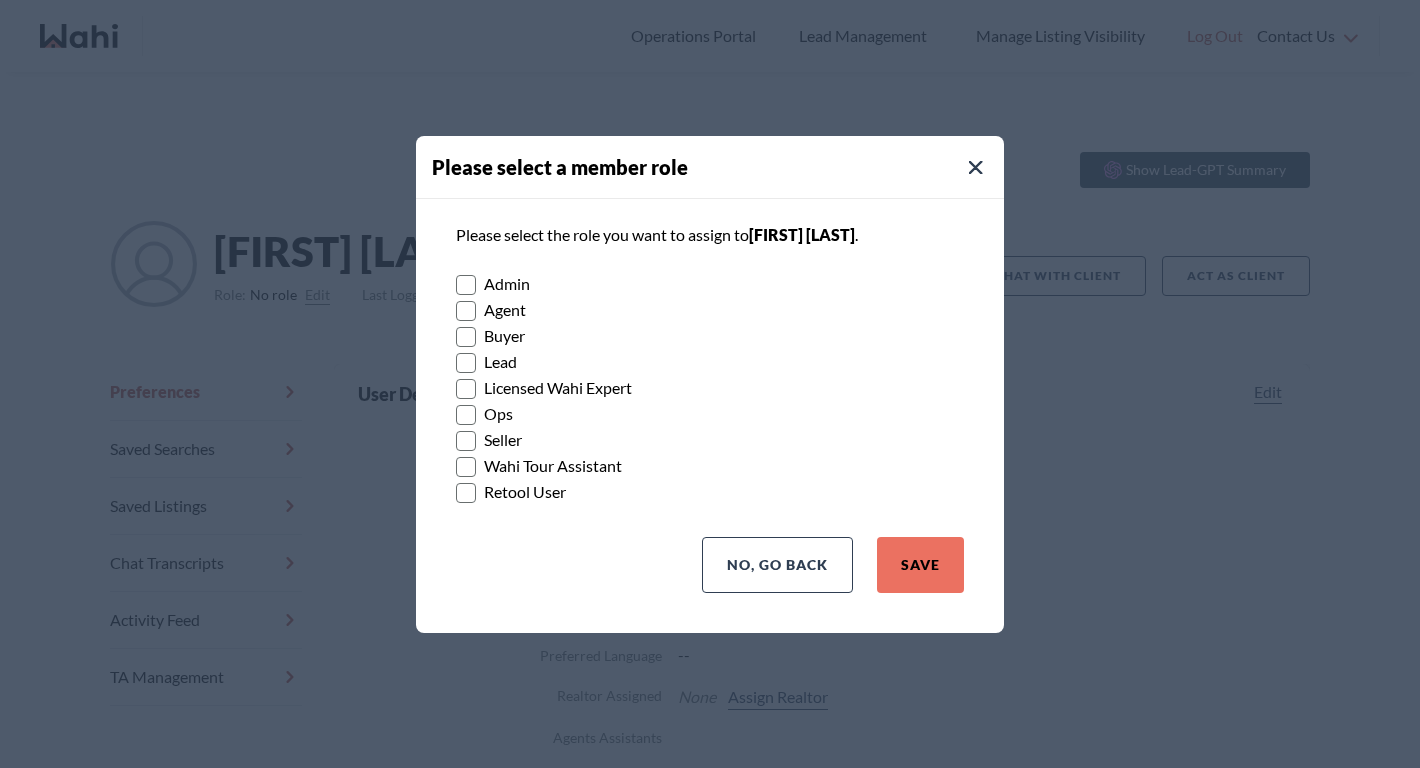 click 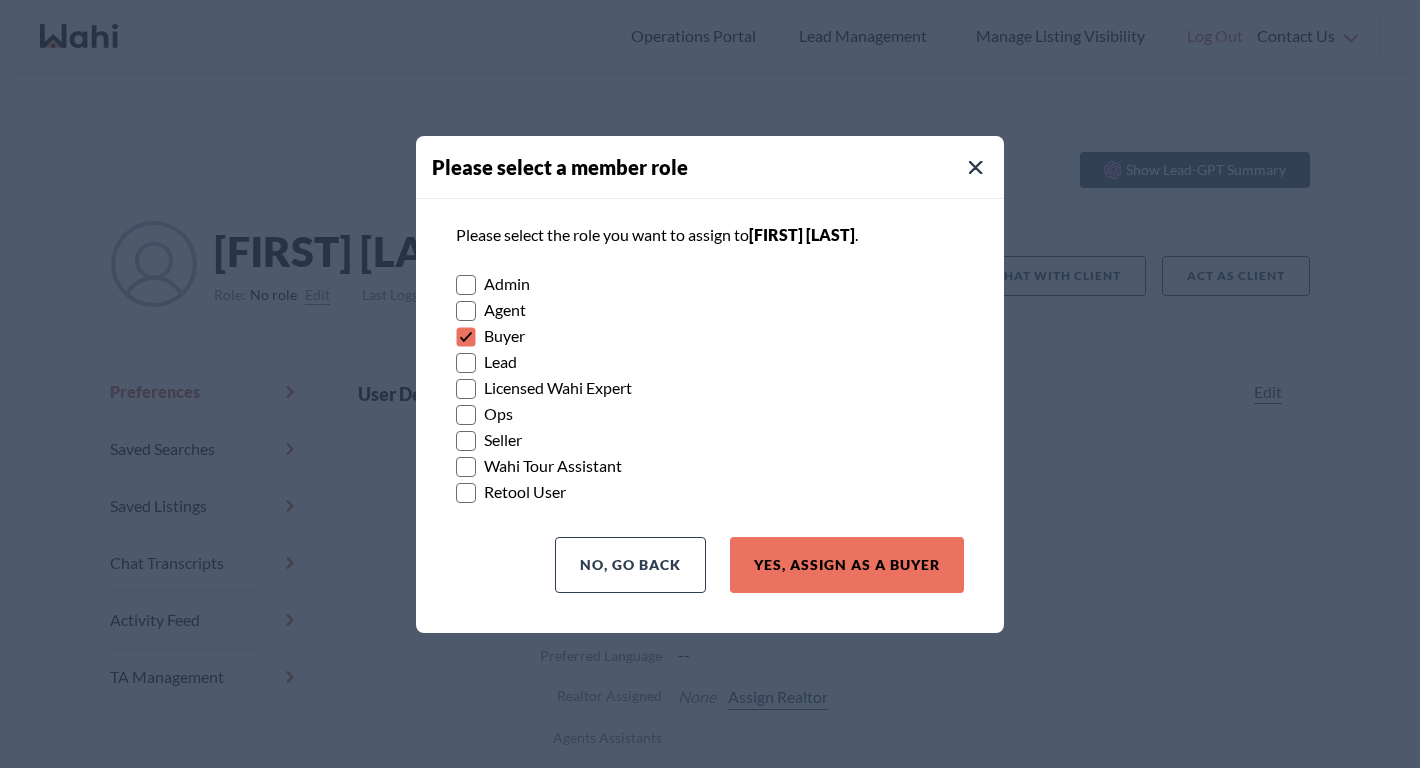click 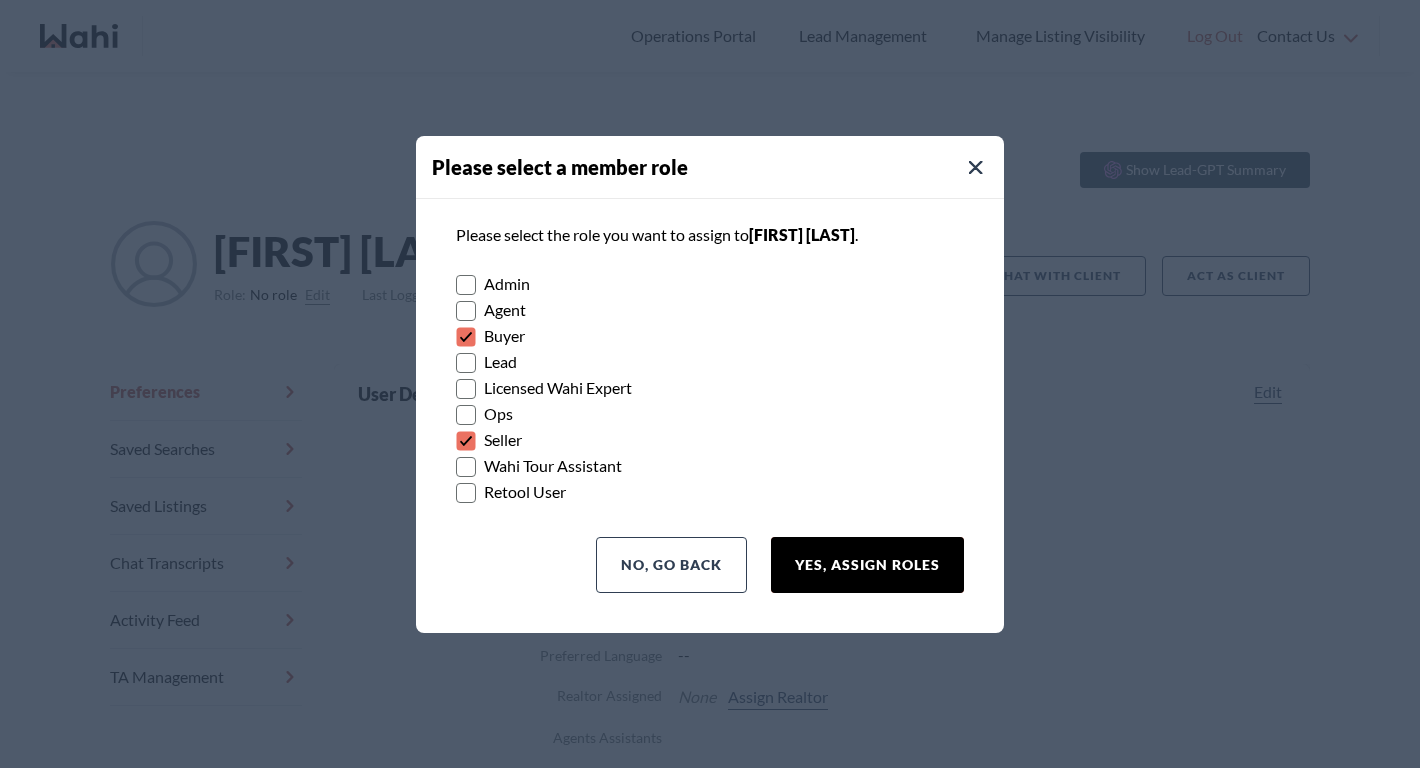 click on "Yes, Assign Roles" at bounding box center [867, 565] 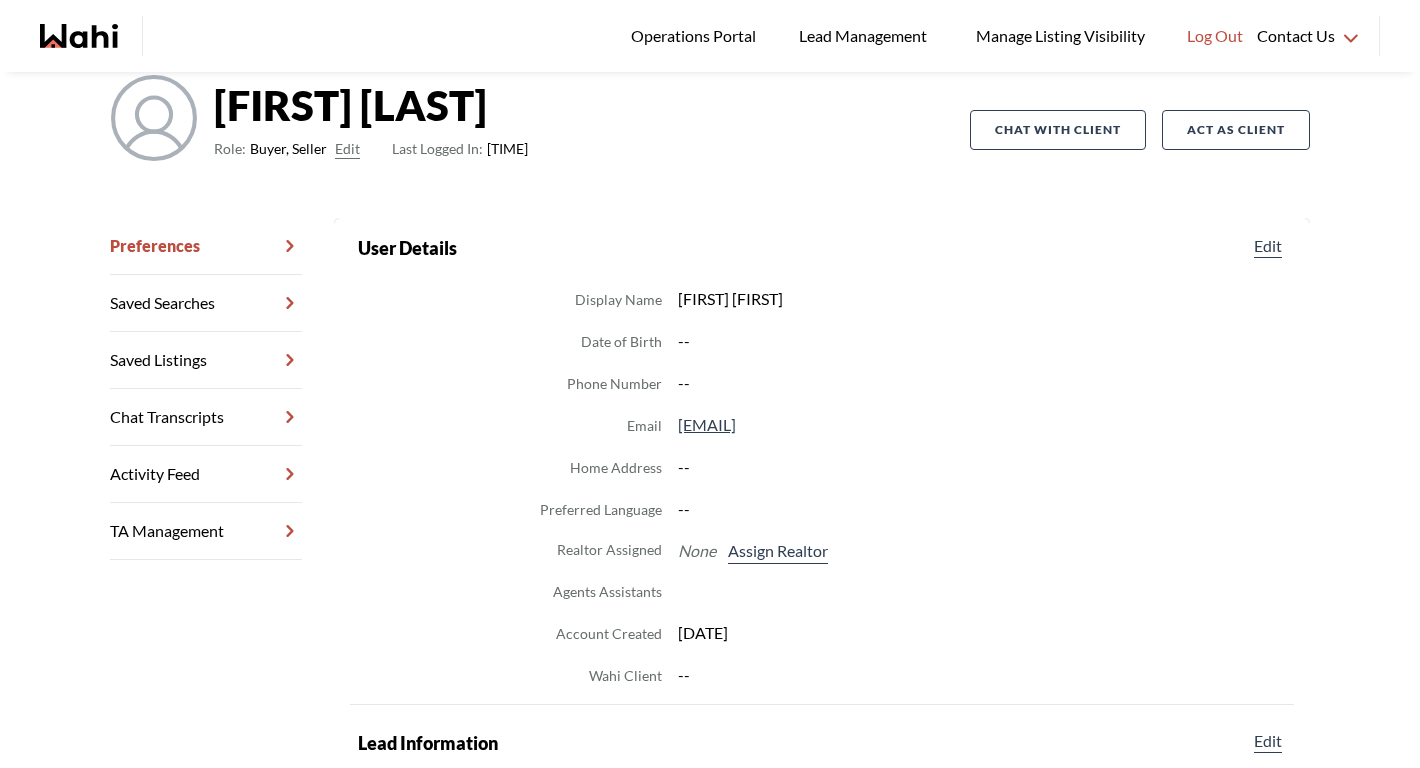 scroll, scrollTop: 148, scrollLeft: 0, axis: vertical 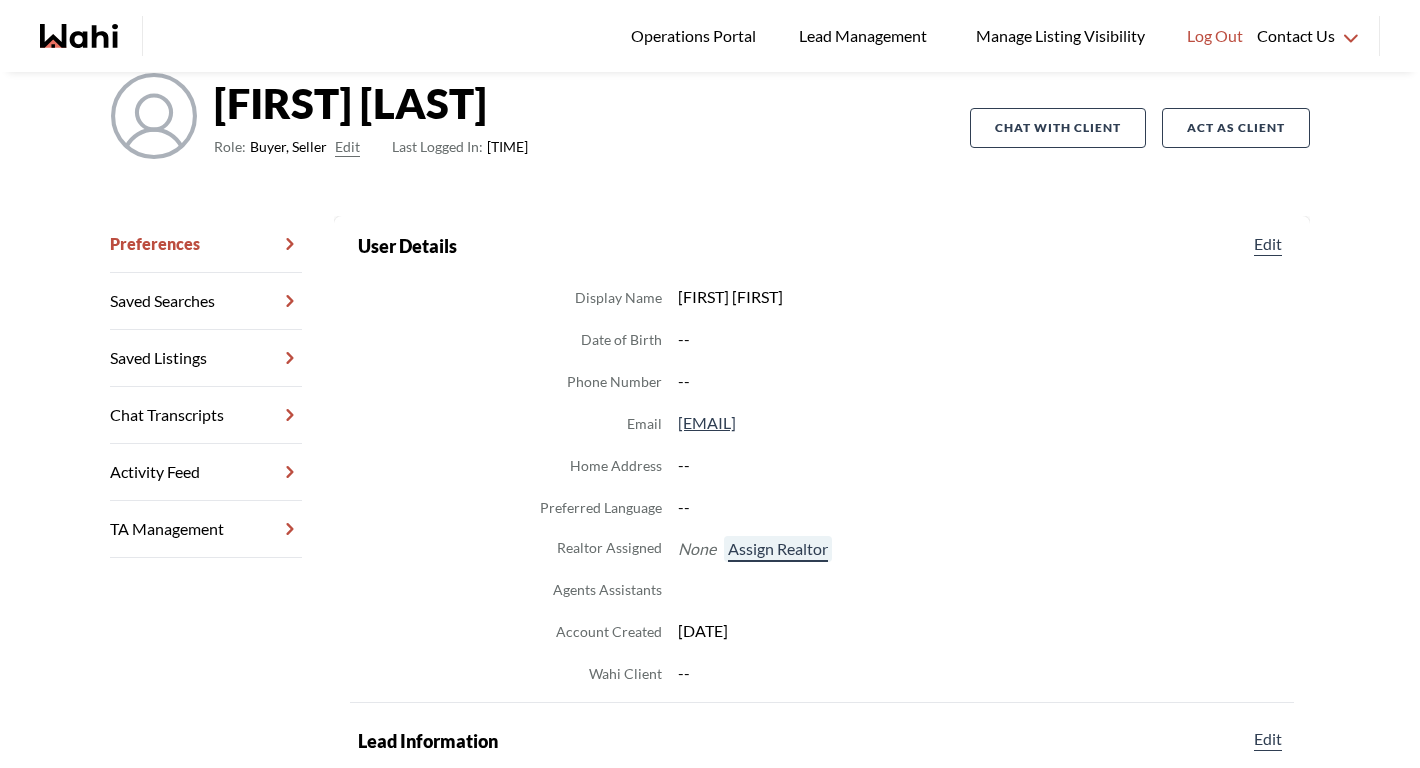 click on "Assign Realtor" at bounding box center (778, 549) 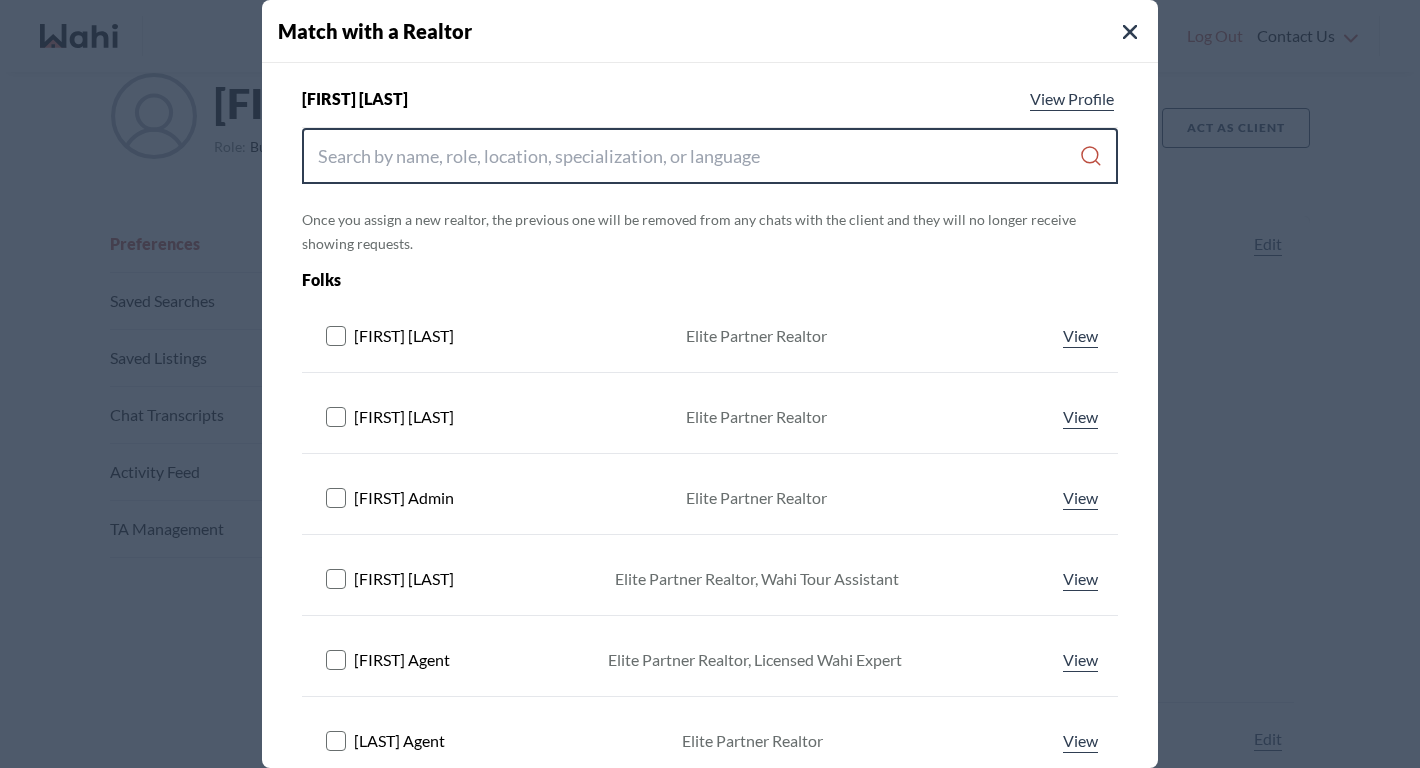 click at bounding box center [698, 156] 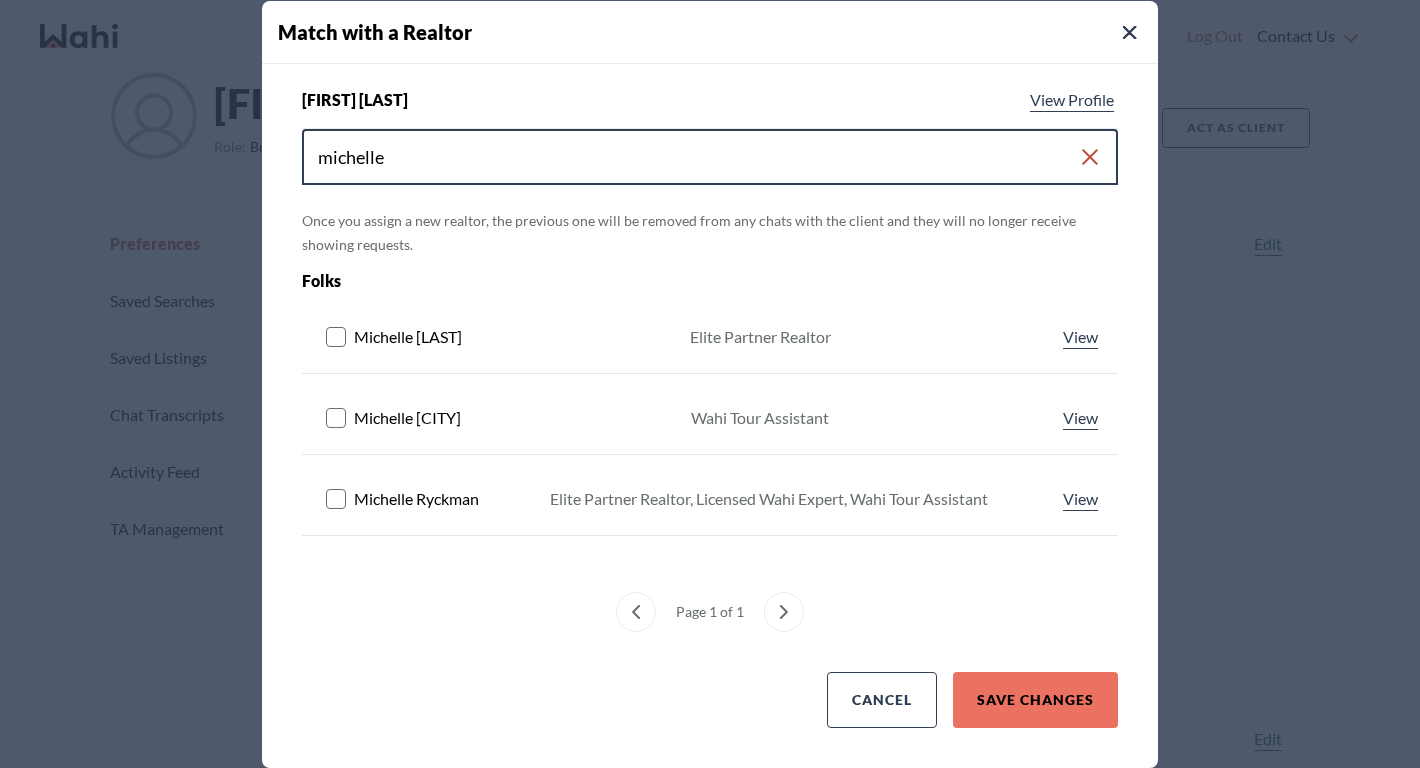 type on "michelle" 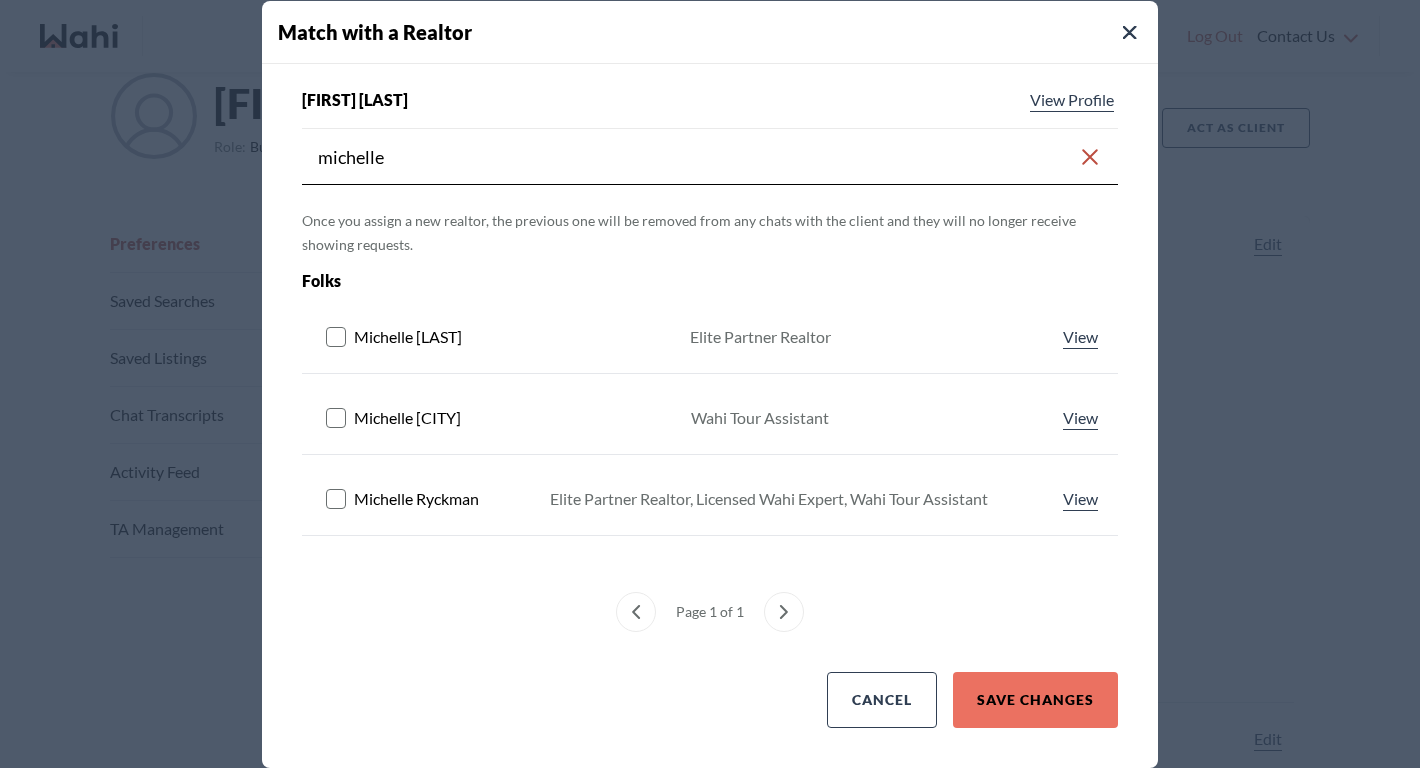 click 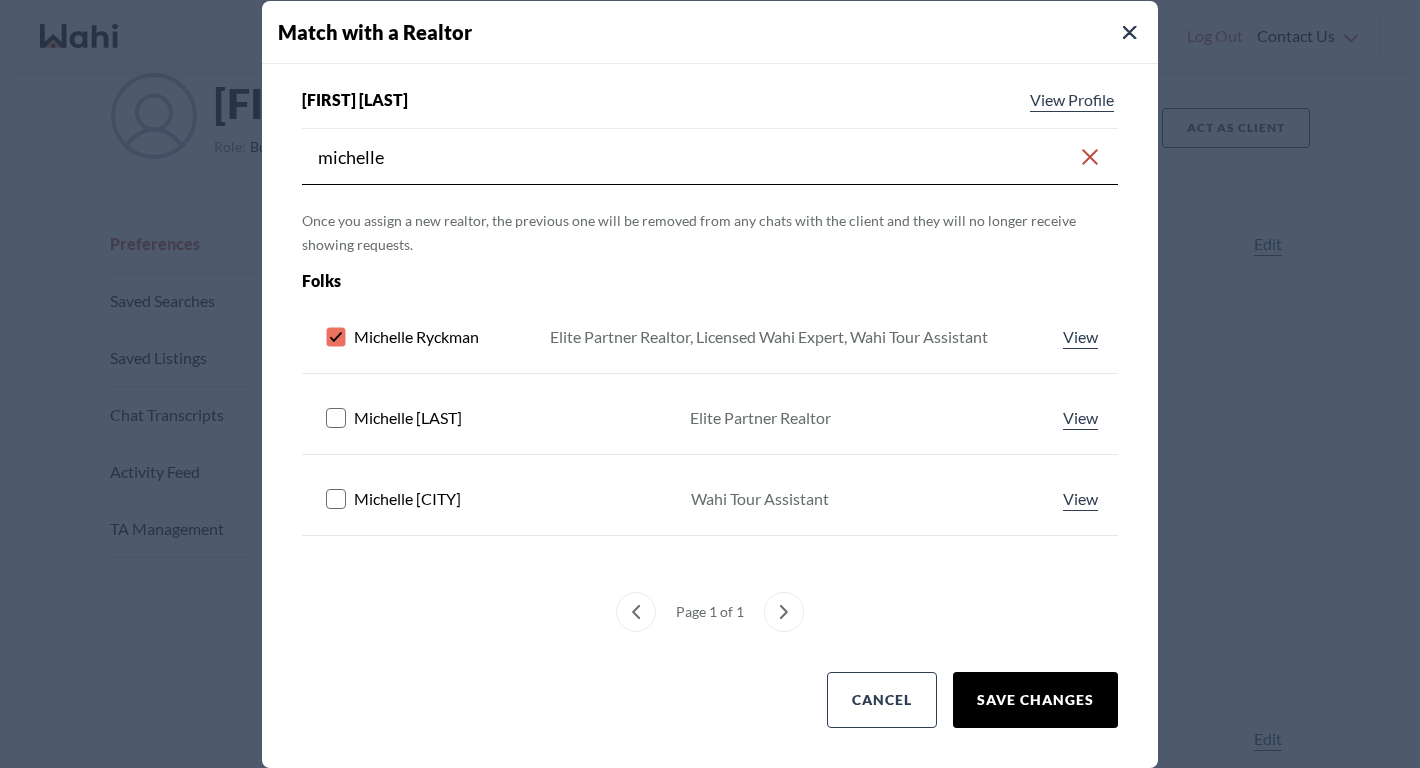 click on "Save Changes" at bounding box center (1035, 700) 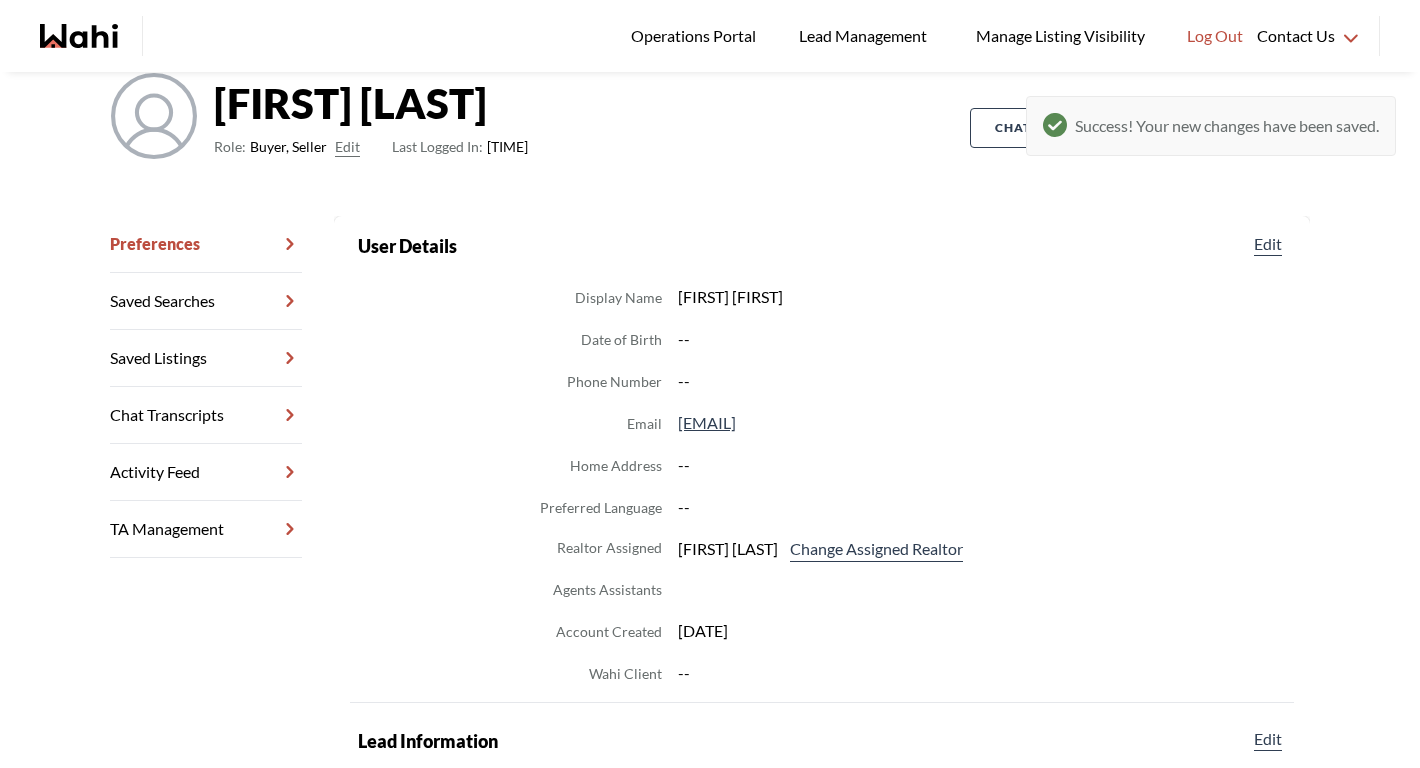 click on "Chat Transcripts" at bounding box center (206, 415) 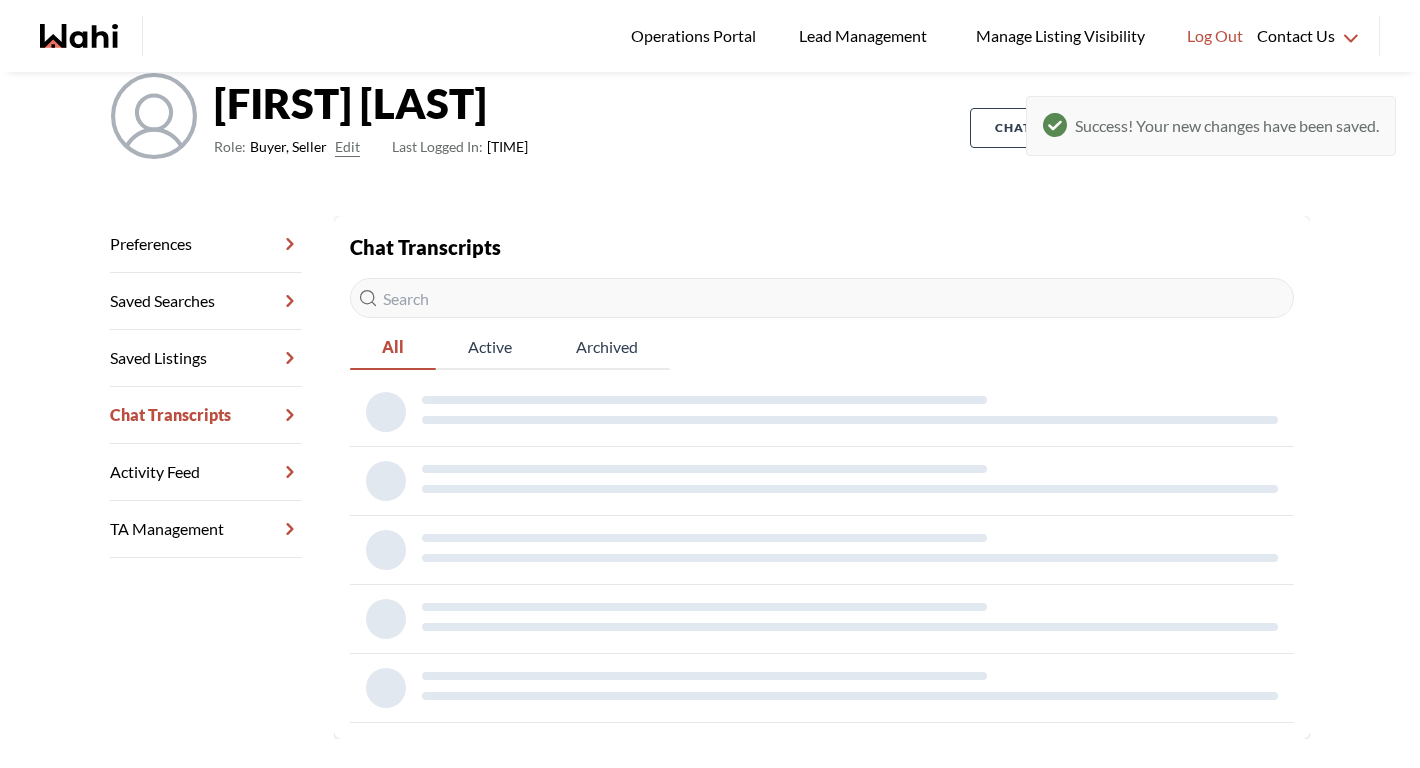 scroll, scrollTop: 72, scrollLeft: 0, axis: vertical 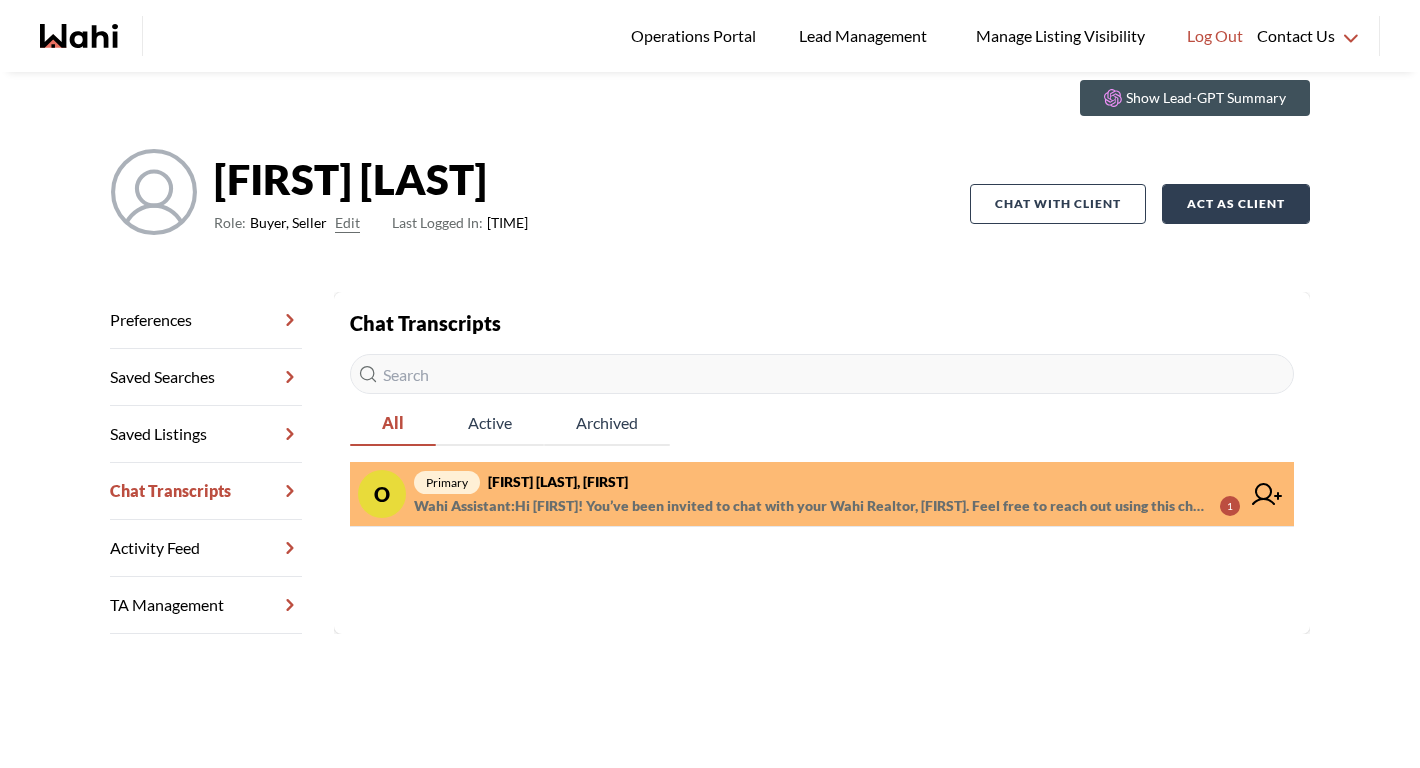 click on "Act as Client" at bounding box center (1236, 204) 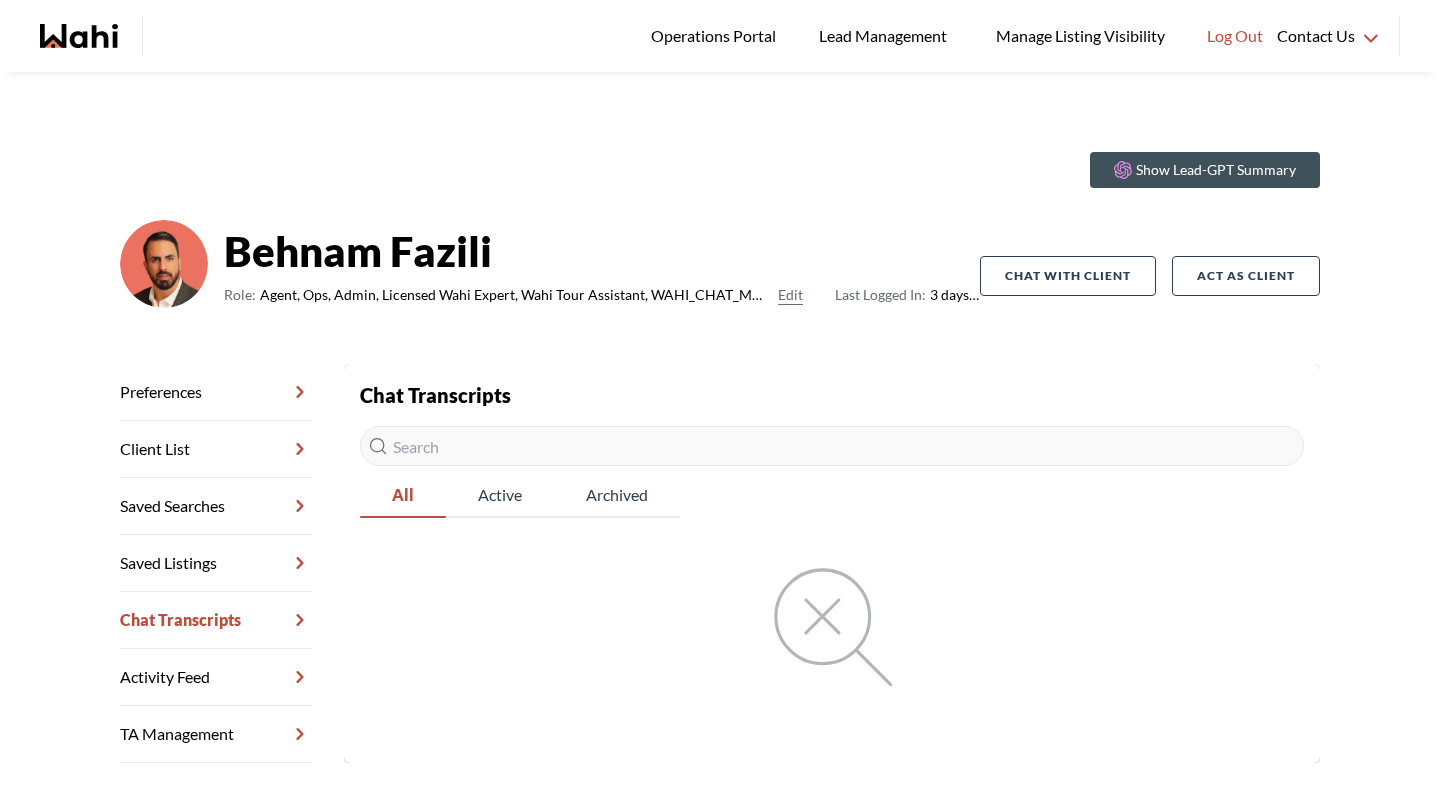 scroll, scrollTop: 0, scrollLeft: 0, axis: both 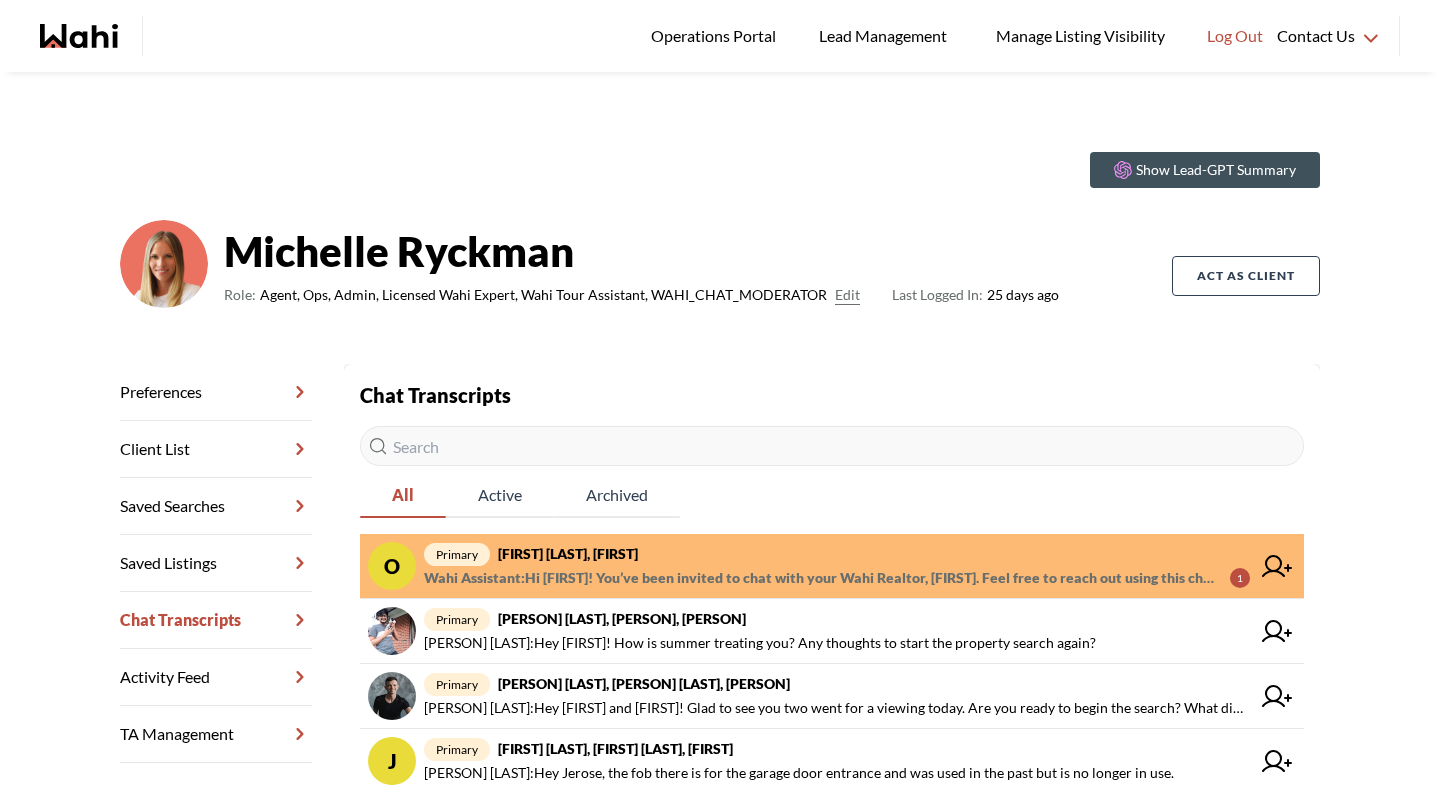 click on "Wahi Assistant :  Hi Omolara! You’ve been invited to chat with your Wahi Realtor, Michelle. Feel free to reach out using this chat anytime. 😊" at bounding box center [819, 578] 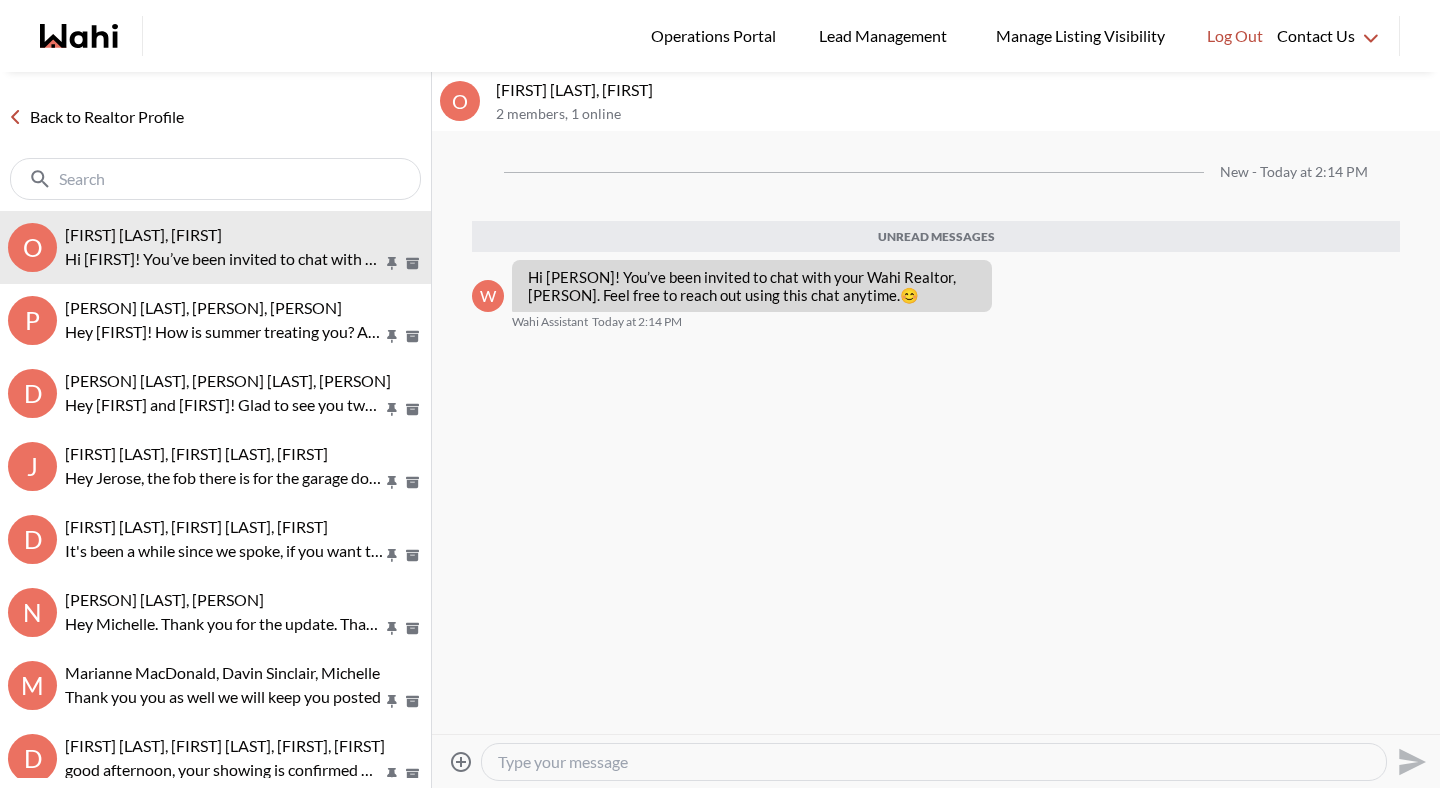 click on "Back to Realtor Profile" at bounding box center (96, 117) 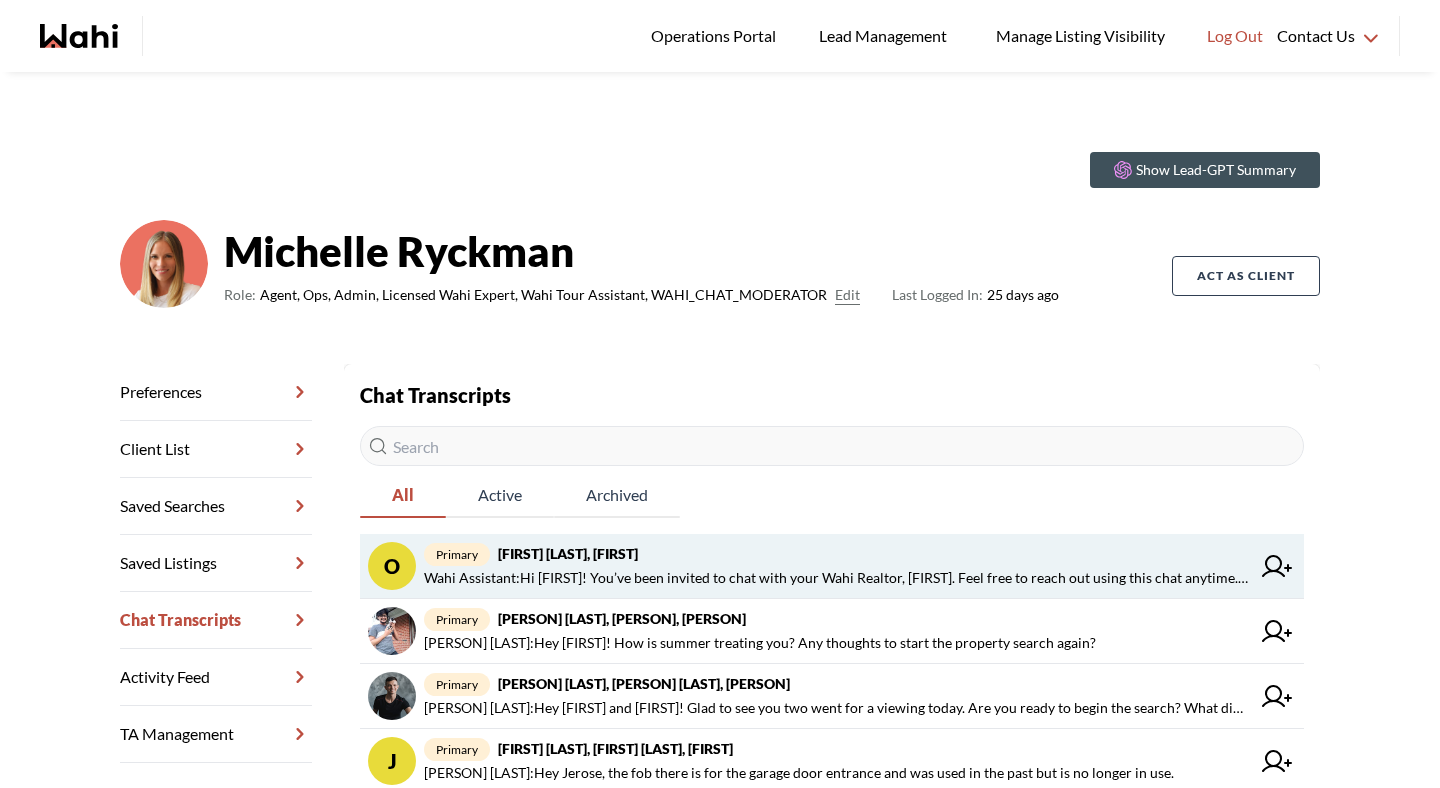 click on "primary Omolara Olusanya, Michelle" at bounding box center [837, 554] 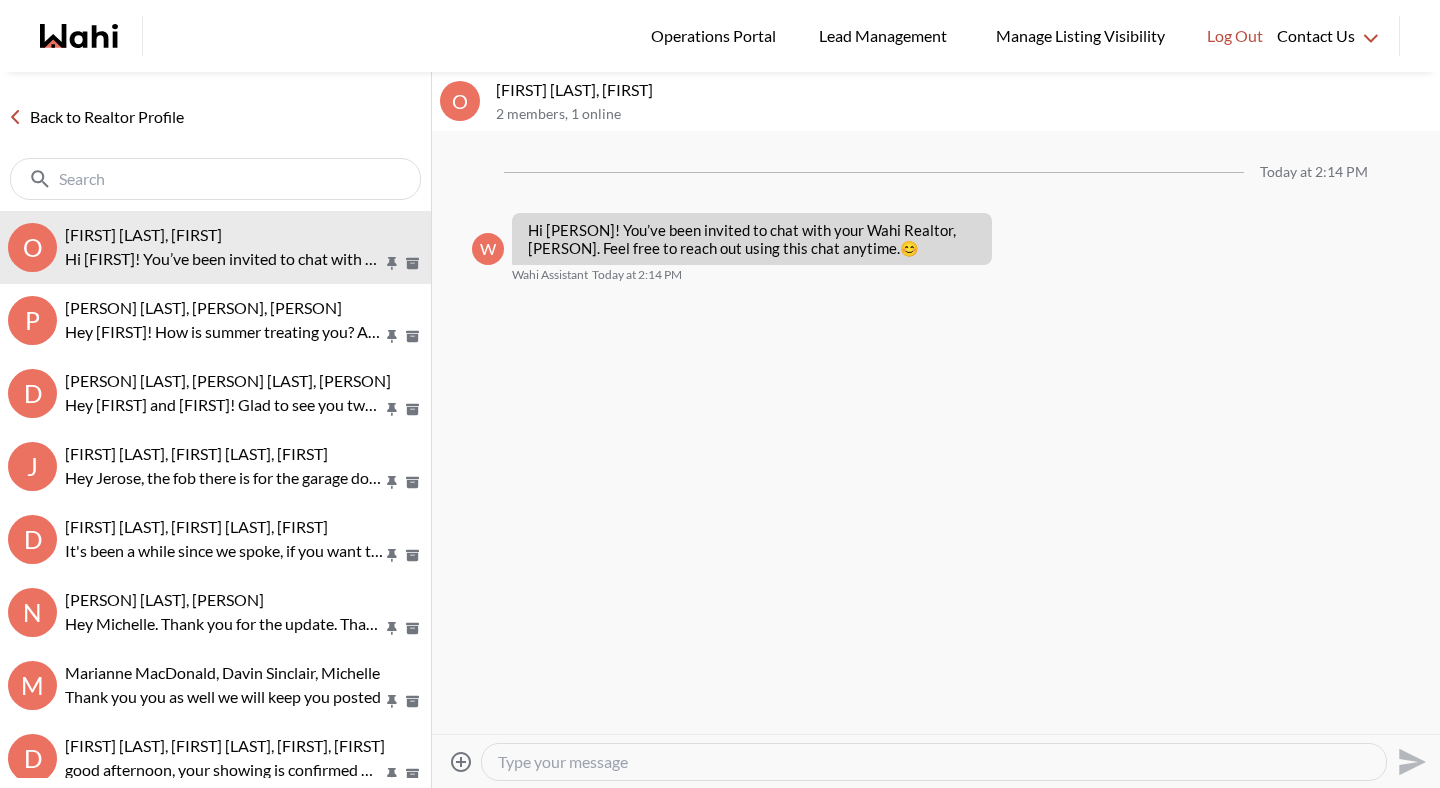 click at bounding box center [934, 762] 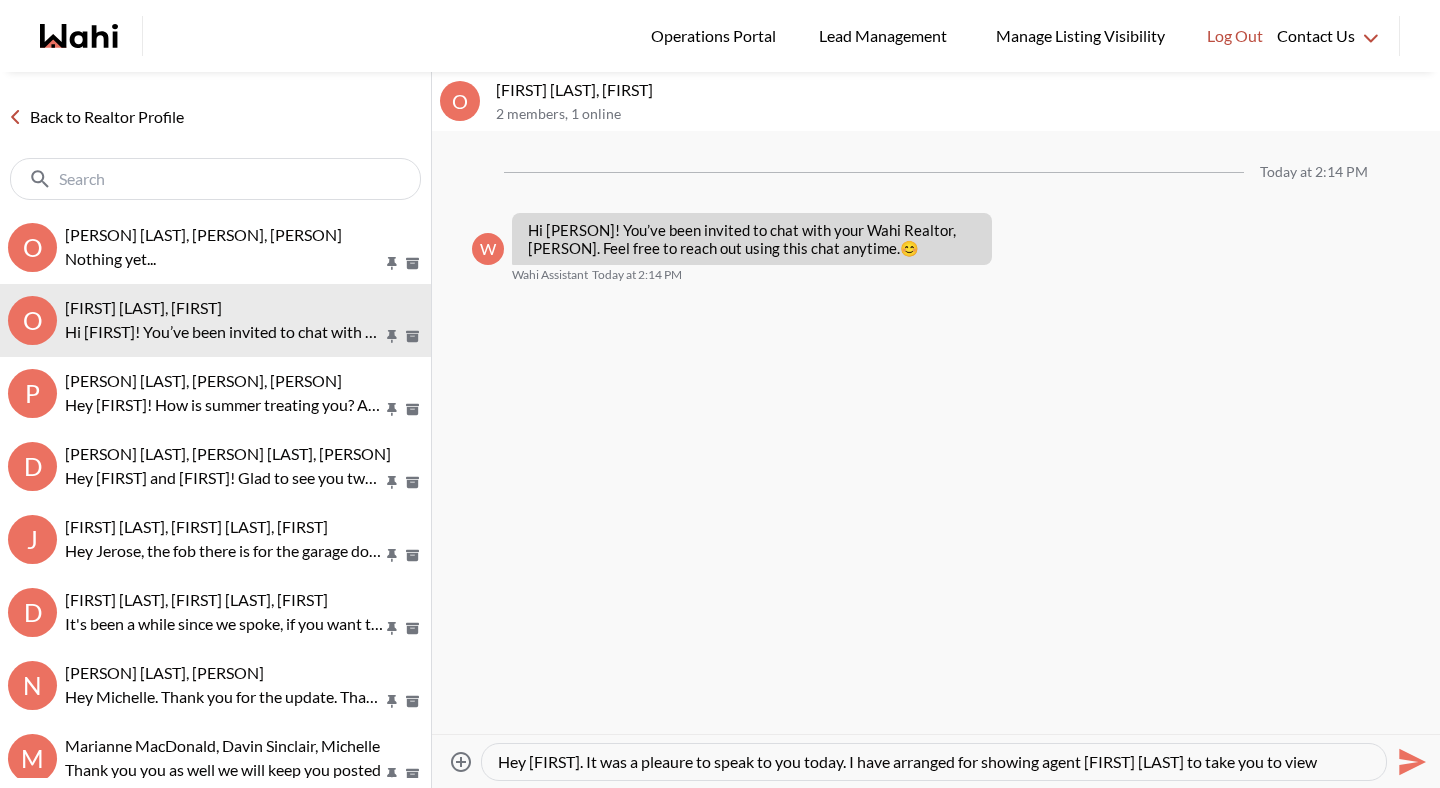 scroll, scrollTop: 19, scrollLeft: 0, axis: vertical 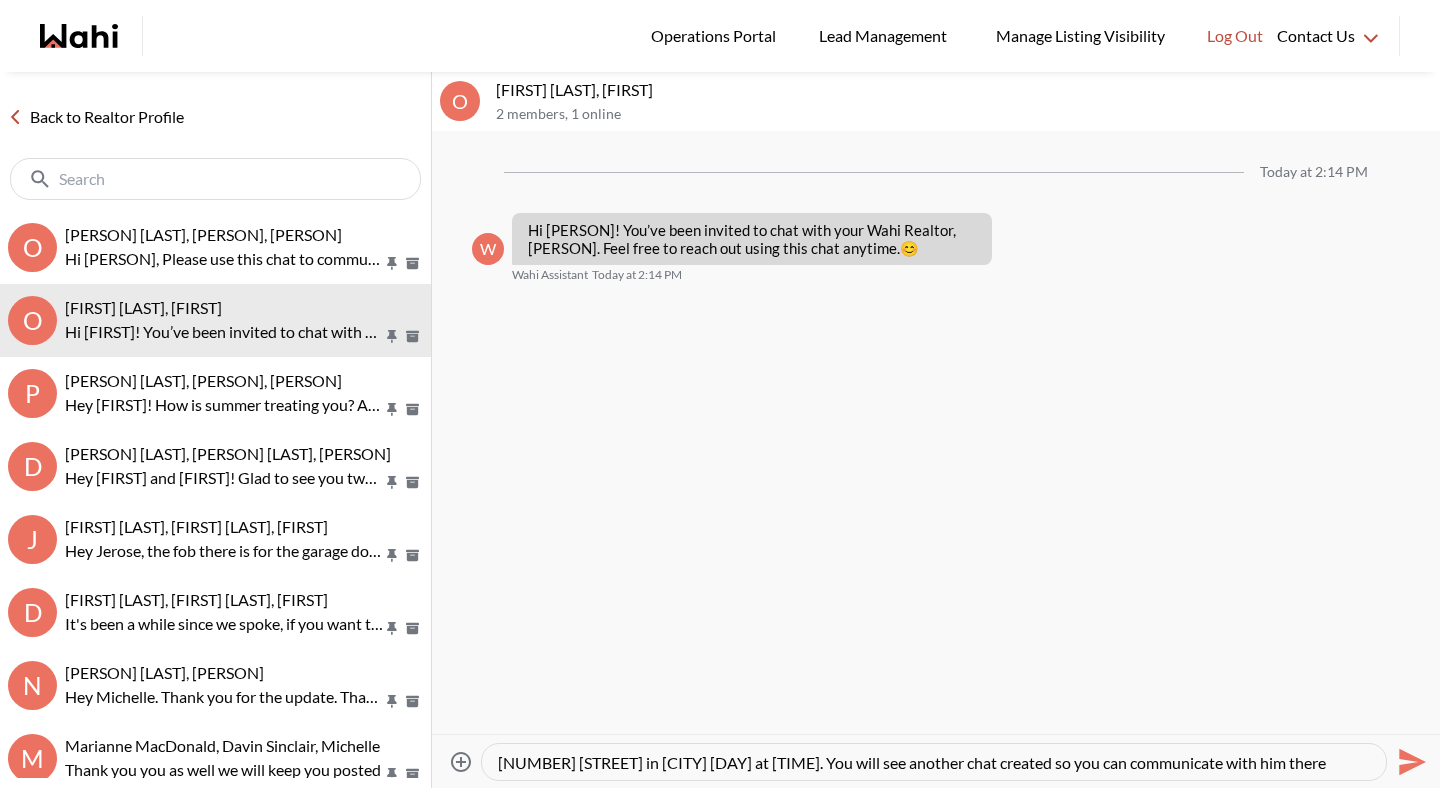 type on "Hey Omolara. It was a pleaure to speak to you today. I have arranged for showing agent Paul Sharma to take you to view 1195 Queens Ave in Oakville tomorrow at 2pm. You will see another chat created so you can communicate with him there." 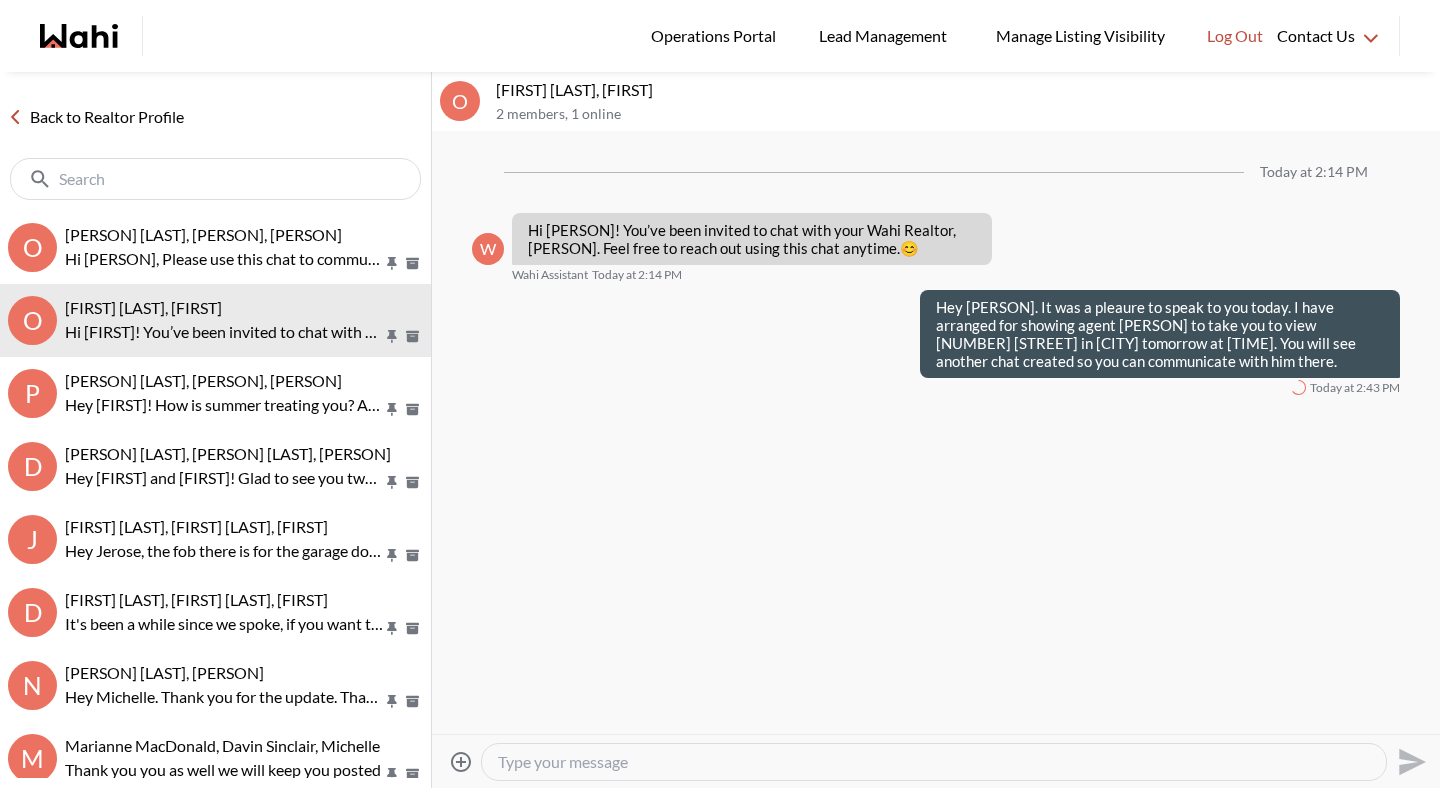 scroll, scrollTop: 0, scrollLeft: 0, axis: both 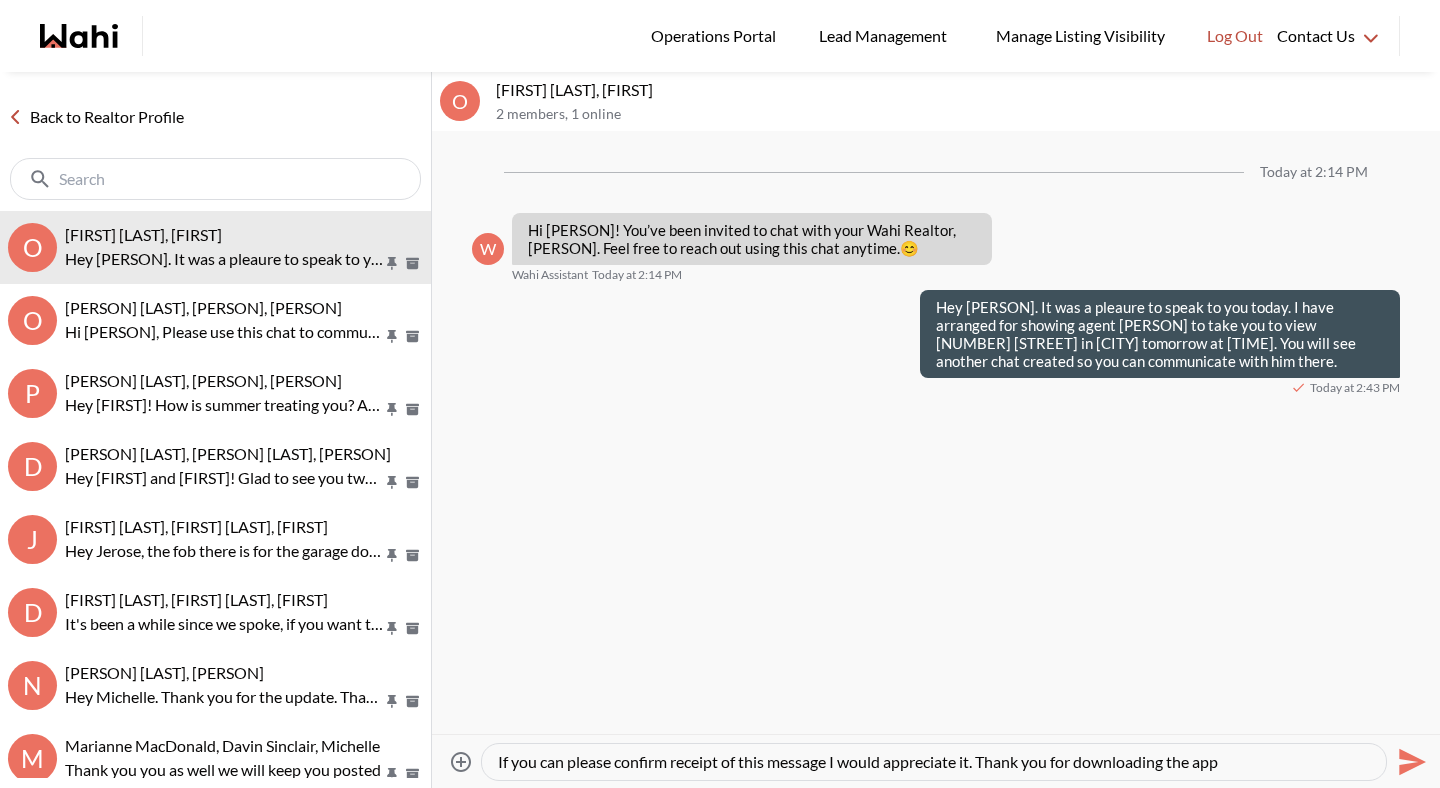type on "If you can please confirm receipt of this message I would appreciate it. Thank you for downloading the app!" 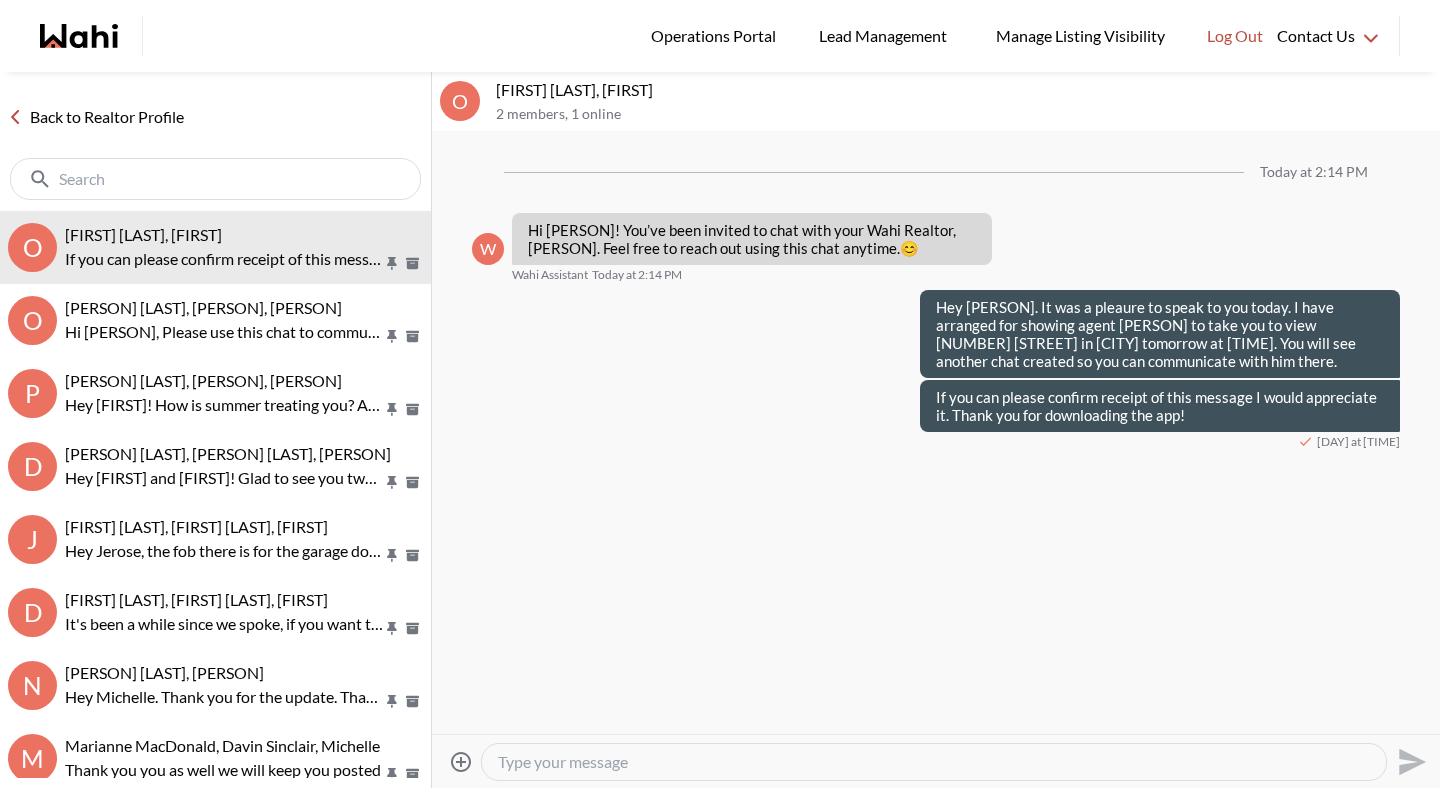 type 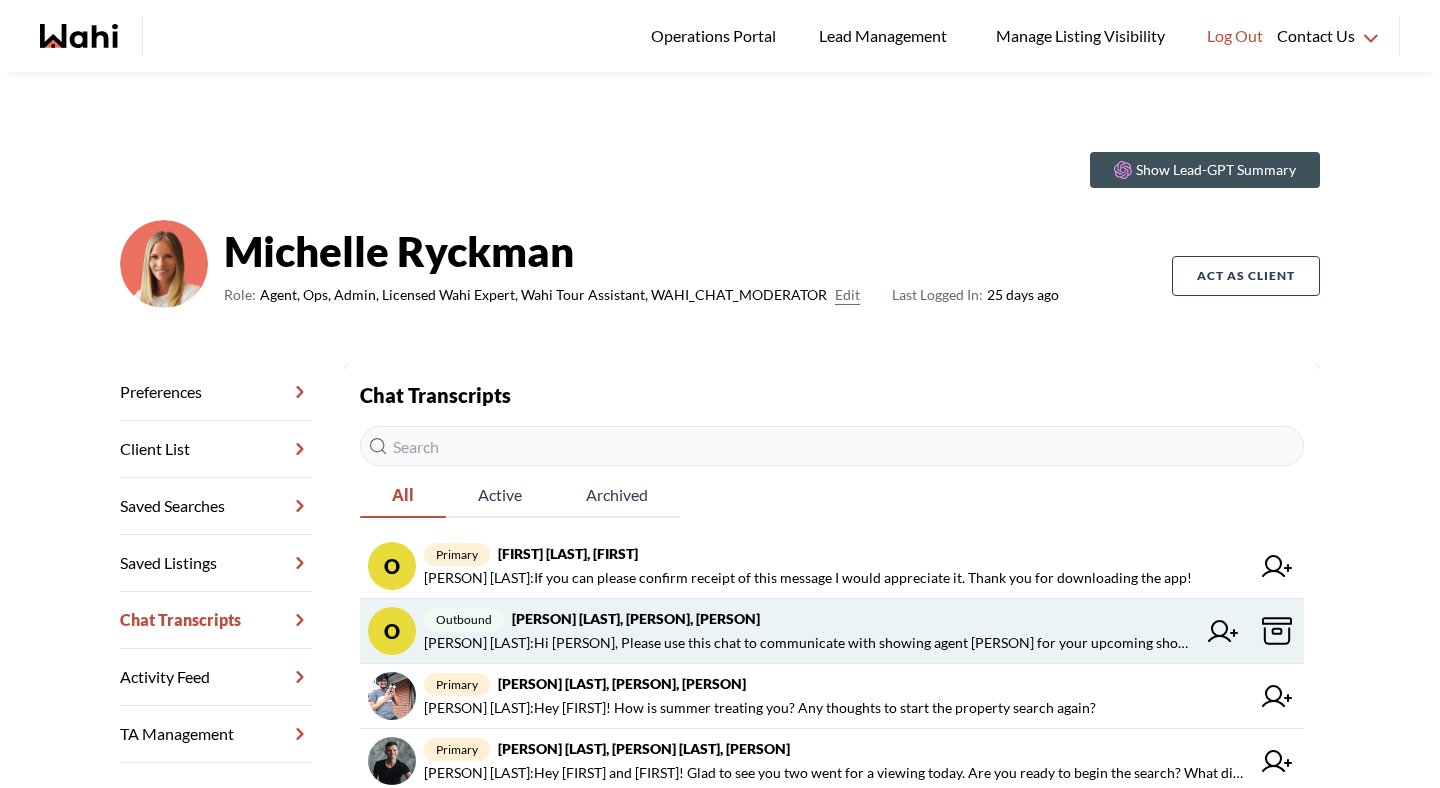click on "Michelle Ryckman :  Hi Omolara, Please use this chat to communicate with showing agent Paul Sharma for your upcoming showing." at bounding box center [810, 643] 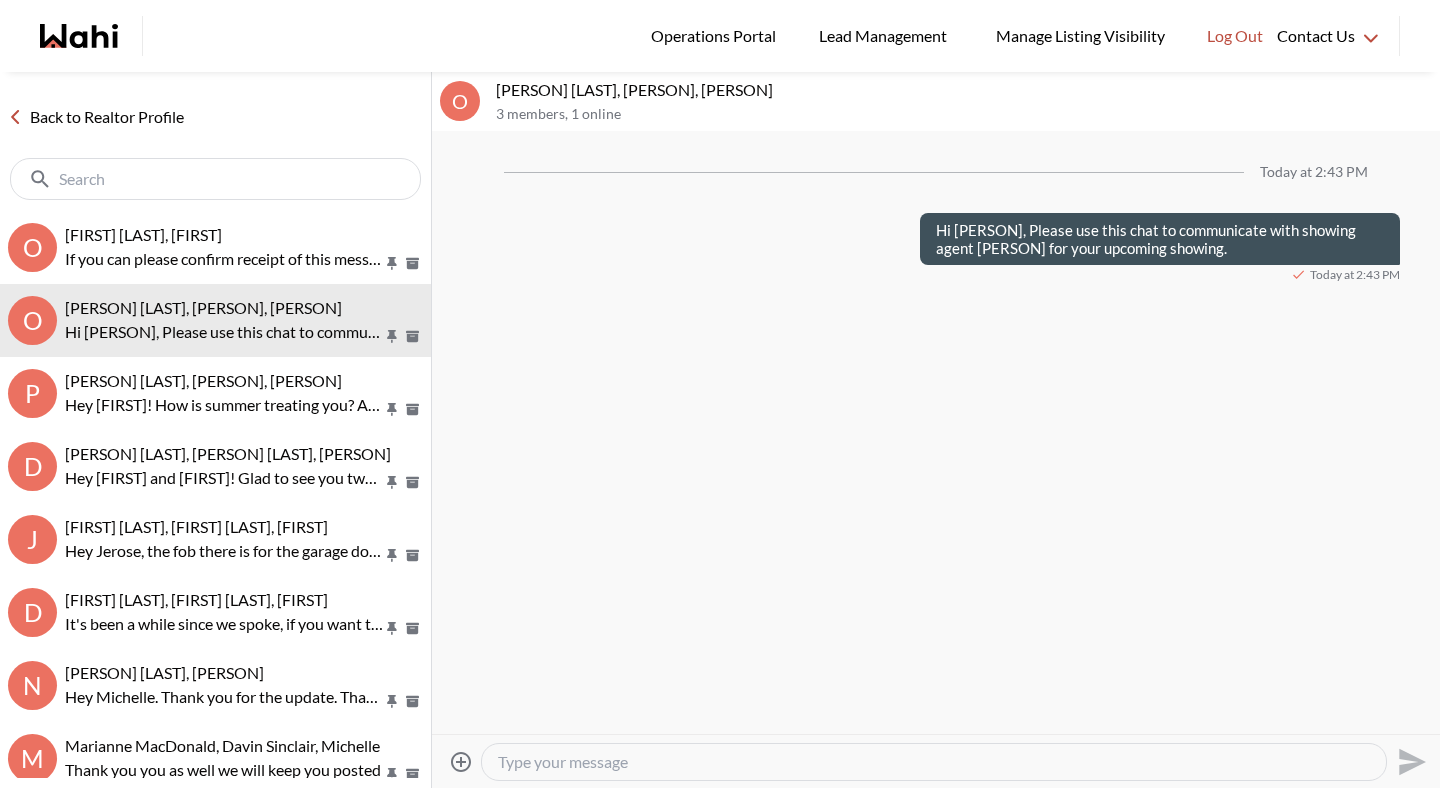 click on "Back to Realtor Profile" at bounding box center [96, 117] 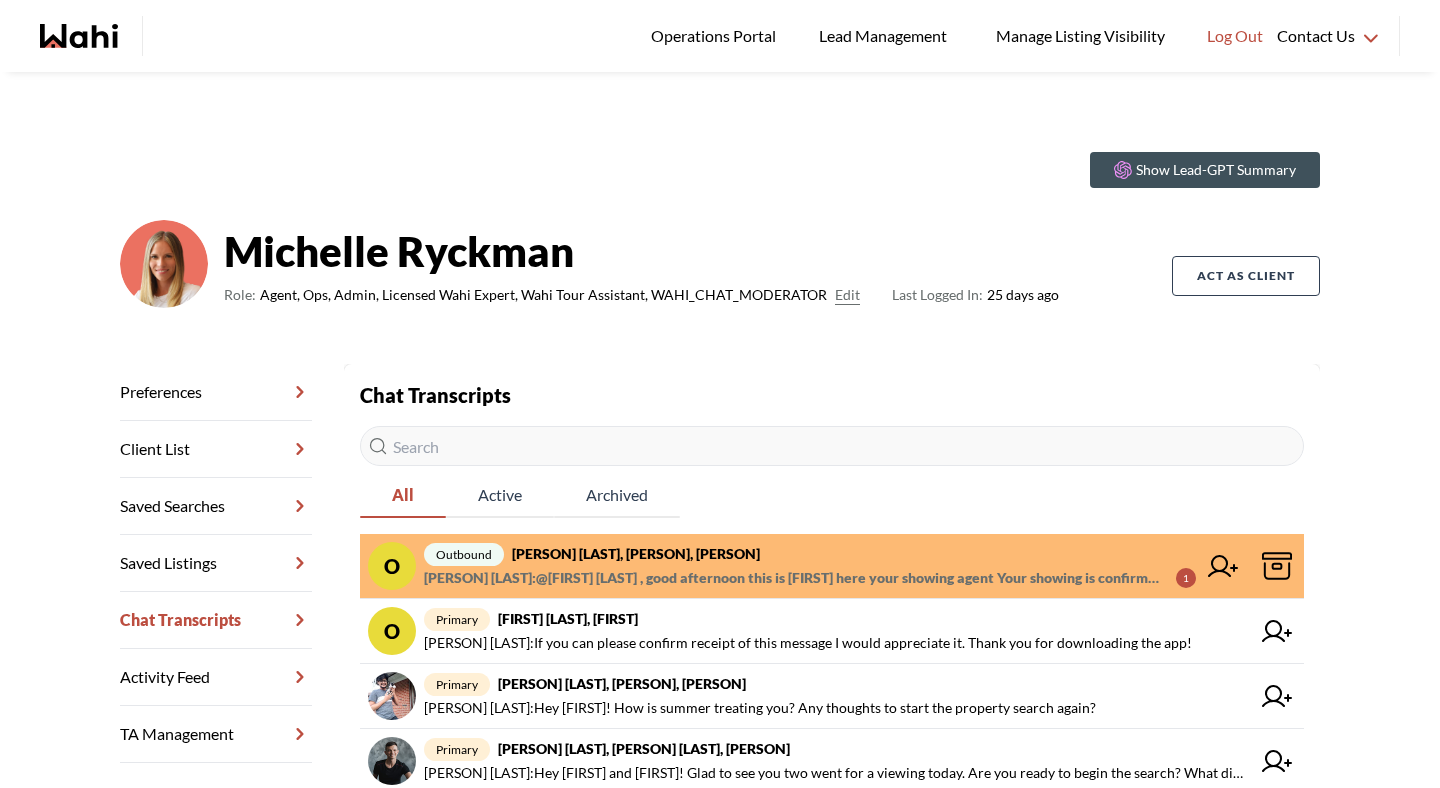 click on "outbound Omolara Olusanya, Paul, Michelle" at bounding box center [810, 554] 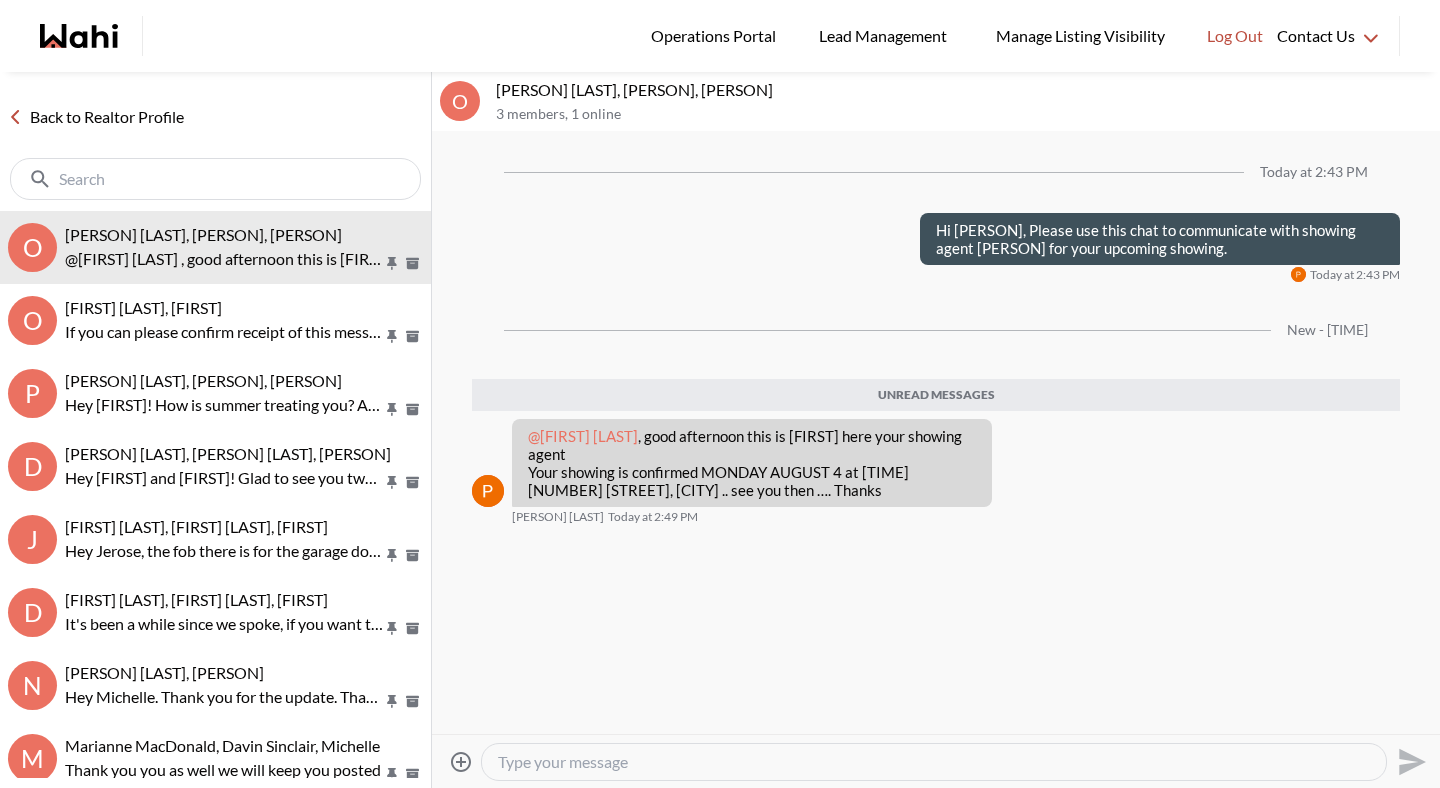 click on "Back to Realtor Profile" at bounding box center [96, 117] 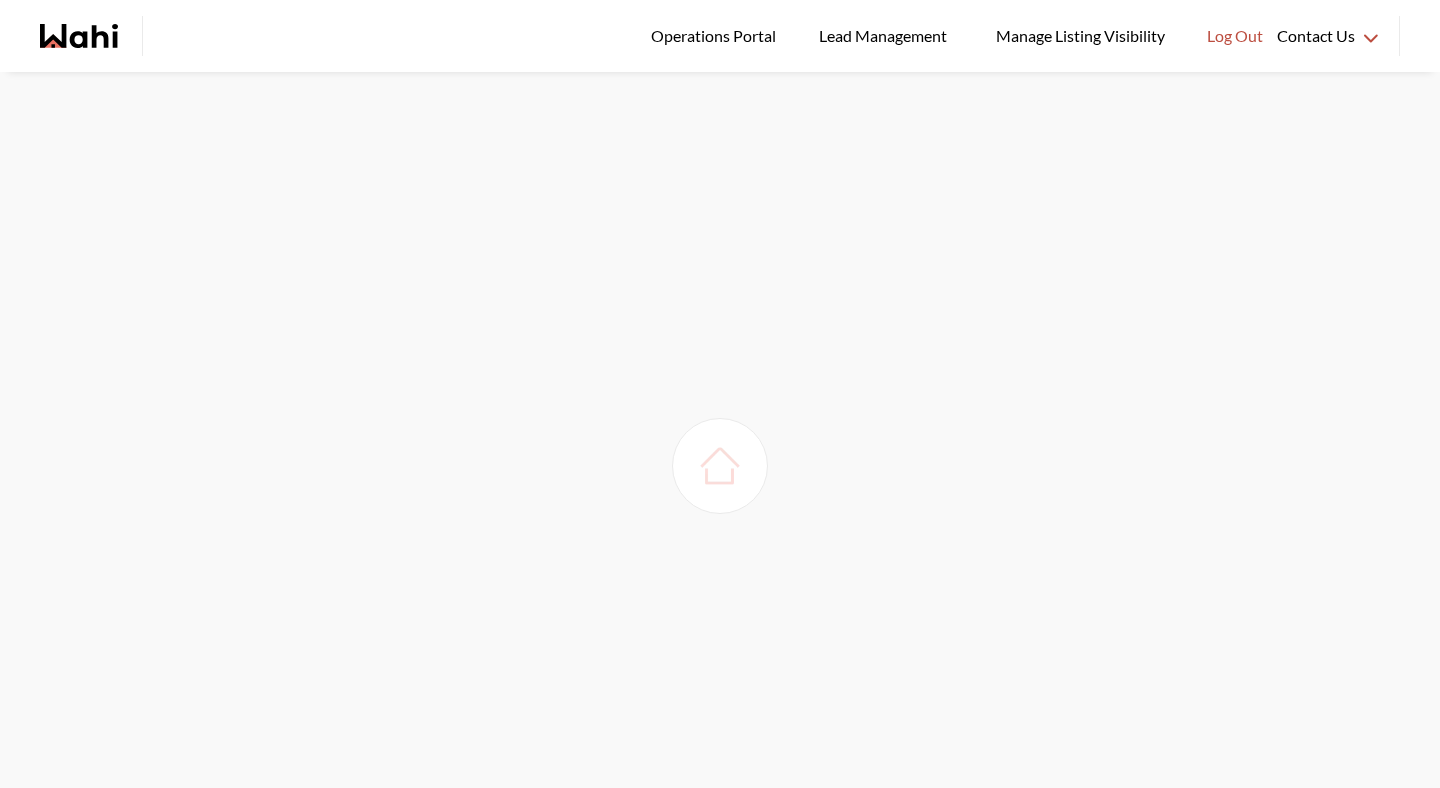 scroll, scrollTop: 0, scrollLeft: 0, axis: both 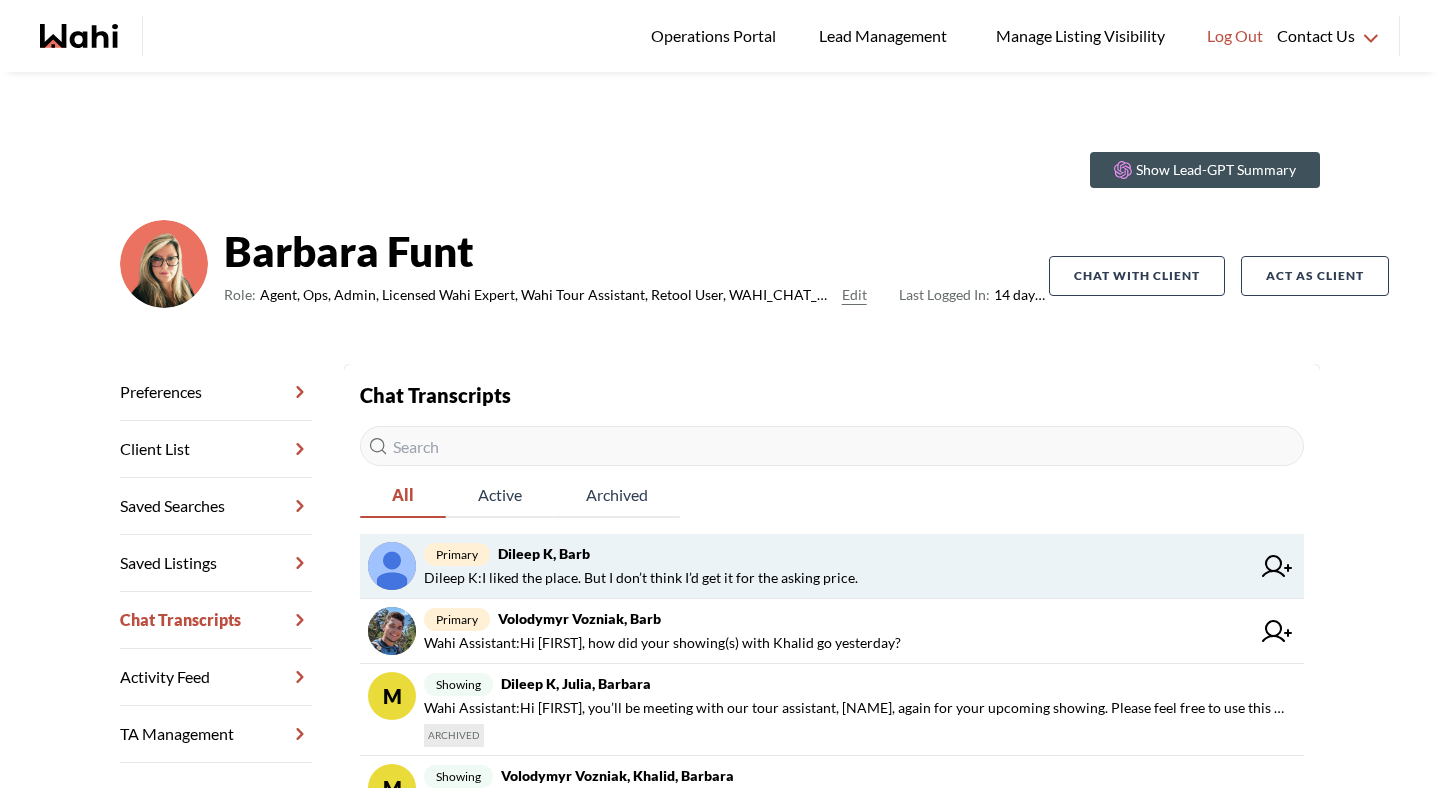 click on "primary Dileep K, Barb" at bounding box center [837, 554] 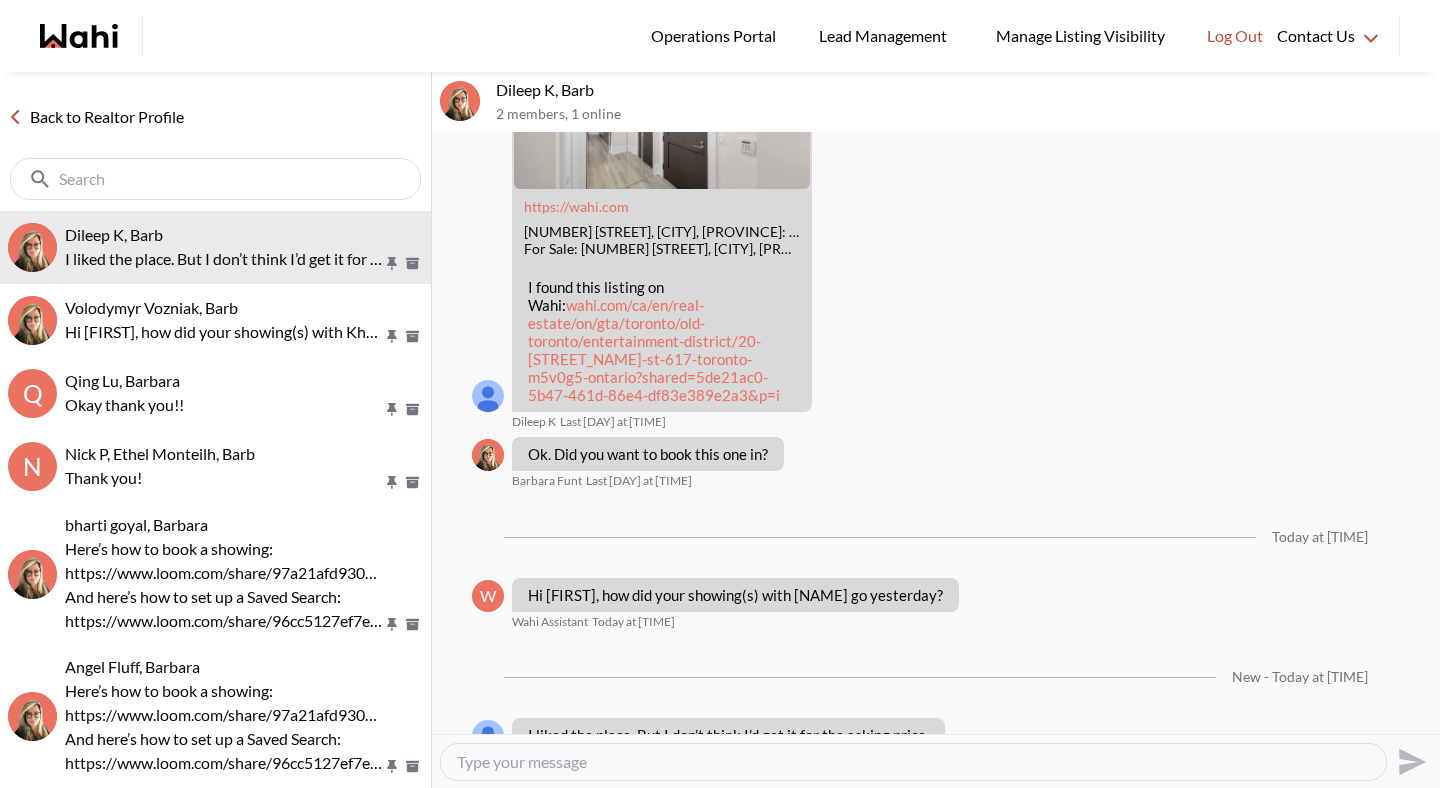 scroll, scrollTop: 2583, scrollLeft: 0, axis: vertical 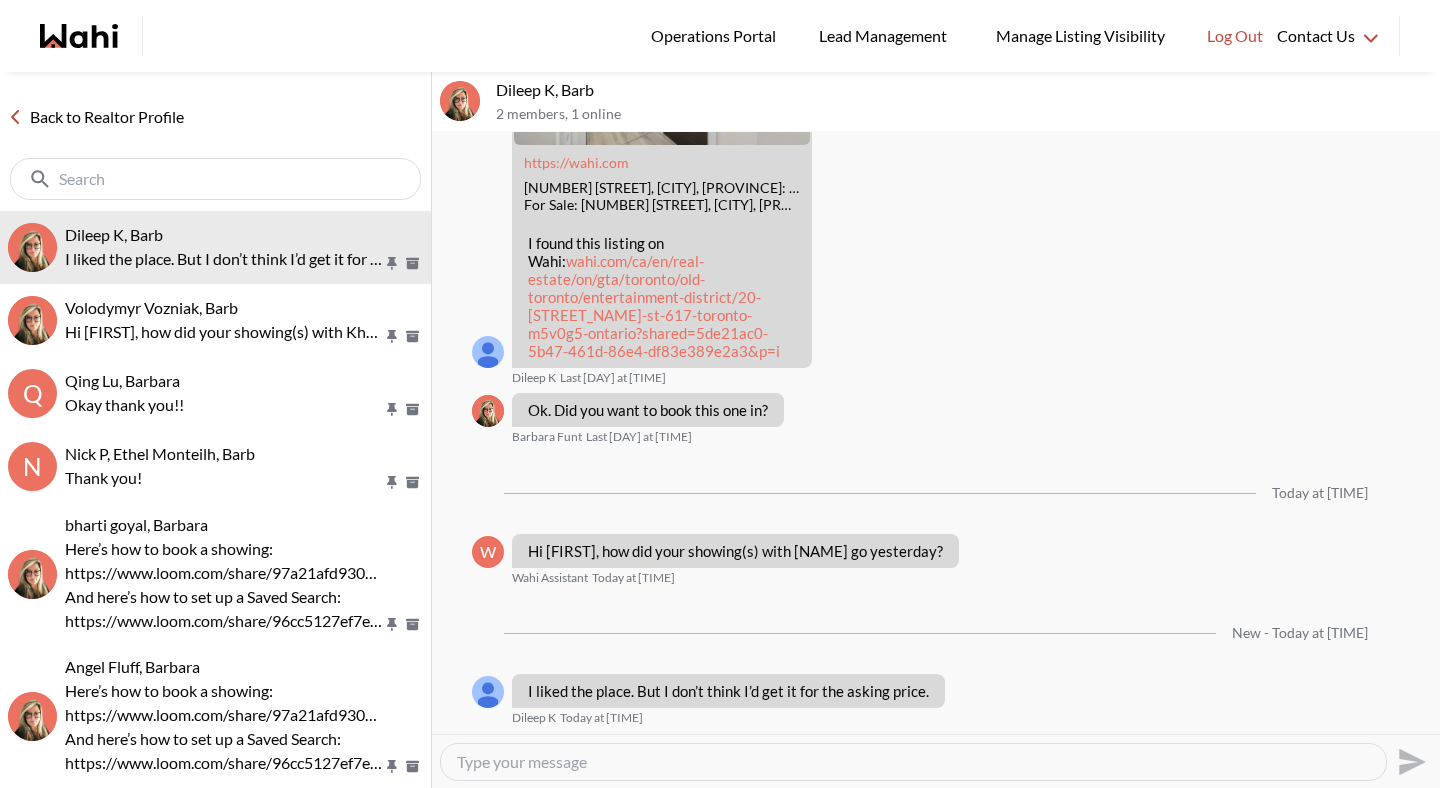 click at bounding box center [913, 762] 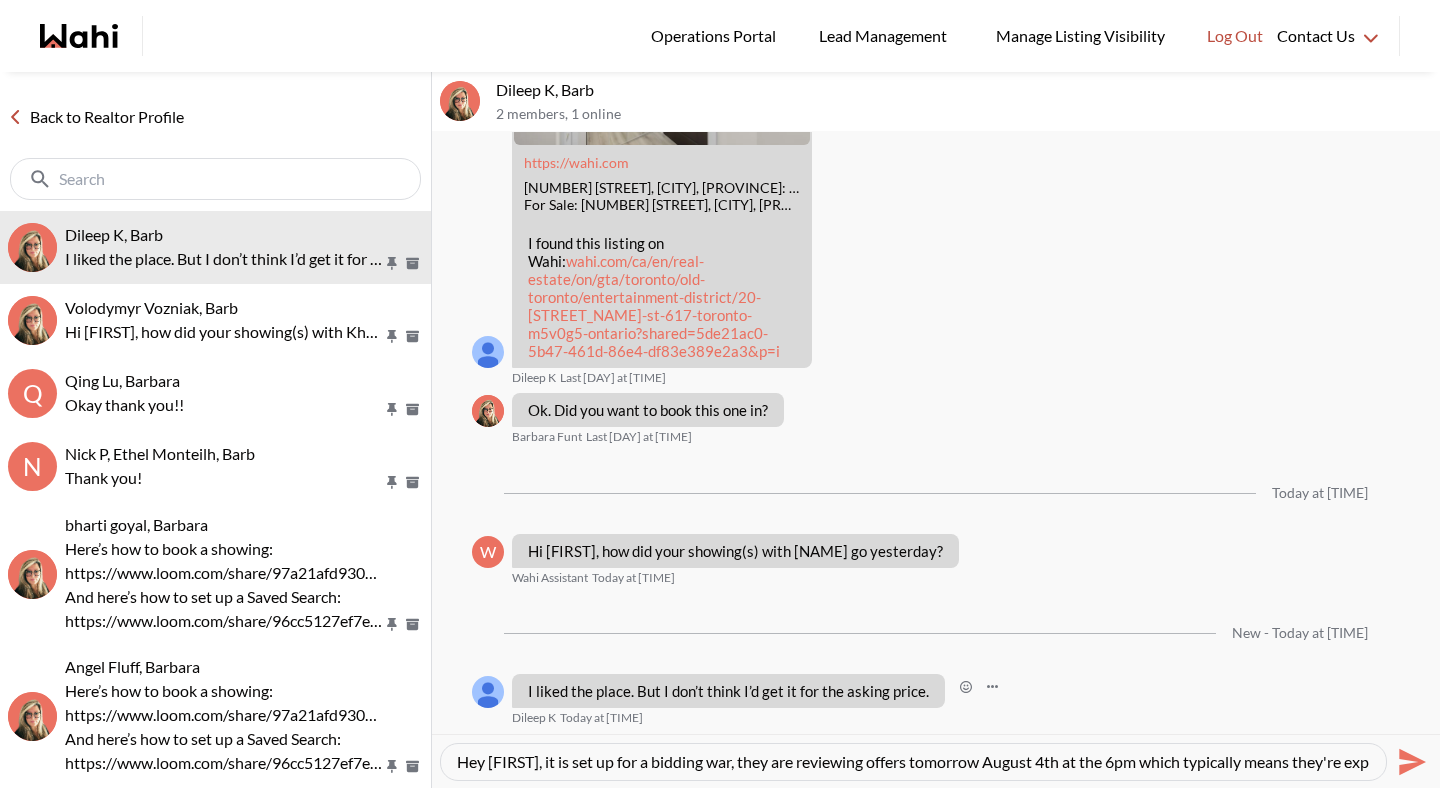 scroll, scrollTop: 19, scrollLeft: 0, axis: vertical 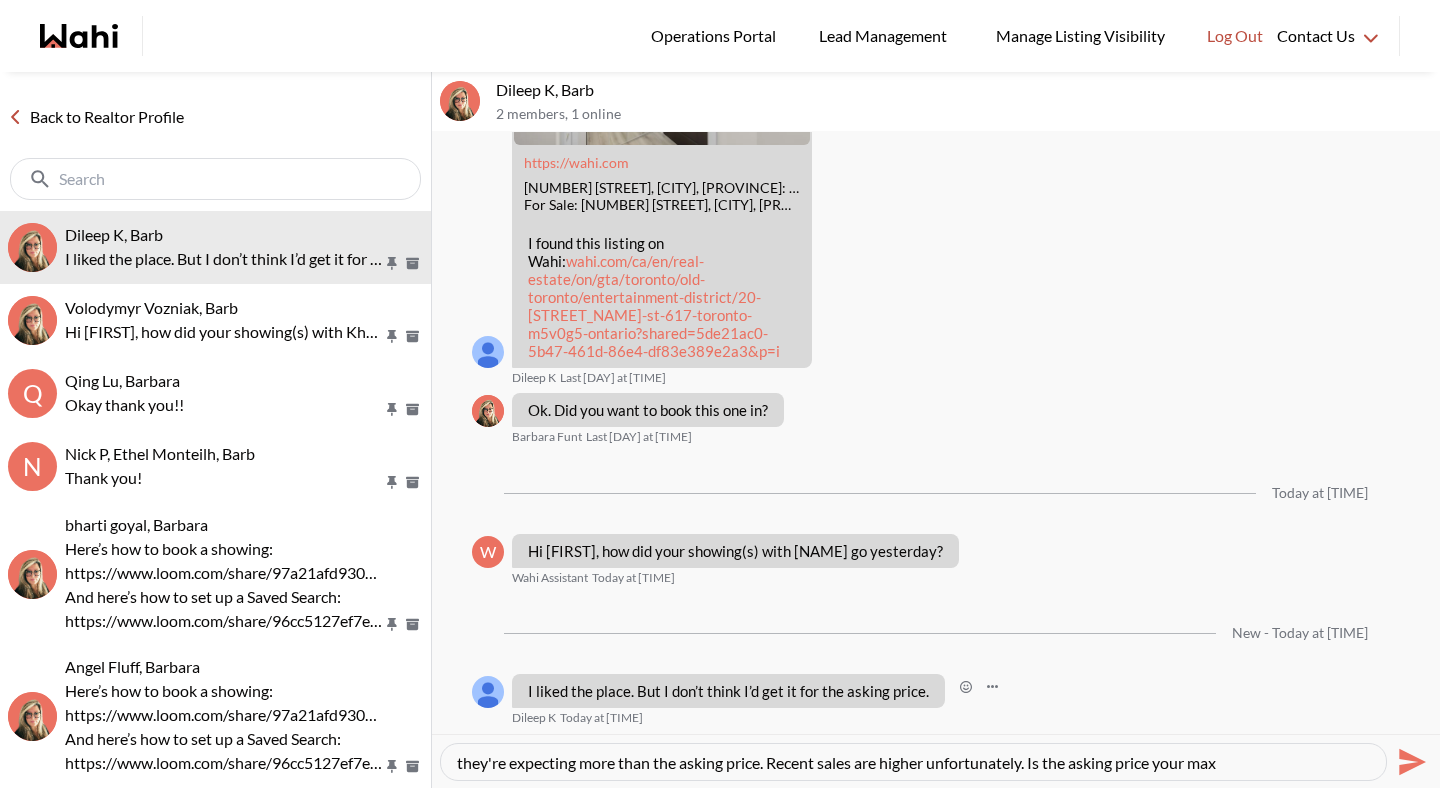 type on "Hey Dileep, it is set up for a bidding war, they are reviewing offers tomorrow August 4th at the 6pm which typically means they're expecting more than the asking price. Recent sales are higher unfortunately. Is the asking price your max?" 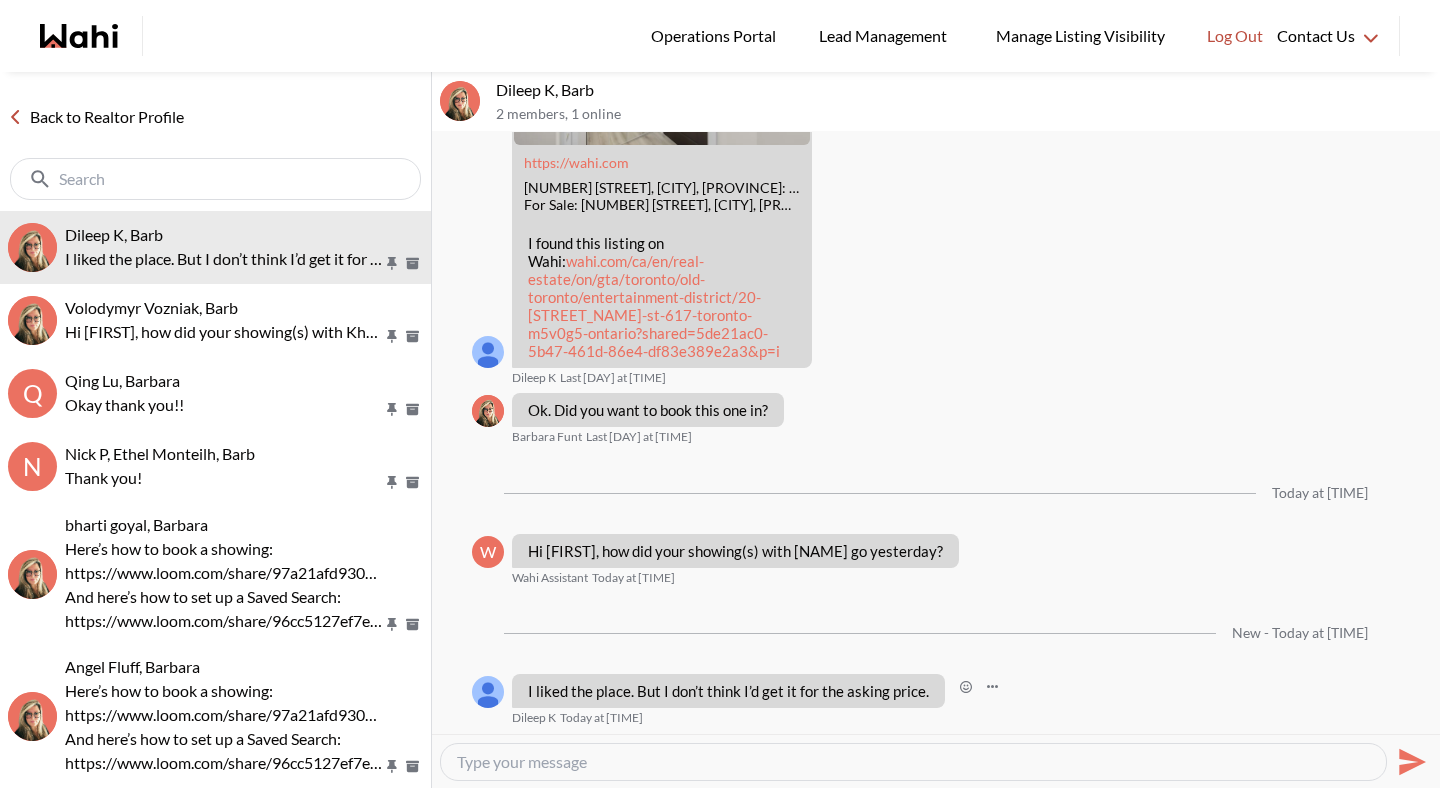 scroll, scrollTop: 2696, scrollLeft: 0, axis: vertical 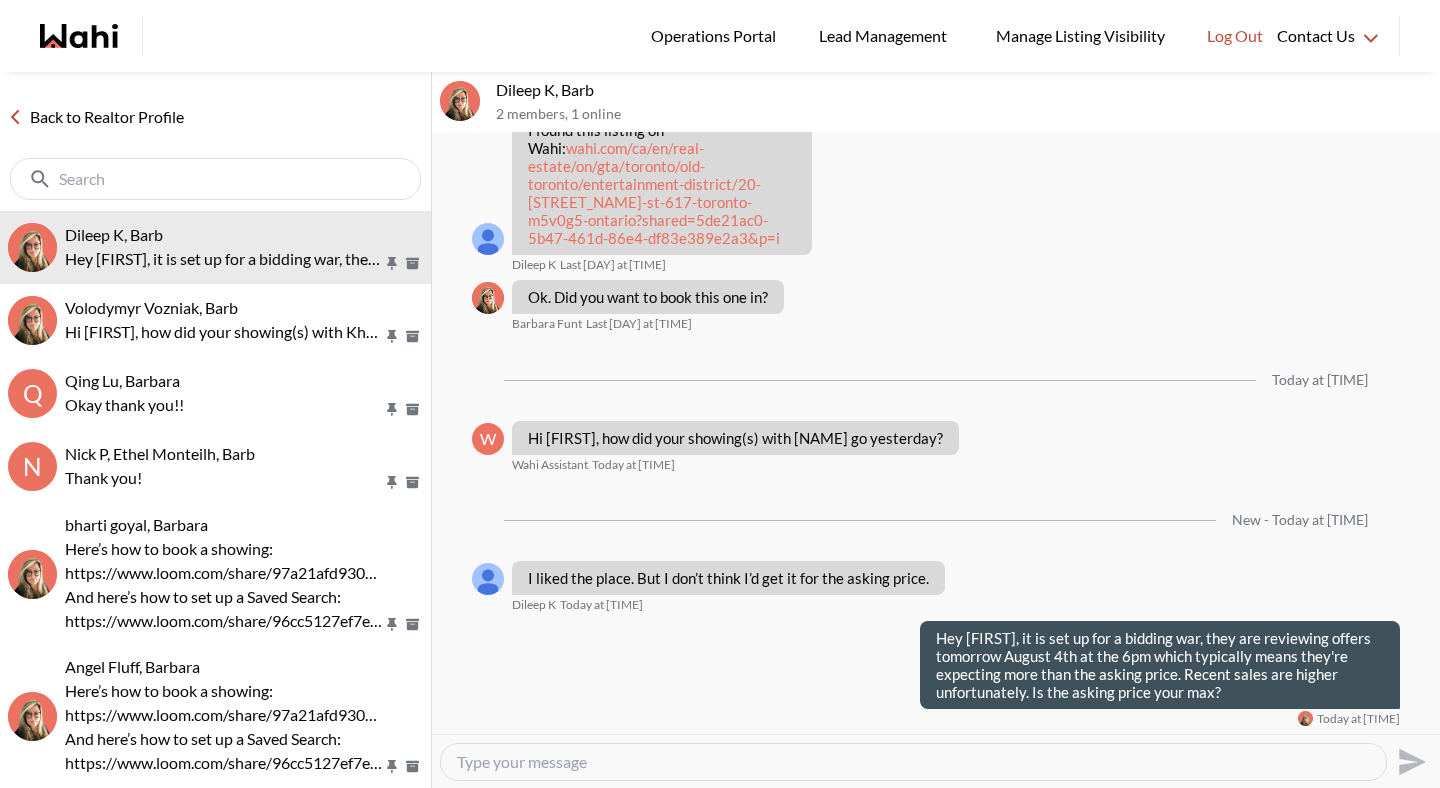 type 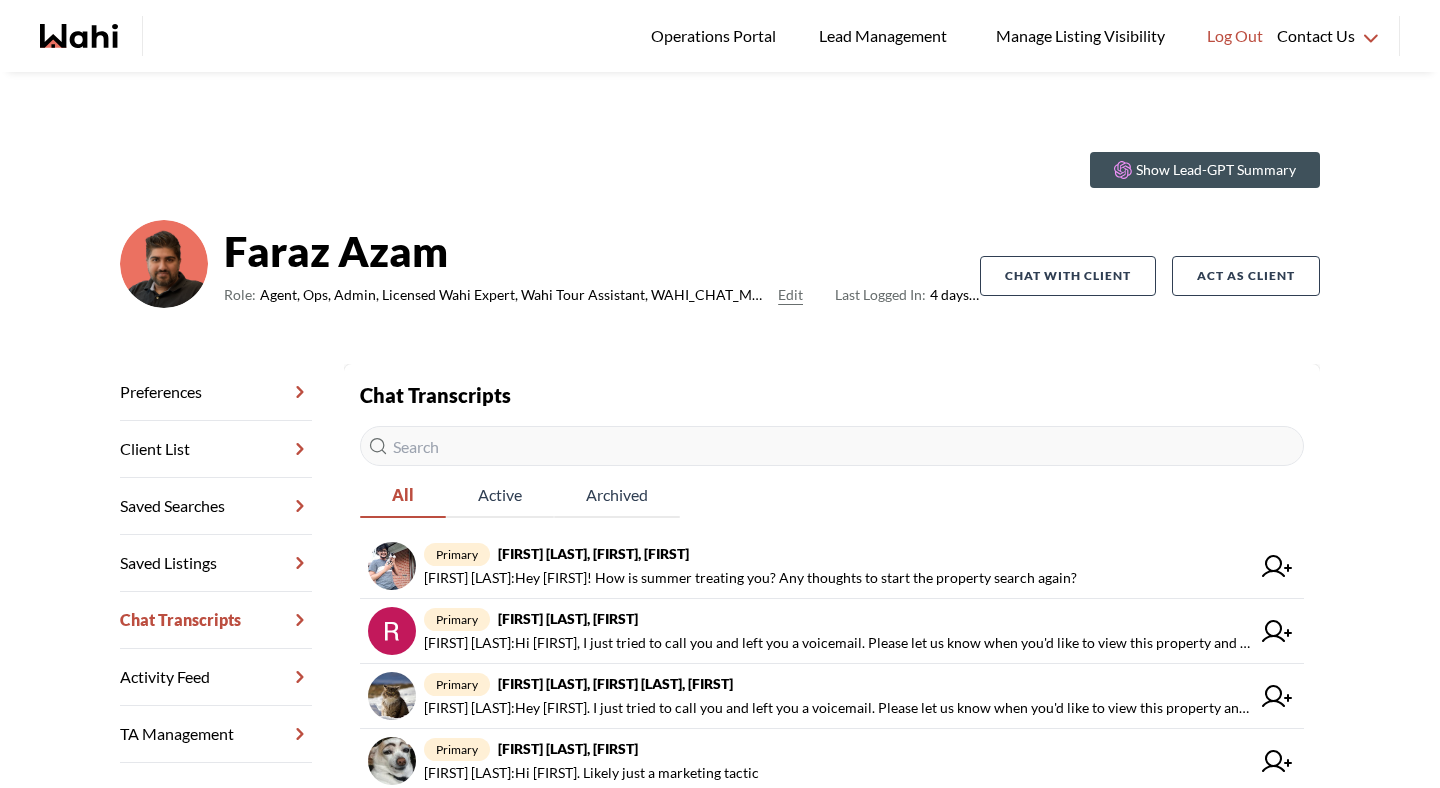 scroll, scrollTop: 0, scrollLeft: 0, axis: both 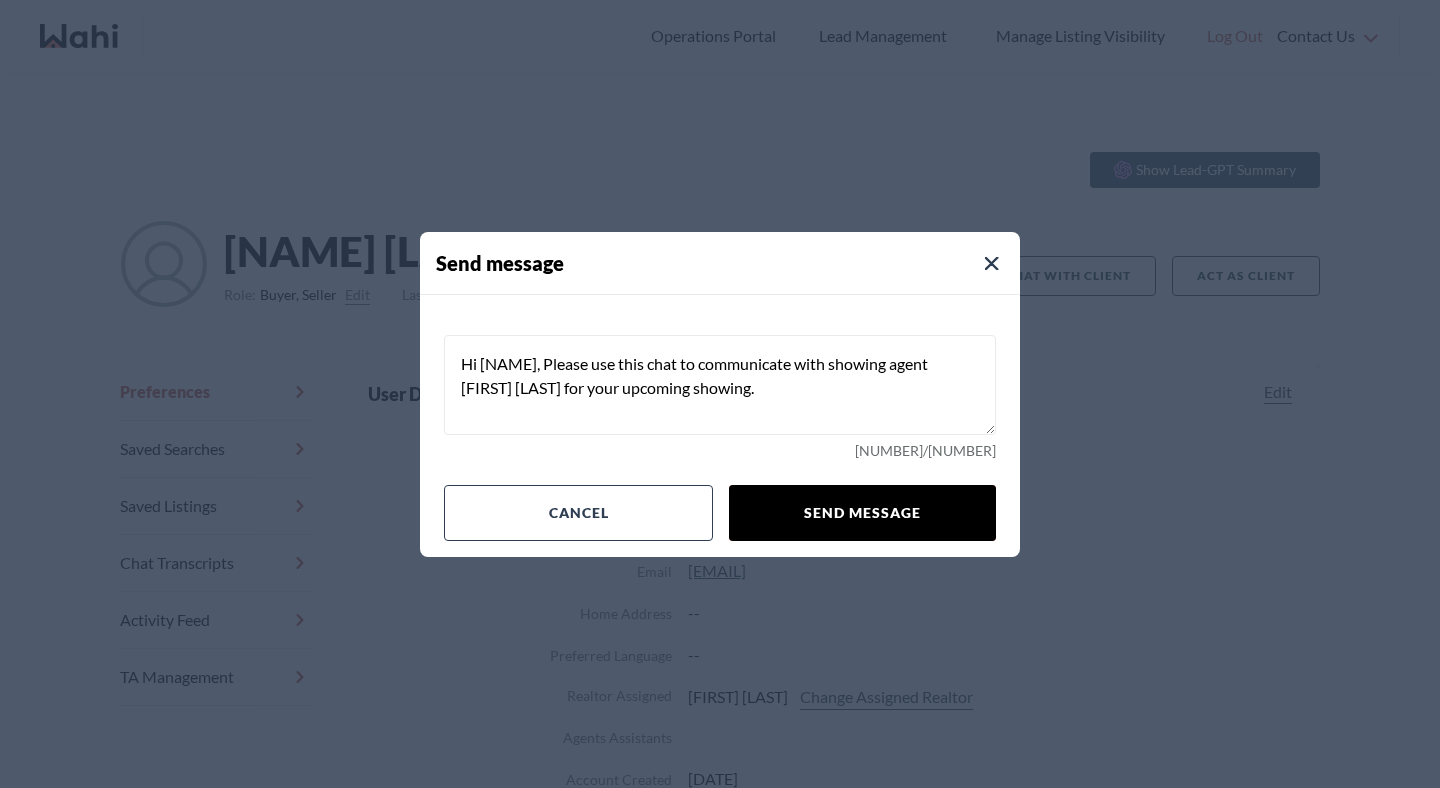 type on "Hi Omolara, Please use this chat to communicate with showing agent Paul Sharma for your upcoming showing." 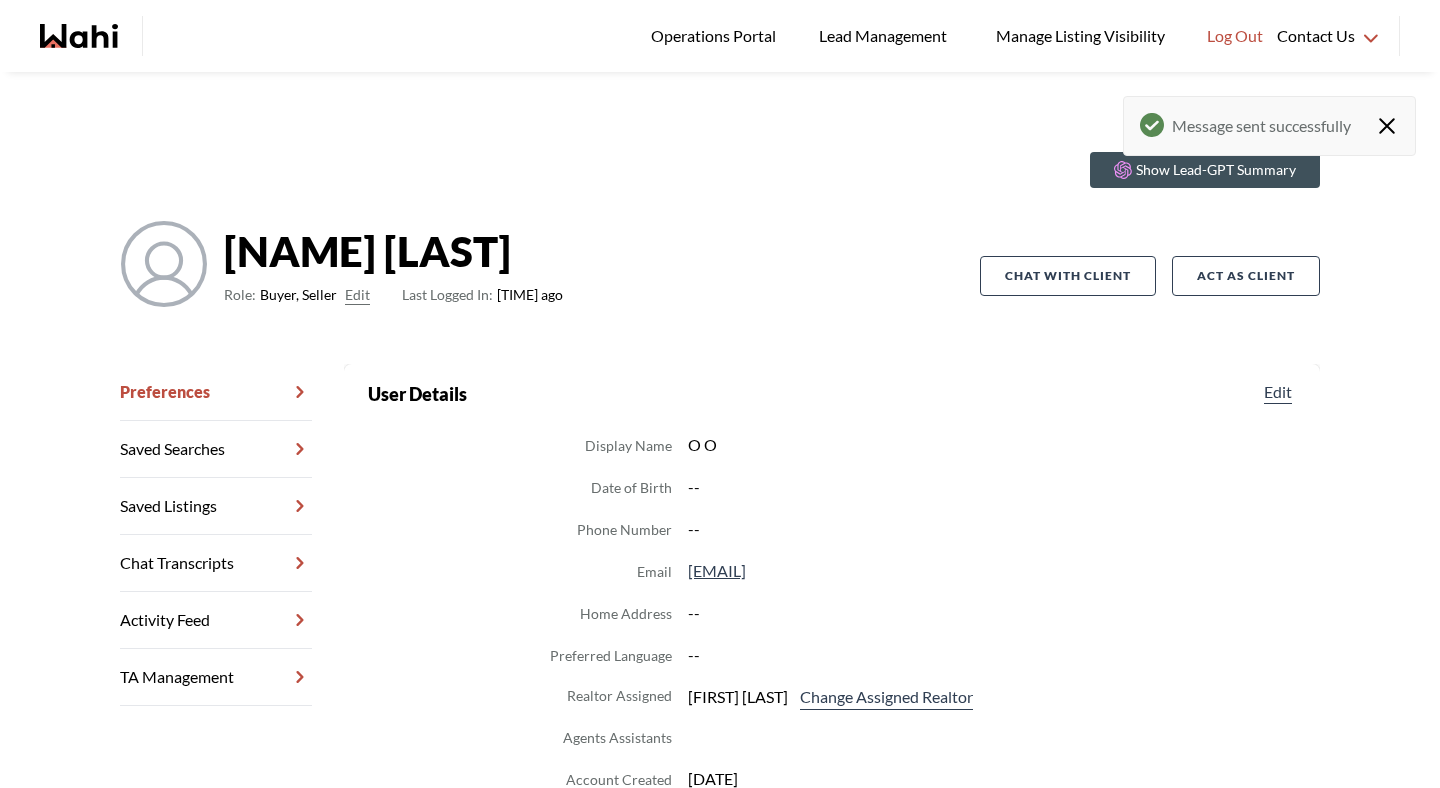 click on "Chat Transcripts" at bounding box center [216, 563] 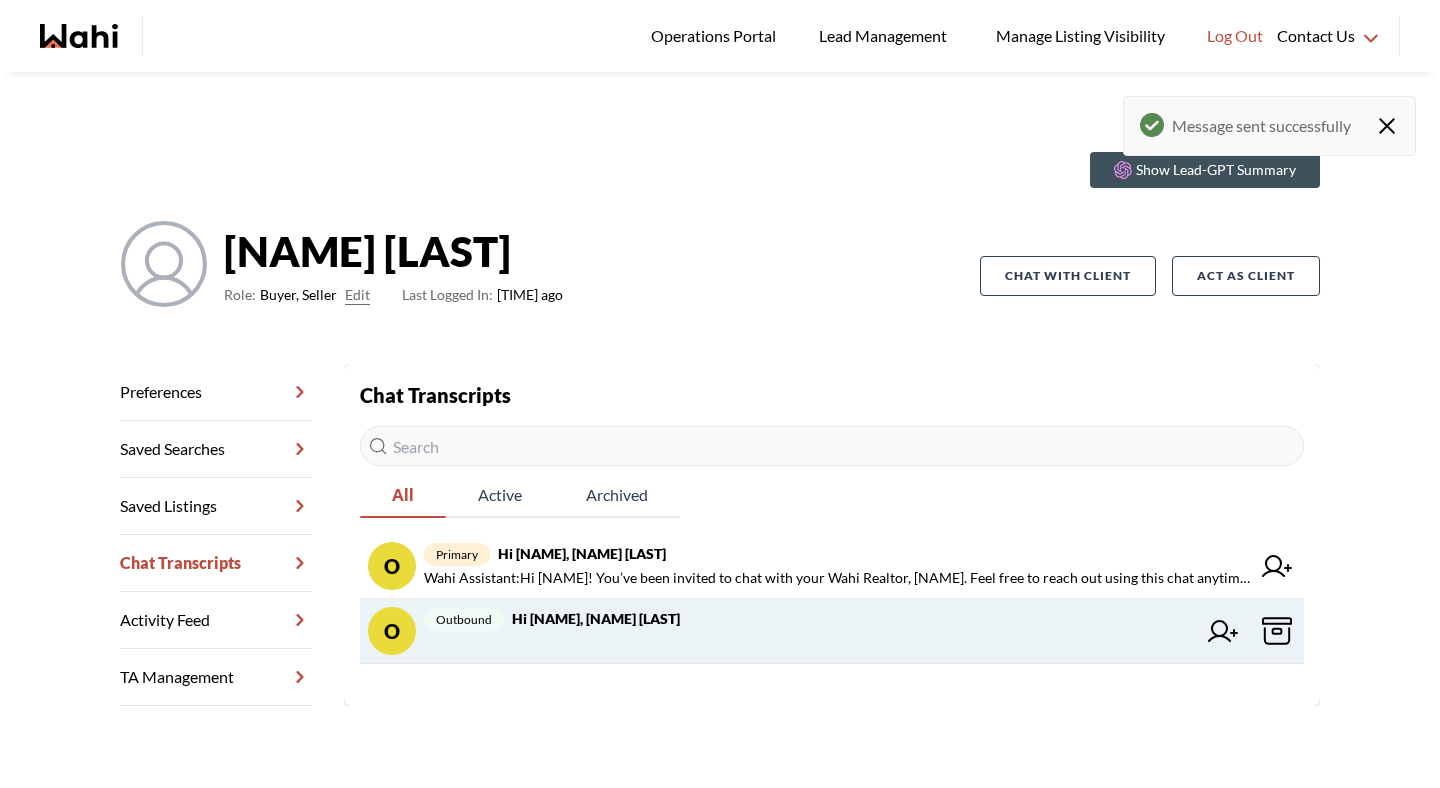click 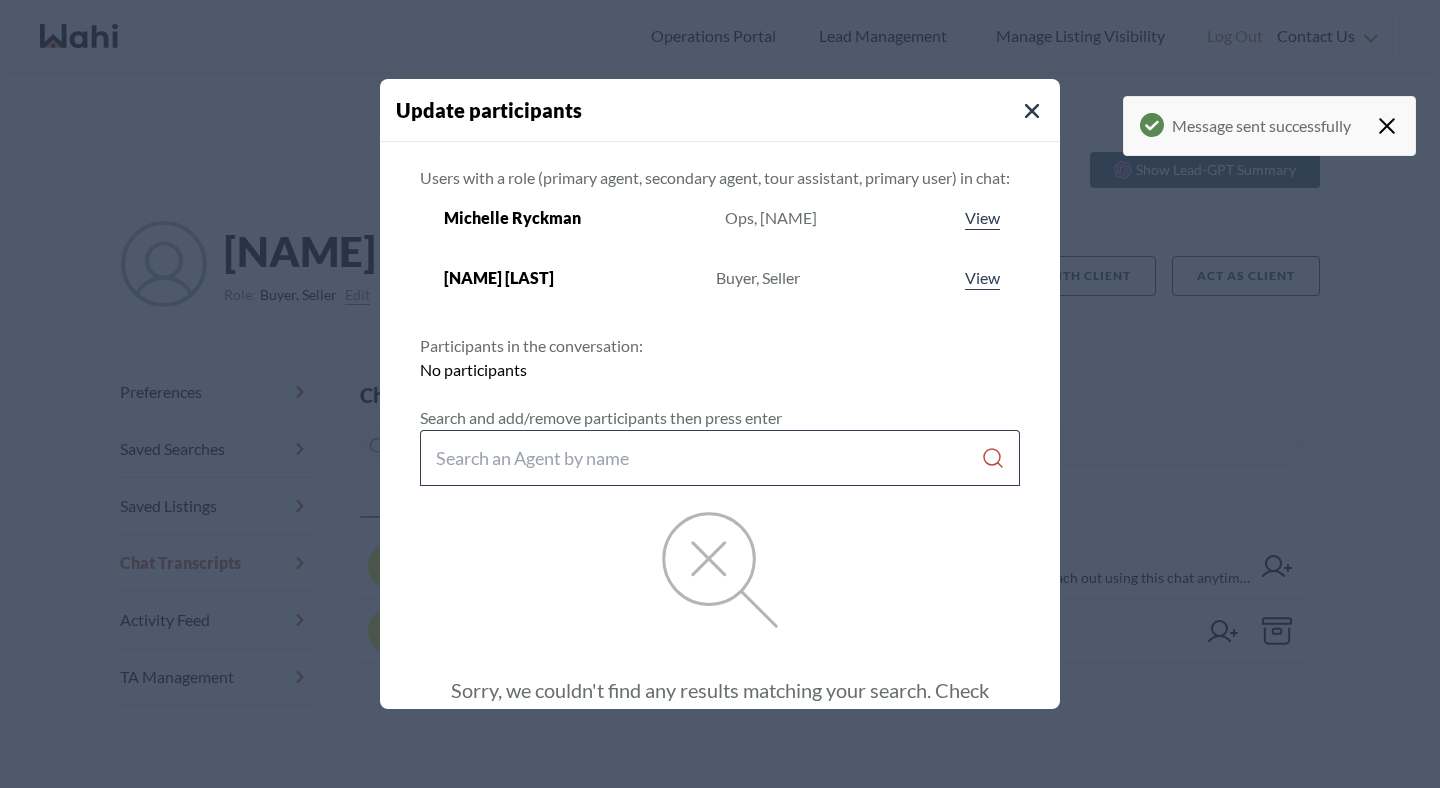 click at bounding box center (720, 458) 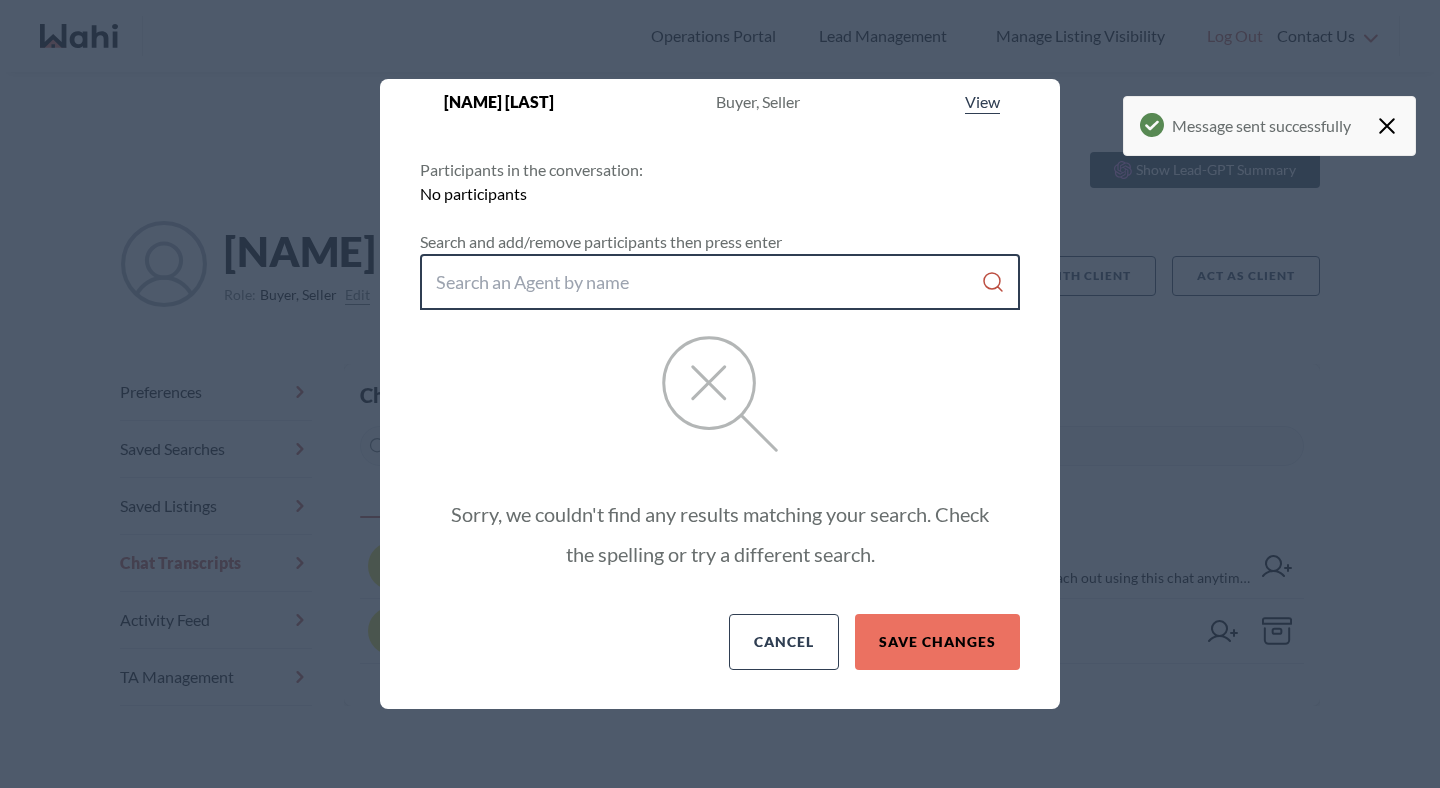 click at bounding box center (708, 282) 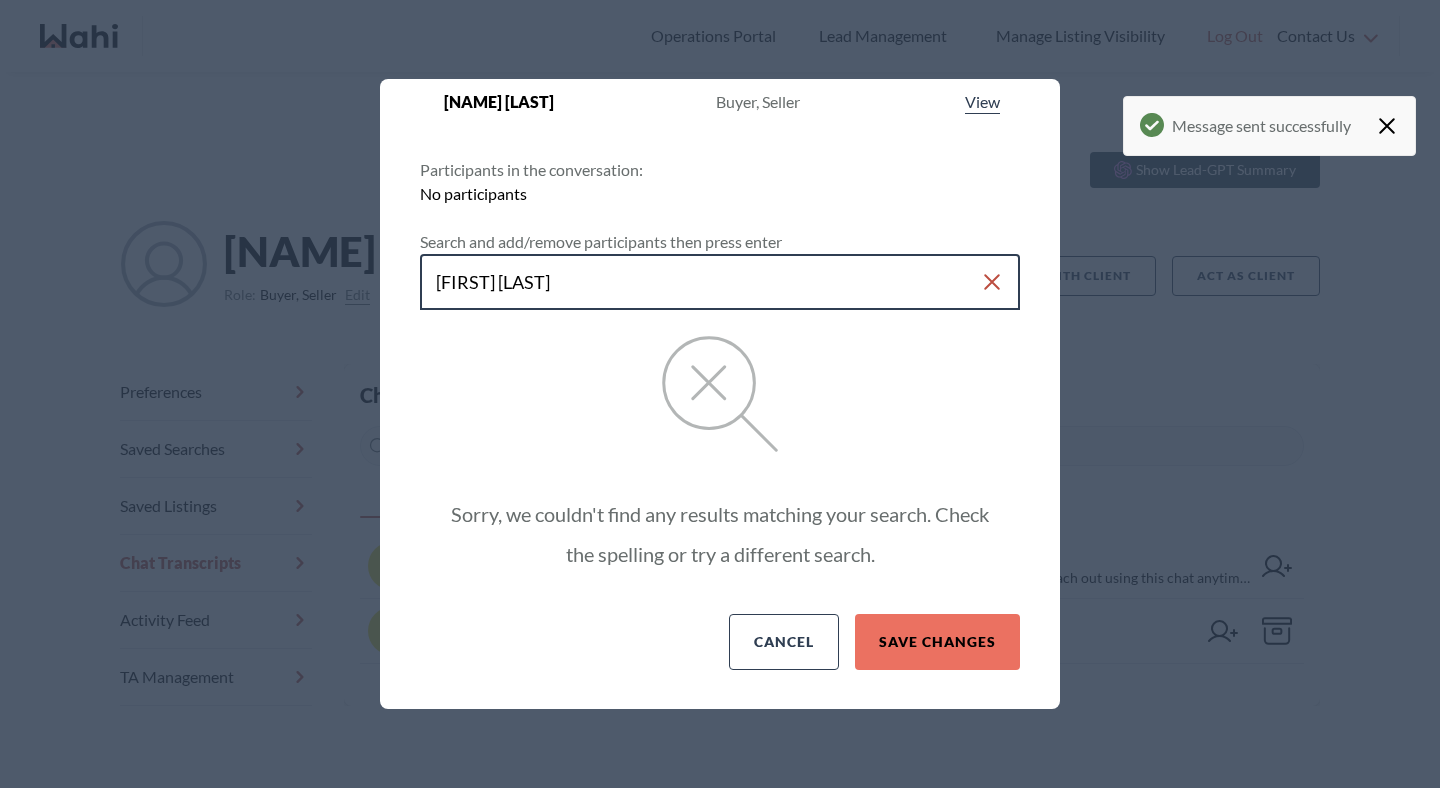 type on "paul sharma" 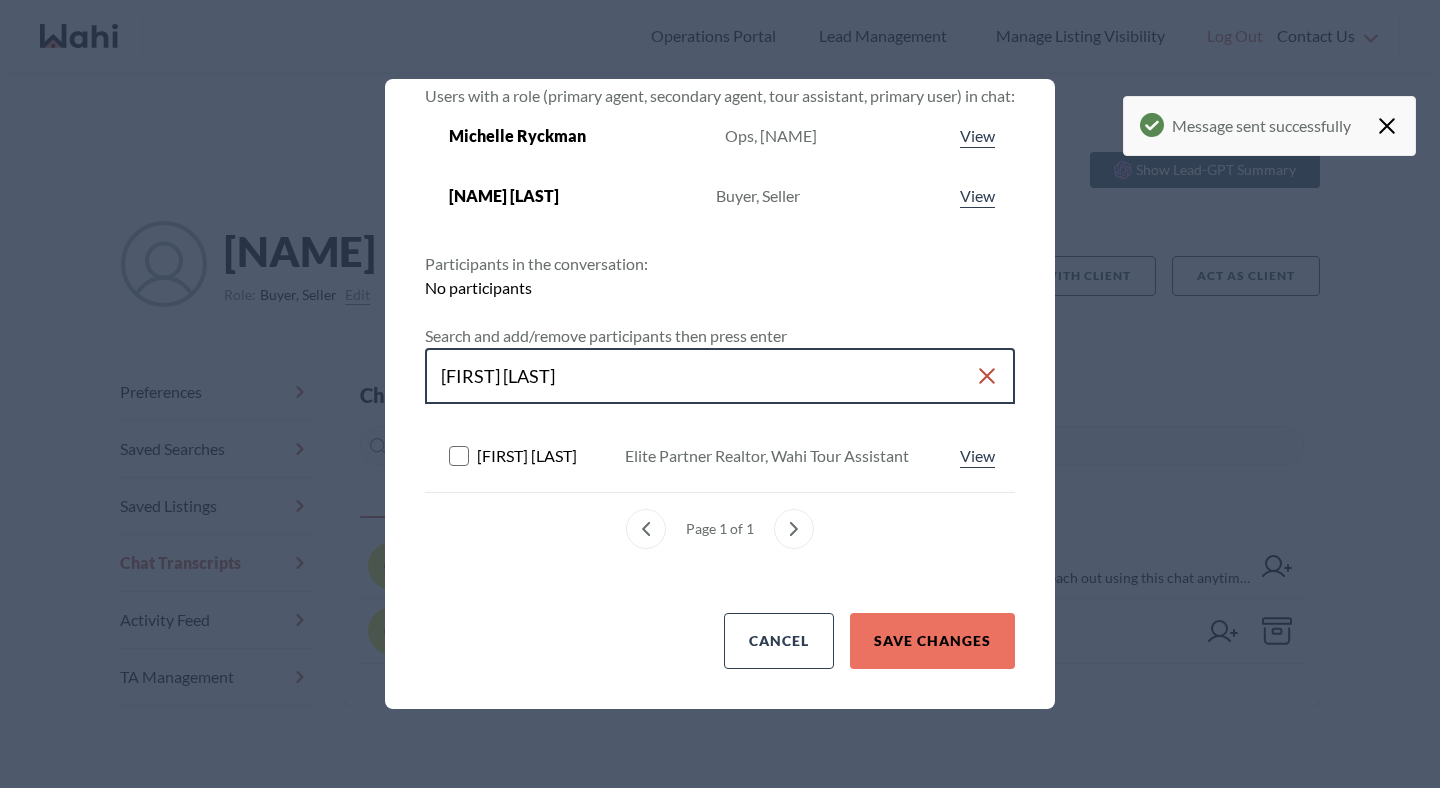 scroll, scrollTop: 81, scrollLeft: 0, axis: vertical 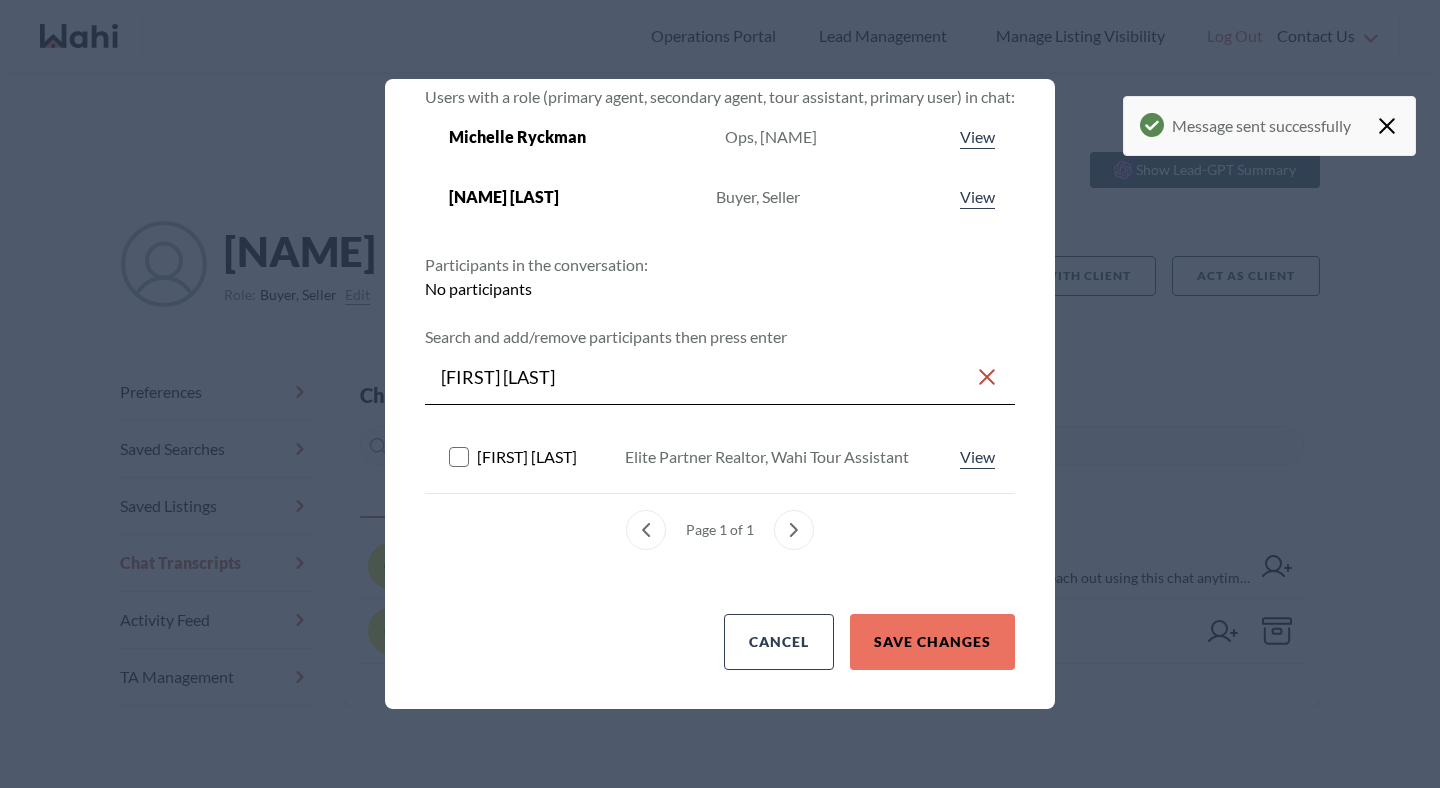 click 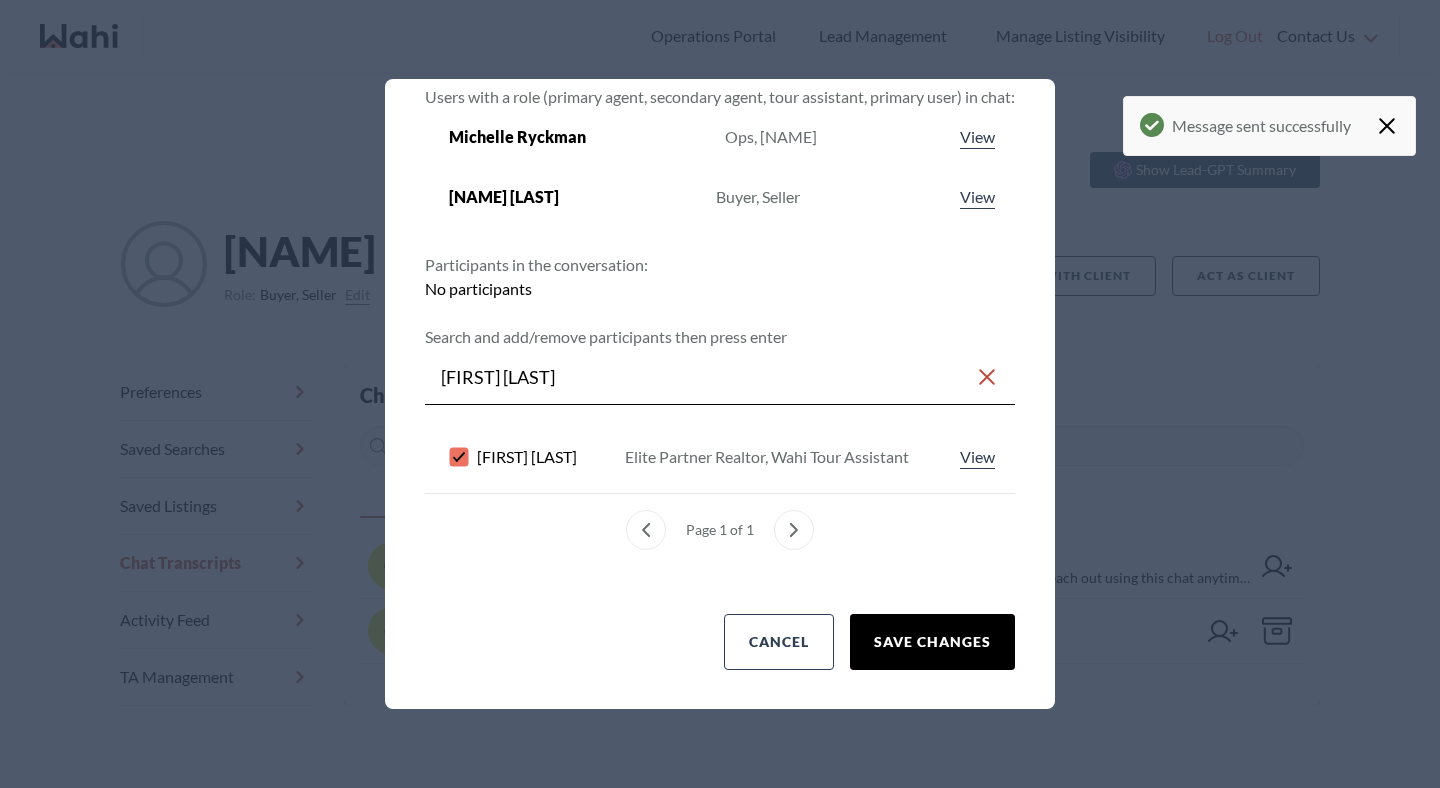 click on "Save changes" at bounding box center [932, 642] 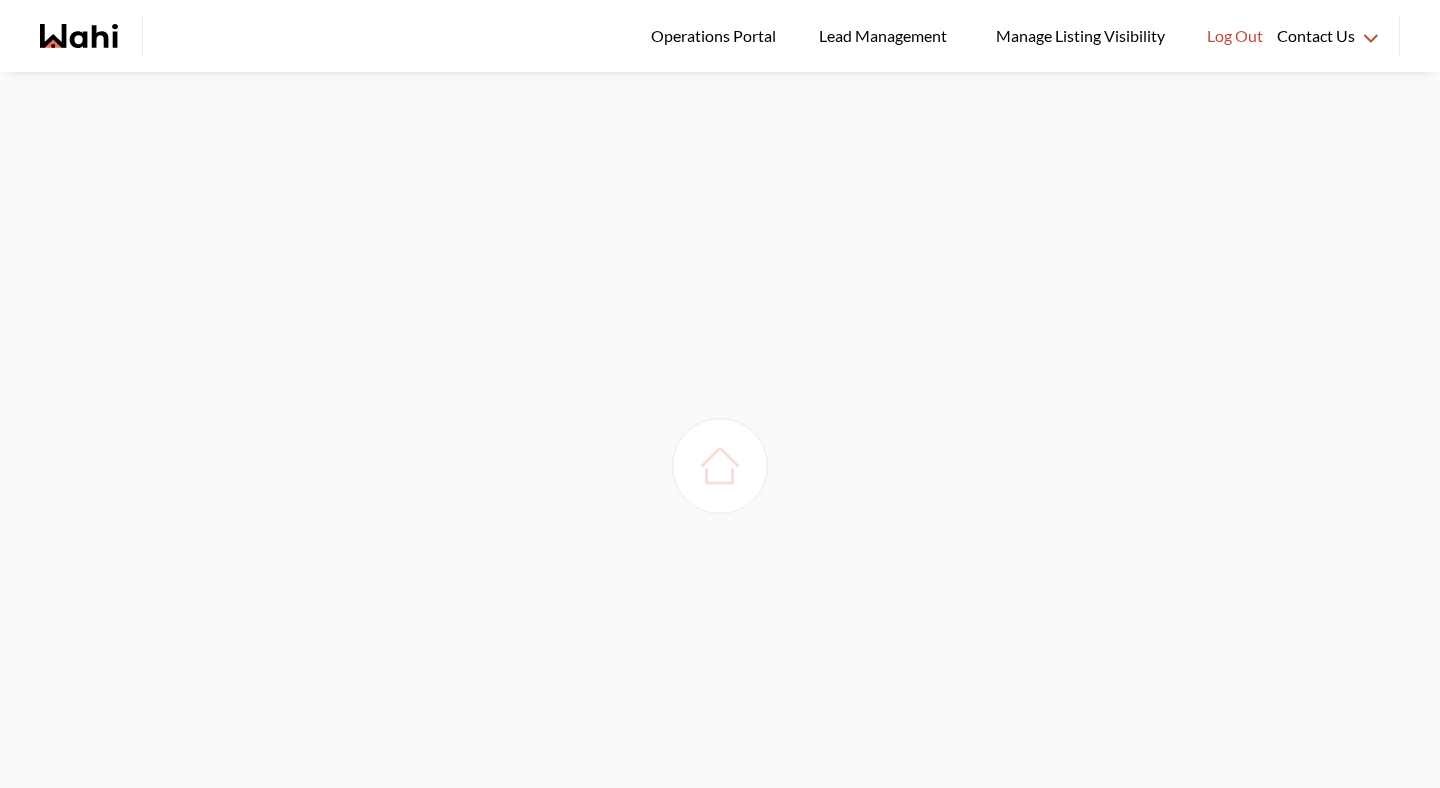 scroll, scrollTop: 0, scrollLeft: 0, axis: both 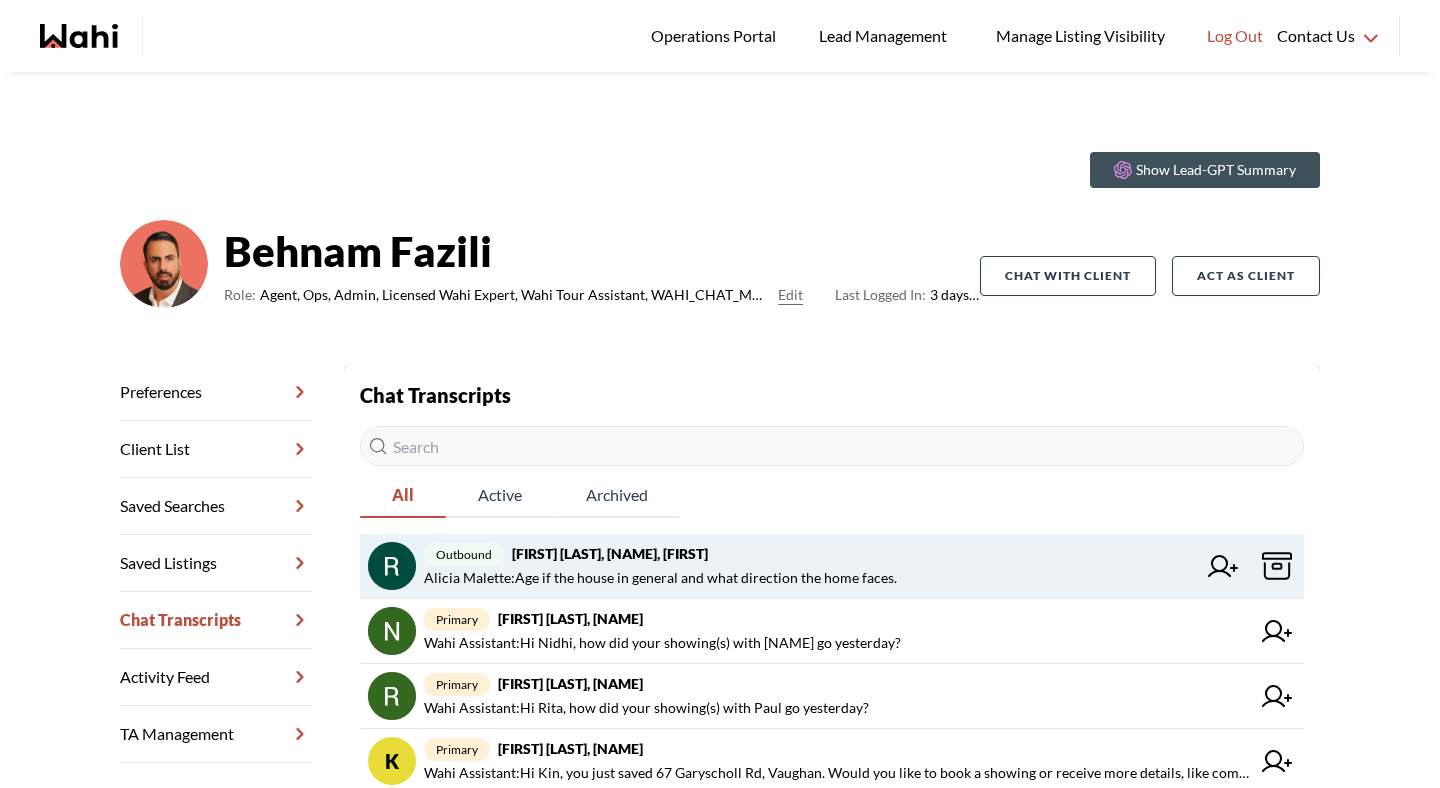 click on "Alicia Malette :  Age if the house in general and what direction the home faces." at bounding box center (810, 578) 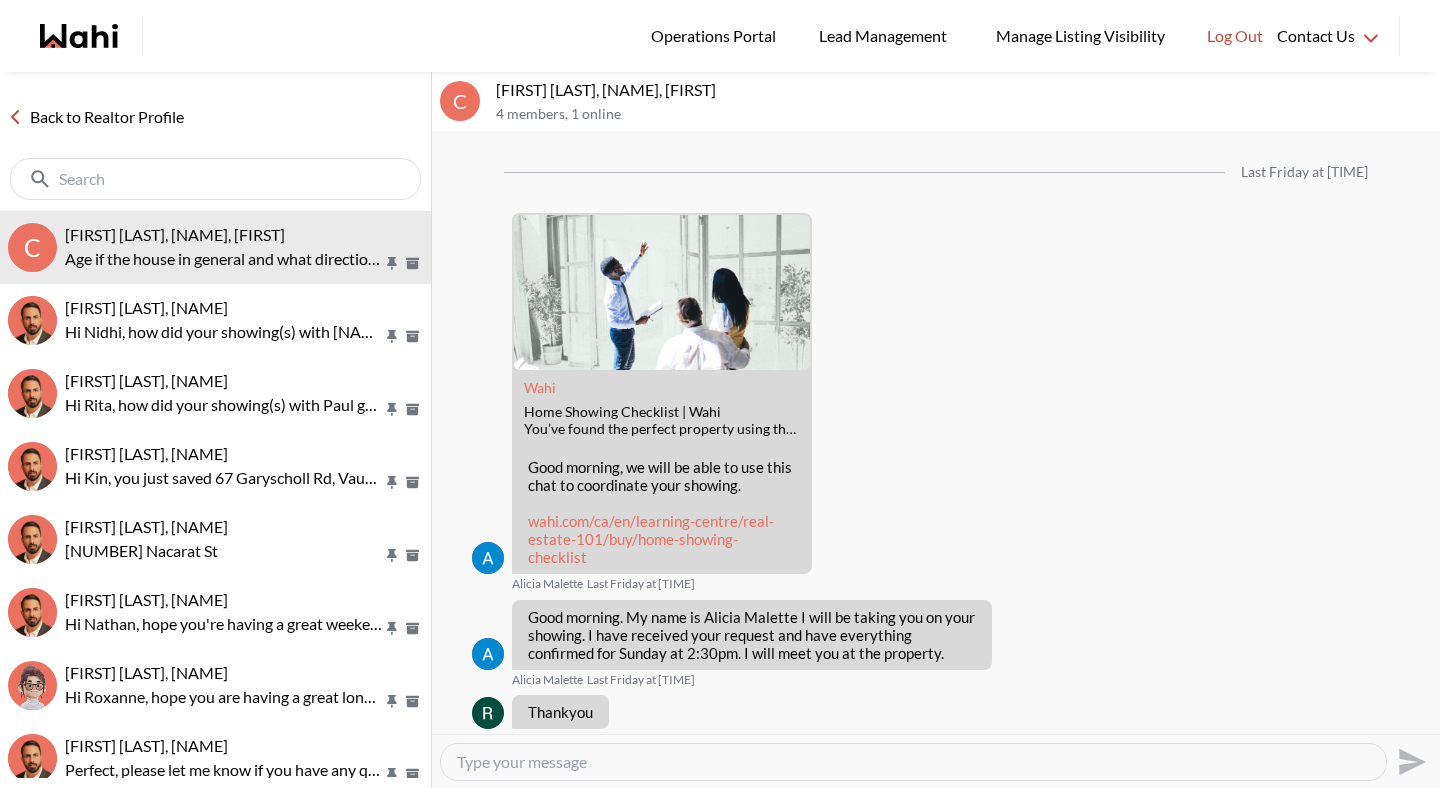 scroll, scrollTop: 251, scrollLeft: 0, axis: vertical 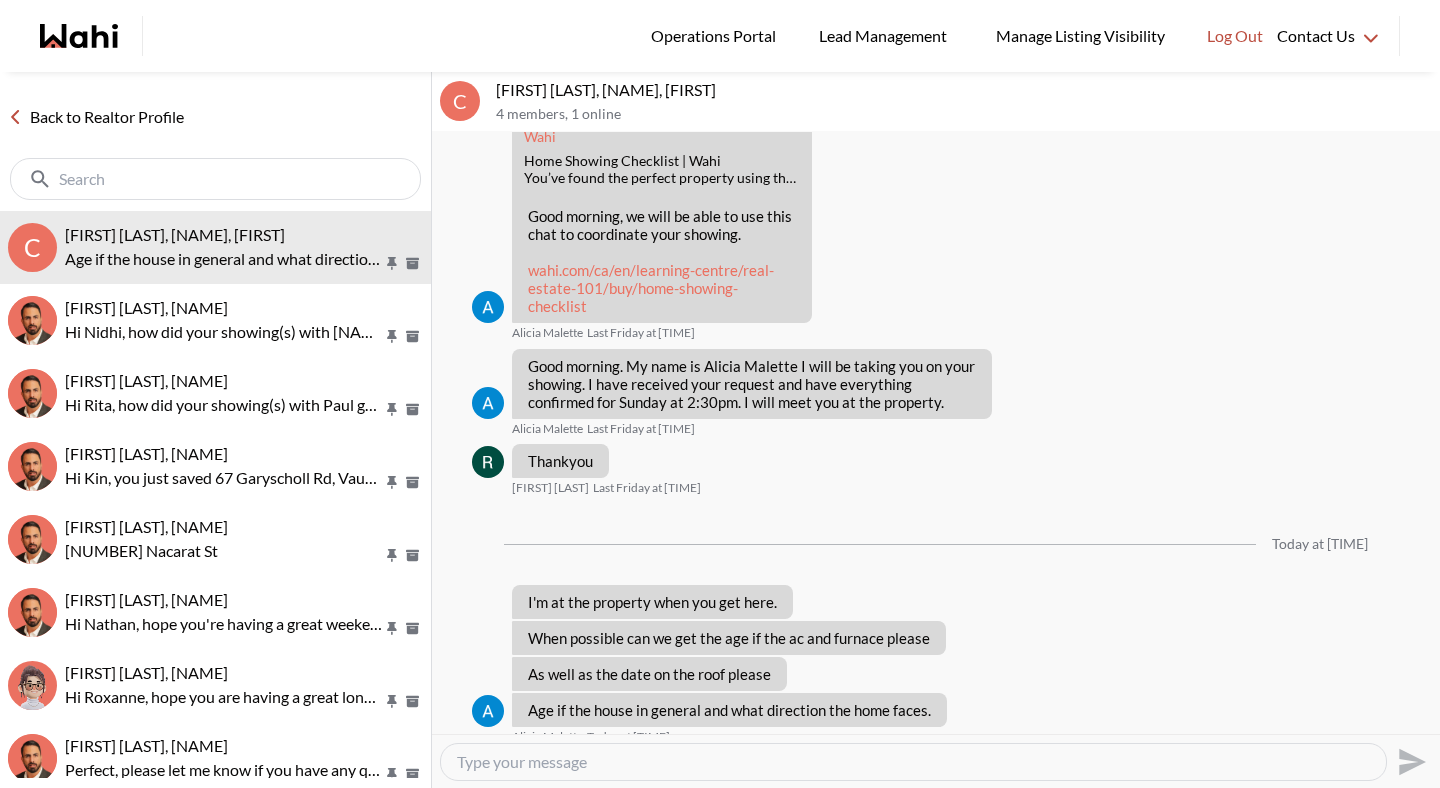 click at bounding box center [913, 762] 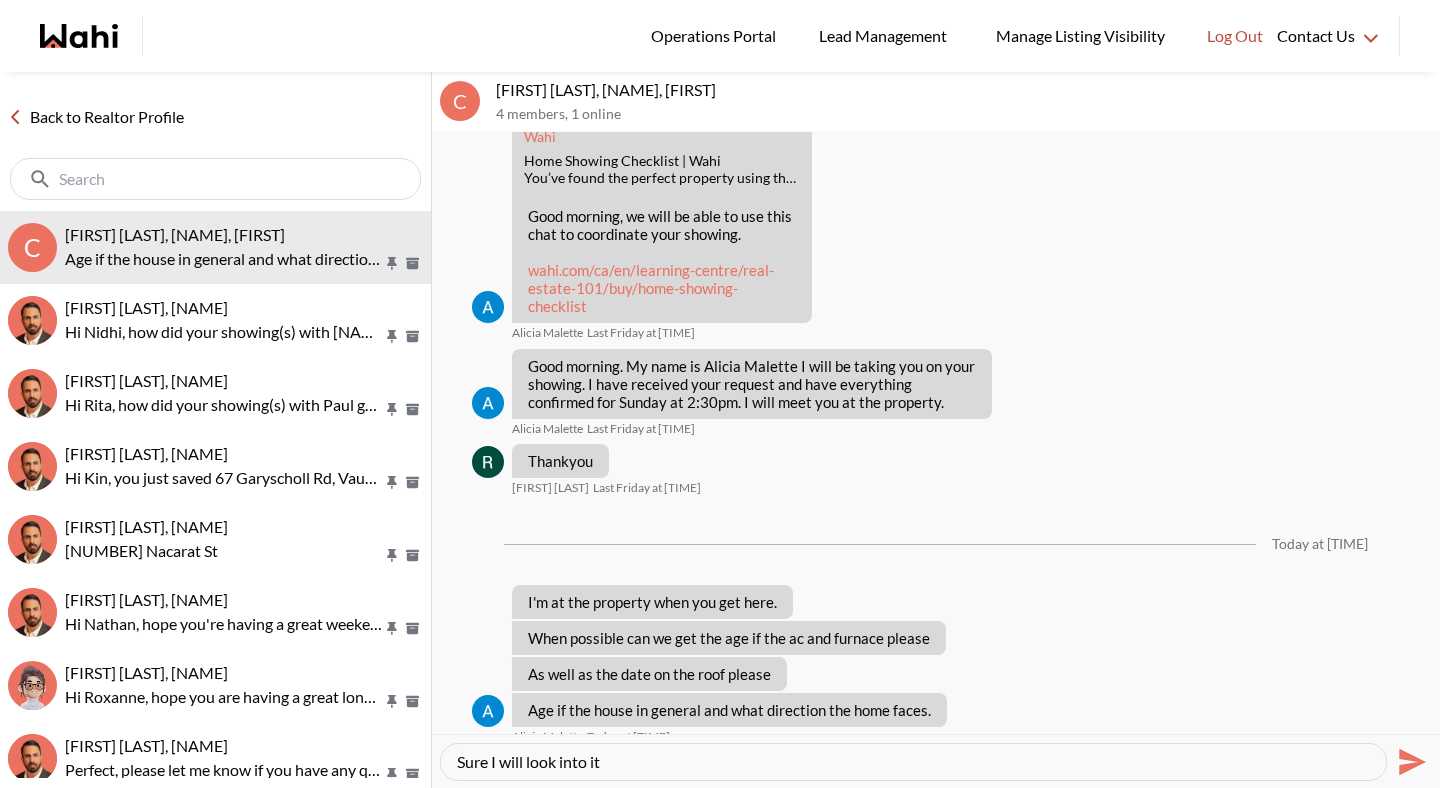 type on "Sure I will look into it1" 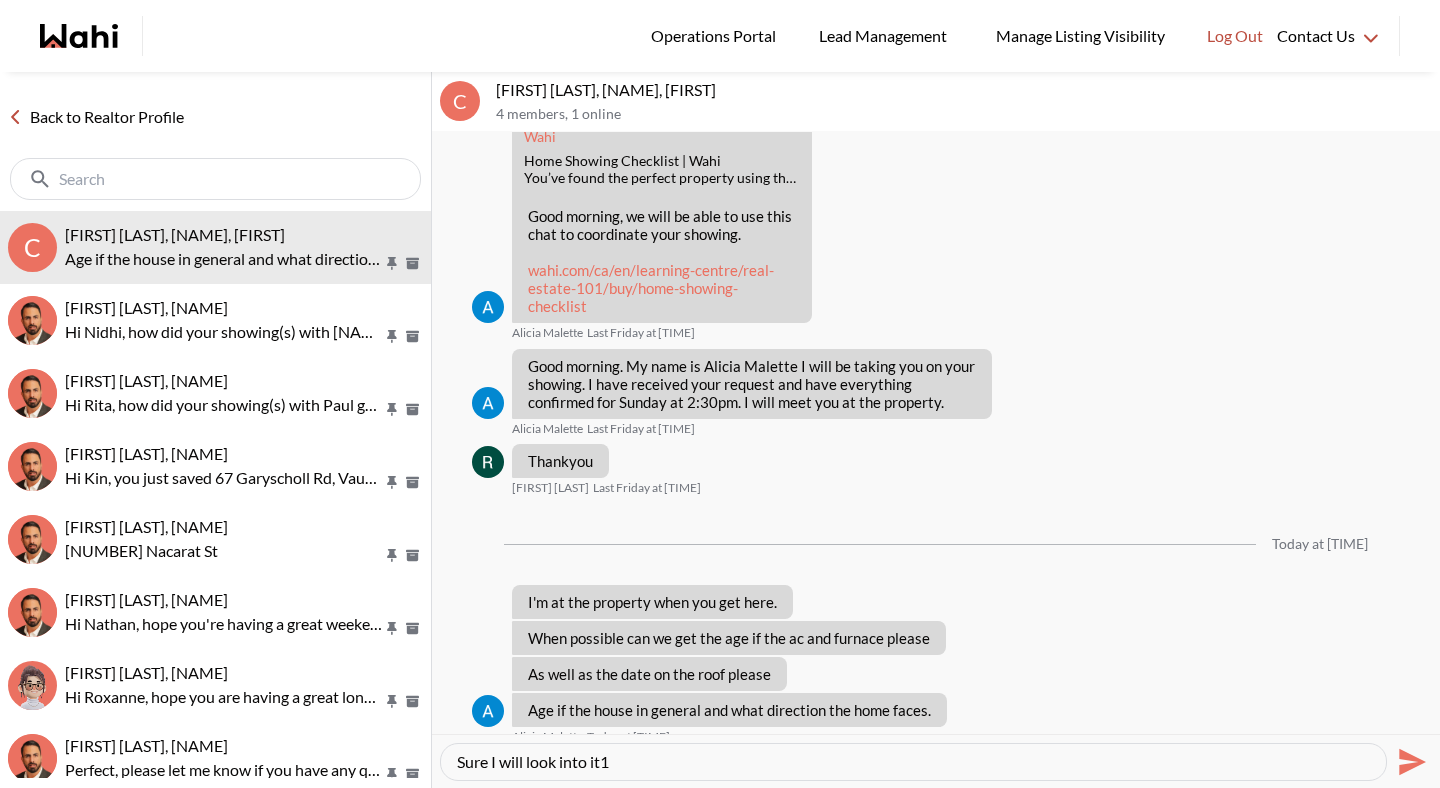 type 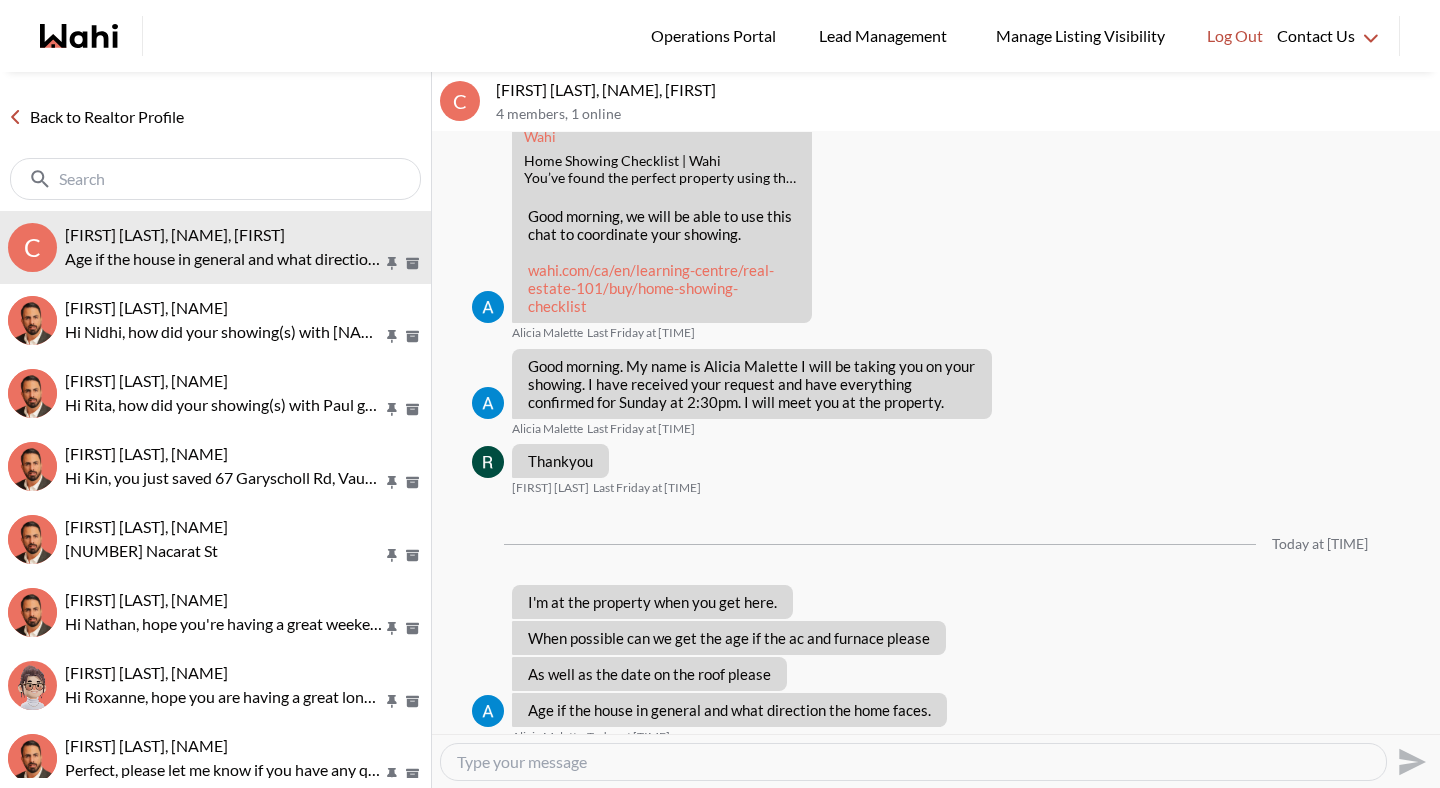 scroll, scrollTop: 311, scrollLeft: 0, axis: vertical 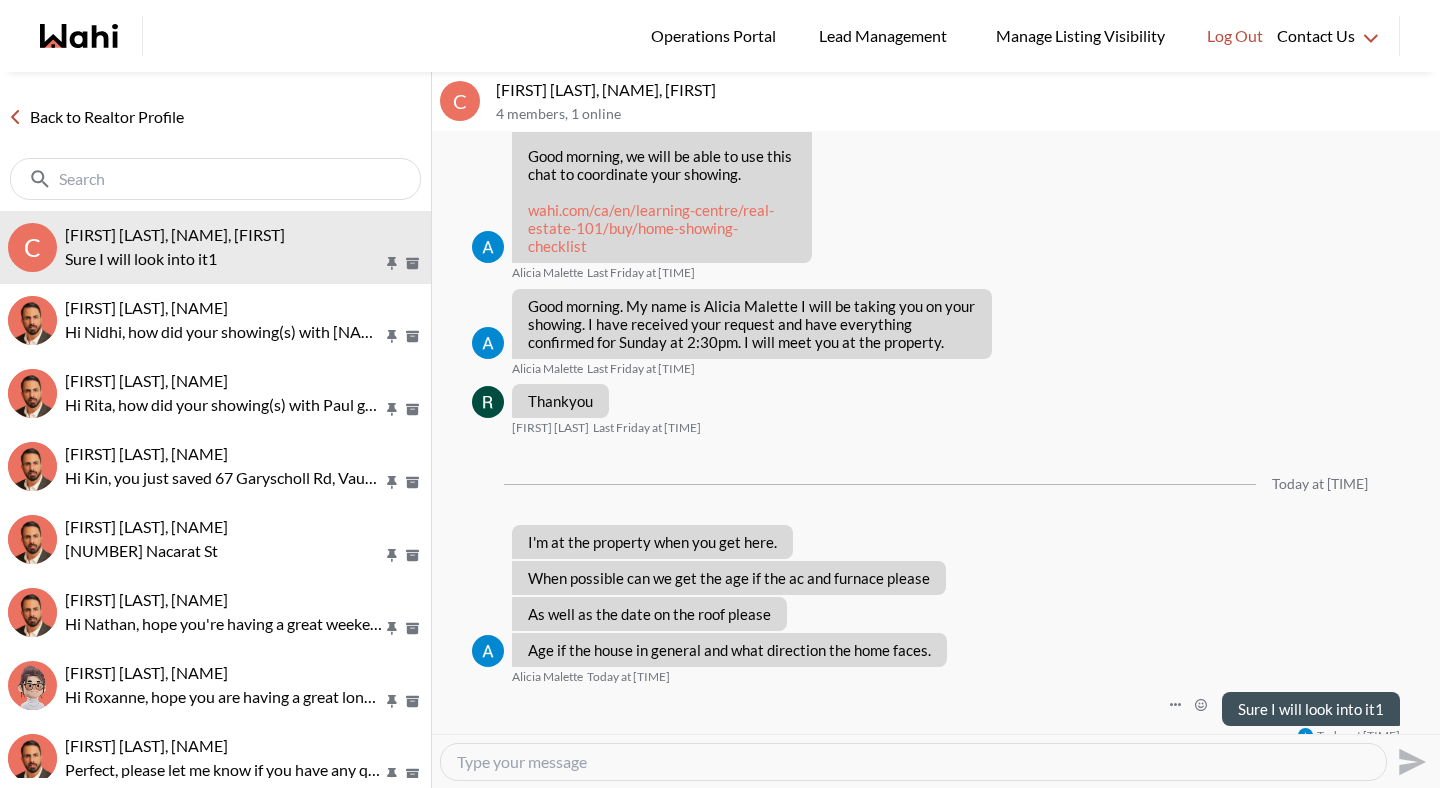 click on "Sure I will look into it1" at bounding box center (1311, 709) 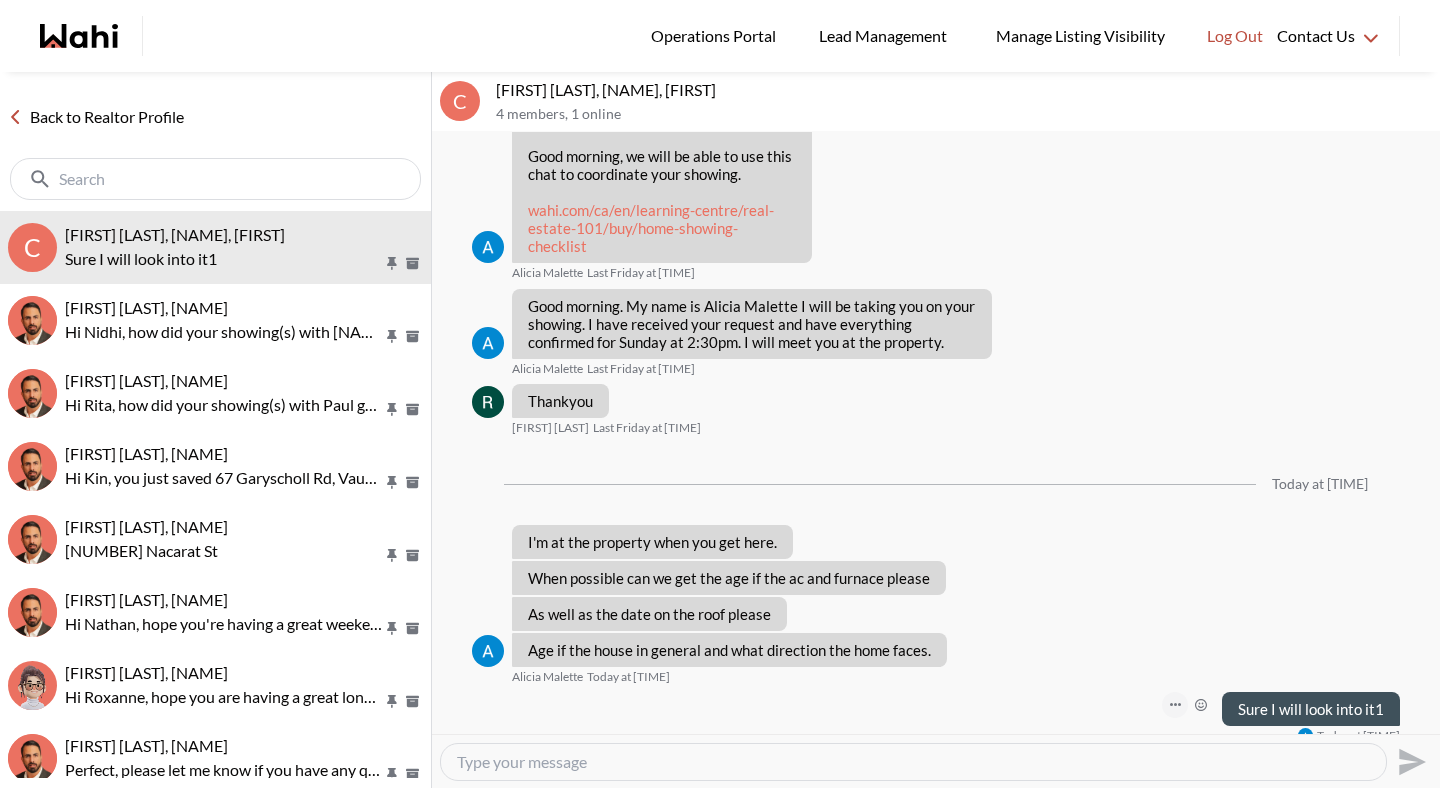 click at bounding box center [1175, 705] 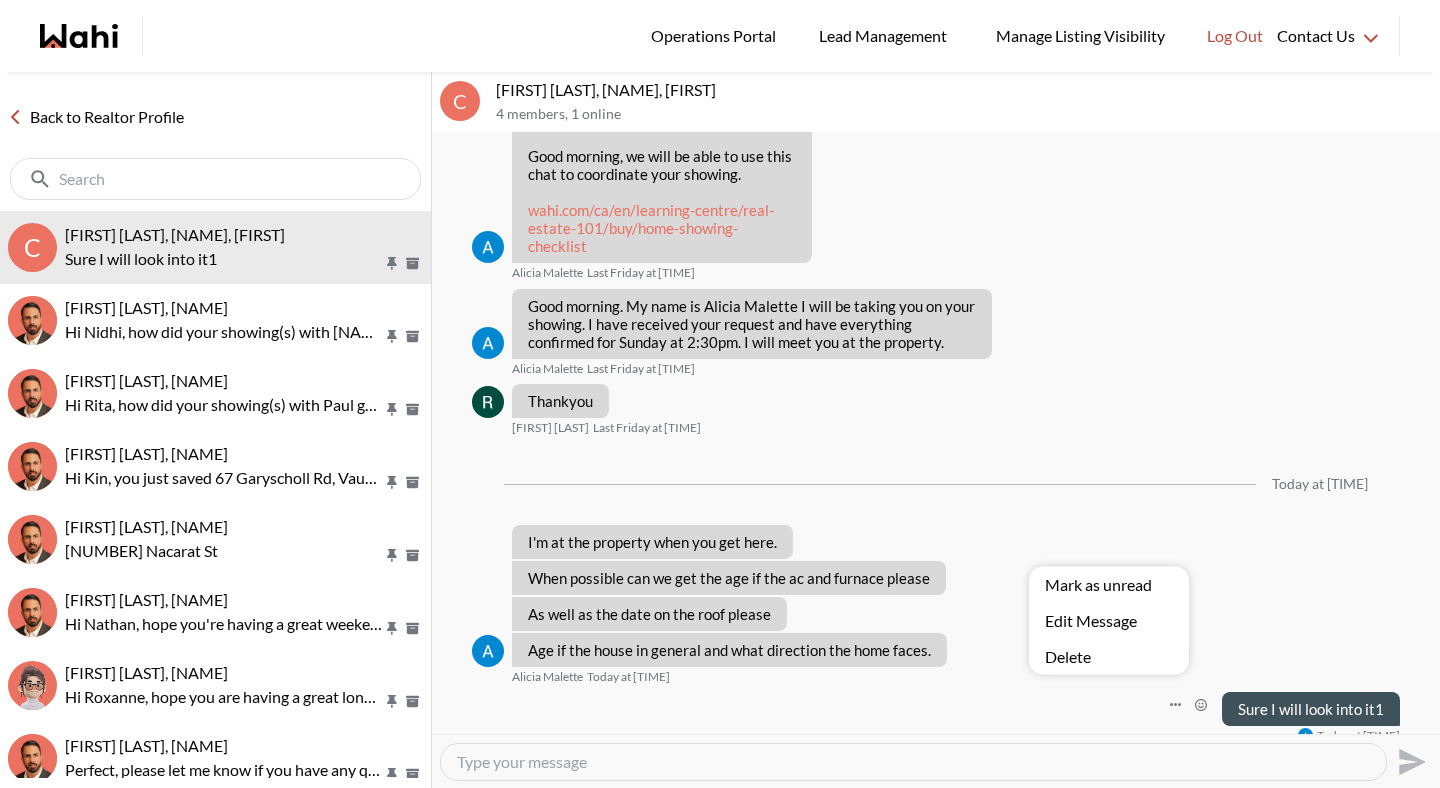 click on "Edit Message" at bounding box center (1109, 621) 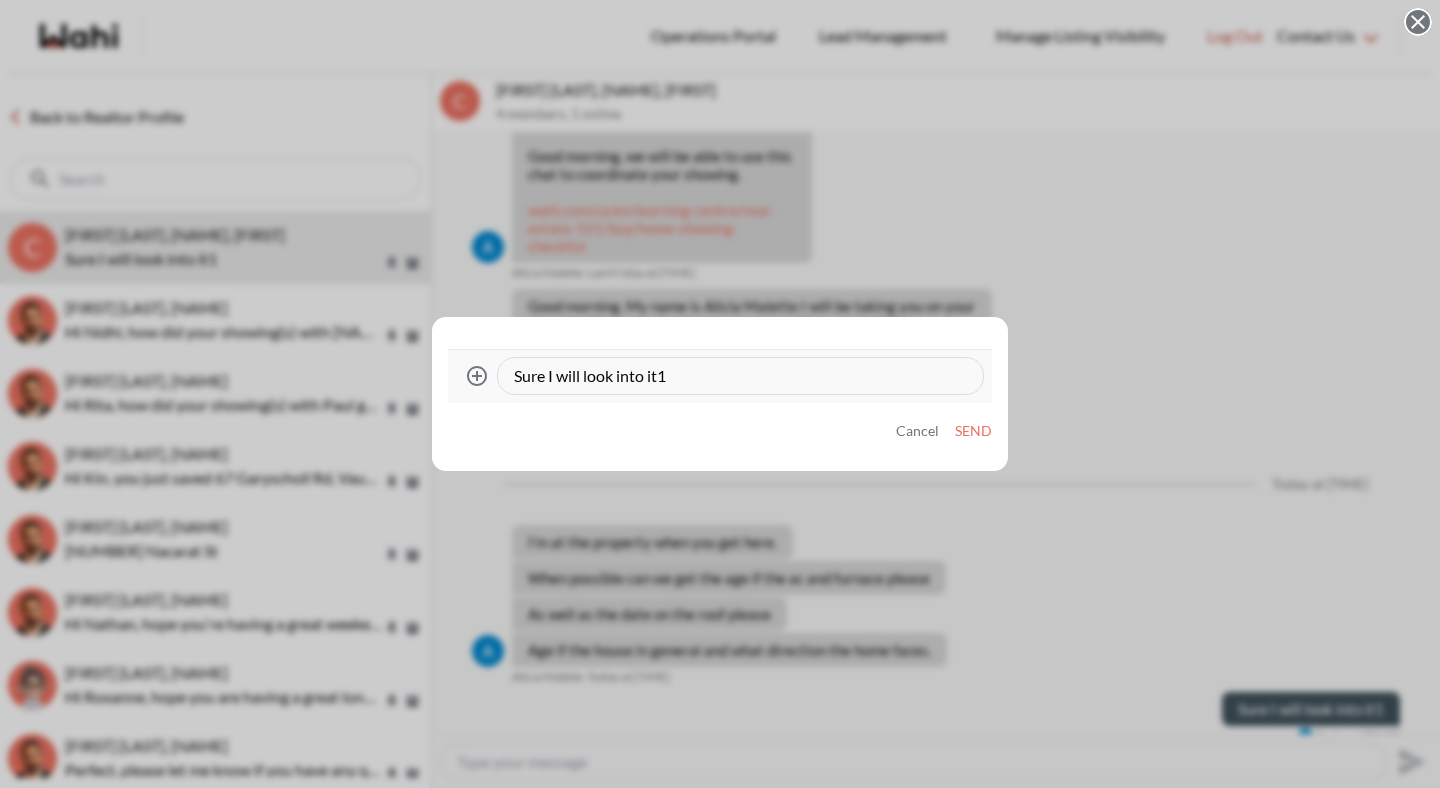 click on "Sure I will look into it1" at bounding box center [740, 376] 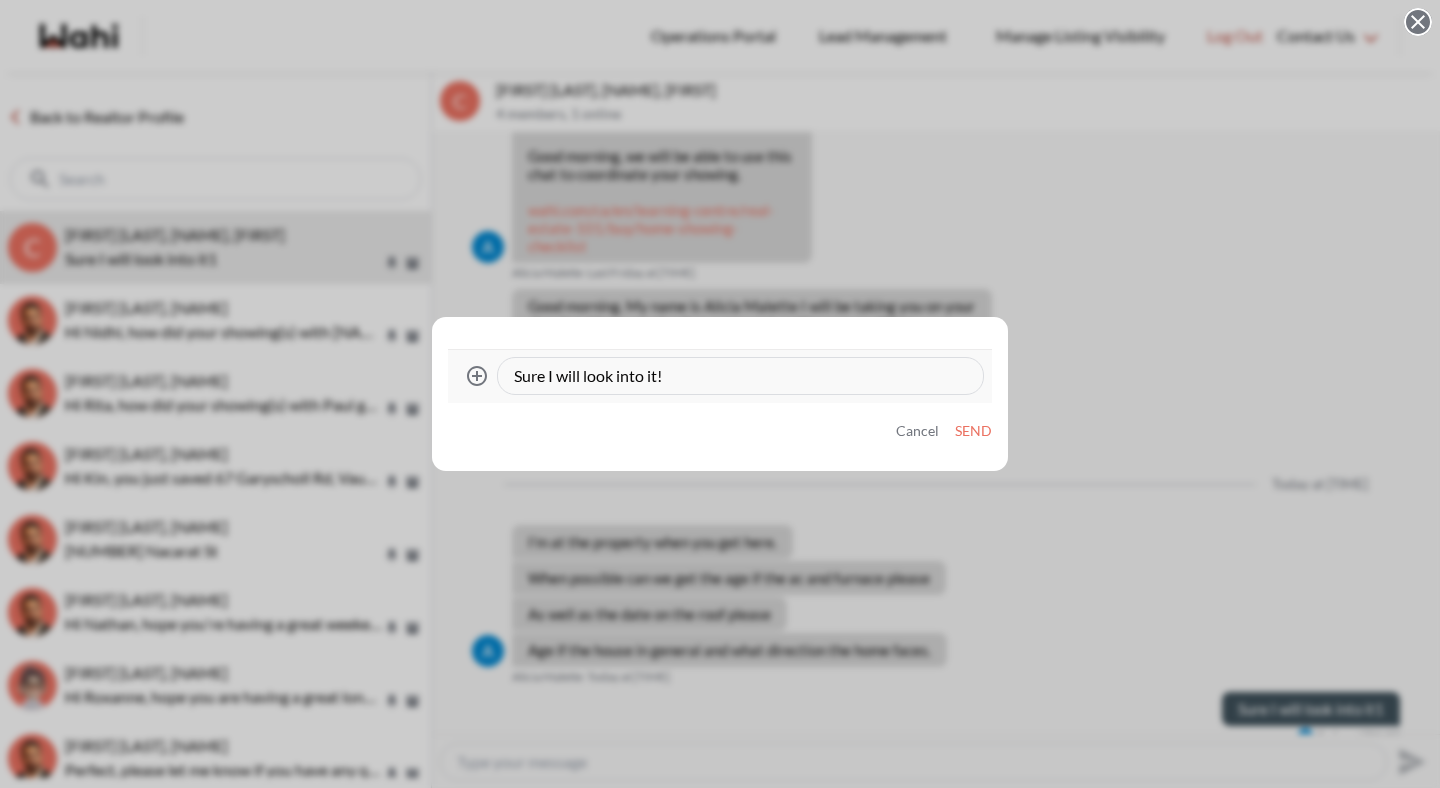 type on "Sure I will look into it!" 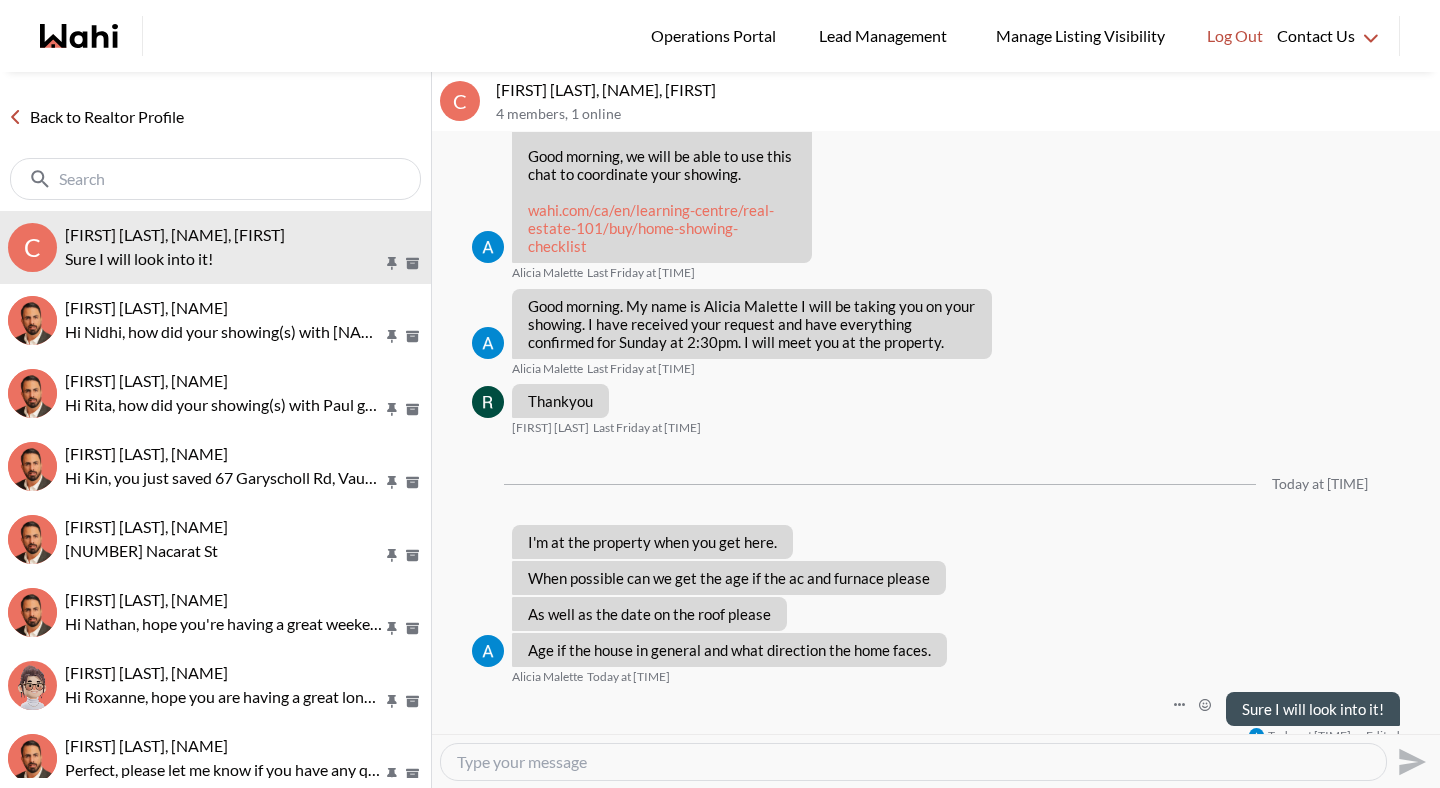 click at bounding box center (913, 762) 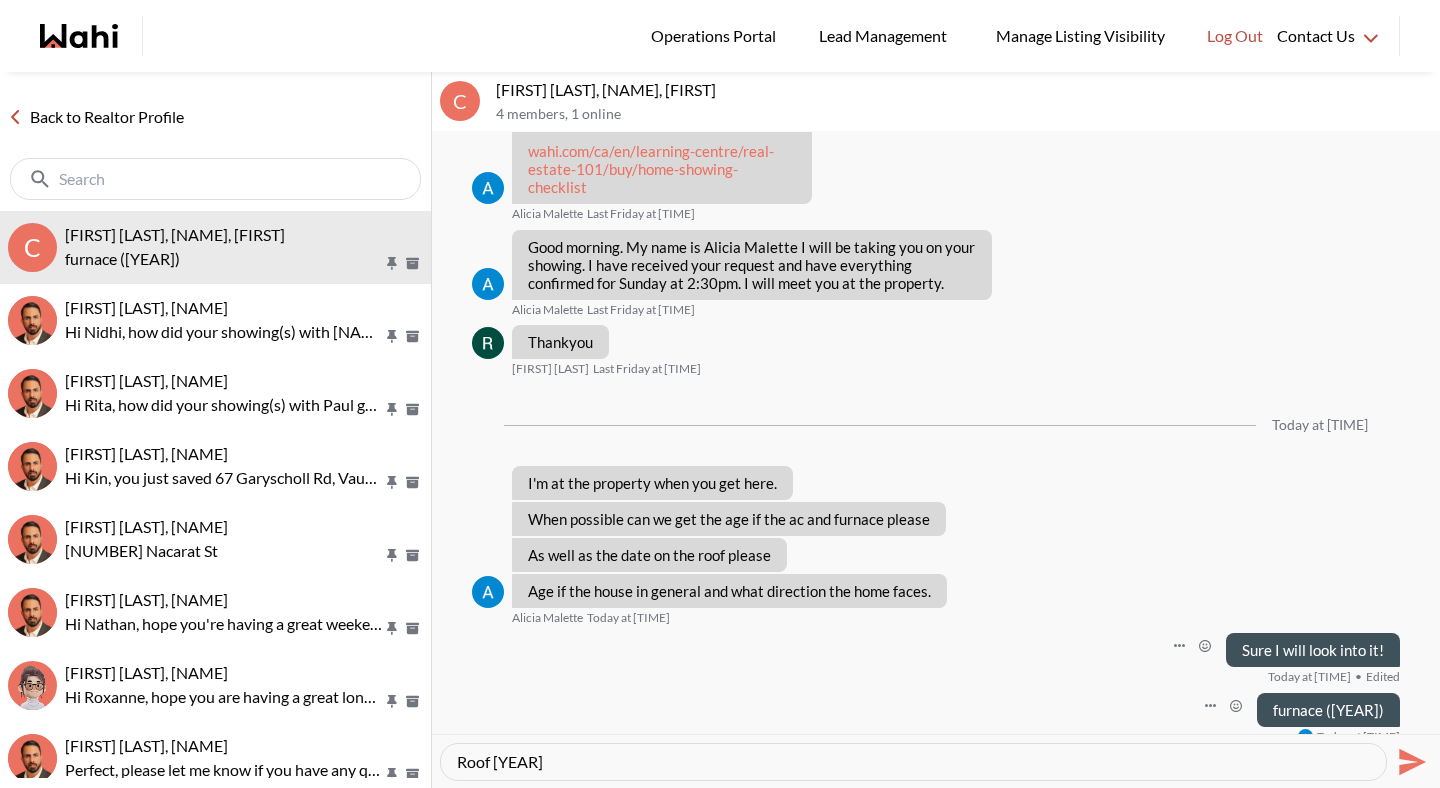 type on "Roof [YEAR]" 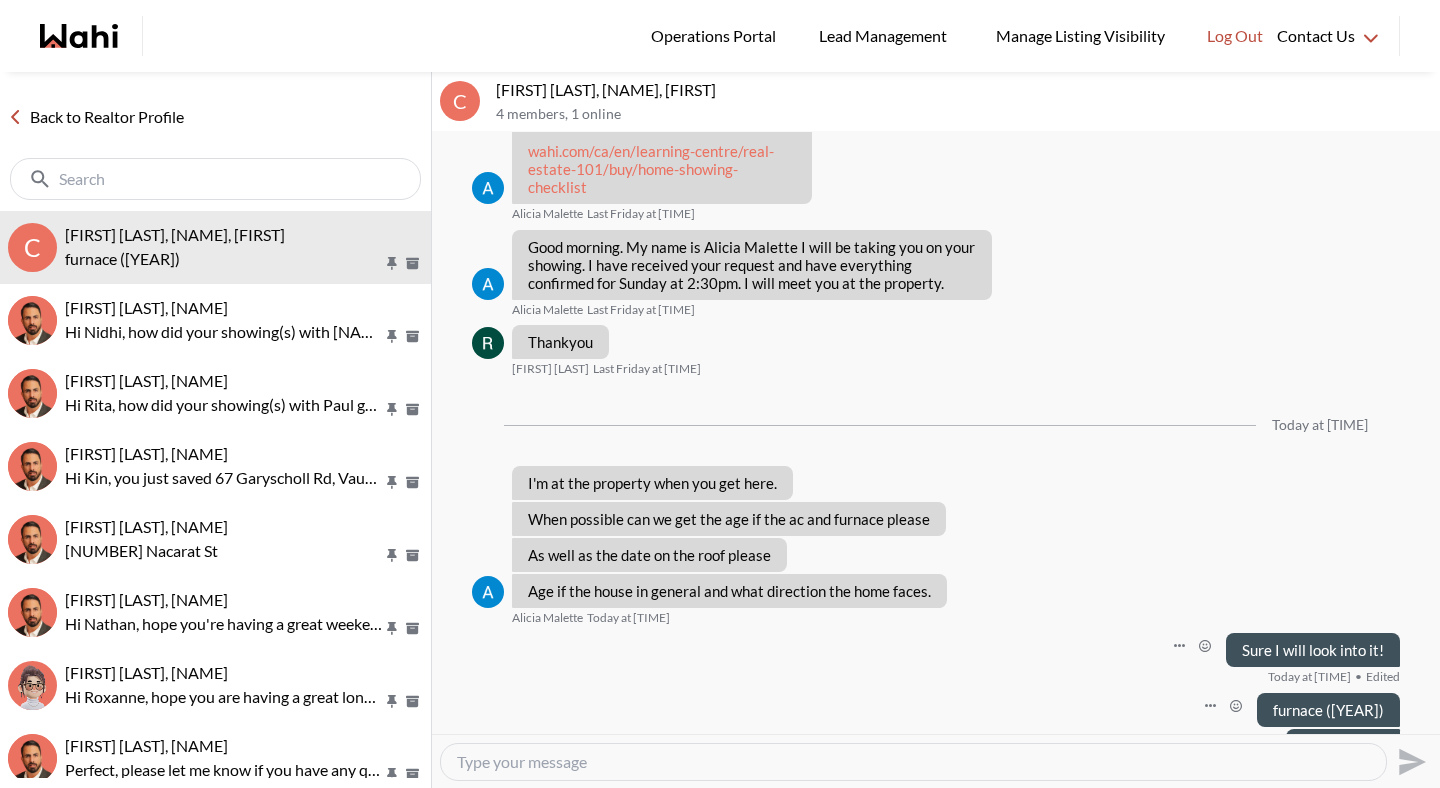 scroll, scrollTop: 406, scrollLeft: 0, axis: vertical 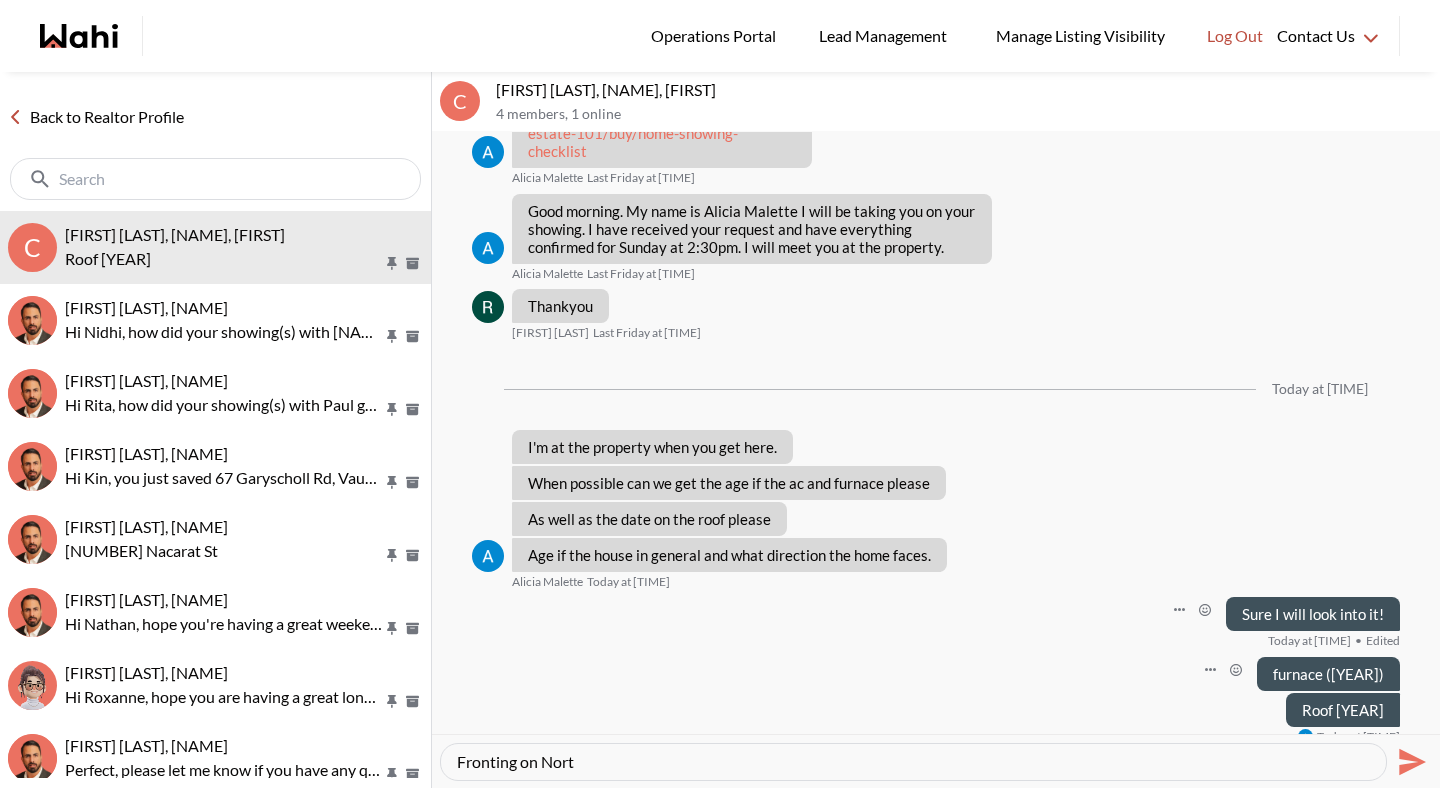 type on "Fronting on North" 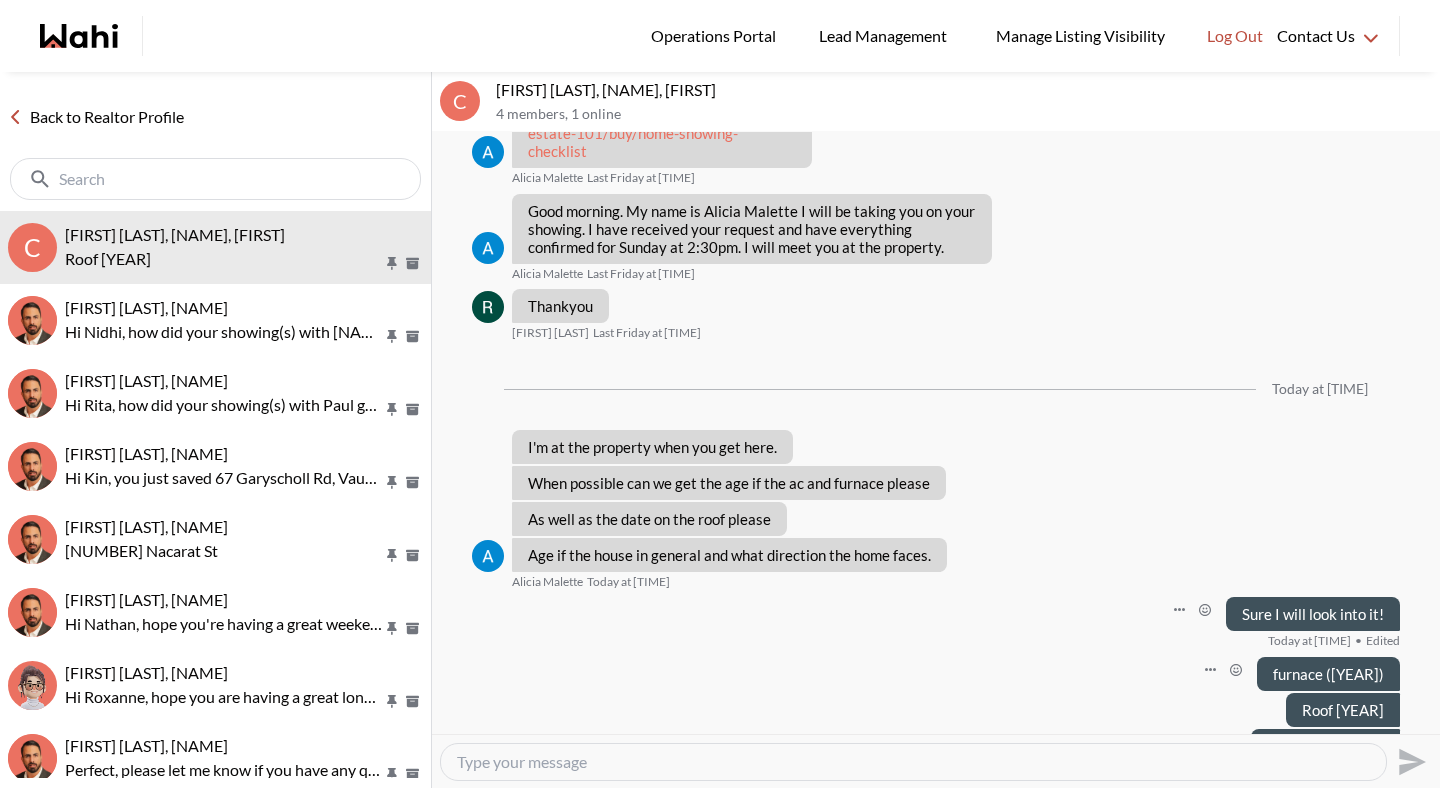 scroll, scrollTop: 442, scrollLeft: 0, axis: vertical 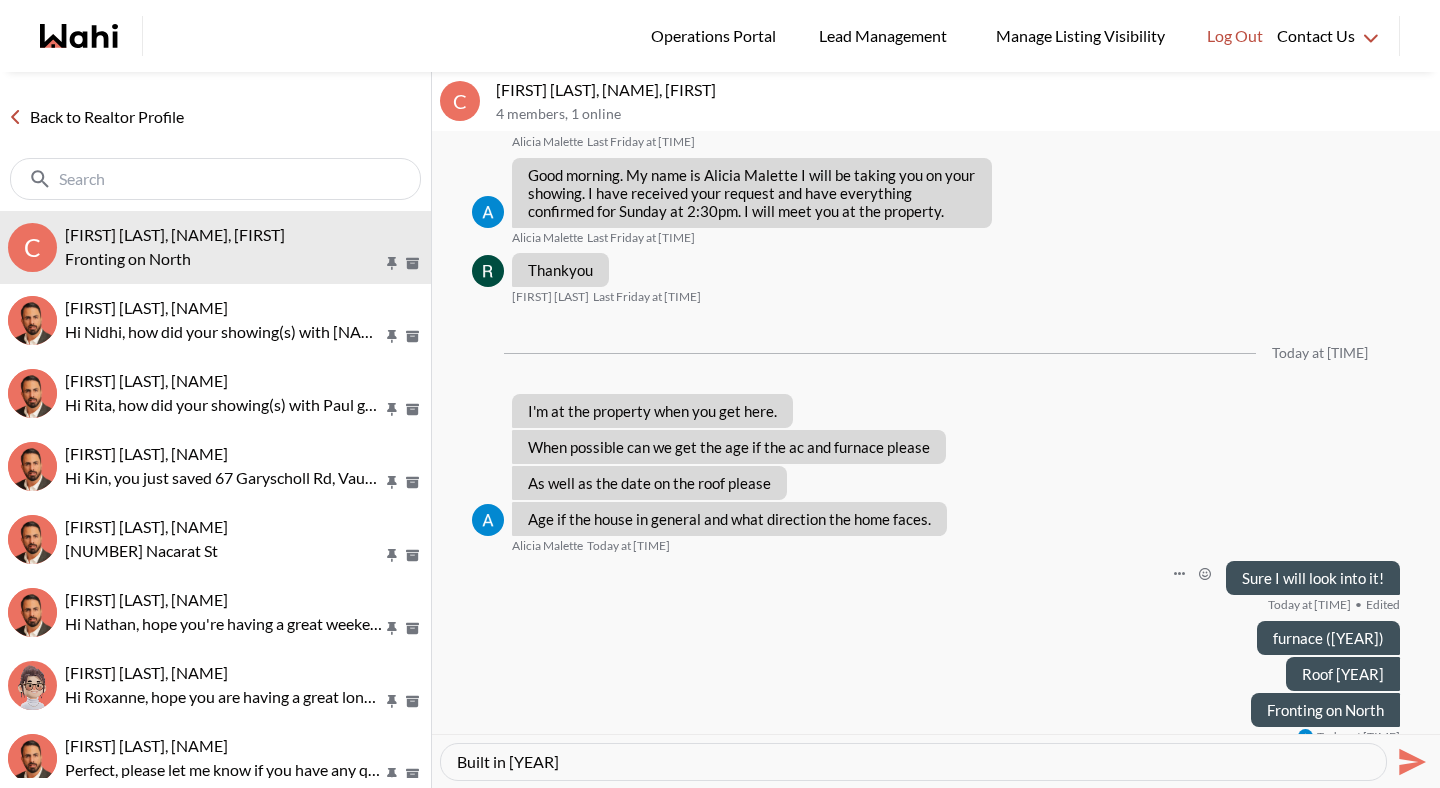 type on "Built in 2003" 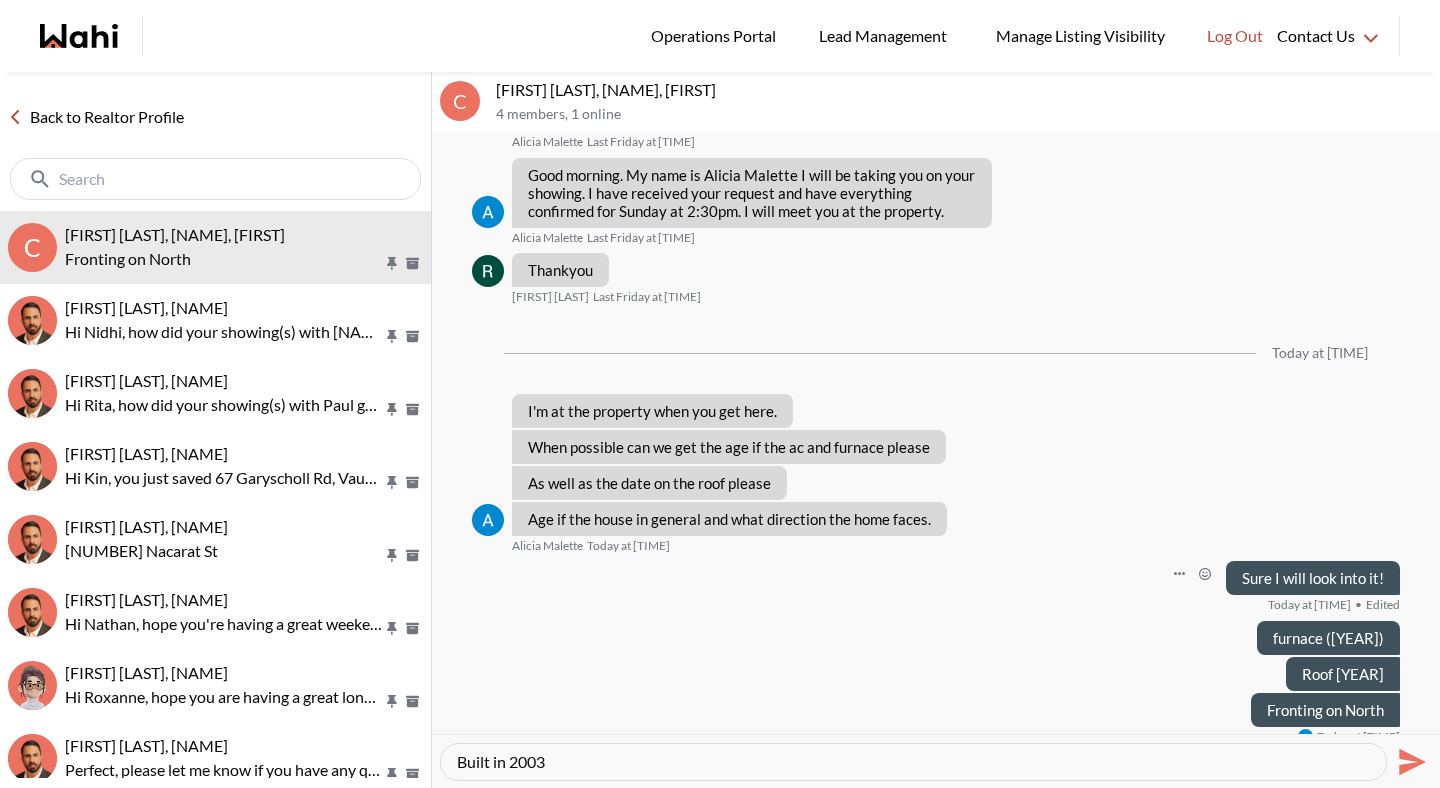 type 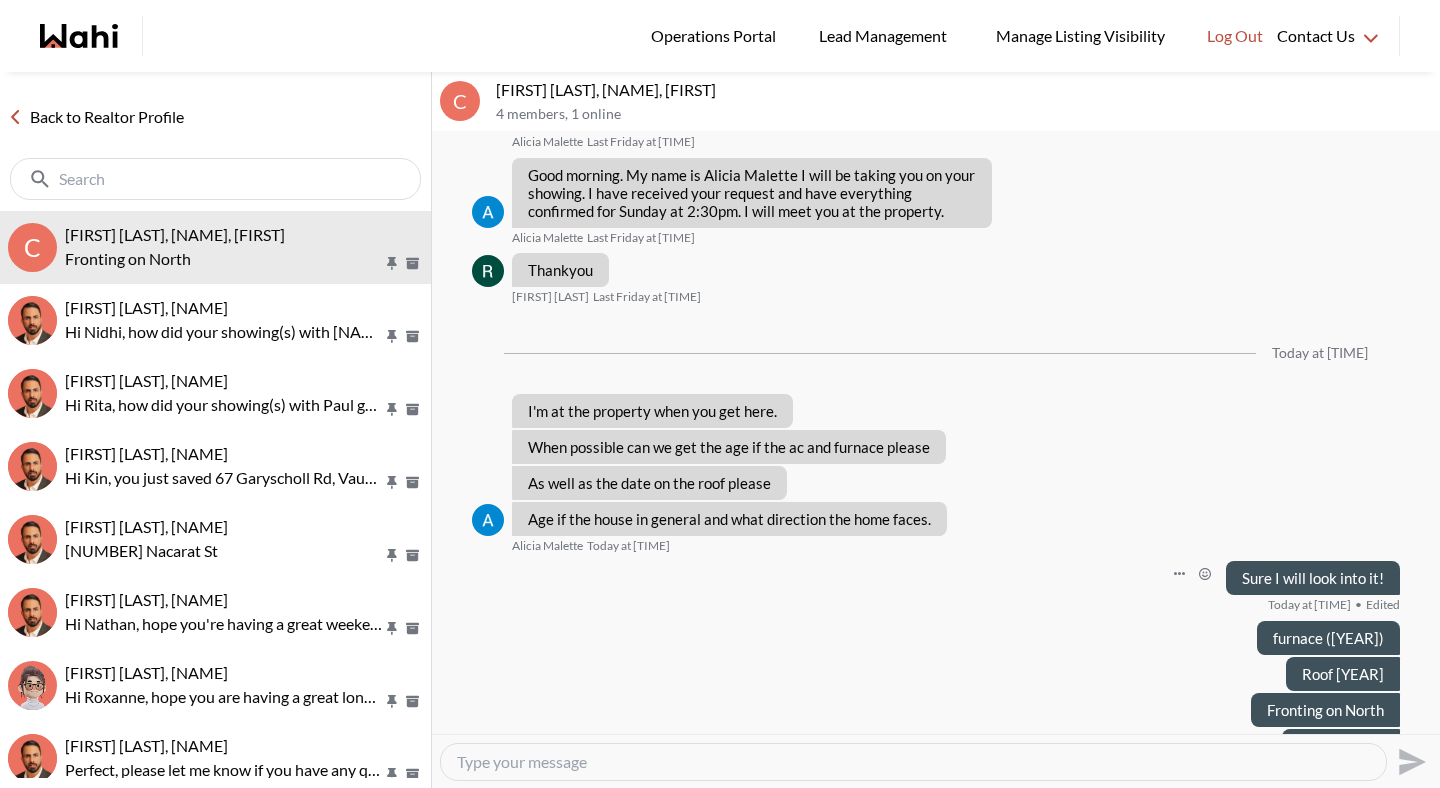 scroll, scrollTop: 478, scrollLeft: 0, axis: vertical 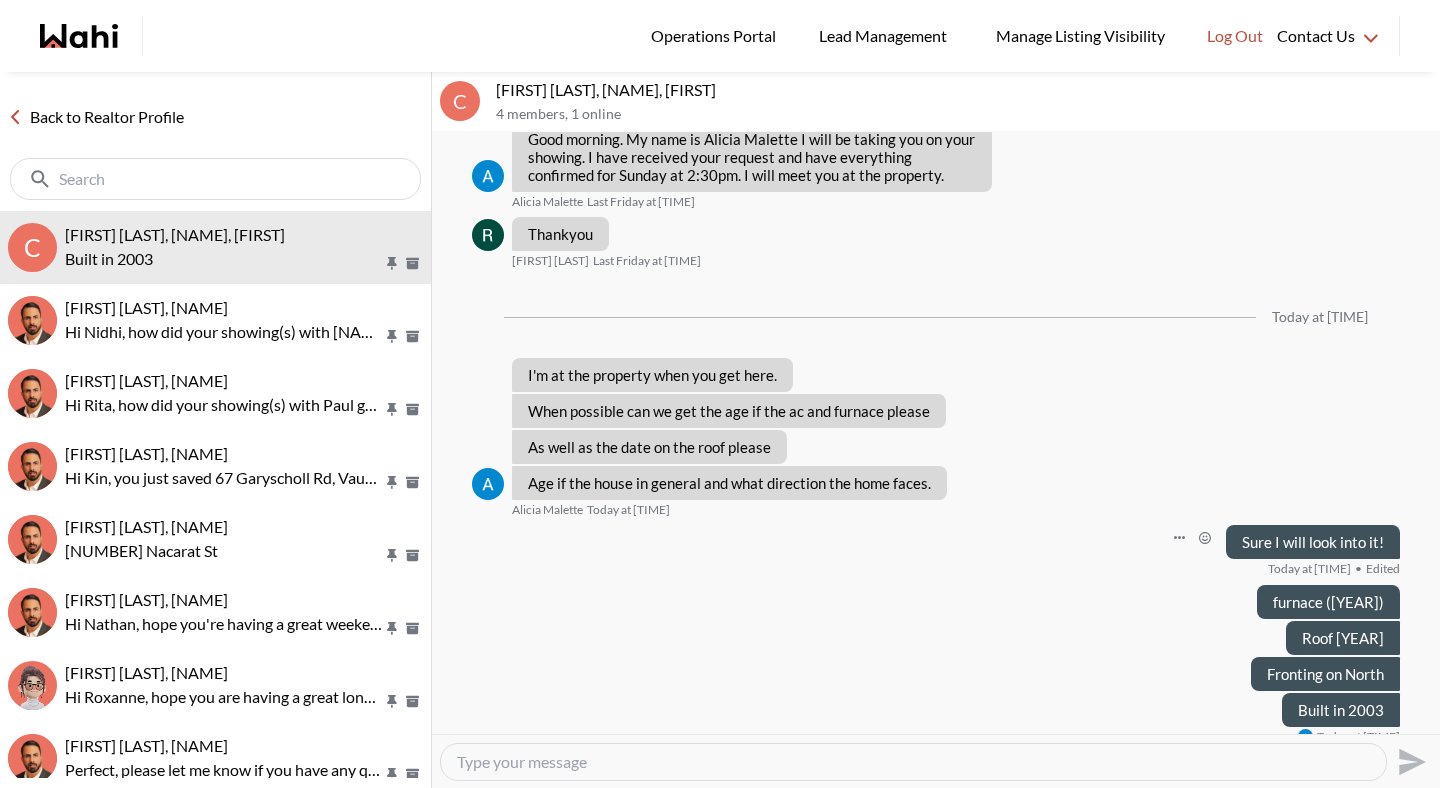 click on "Back to Realtor Profile" at bounding box center (96, 117) 